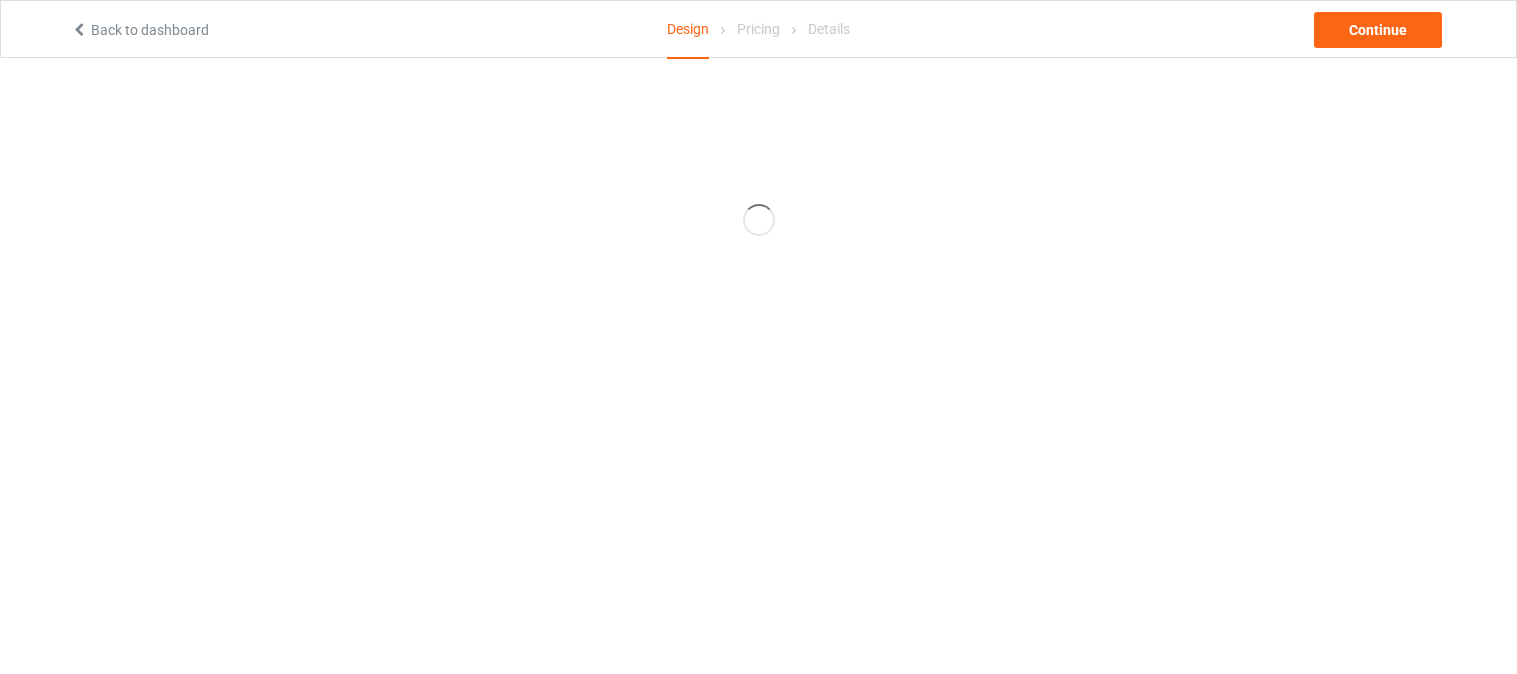 scroll, scrollTop: 0, scrollLeft: 0, axis: both 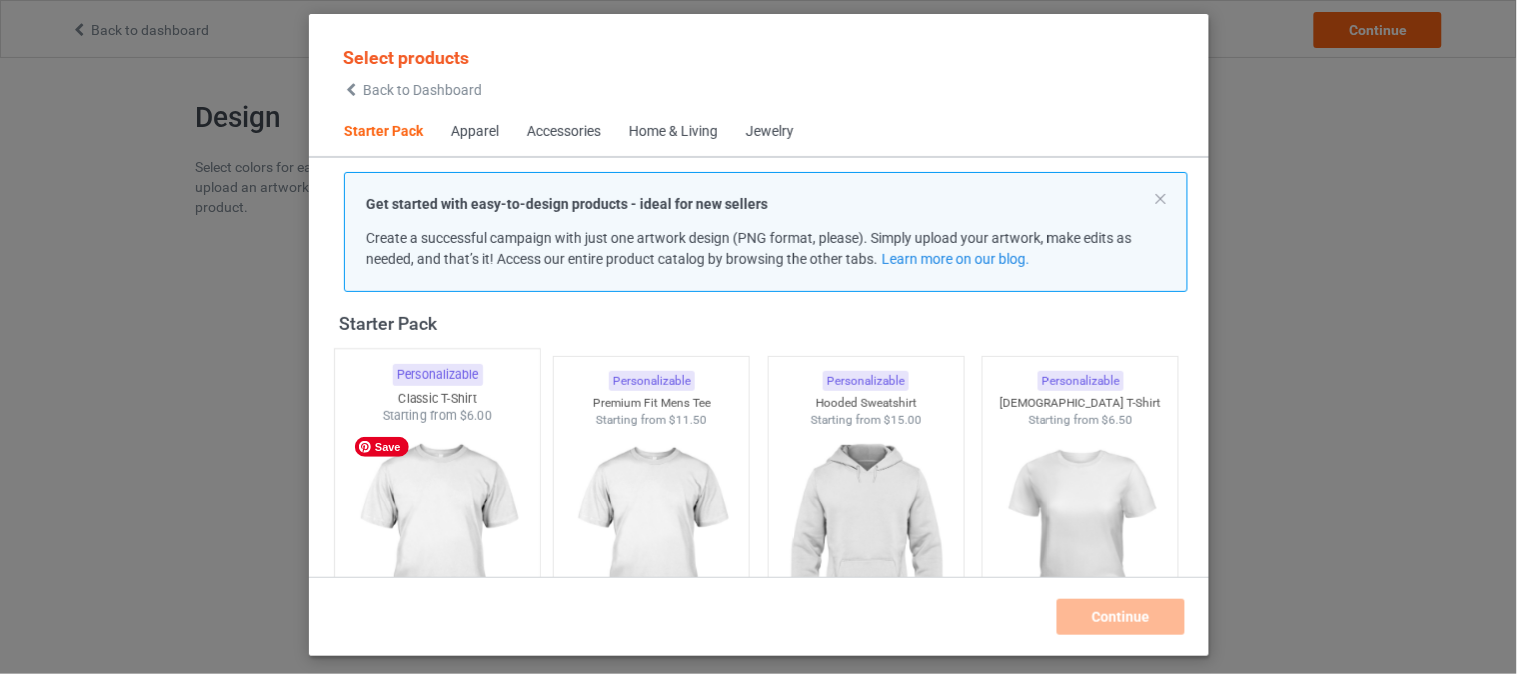 click at bounding box center [437, 542] 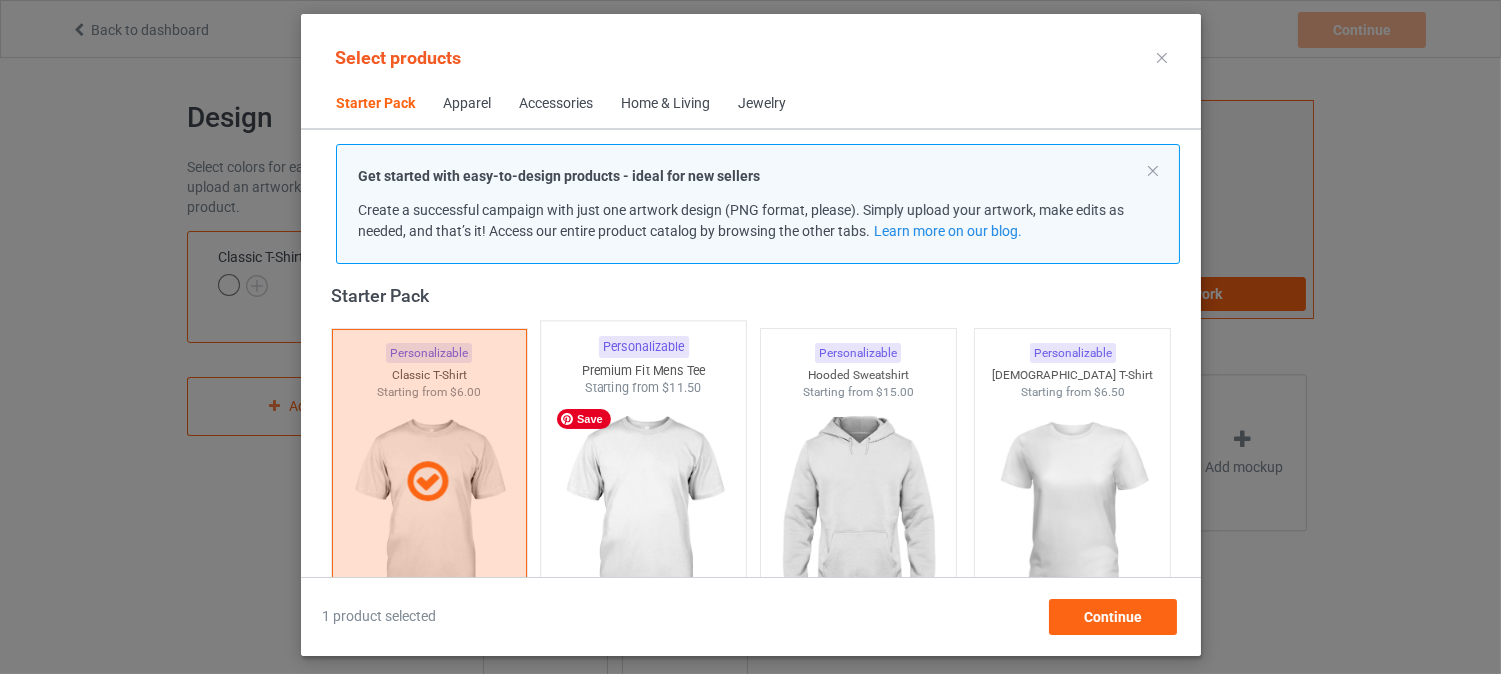 click at bounding box center (643, 514) 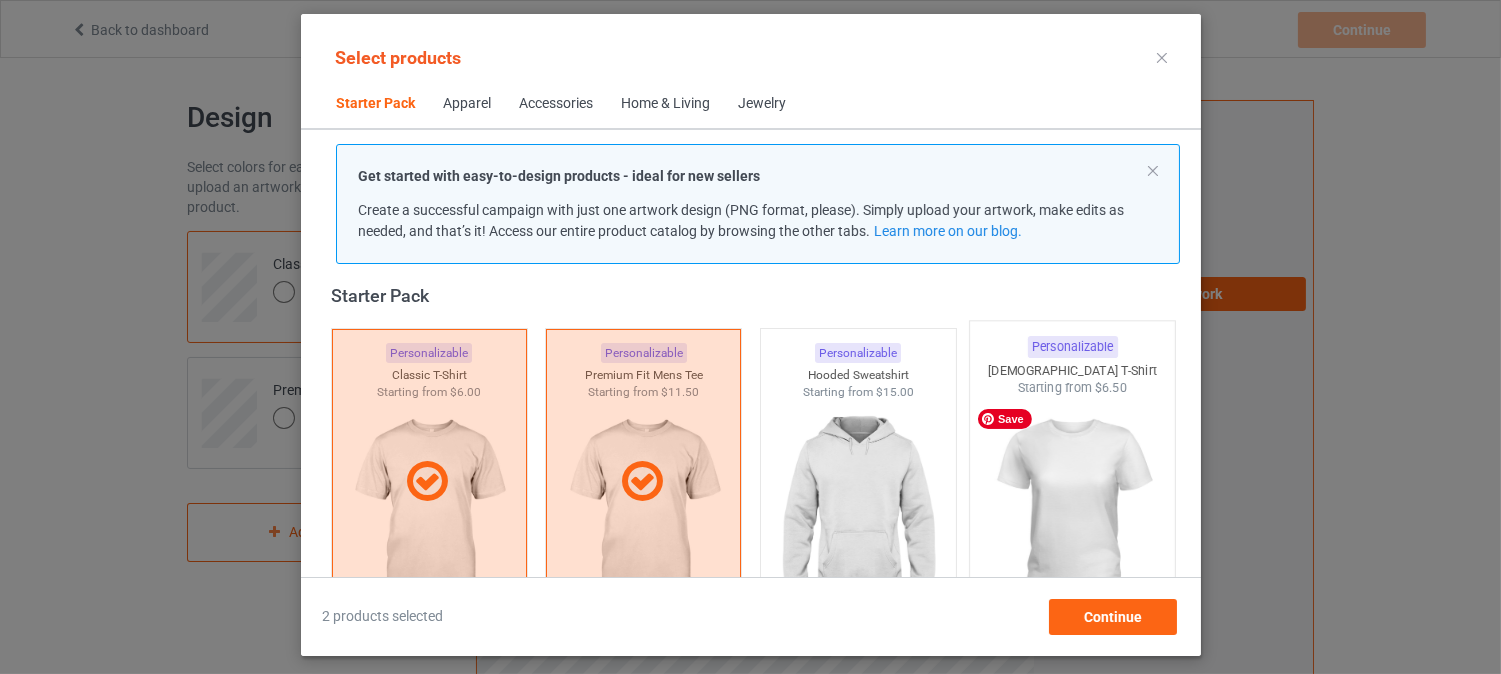click at bounding box center (1072, 514) 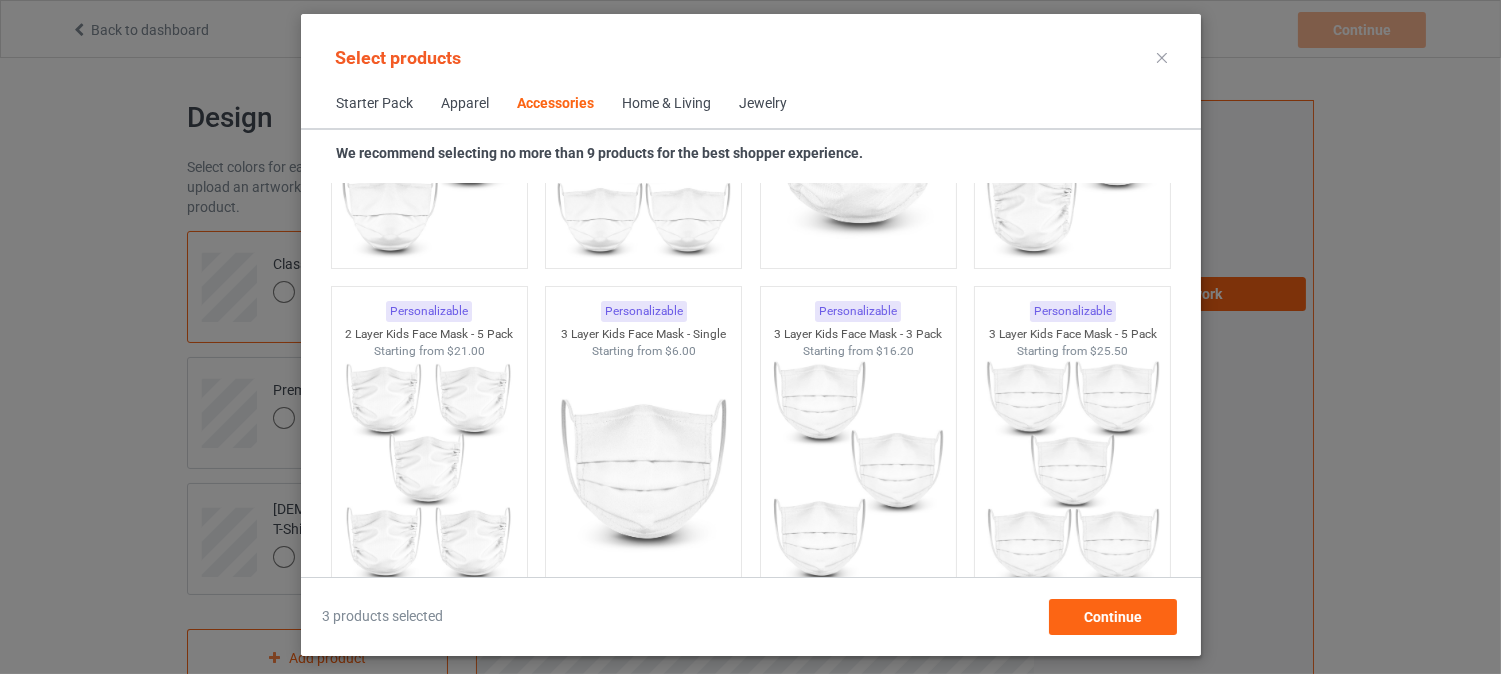 scroll, scrollTop: 4450, scrollLeft: 0, axis: vertical 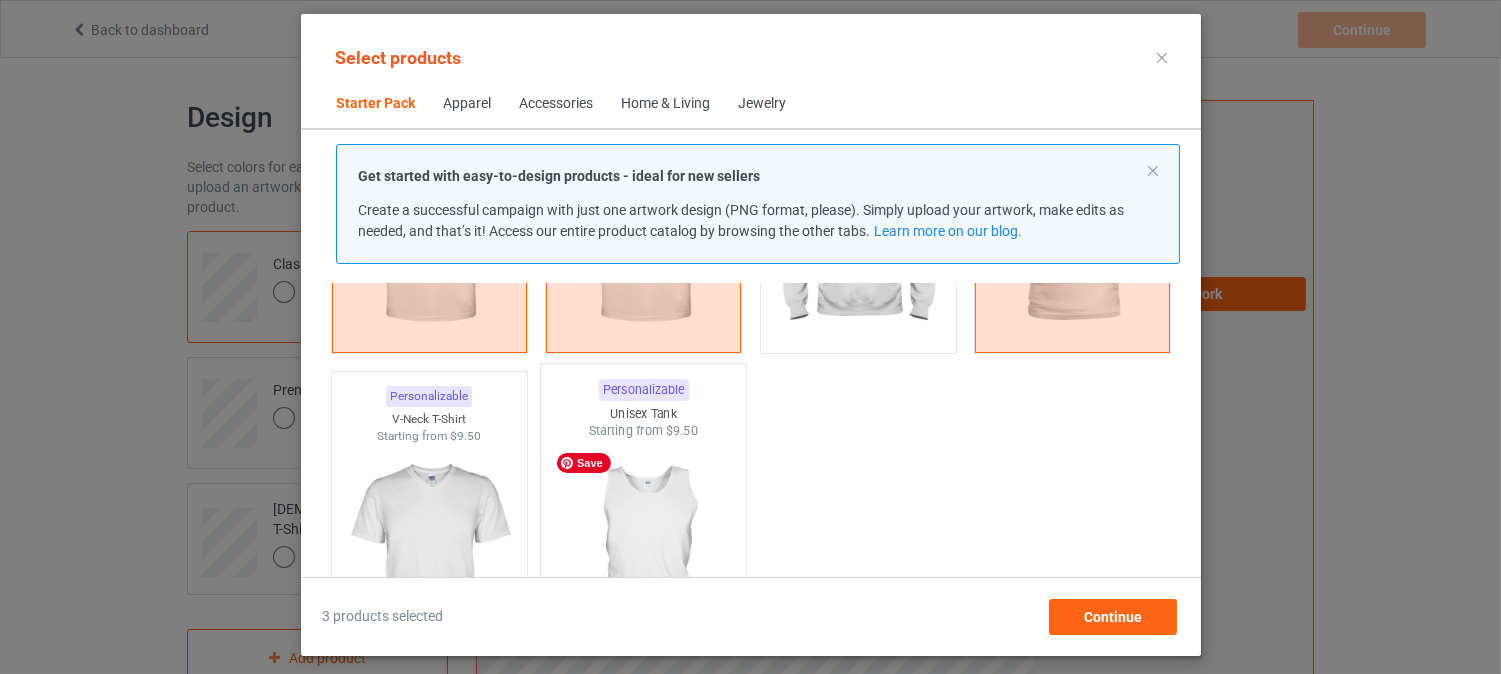 click at bounding box center (643, 557) 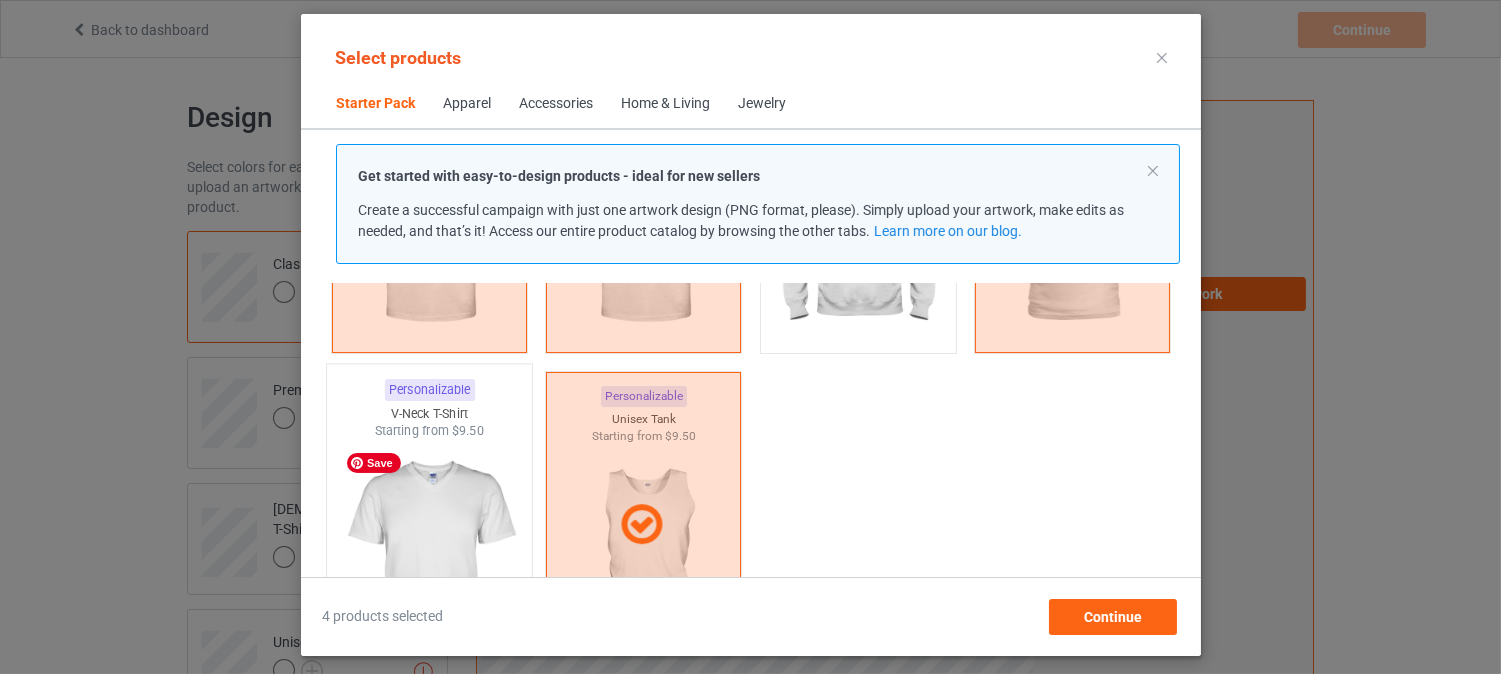 click at bounding box center [429, 557] 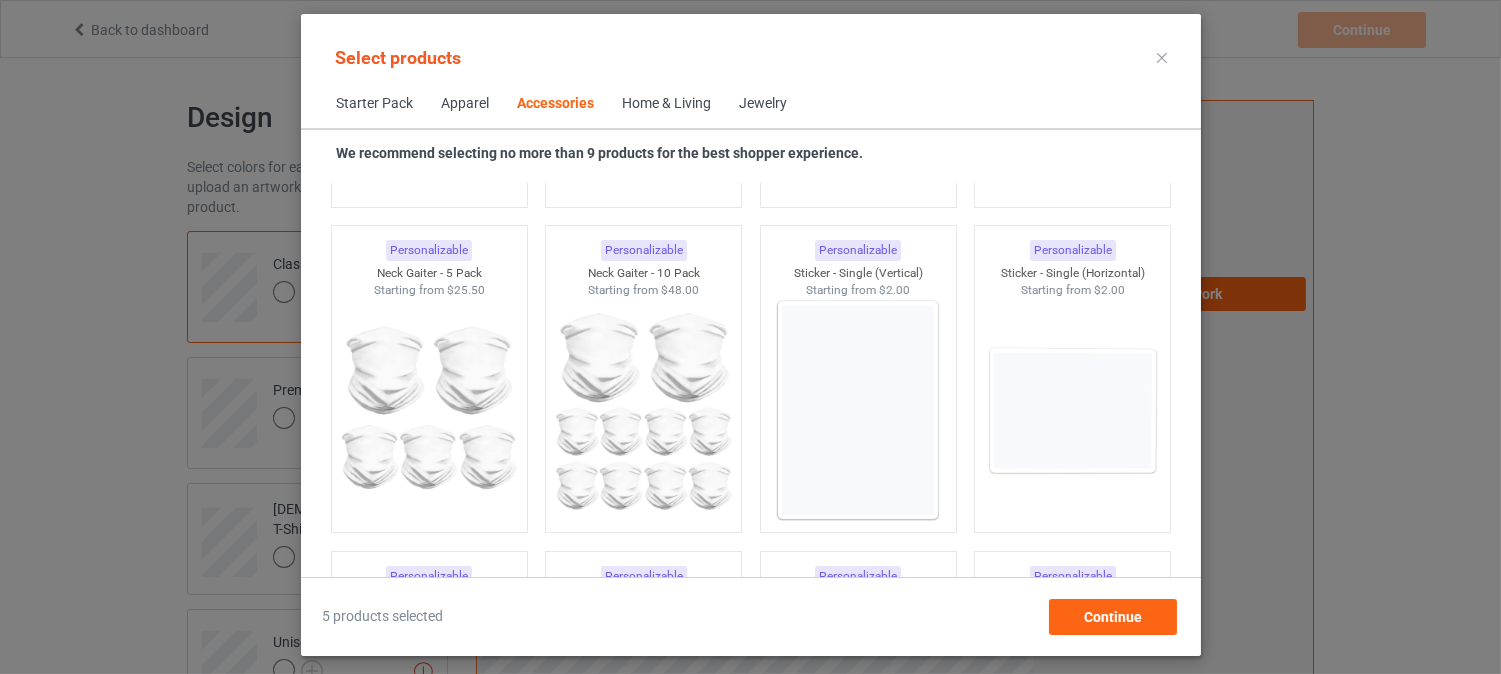 scroll, scrollTop: 6532, scrollLeft: 0, axis: vertical 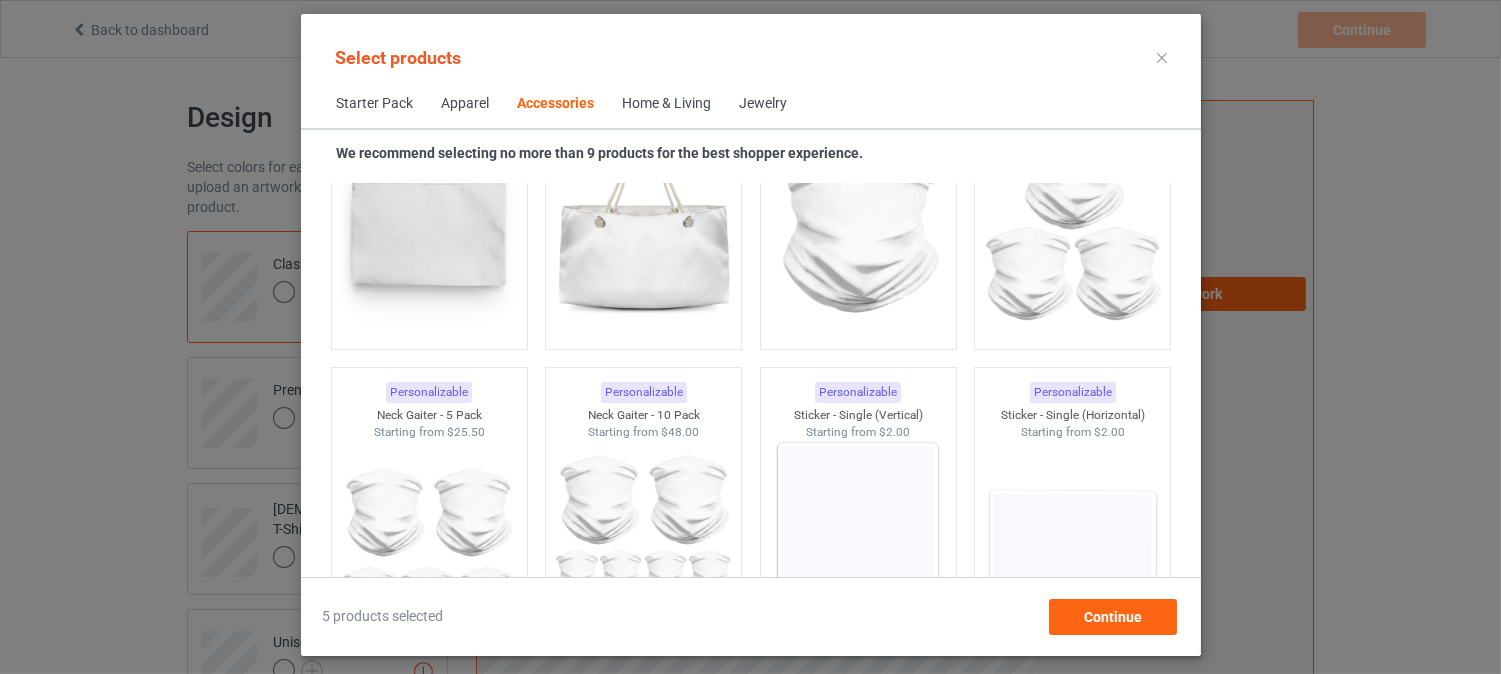 click on "Apparel" at bounding box center [465, 104] 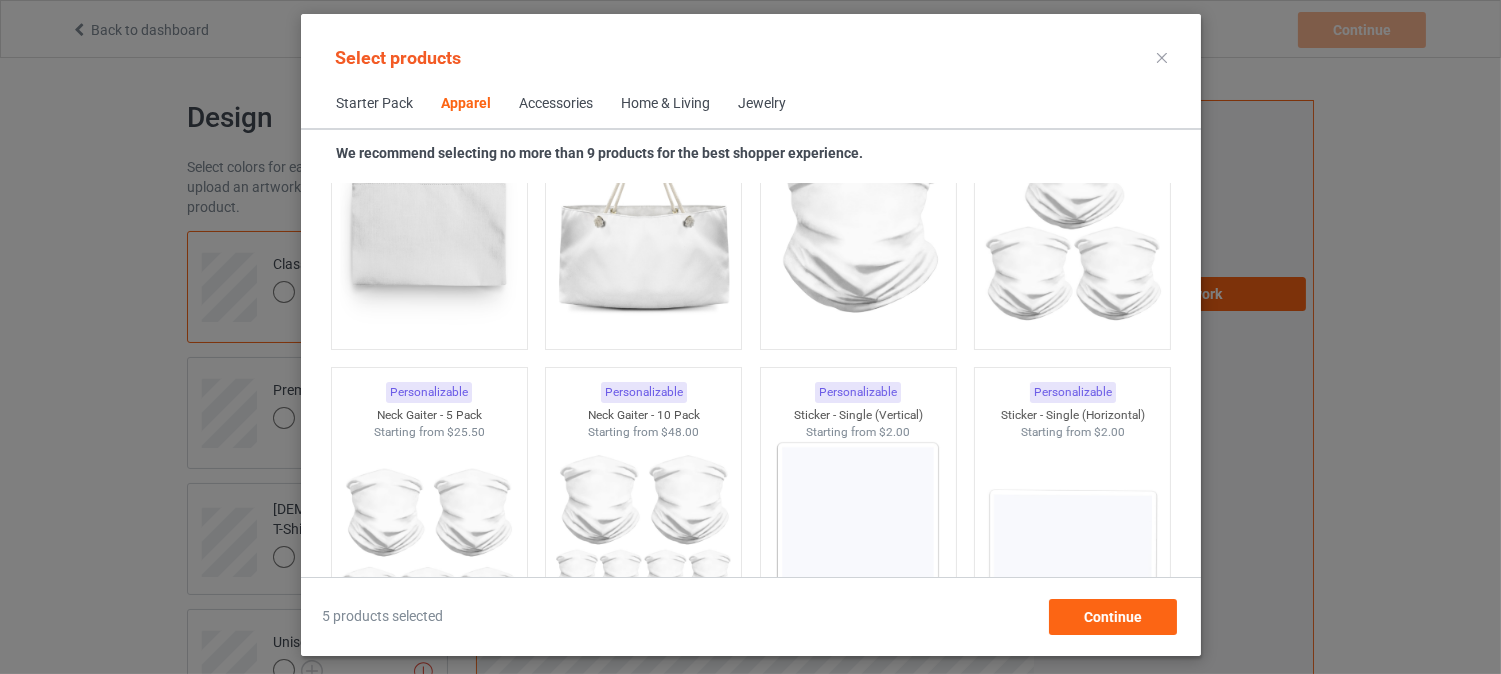 scroll, scrollTop: 745, scrollLeft: 0, axis: vertical 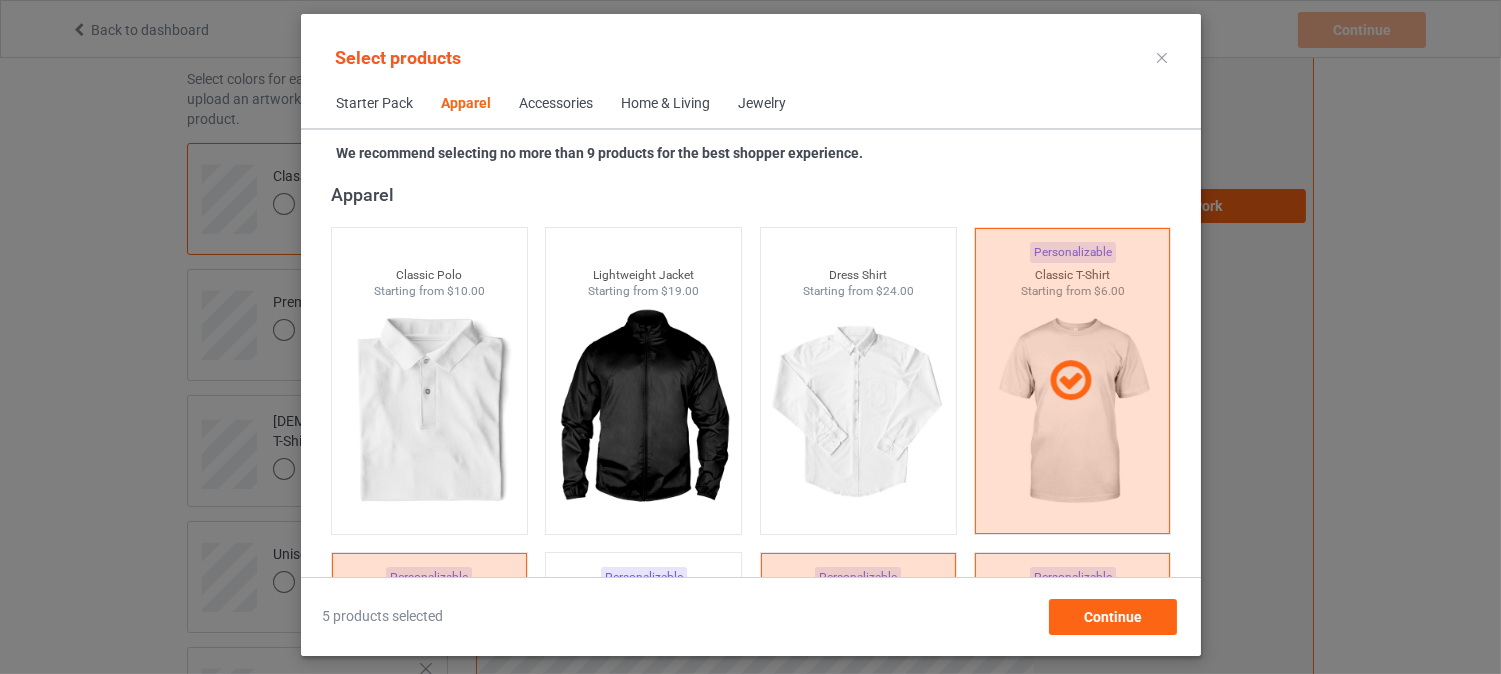 click on "Apparel" at bounding box center (754, 194) 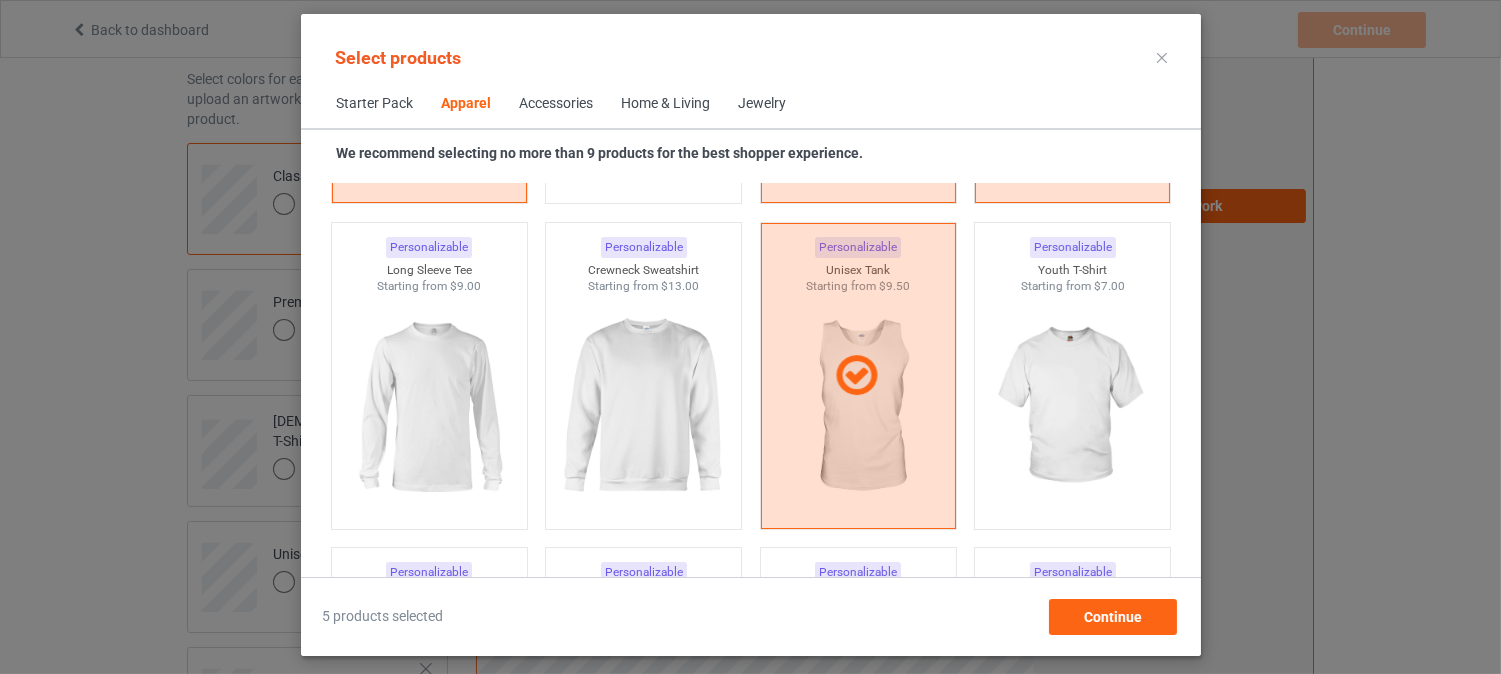 scroll, scrollTop: 1412, scrollLeft: 0, axis: vertical 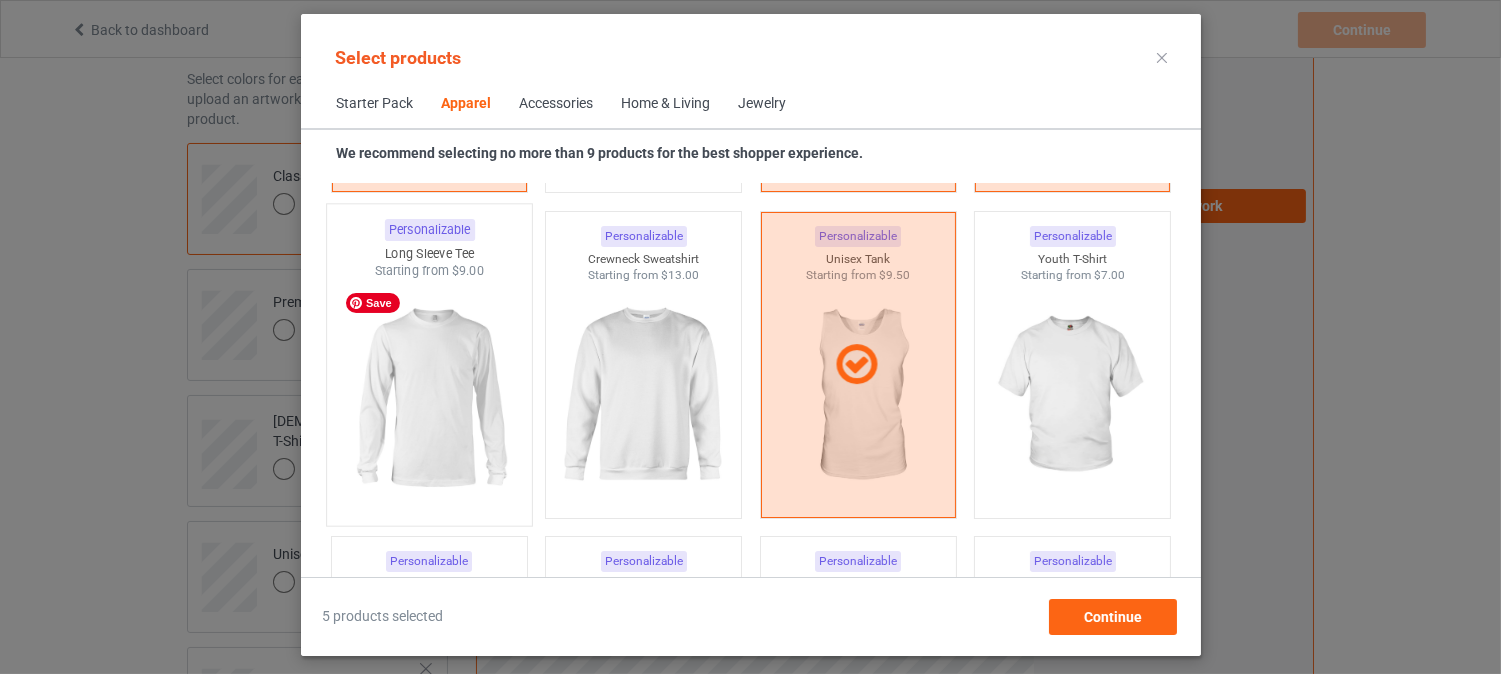 click at bounding box center [429, 397] 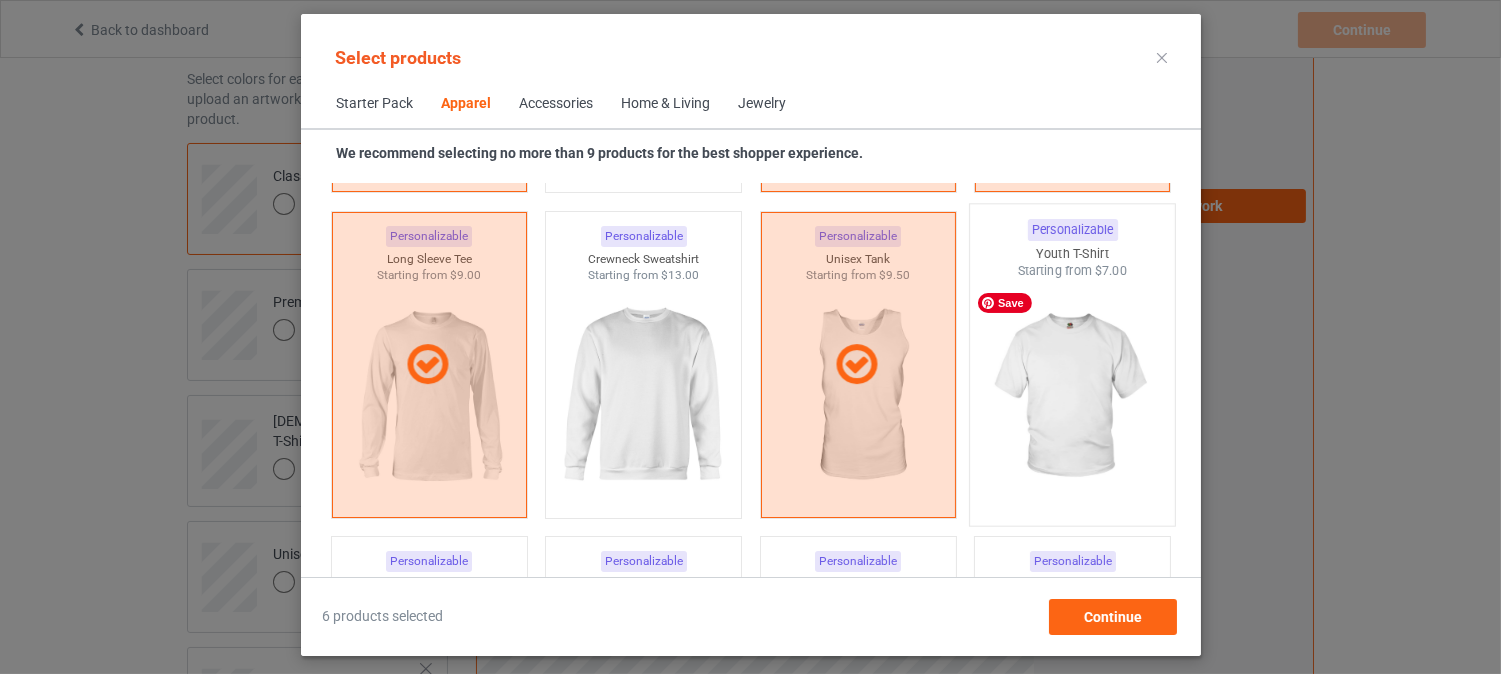 click at bounding box center [1072, 397] 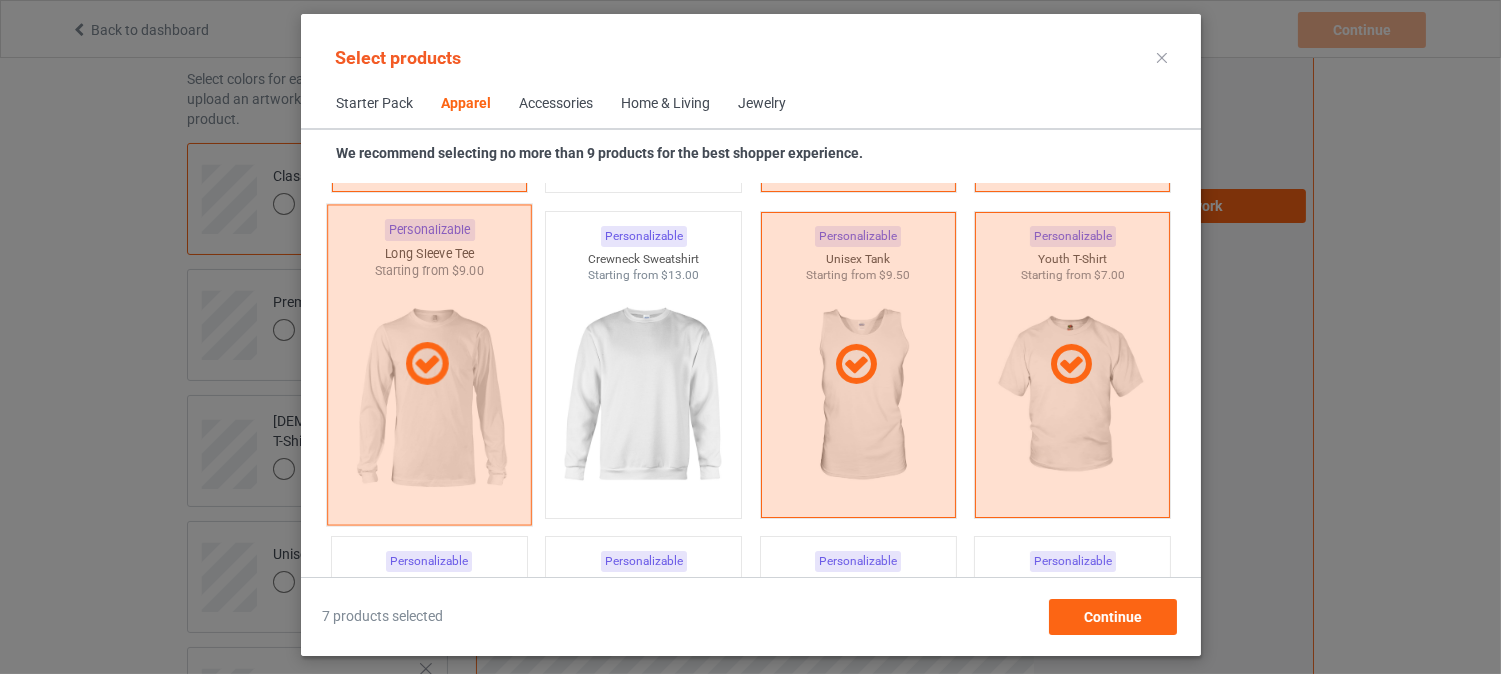 click at bounding box center [426, 365] 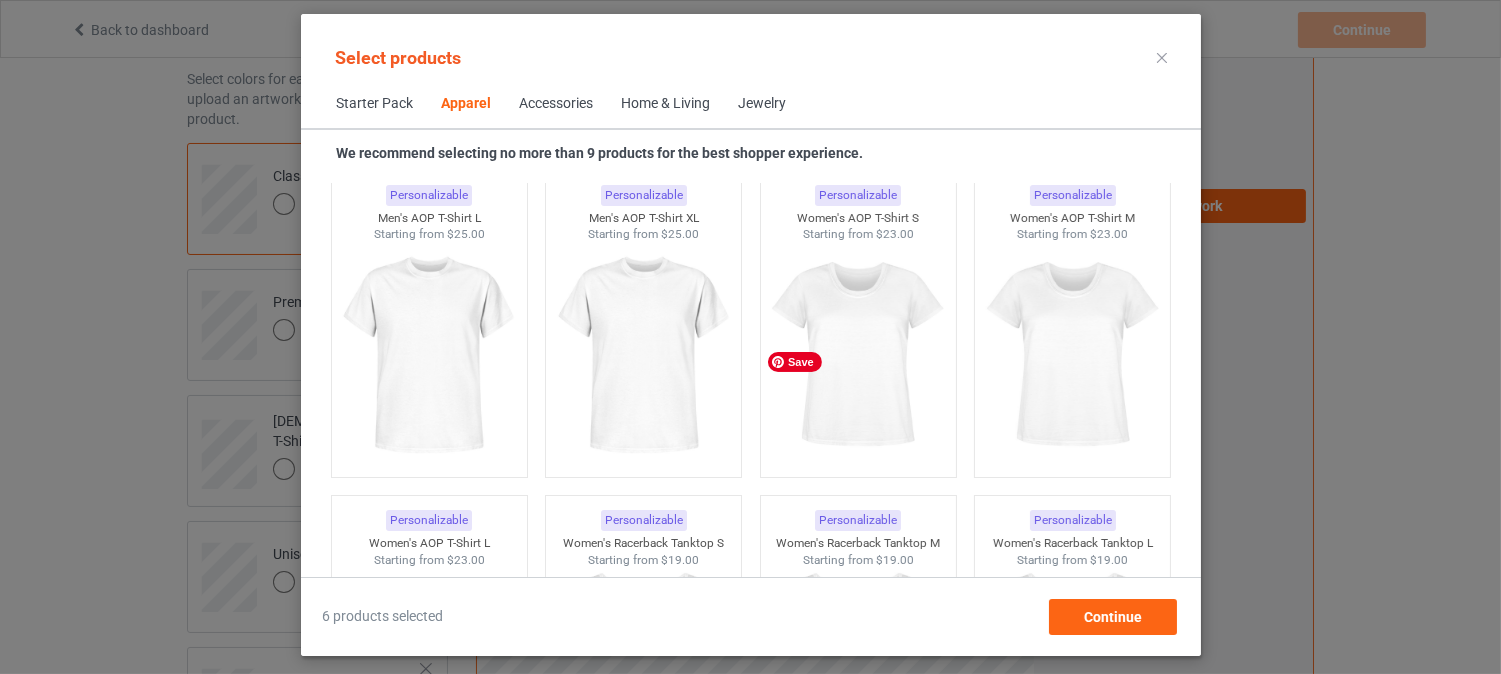 scroll, scrollTop: 3367, scrollLeft: 0, axis: vertical 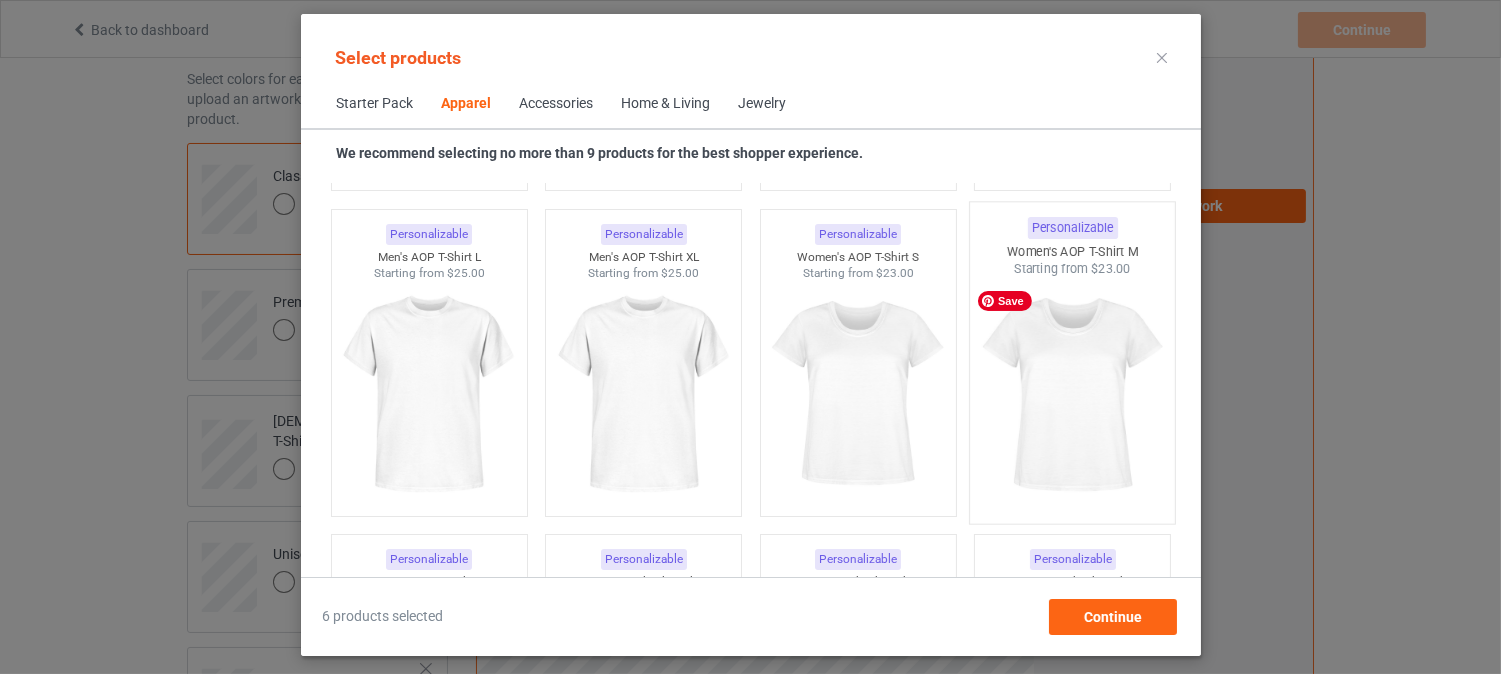 click at bounding box center [1072, 395] 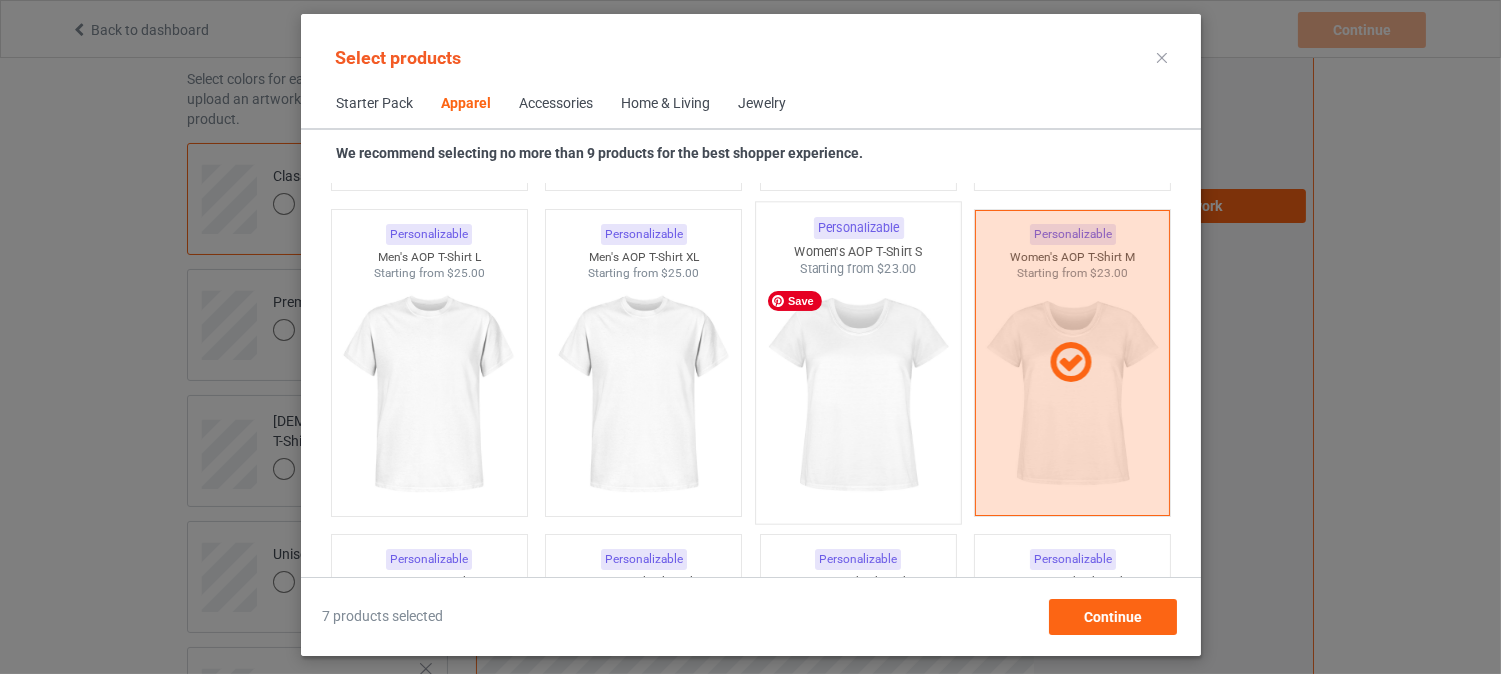 click at bounding box center (858, 395) 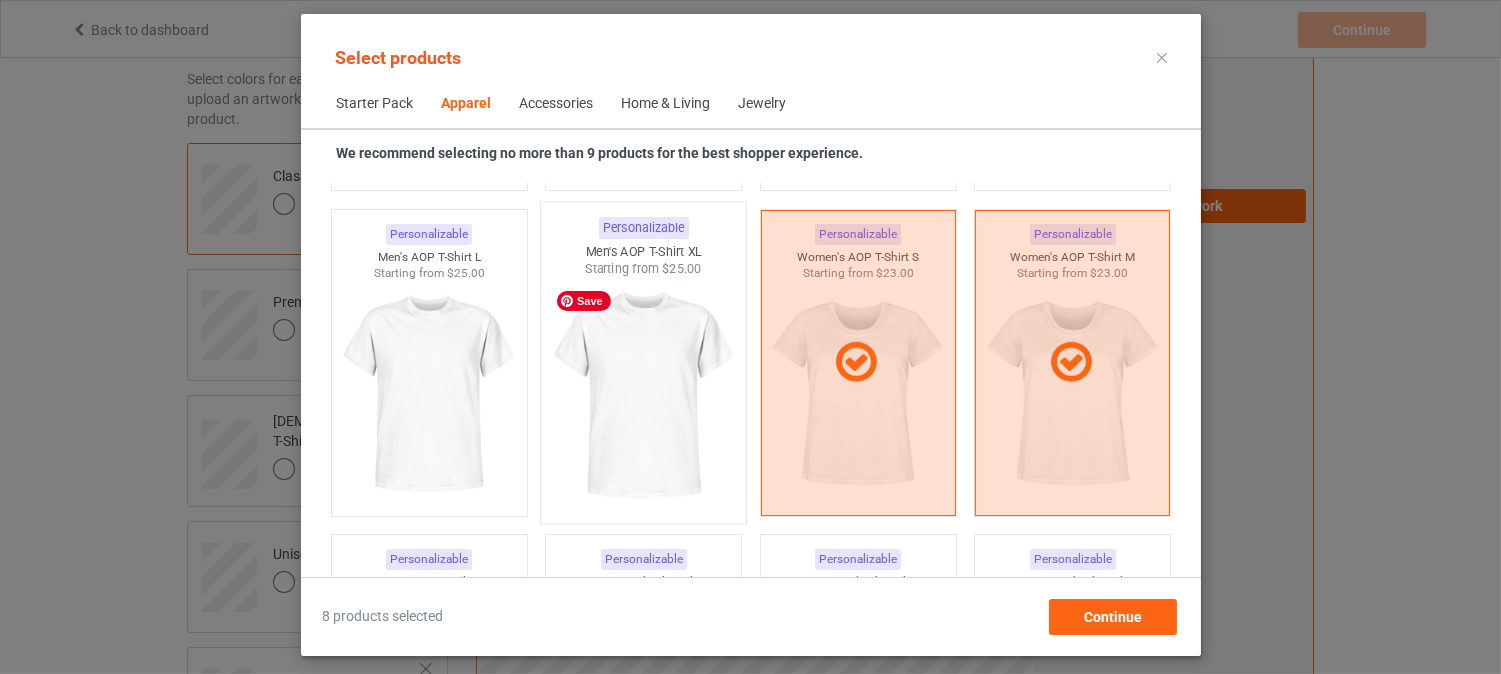 click at bounding box center (643, 395) 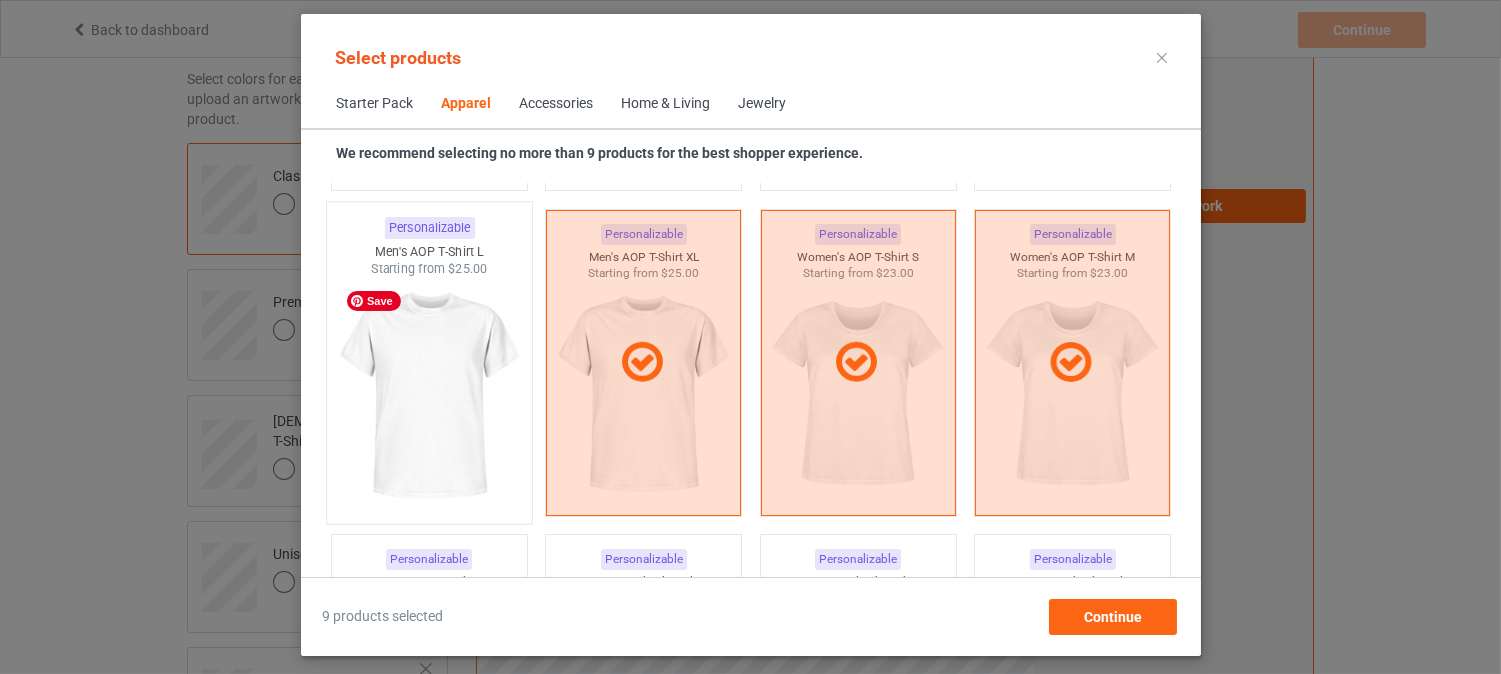 click at bounding box center (429, 395) 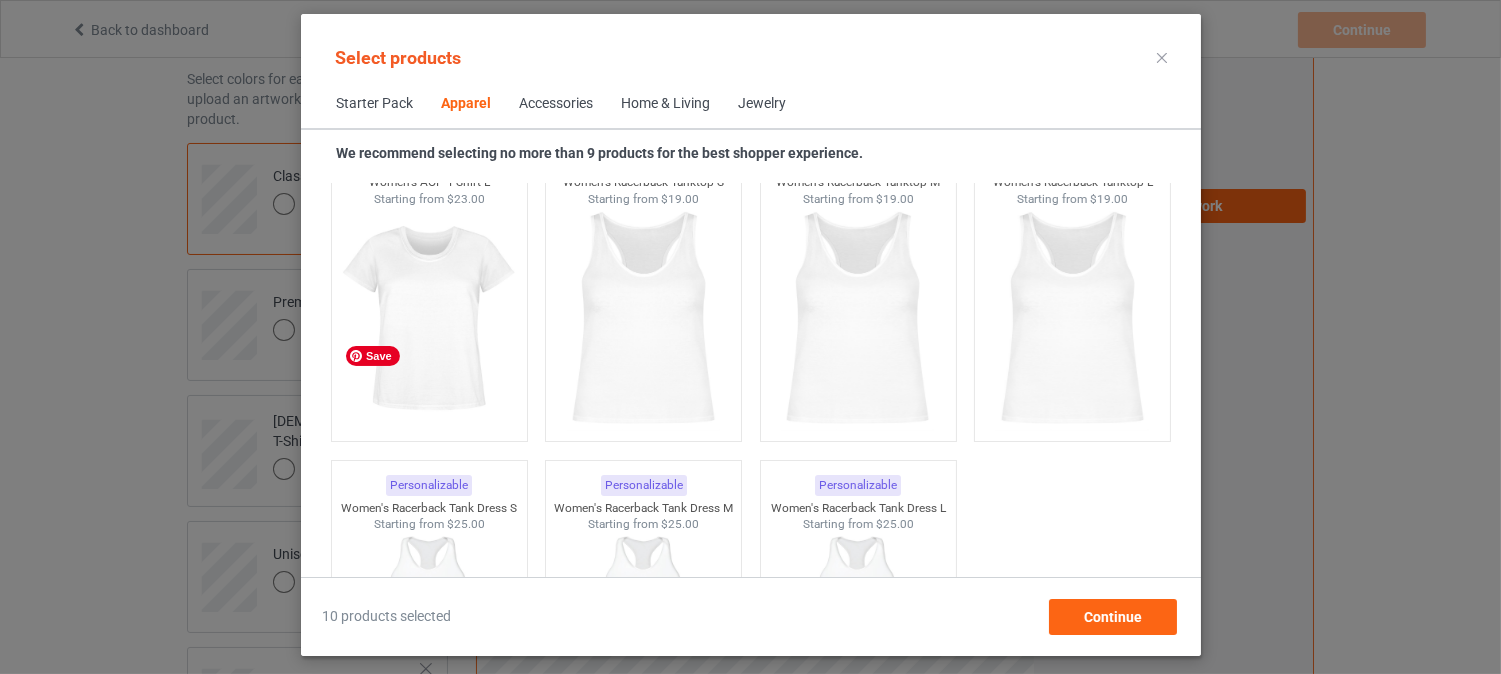 scroll, scrollTop: 3723, scrollLeft: 0, axis: vertical 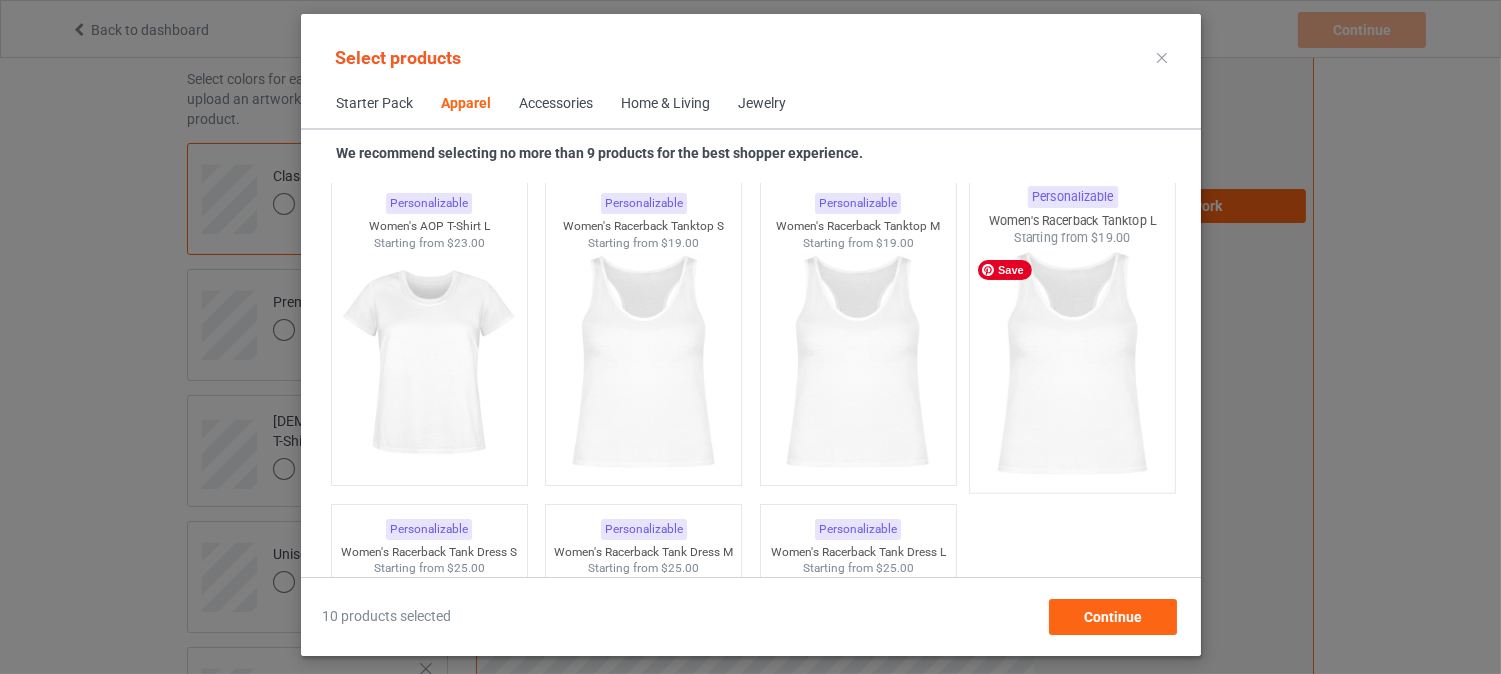 click at bounding box center [1072, 364] 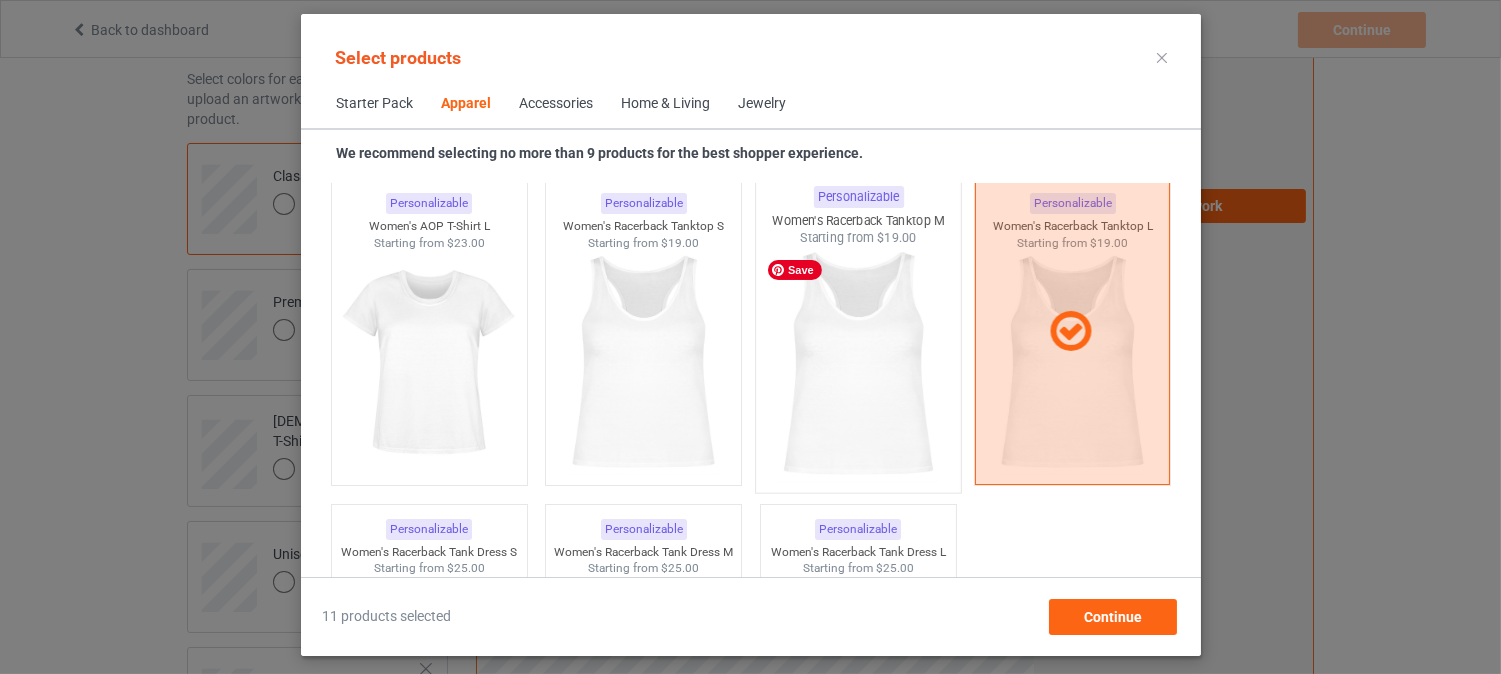 click at bounding box center [858, 364] 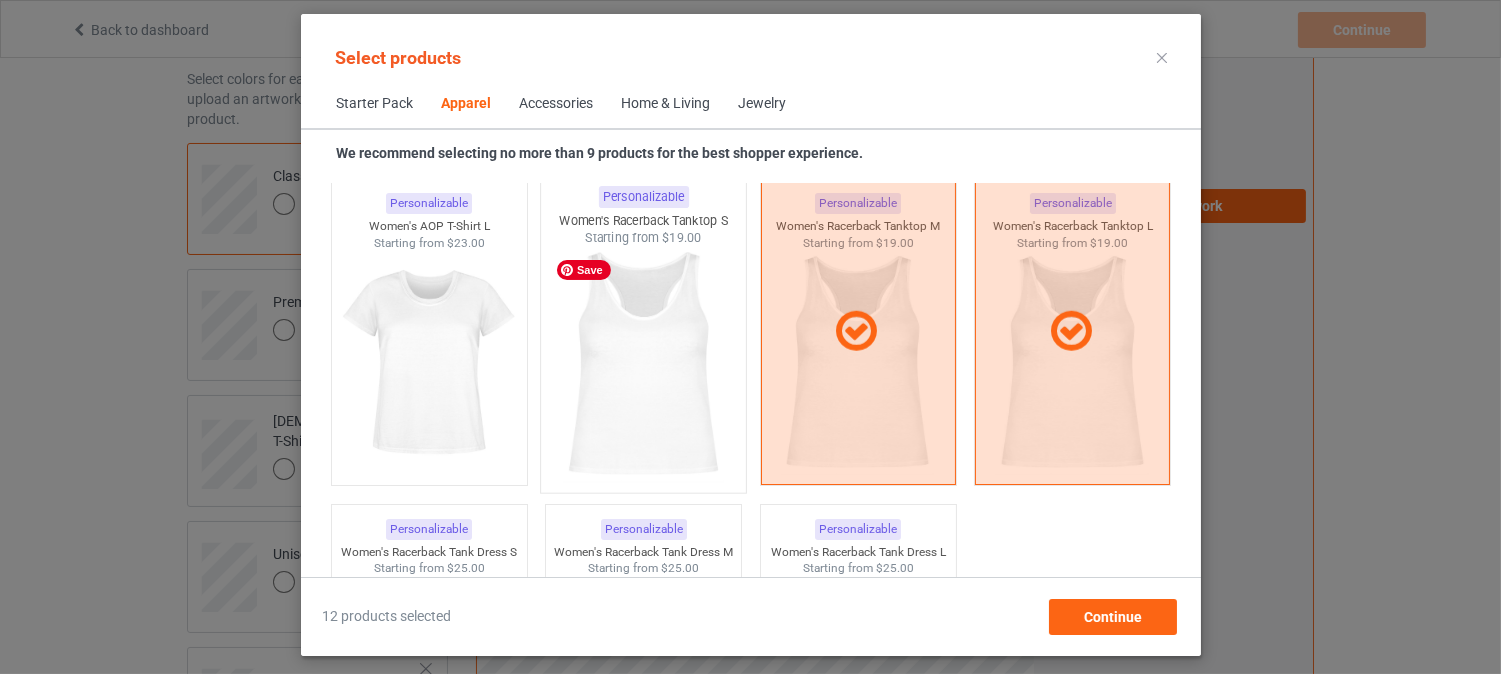 click at bounding box center (643, 364) 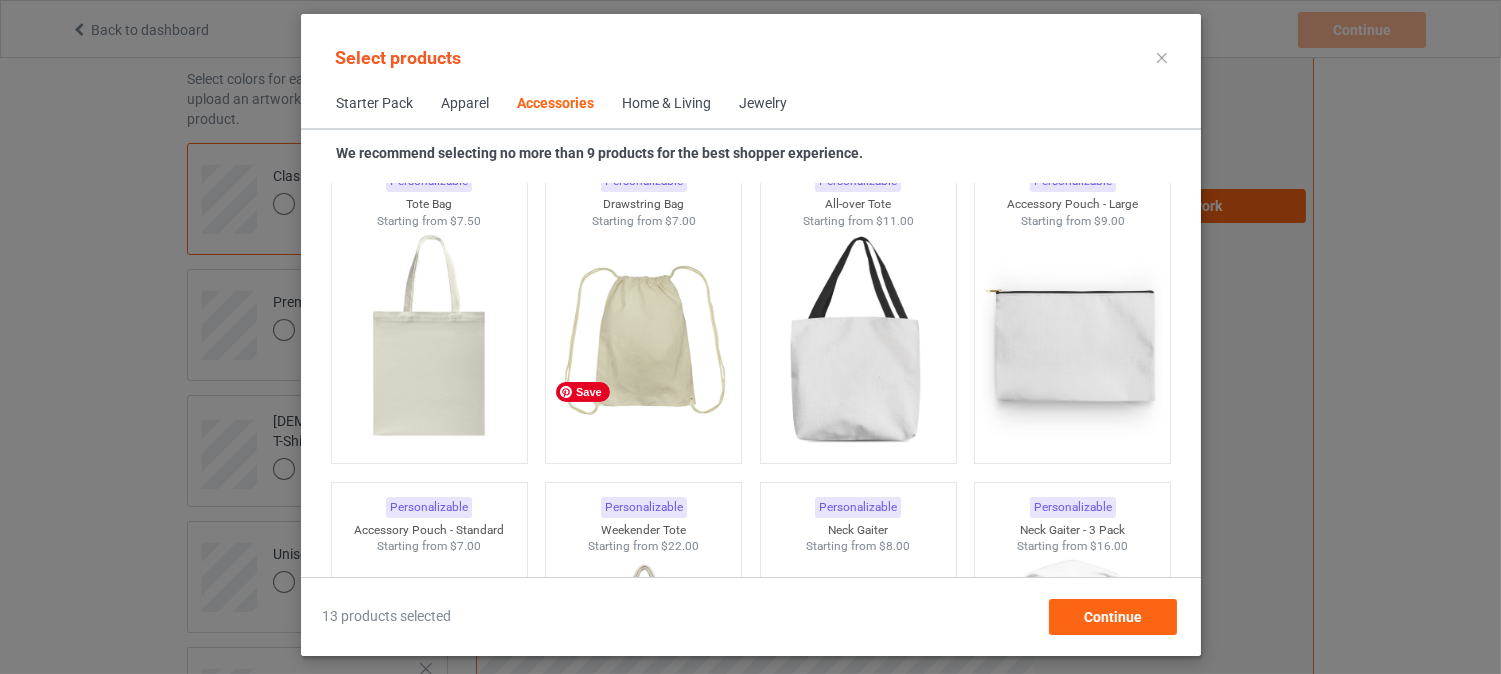 scroll, scrollTop: 6167, scrollLeft: 0, axis: vertical 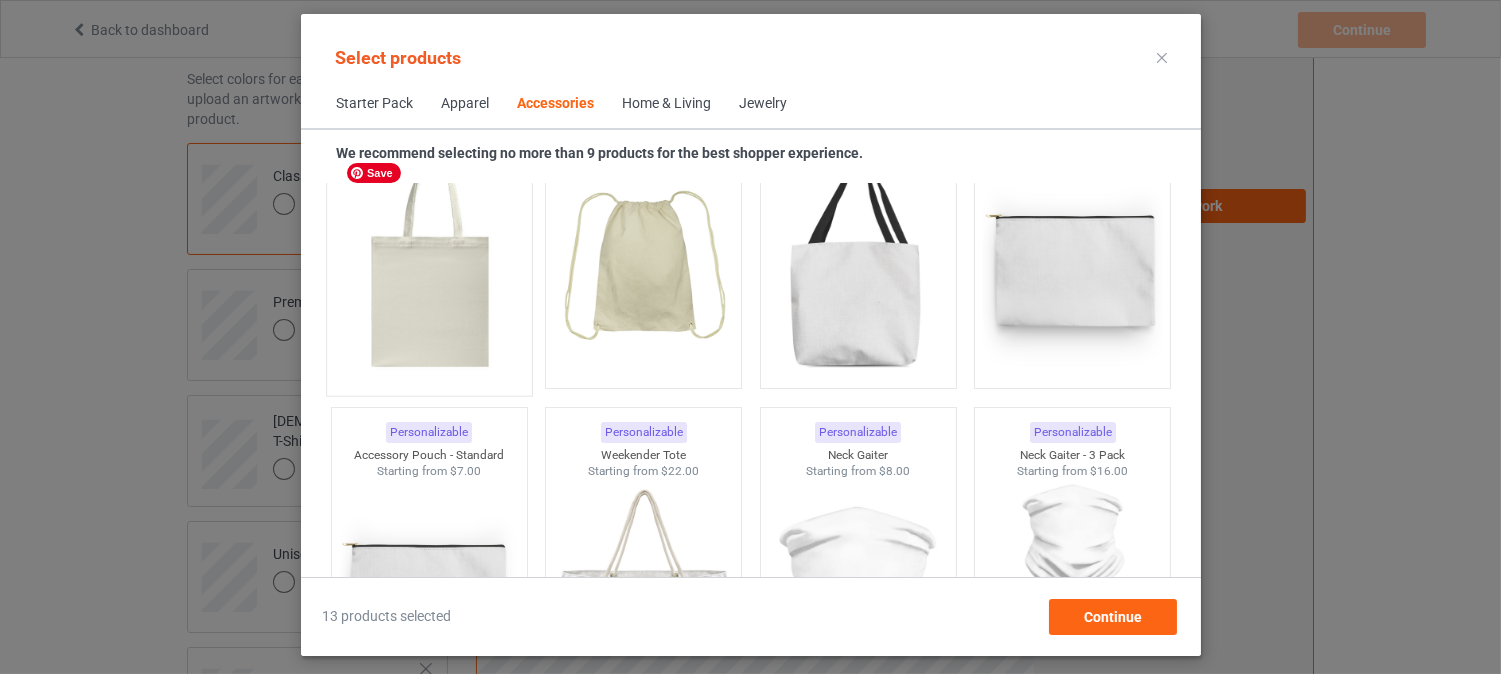 click at bounding box center [429, 267] 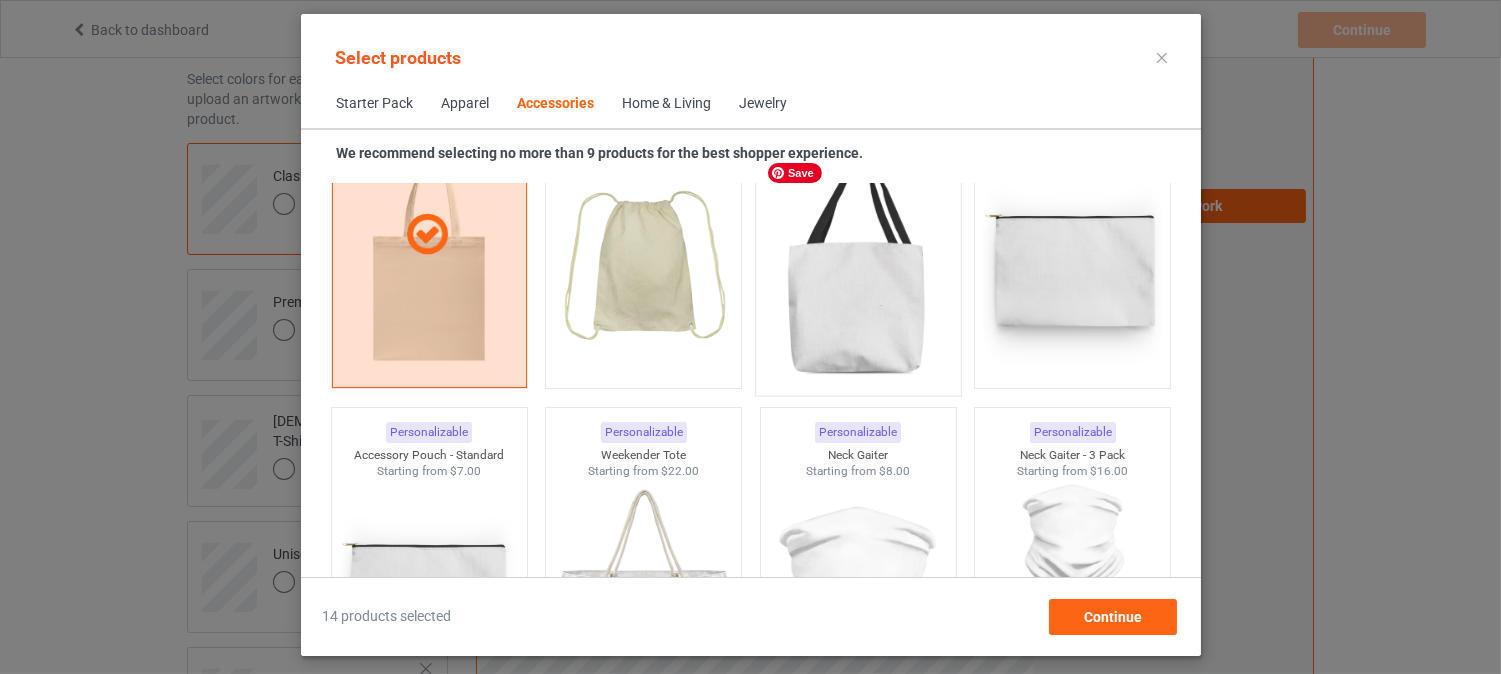 click at bounding box center [858, 267] 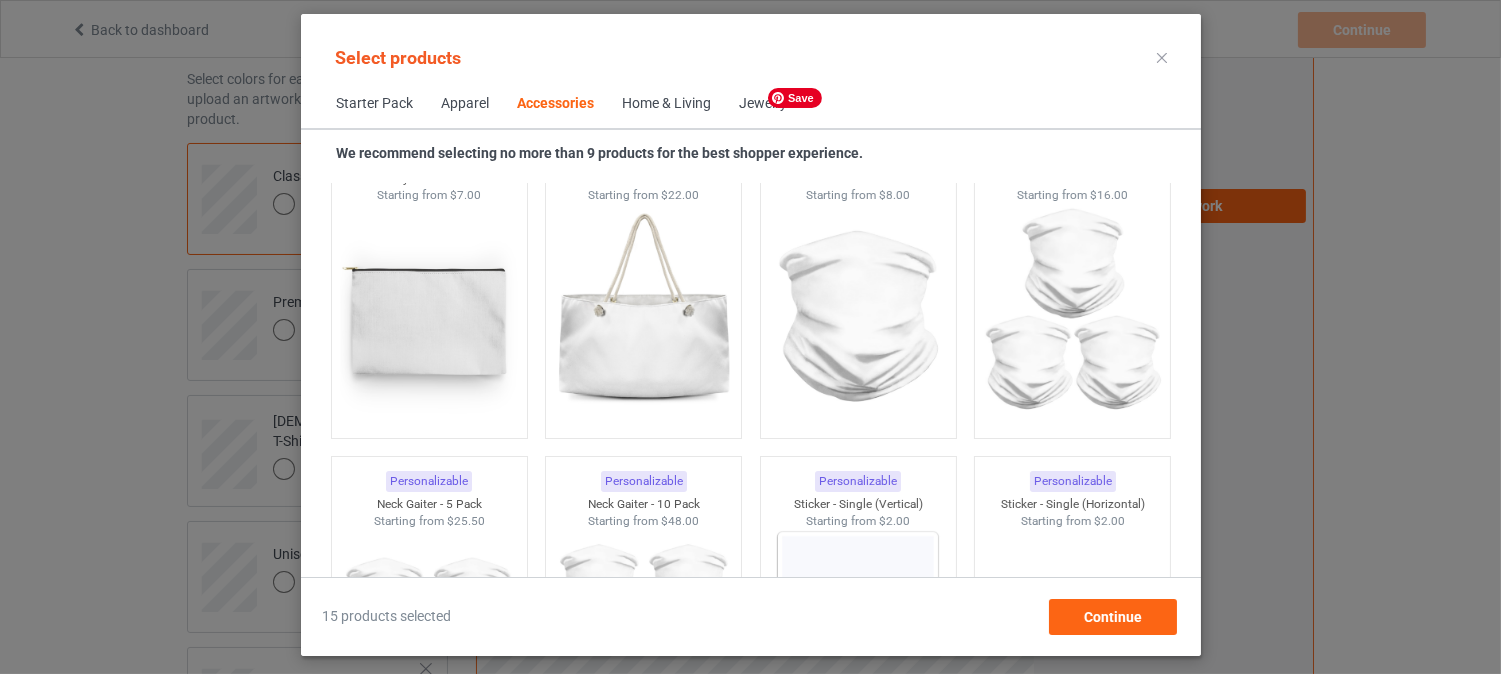 scroll, scrollTop: 6434, scrollLeft: 0, axis: vertical 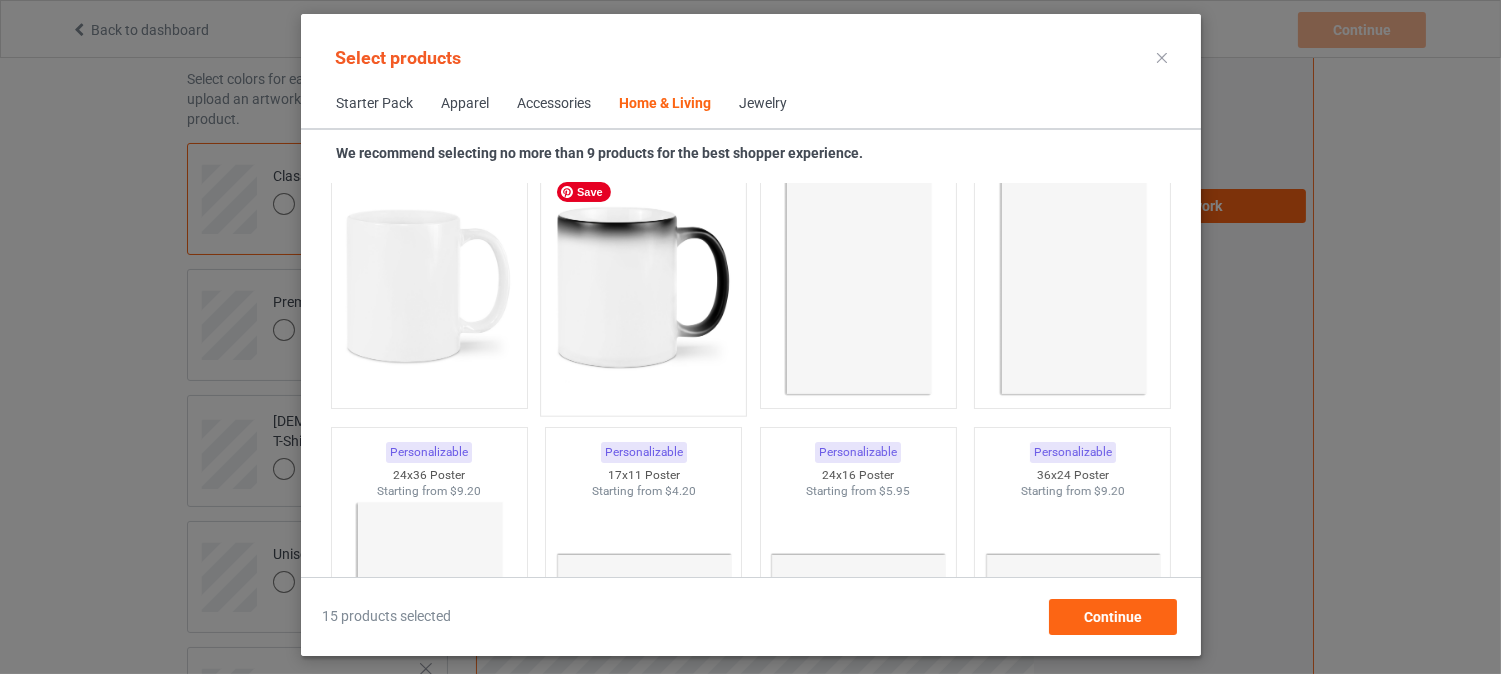 click at bounding box center (643, 287) 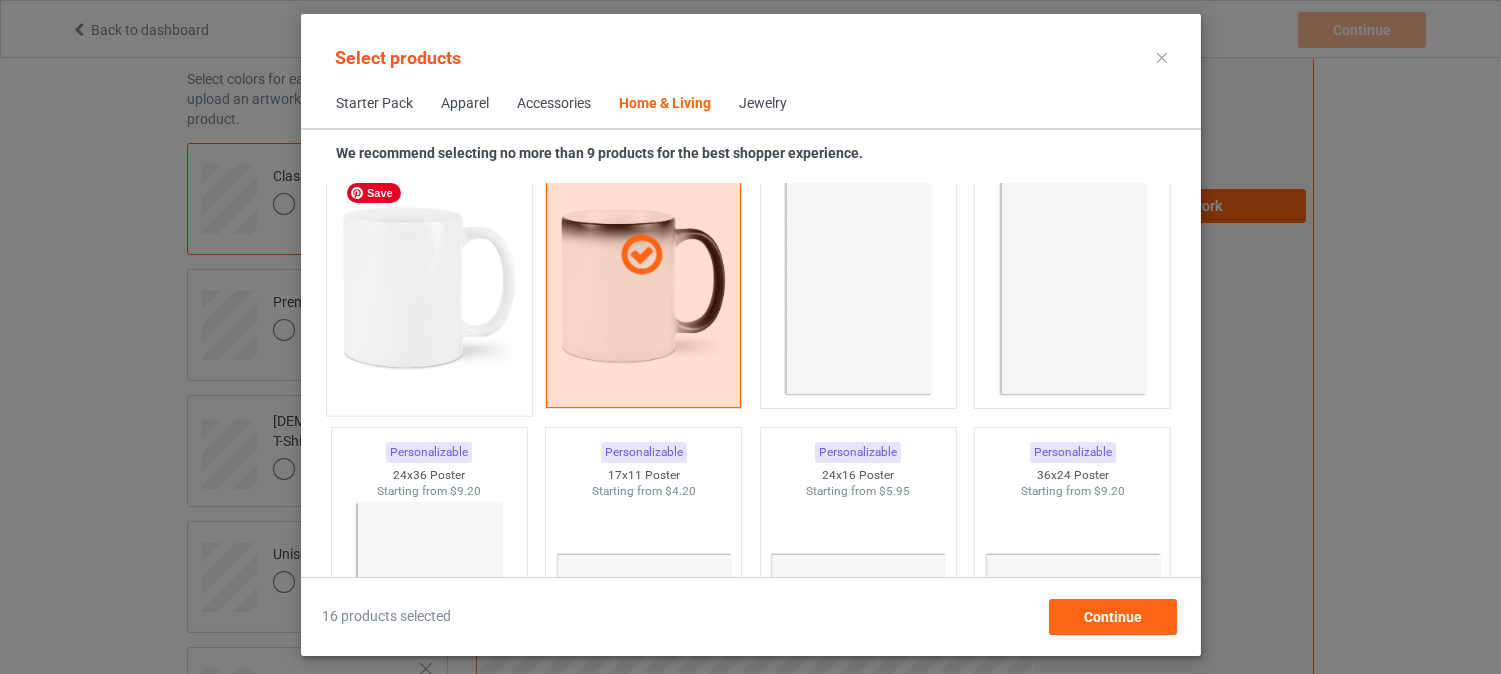 click at bounding box center (429, 287) 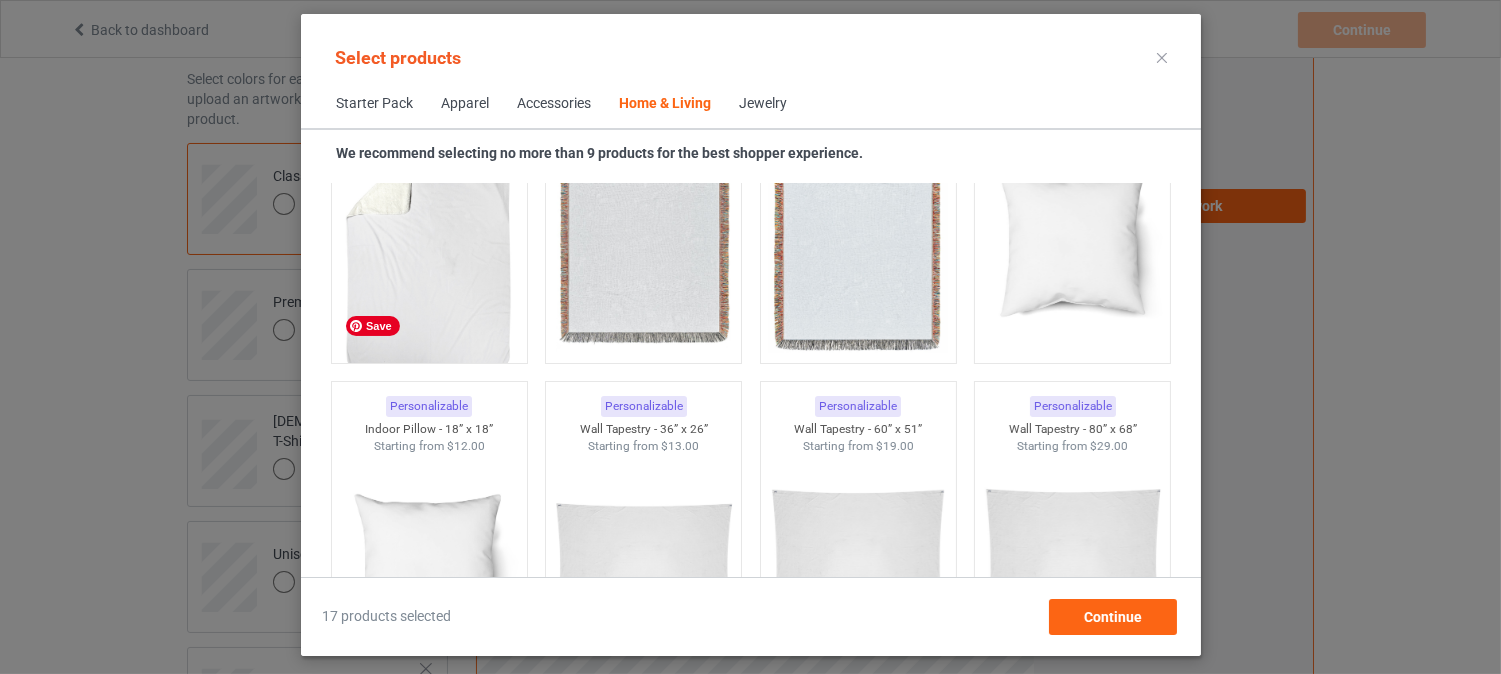 scroll, scrollTop: 10078, scrollLeft: 0, axis: vertical 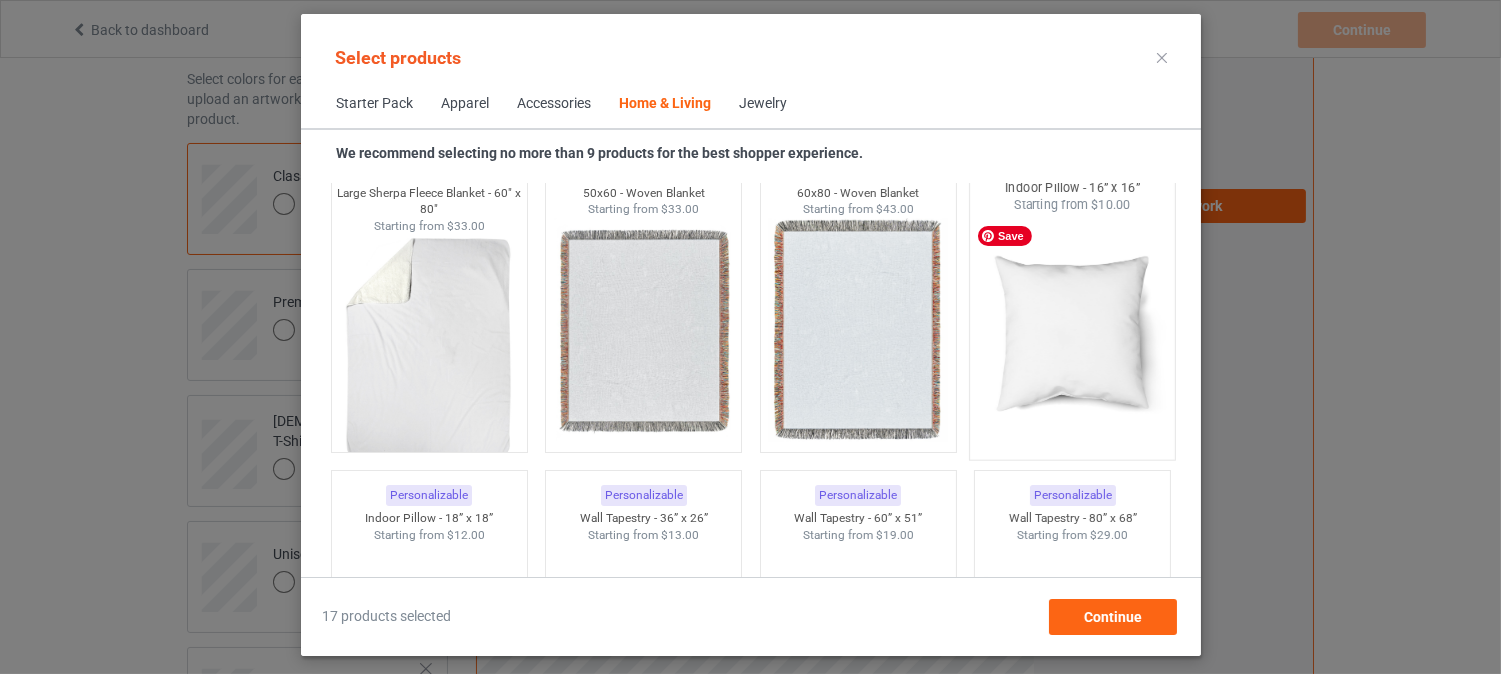 click at bounding box center (1072, 331) 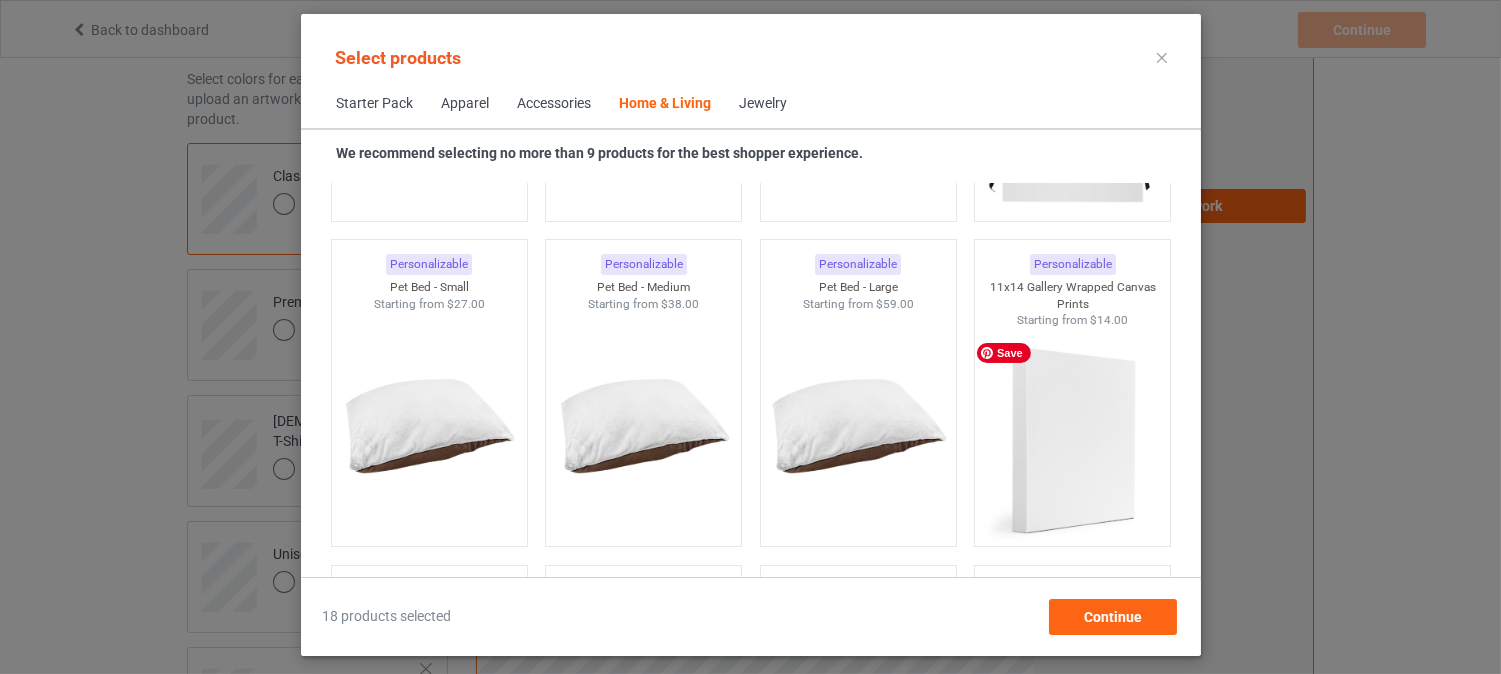scroll, scrollTop: 12834, scrollLeft: 0, axis: vertical 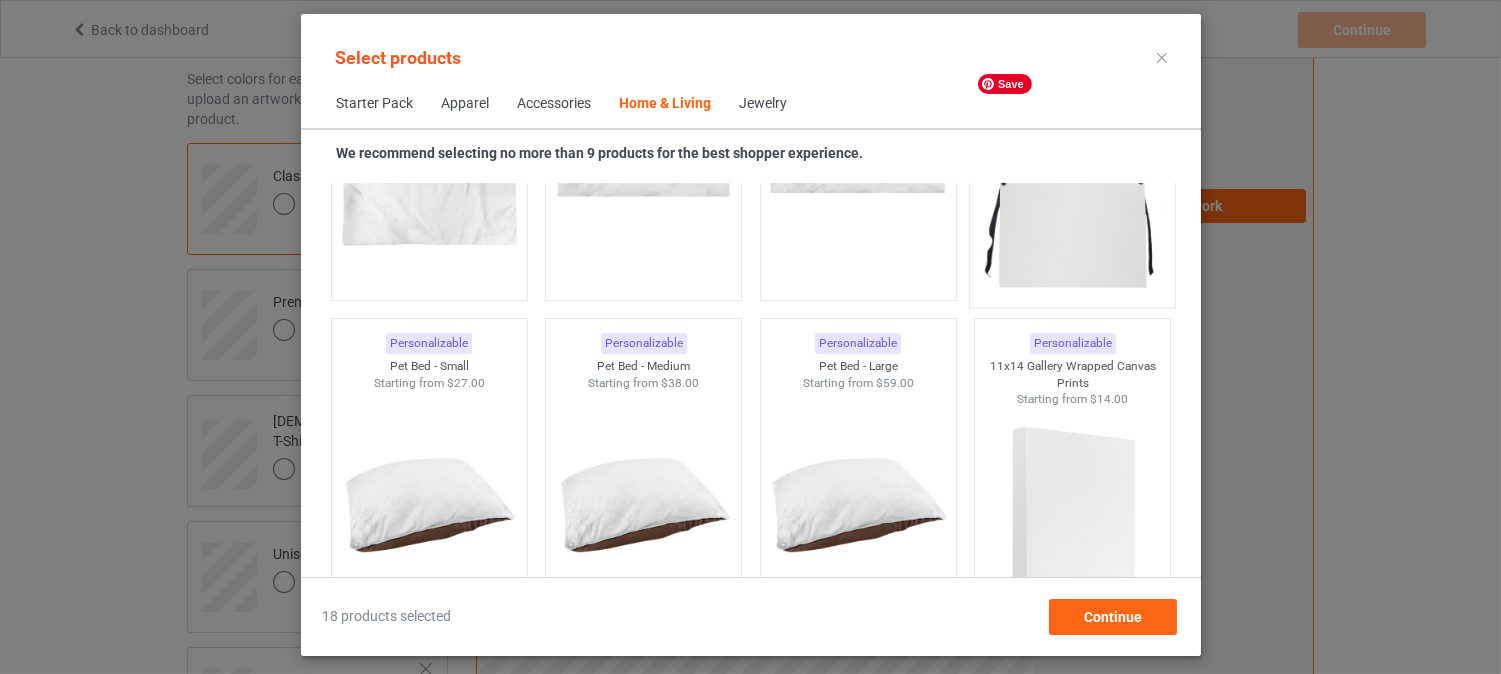 click at bounding box center (1072, 179) 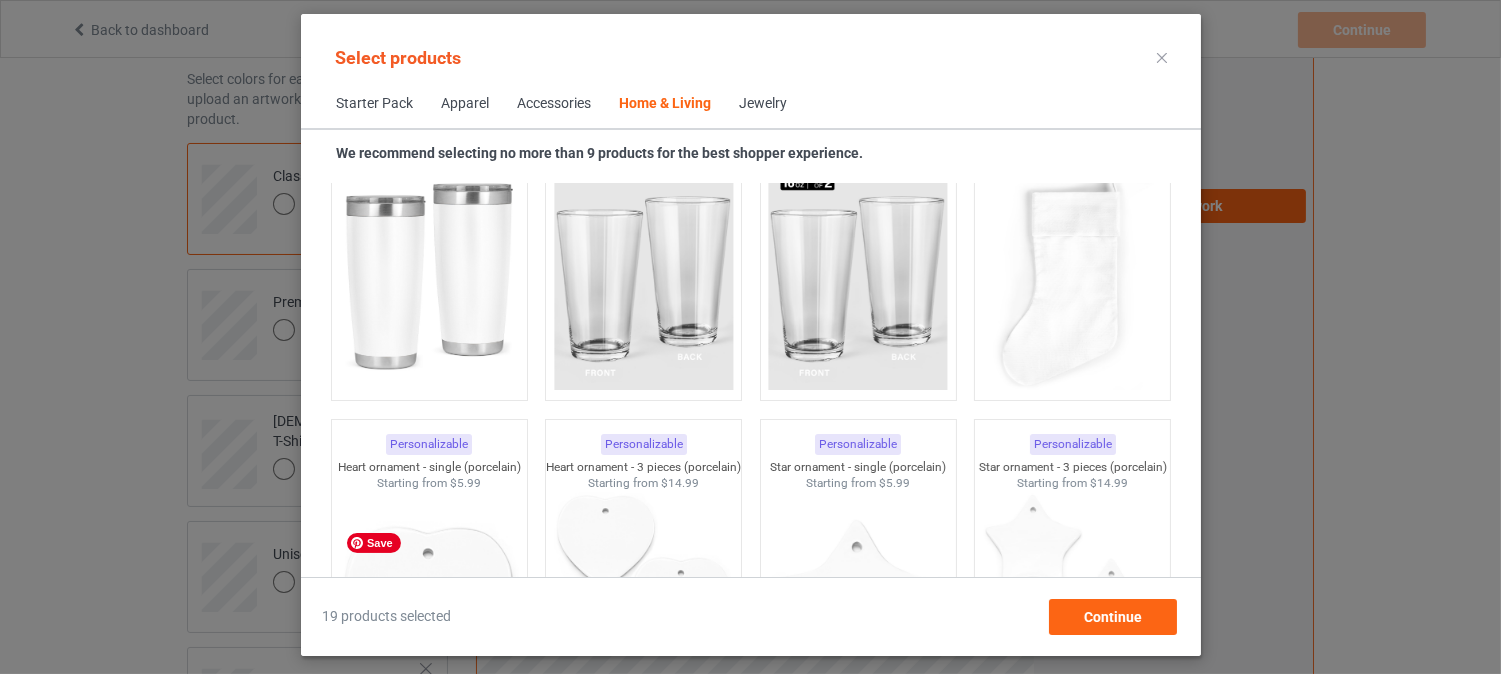 scroll, scrollTop: 14967, scrollLeft: 0, axis: vertical 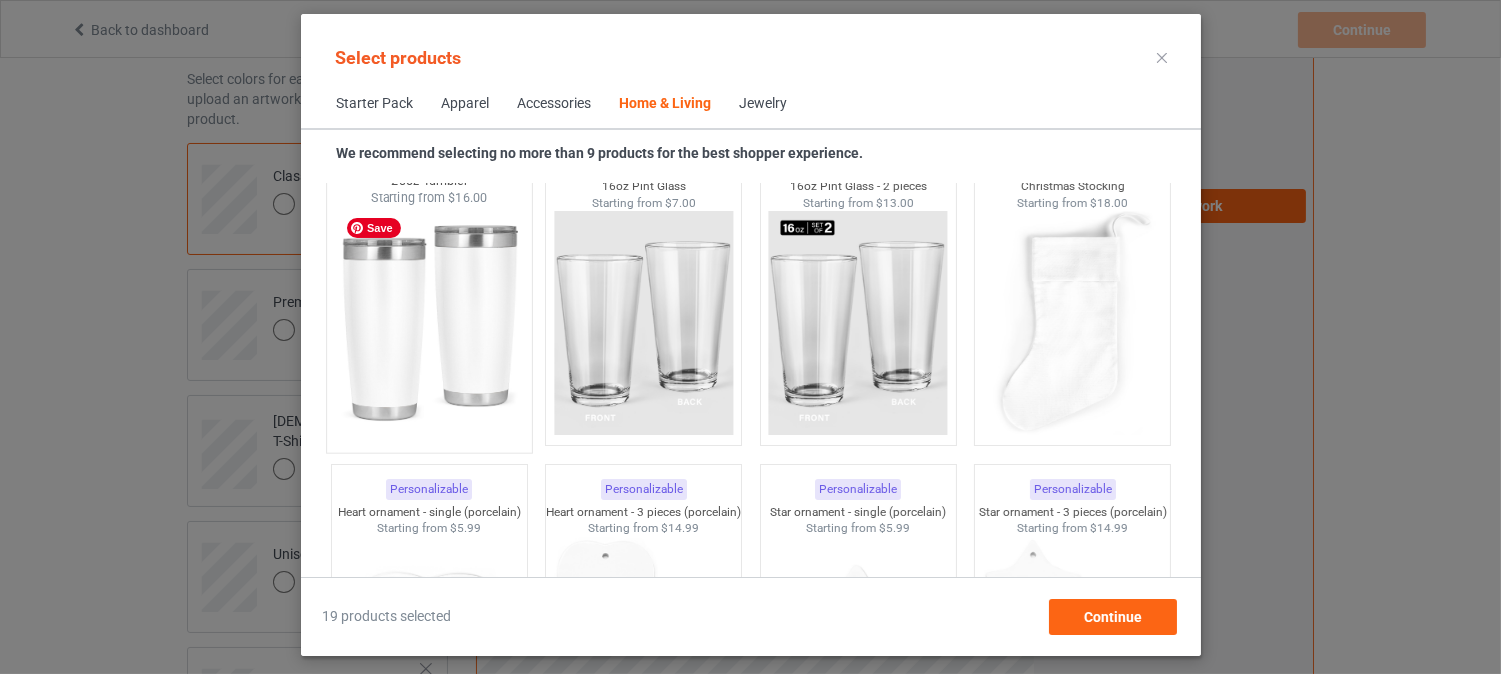 click at bounding box center [429, 324] 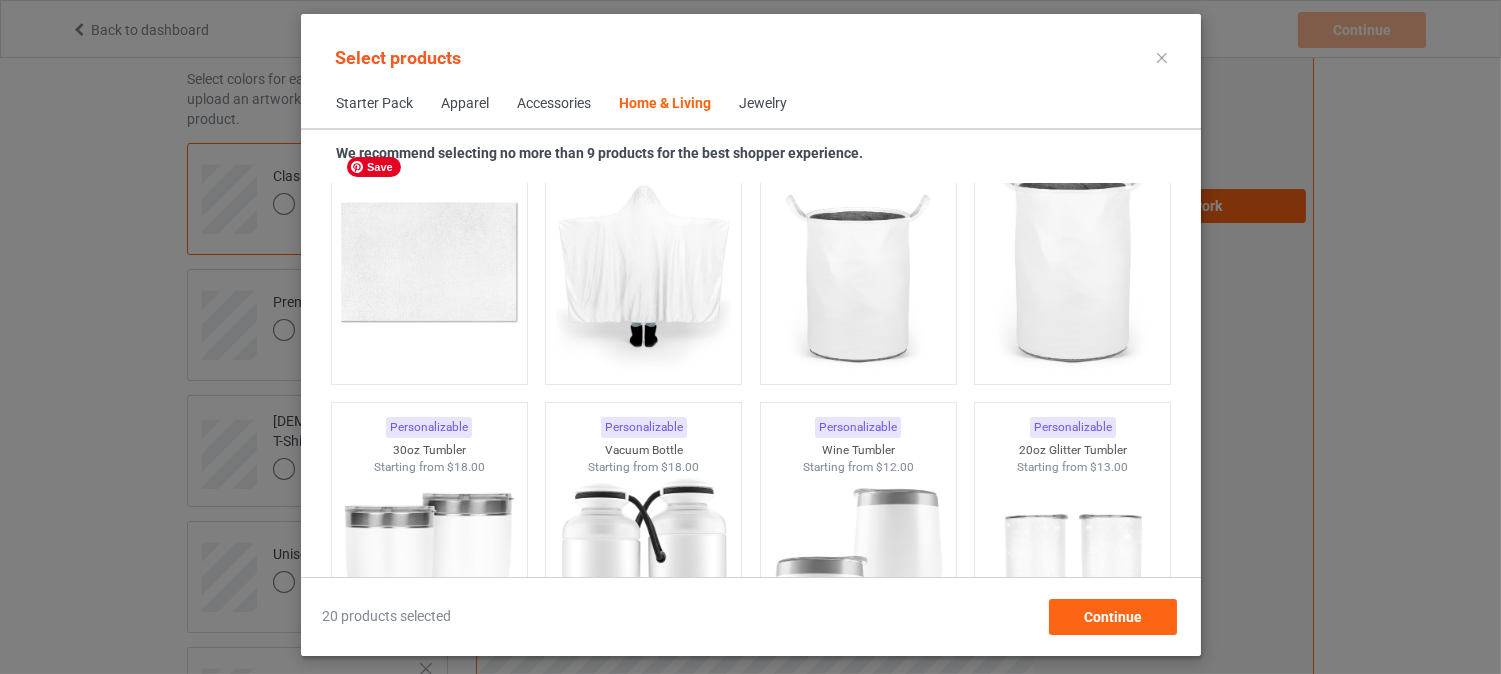 scroll, scrollTop: 16612, scrollLeft: 0, axis: vertical 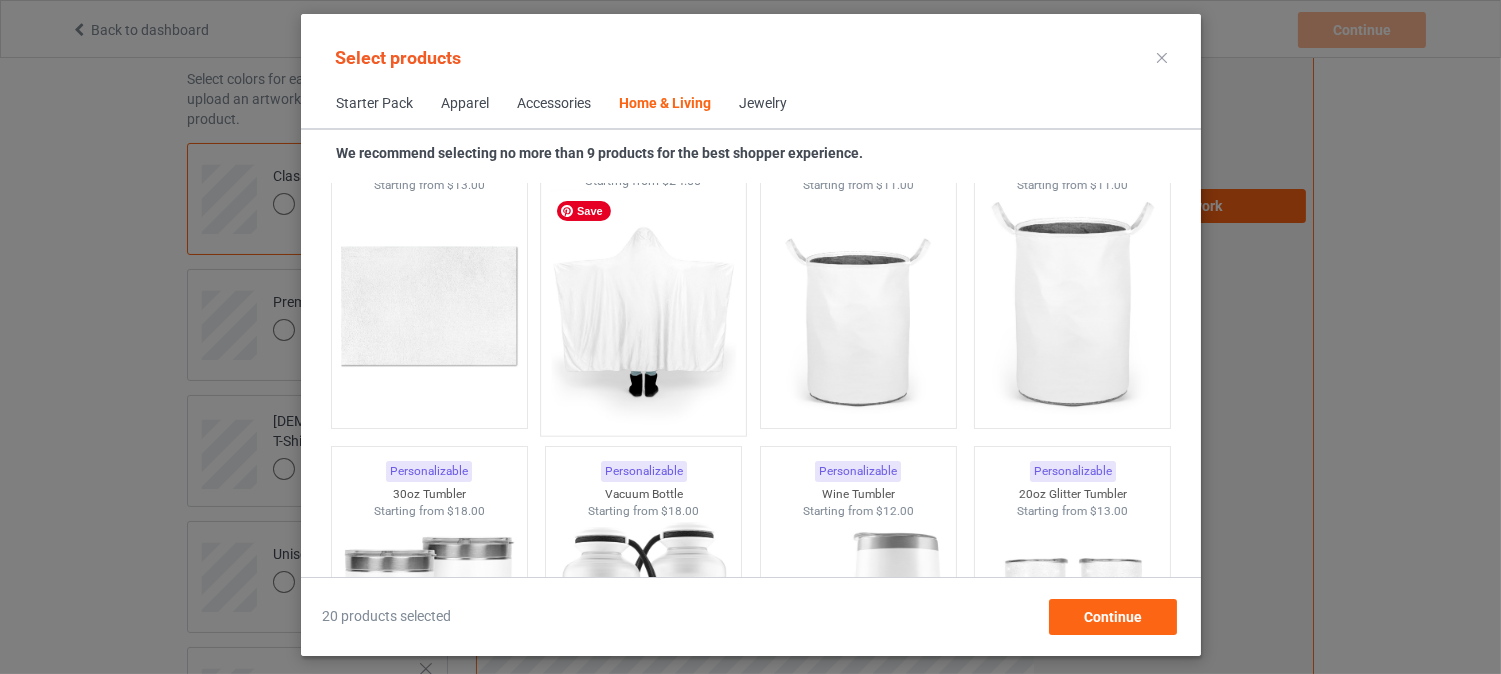 click at bounding box center [643, 307] 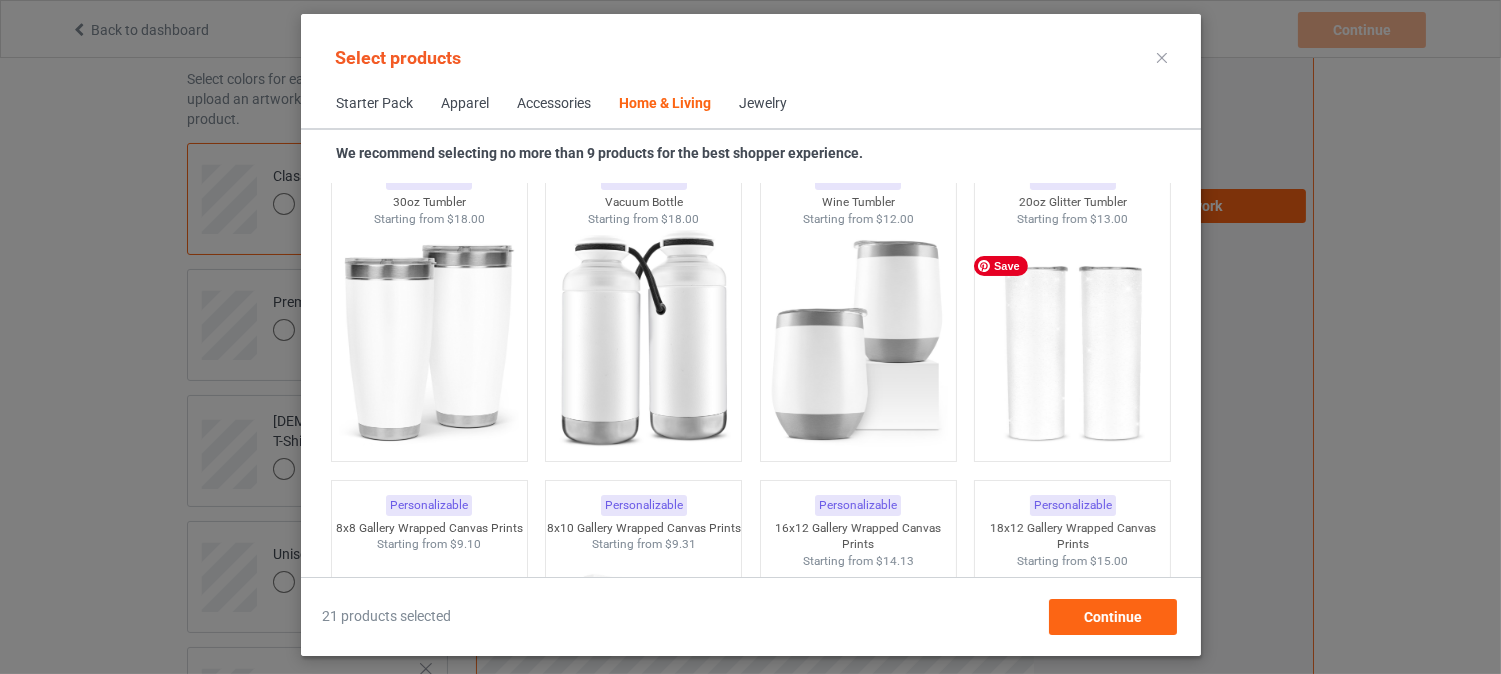 scroll, scrollTop: 16923, scrollLeft: 0, axis: vertical 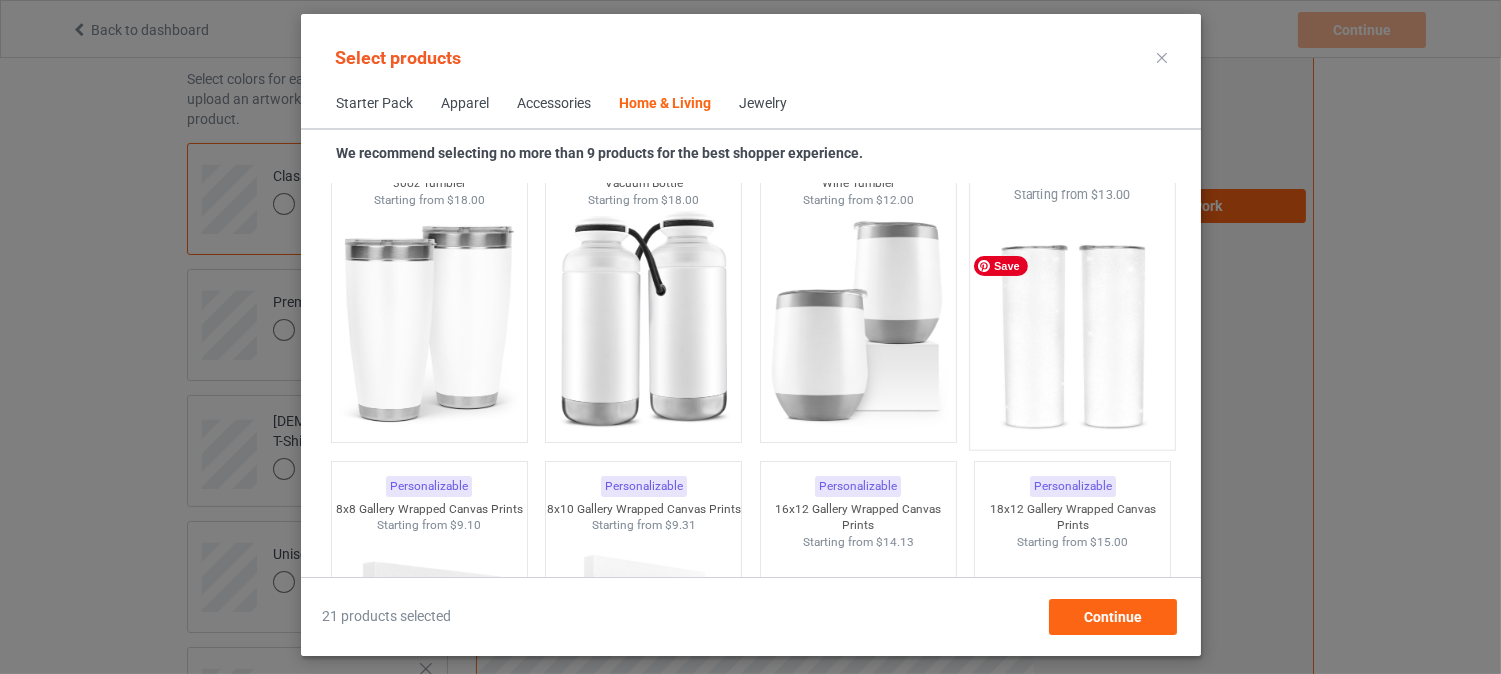 click at bounding box center (1072, 321) 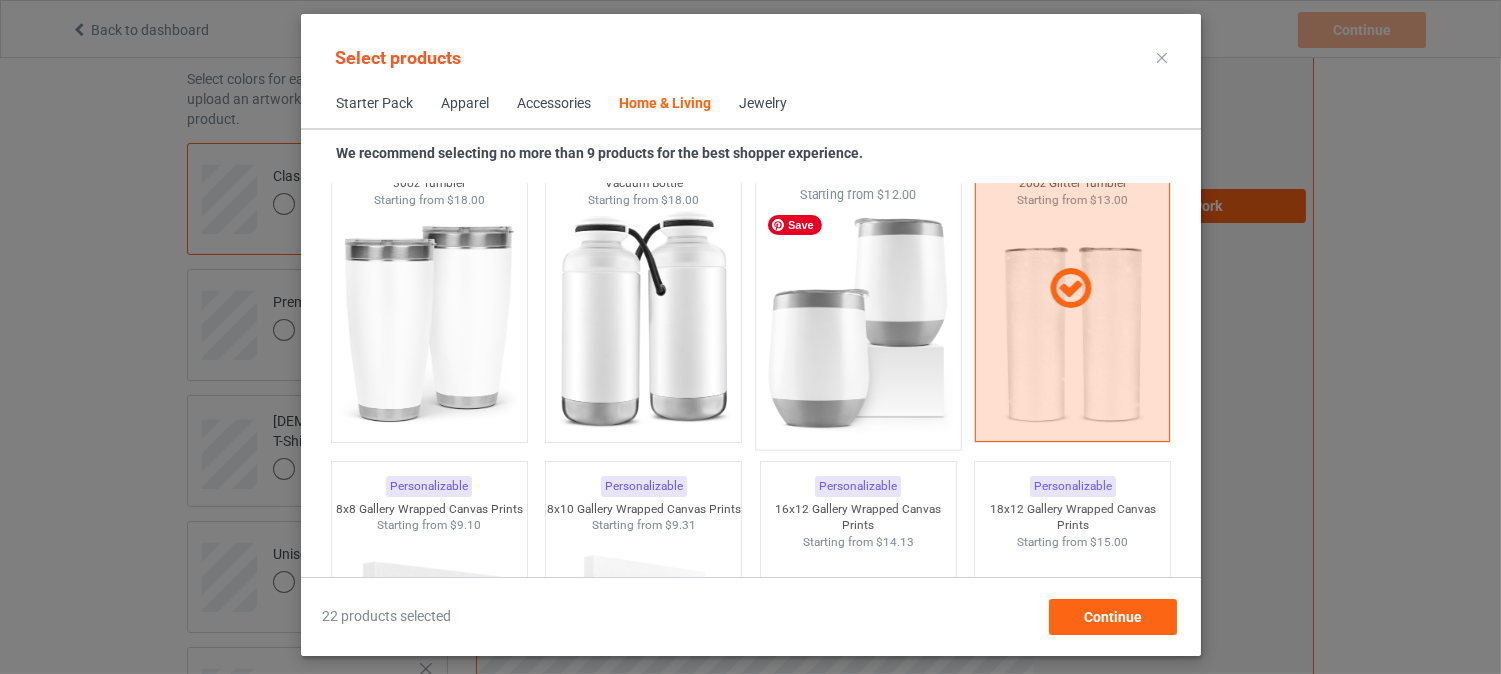 click at bounding box center [858, 321] 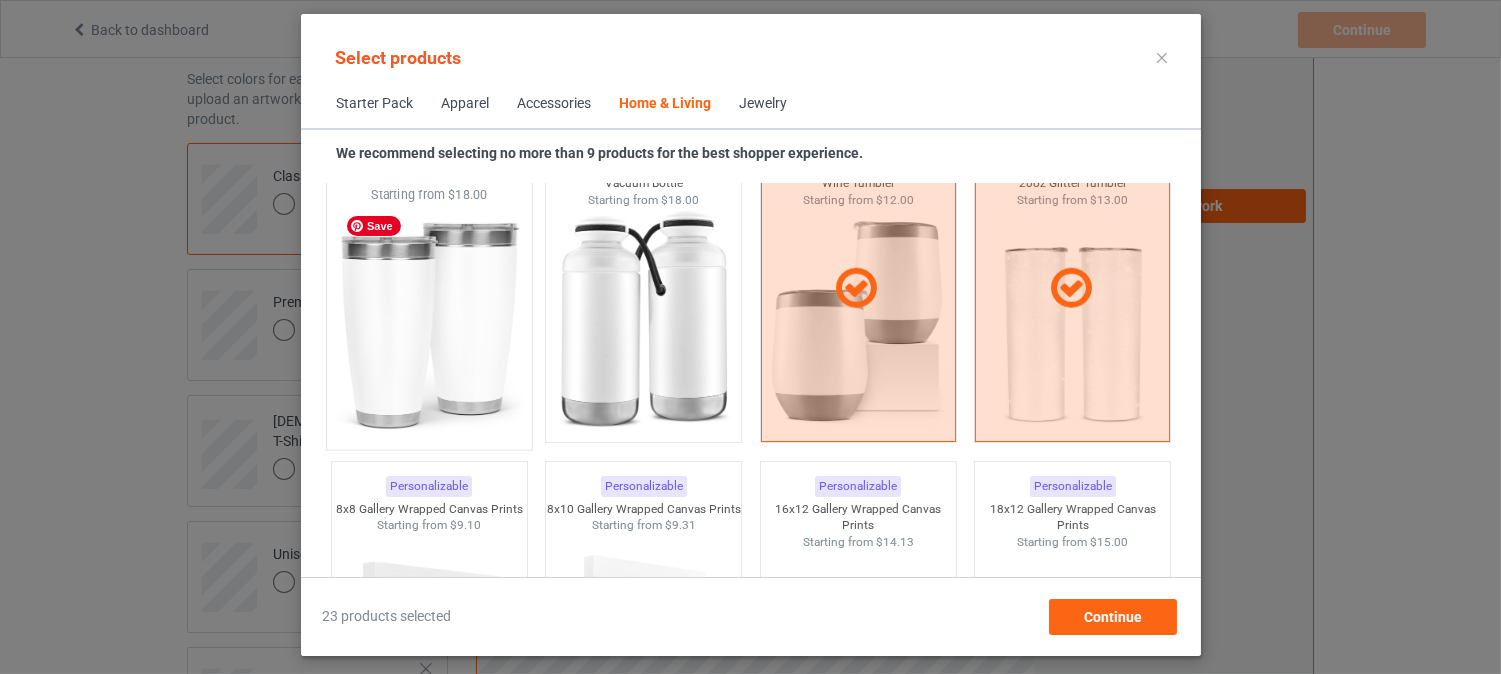 click at bounding box center [429, 321] 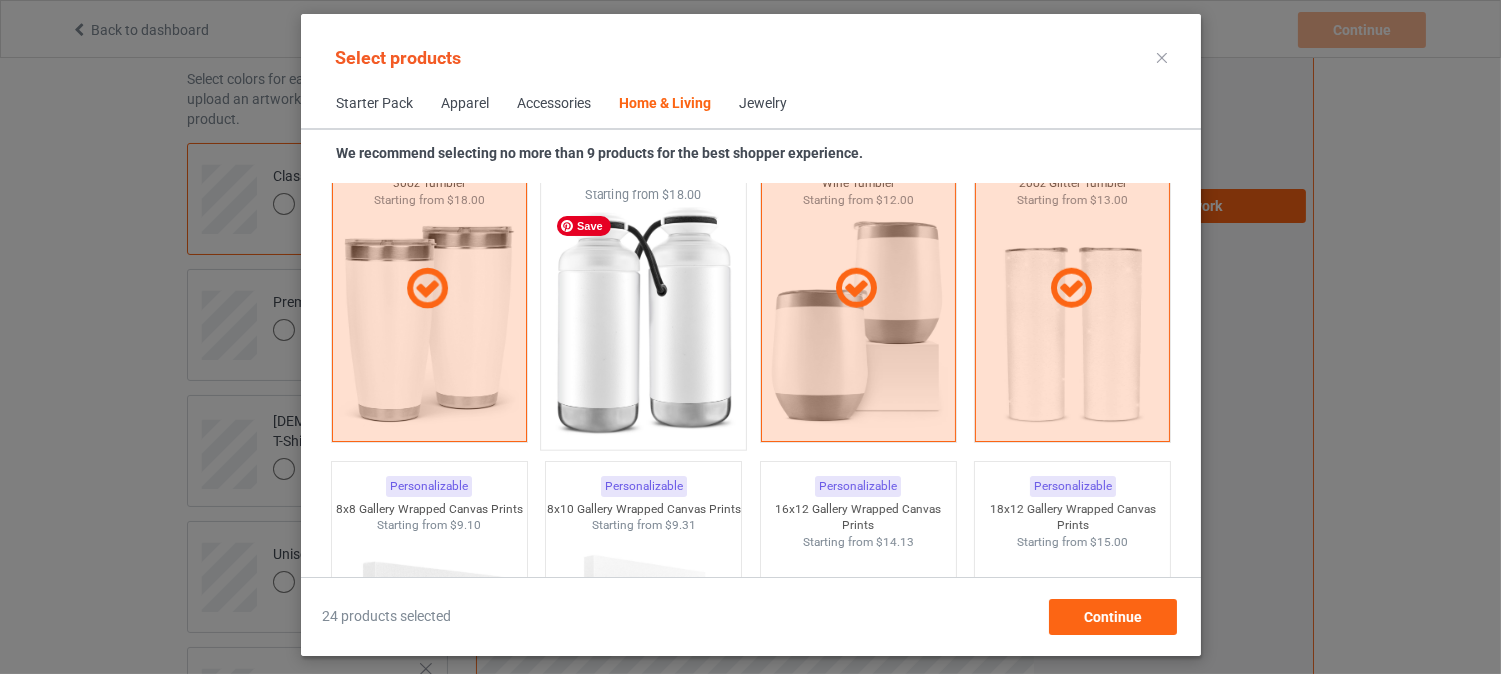 click at bounding box center (643, 321) 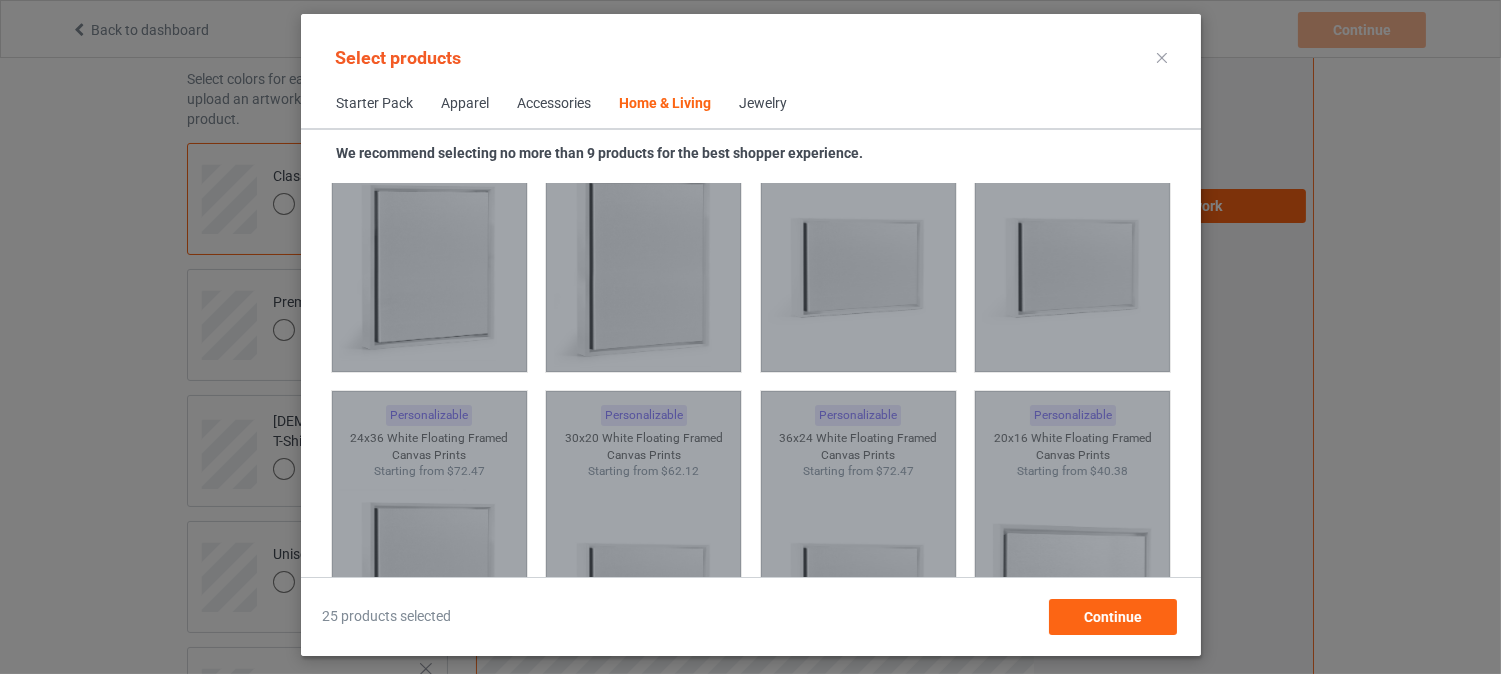 scroll, scrollTop: 21145, scrollLeft: 0, axis: vertical 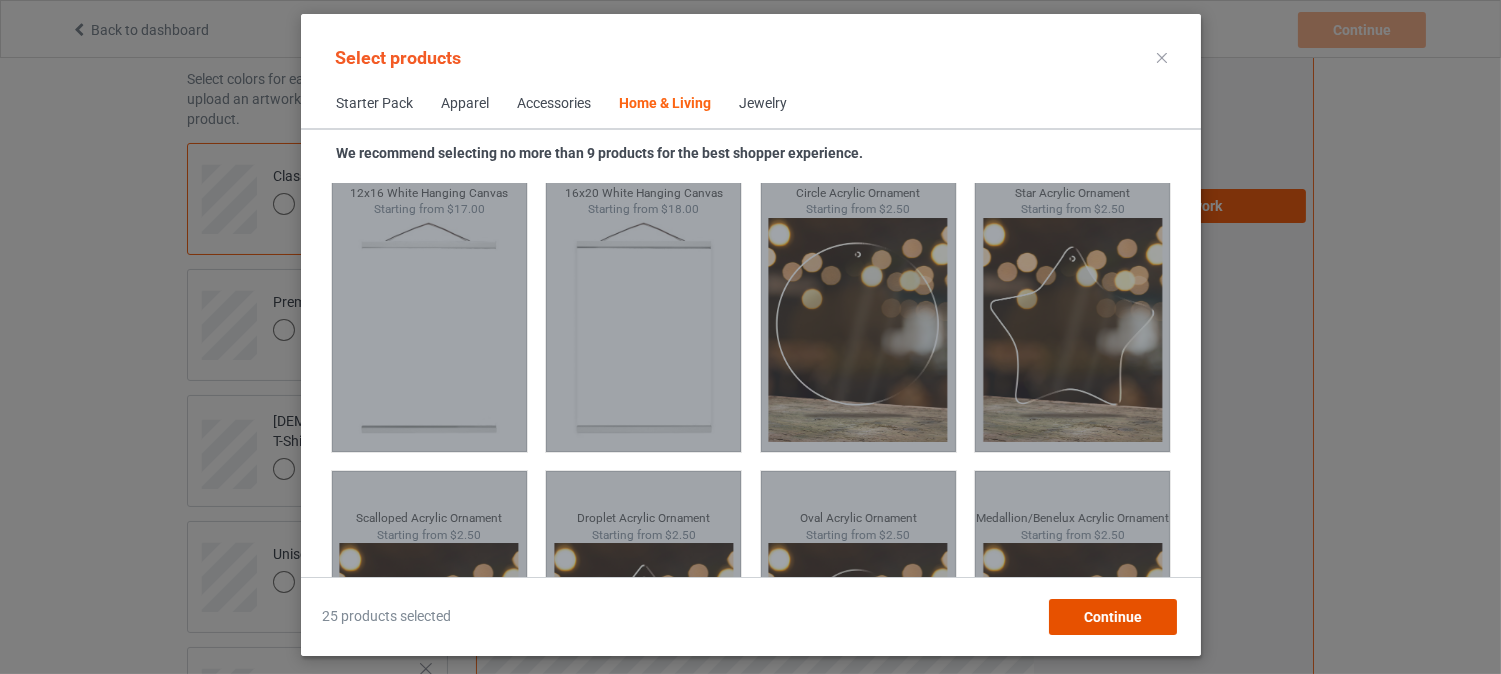 click on "Continue" at bounding box center (1112, 617) 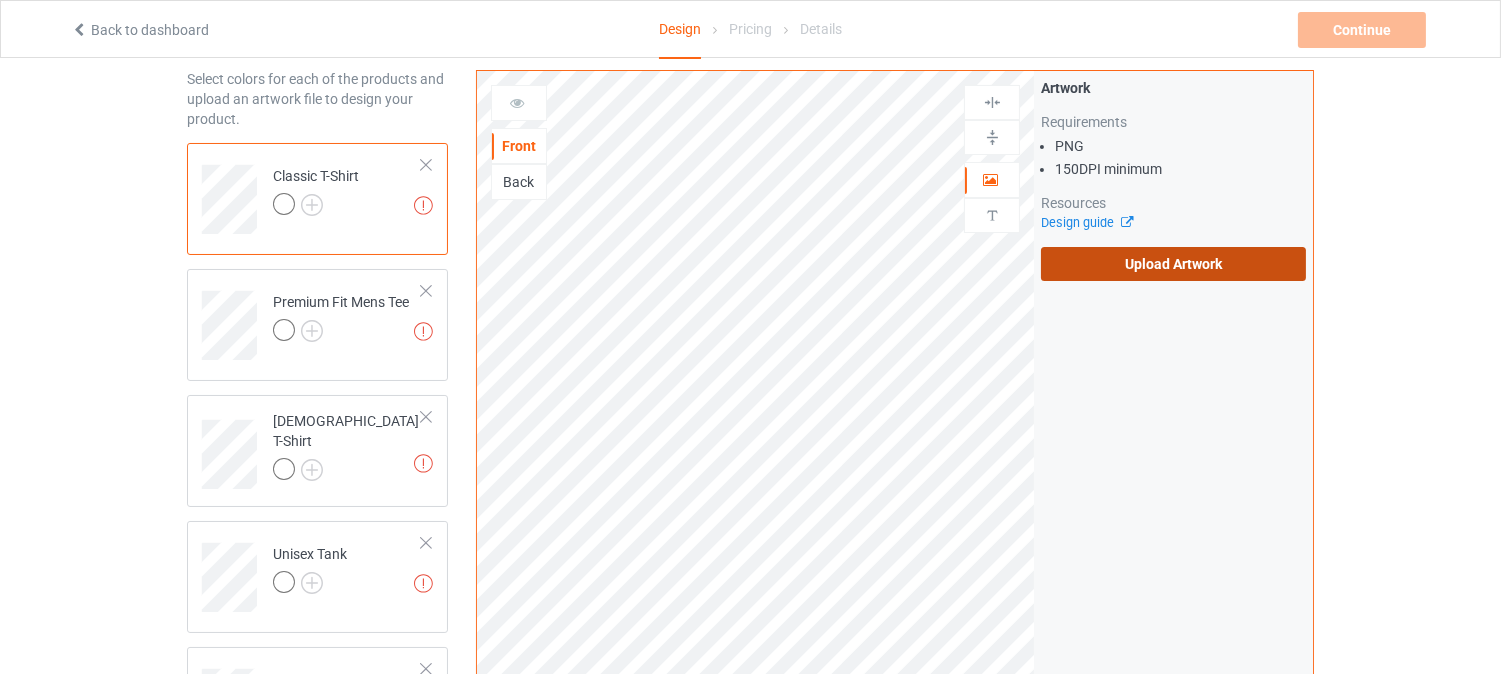 click on "Upload Artwork" at bounding box center [1173, 264] 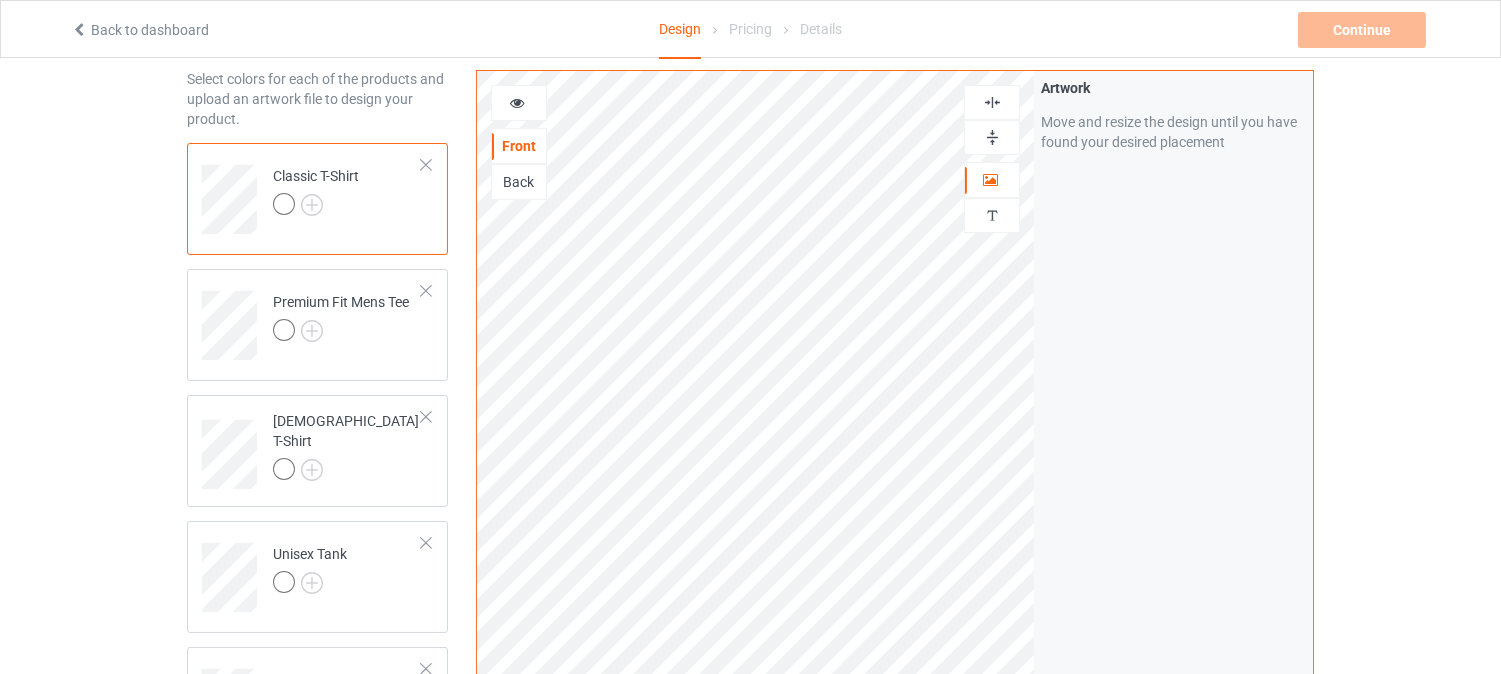click at bounding box center [992, 102] 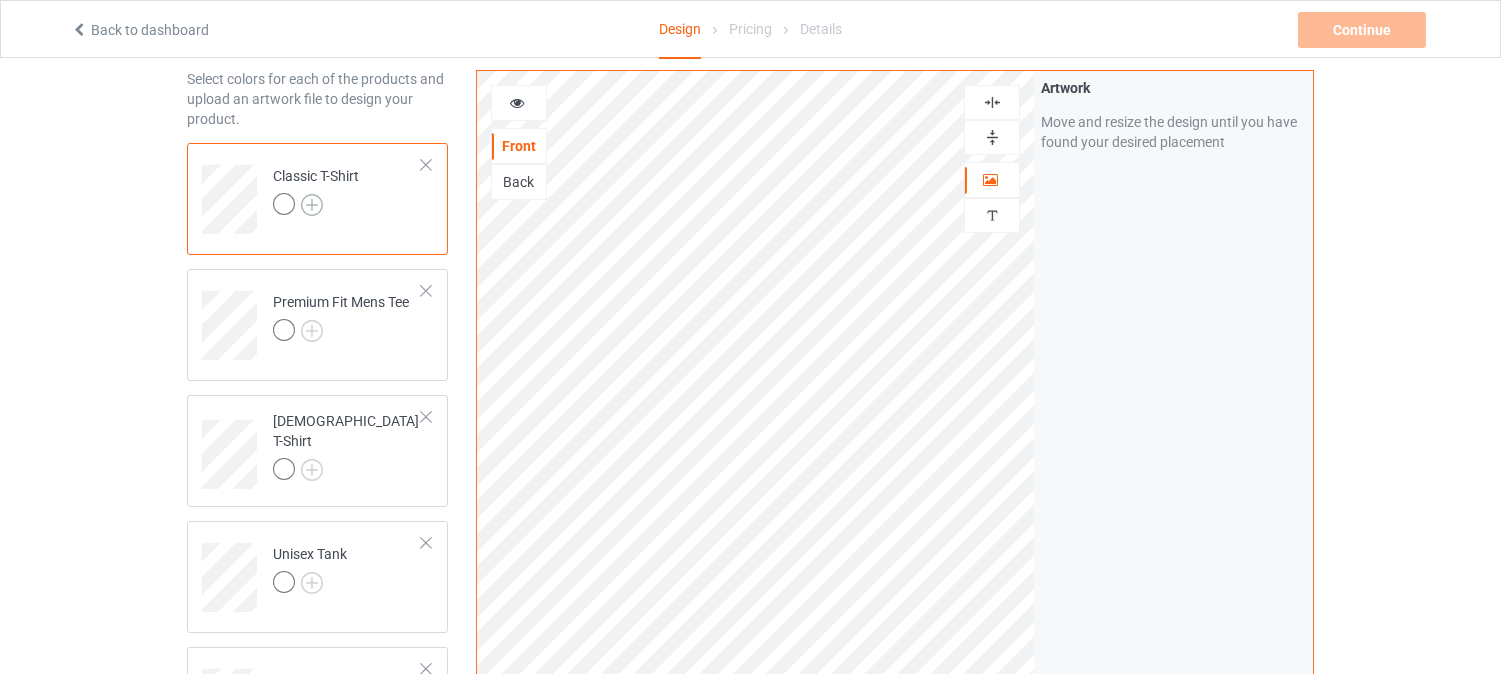 click at bounding box center [312, 205] 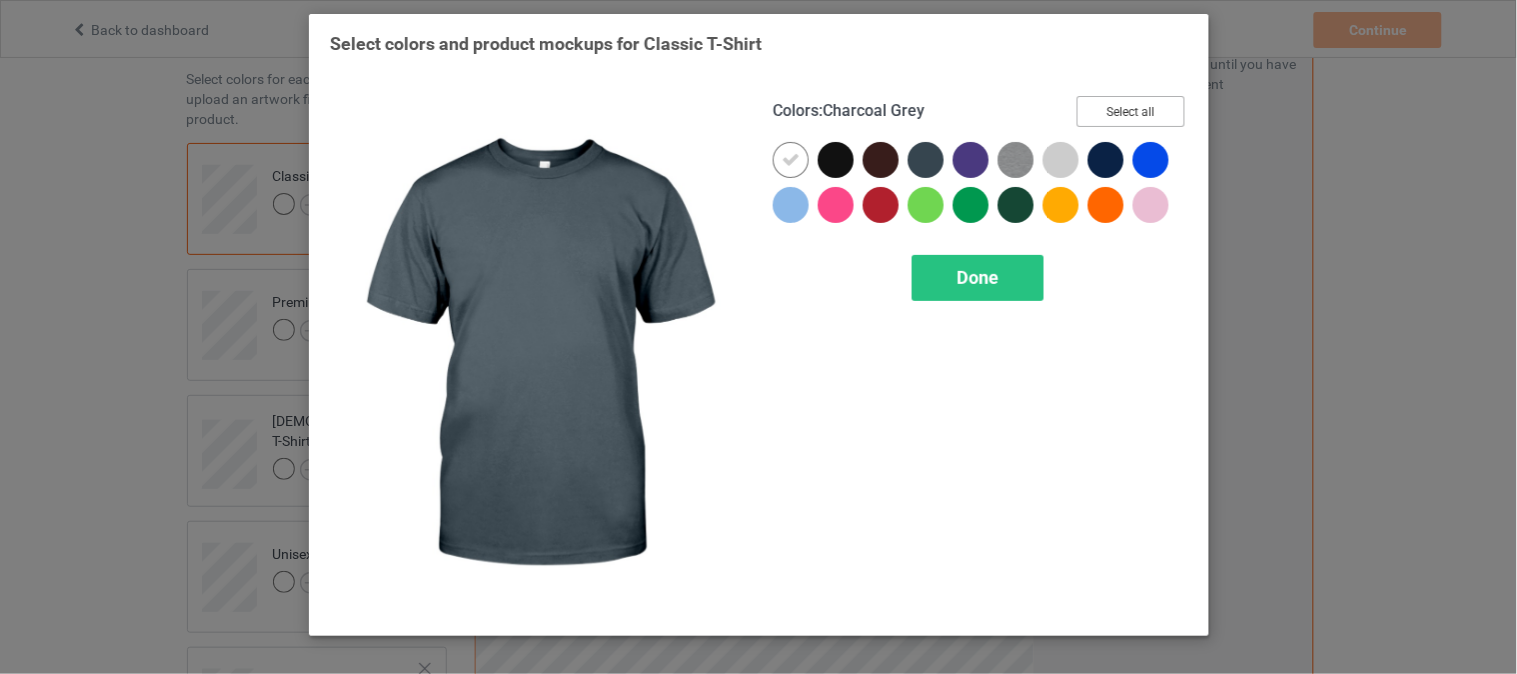 click on "Select all" at bounding box center (1131, 111) 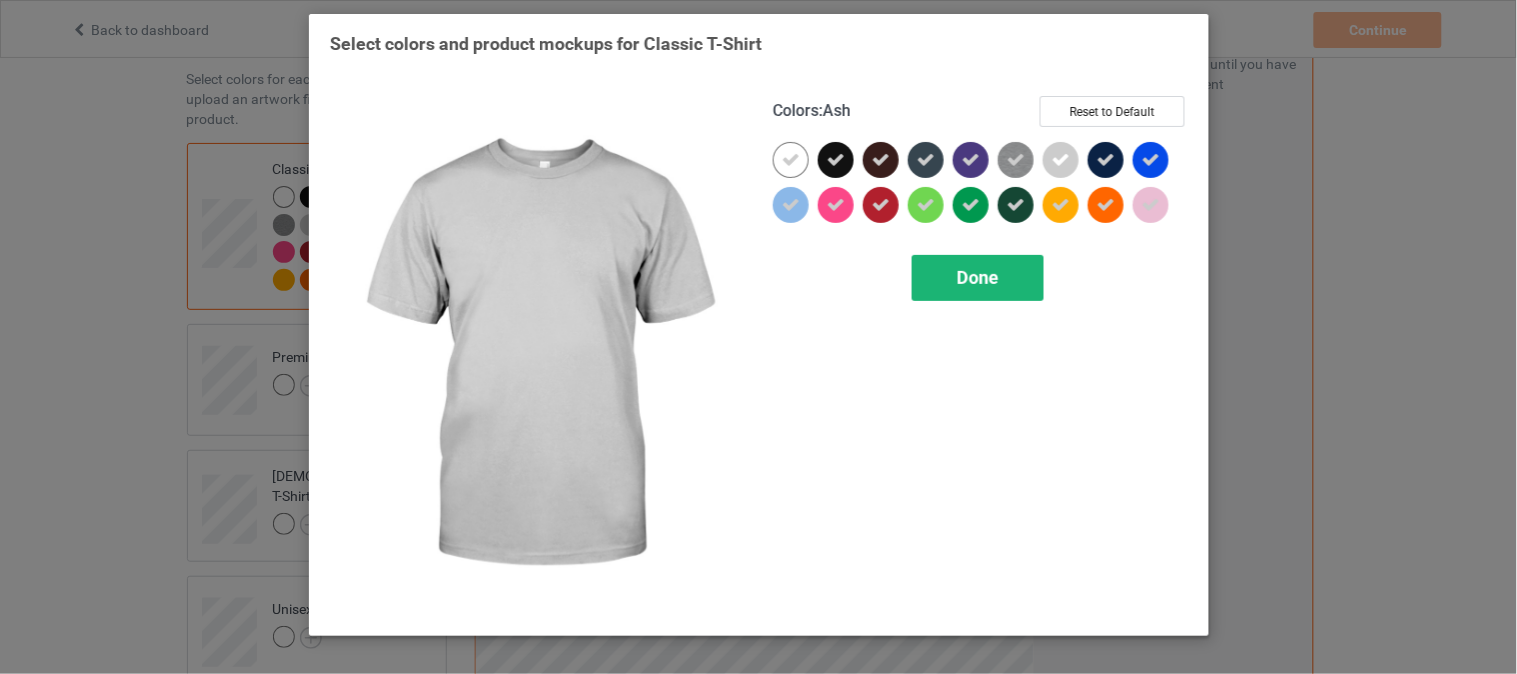 click on "Done" at bounding box center (978, 277) 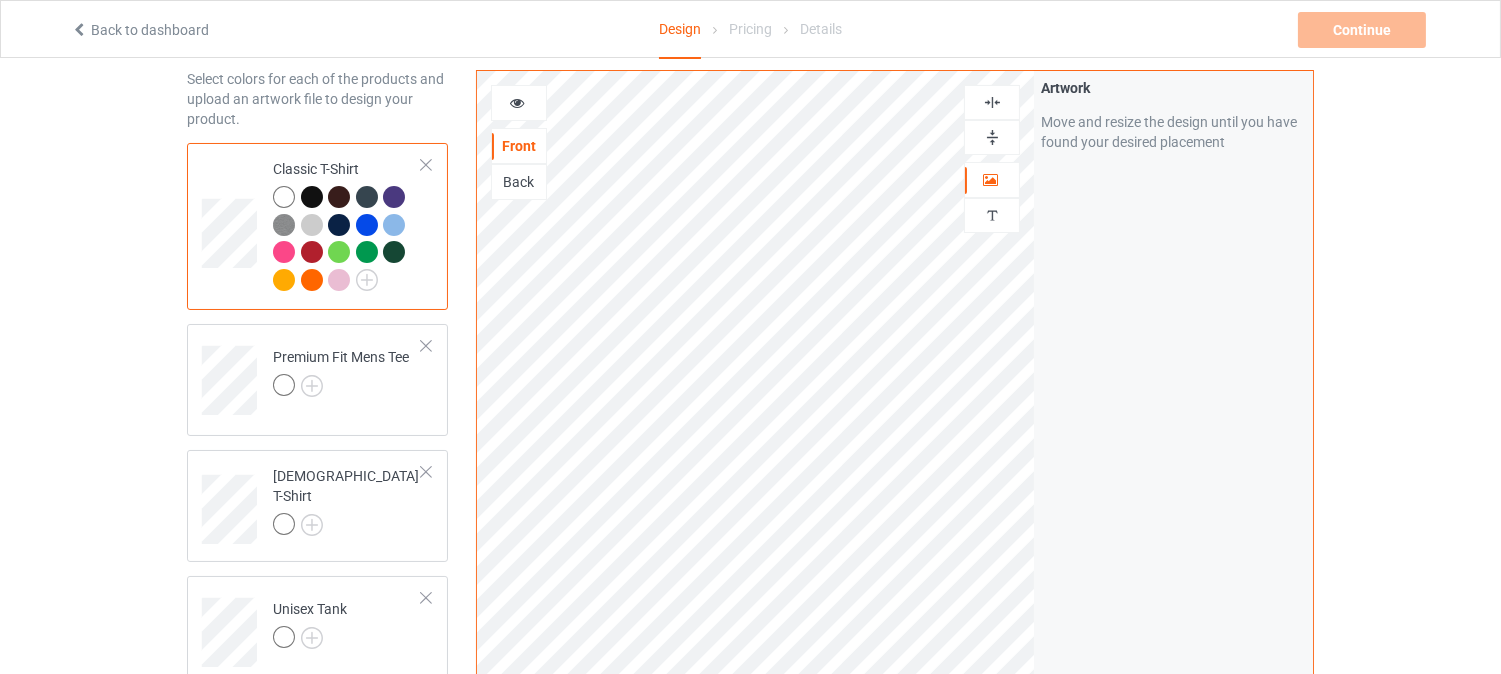 click at bounding box center (517, 100) 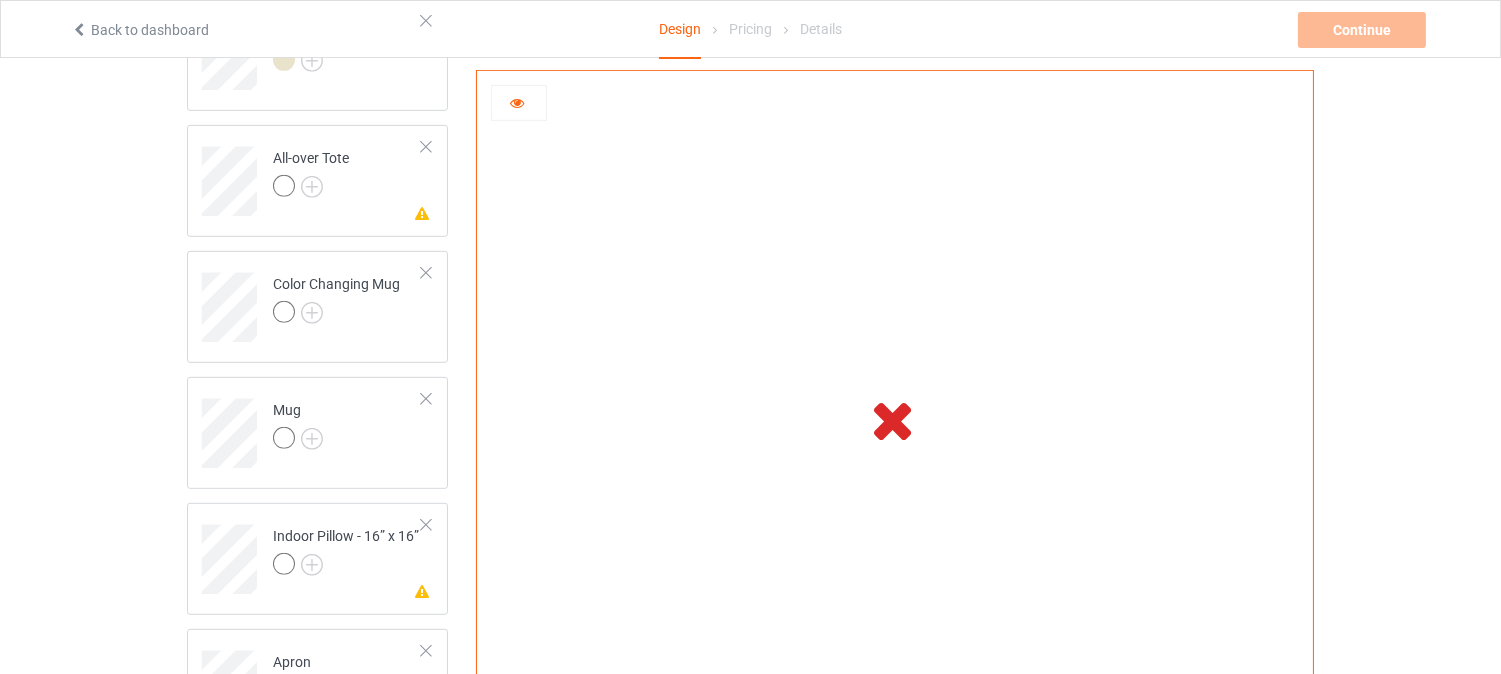 scroll, scrollTop: 2224, scrollLeft: 0, axis: vertical 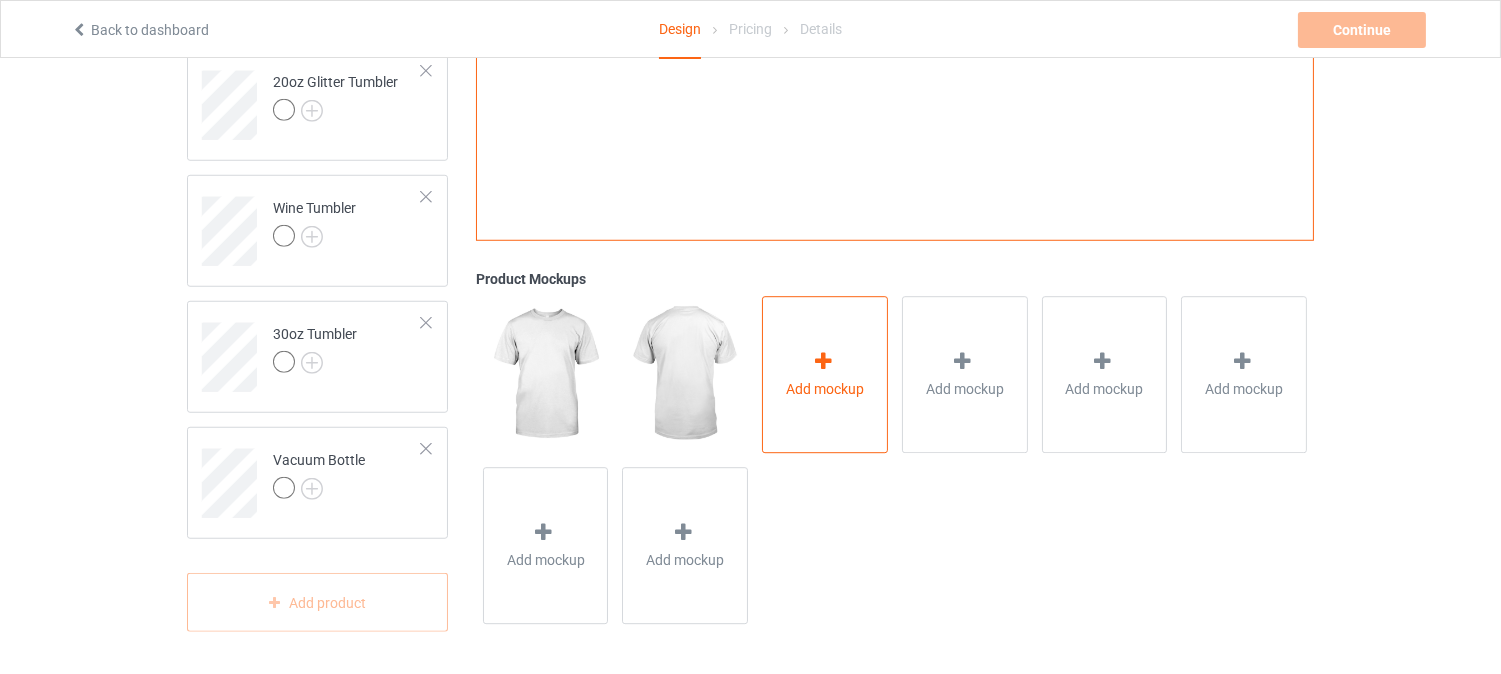 click at bounding box center (823, 362) 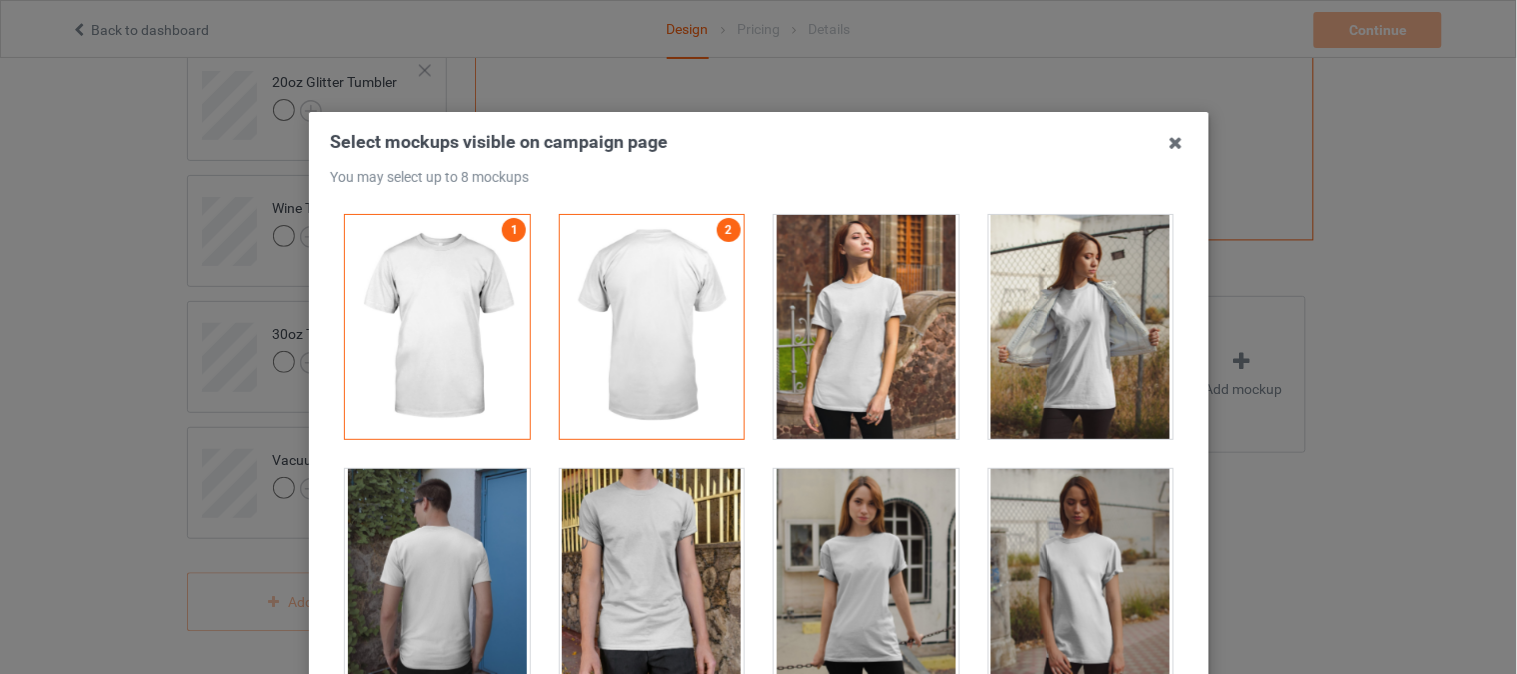 click at bounding box center (866, 327) 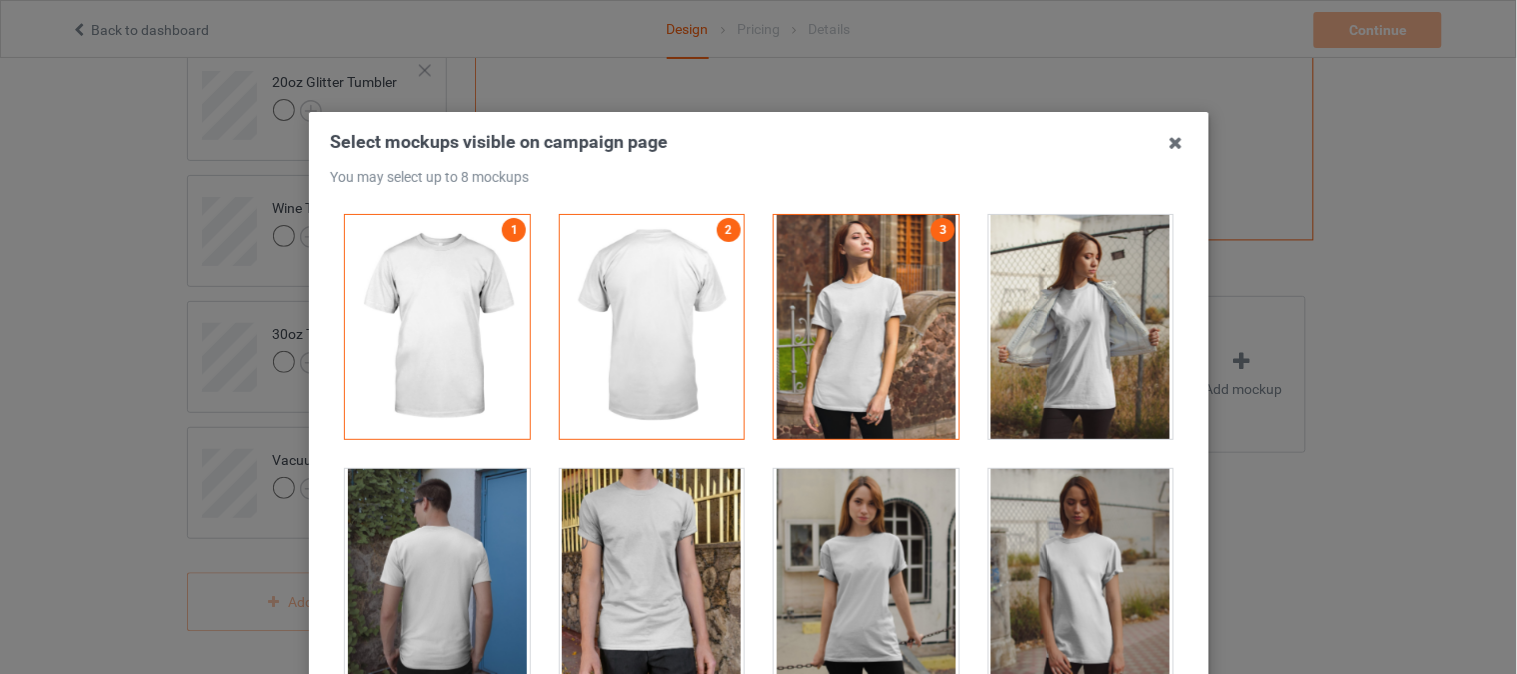 click at bounding box center (1080, 327) 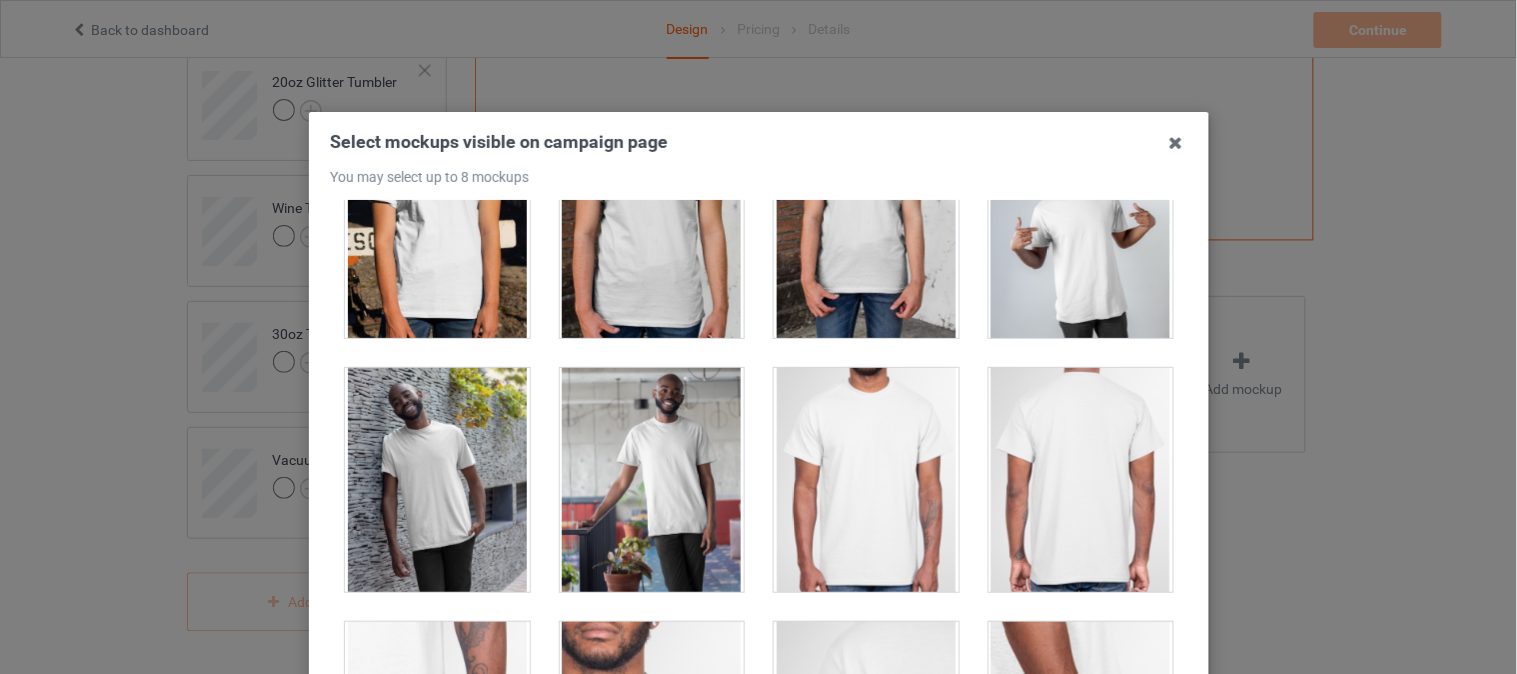 scroll, scrollTop: 66, scrollLeft: 0, axis: vertical 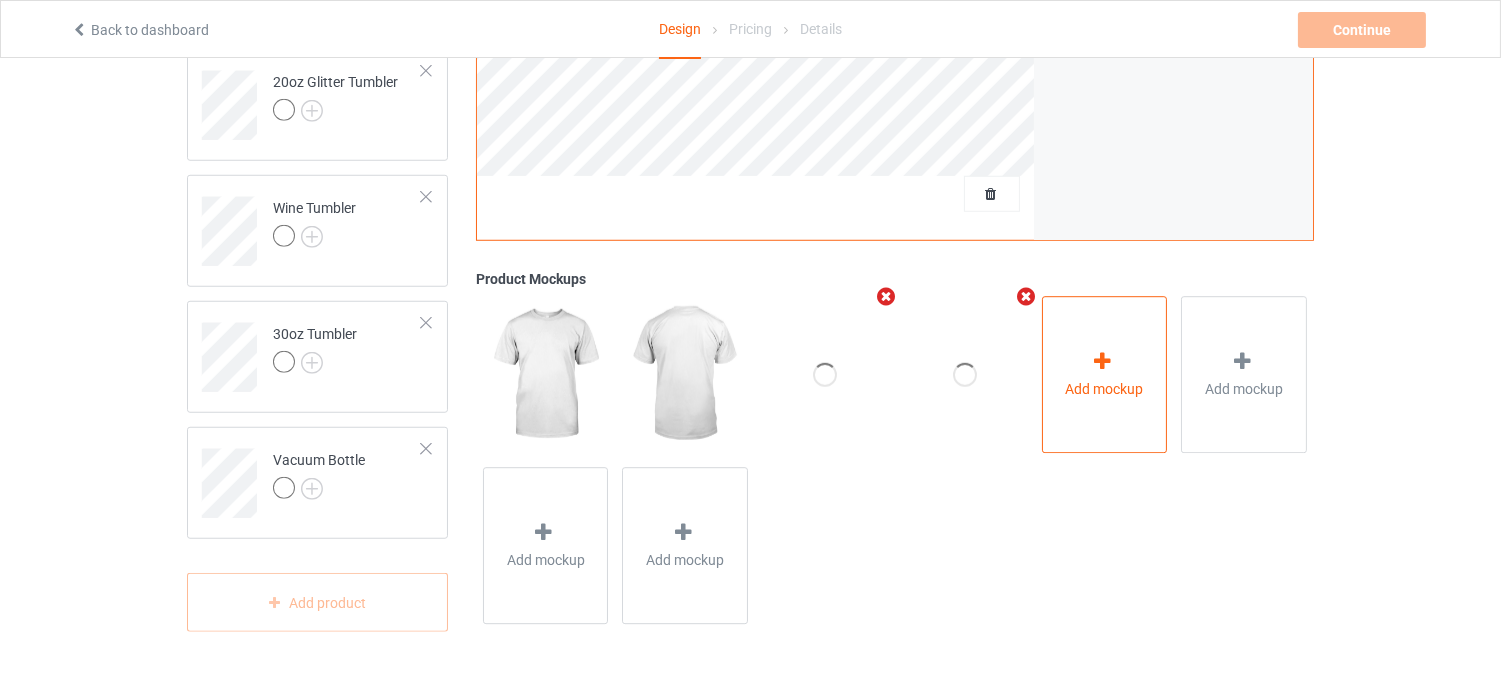 click on "Add mockup" at bounding box center (1104, 390) 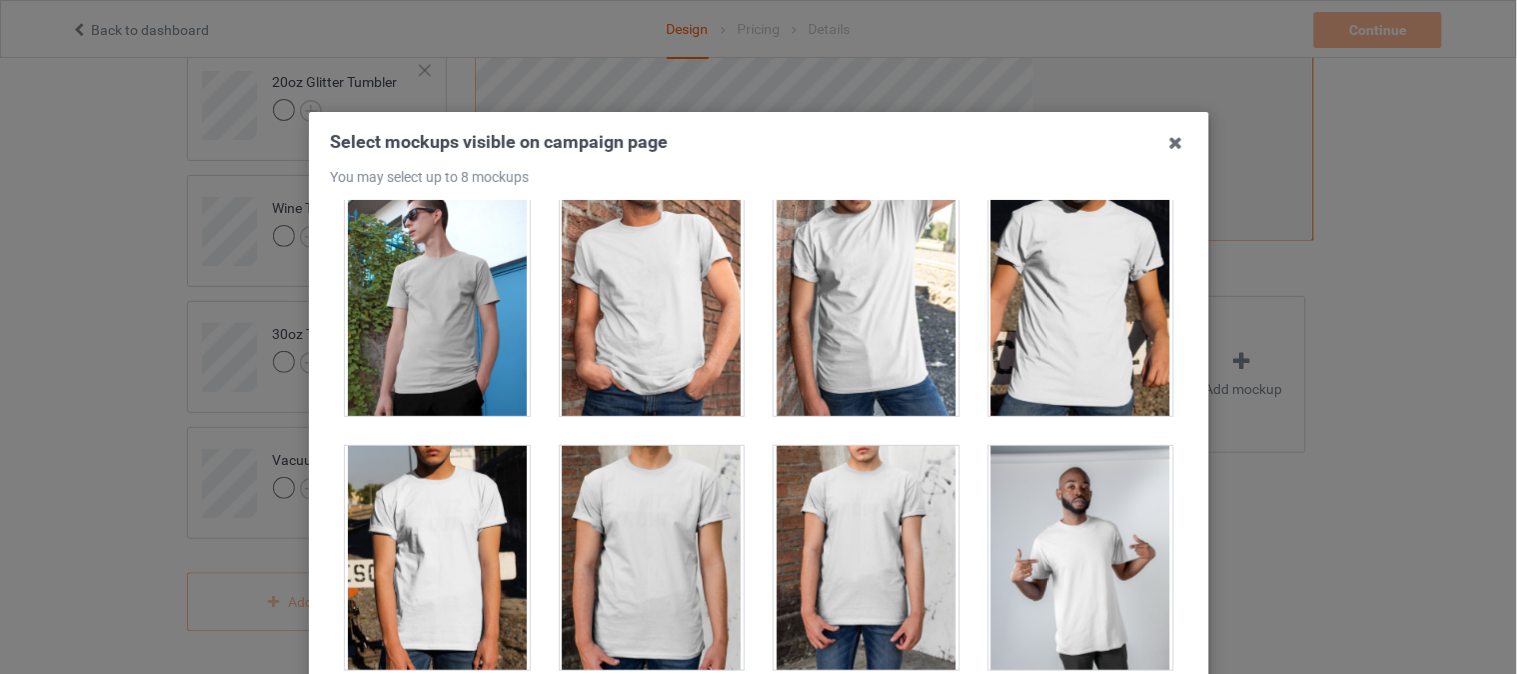 scroll, scrollTop: 0, scrollLeft: 0, axis: both 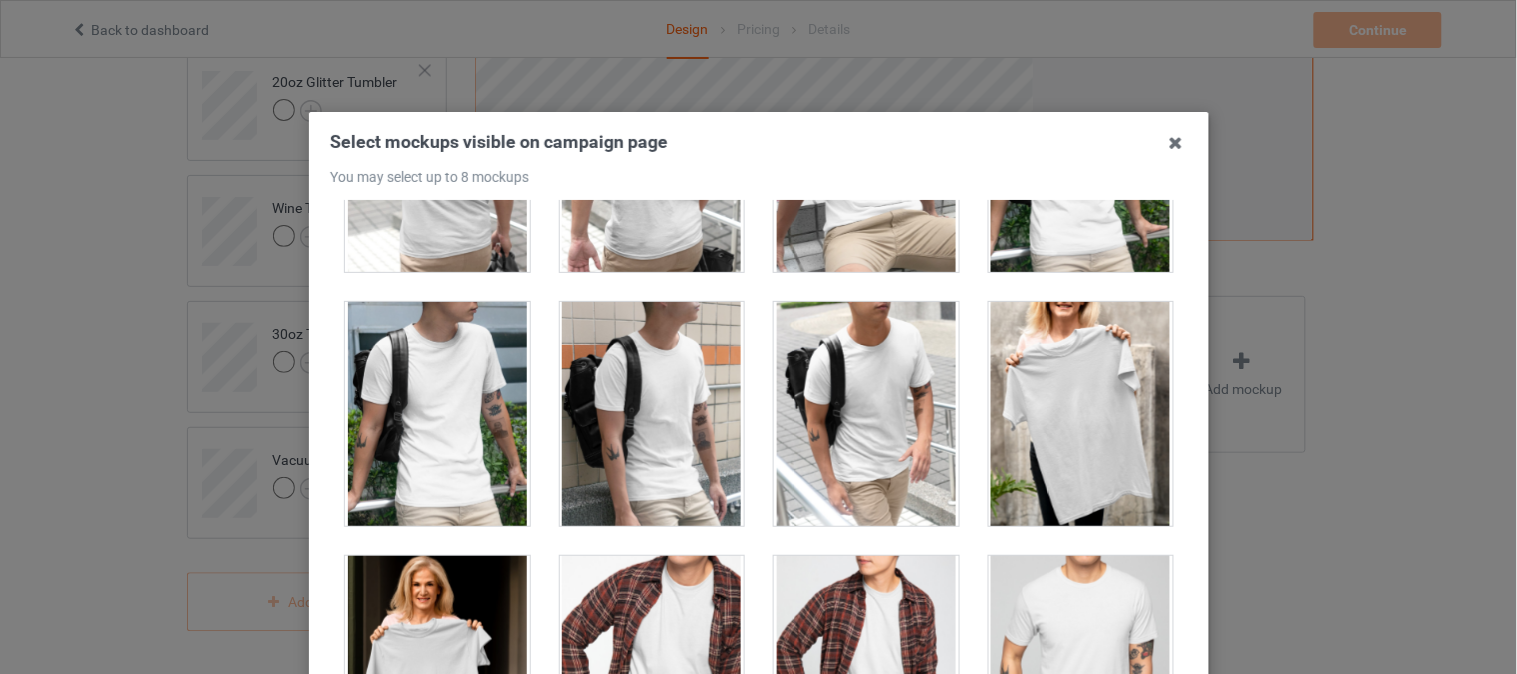 click at bounding box center [1080, 414] 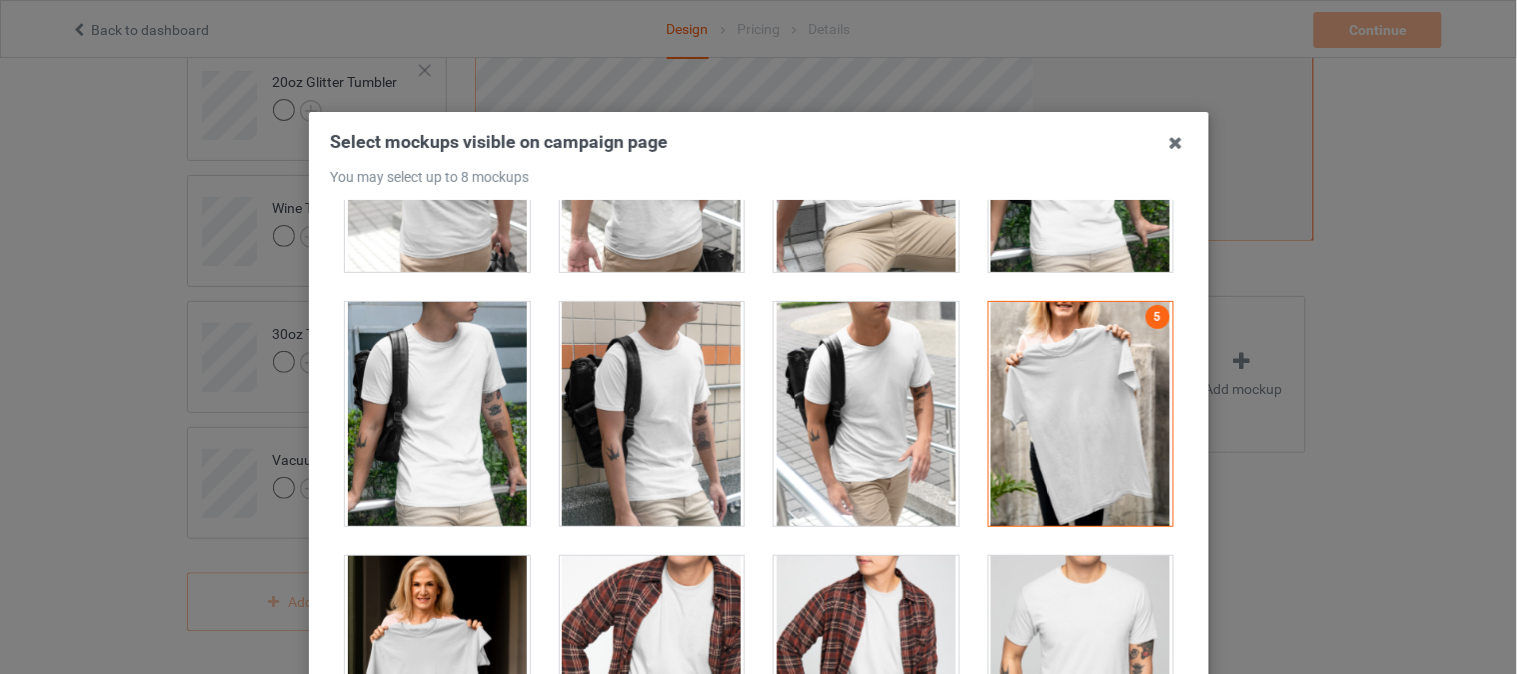 click at bounding box center [866, 414] 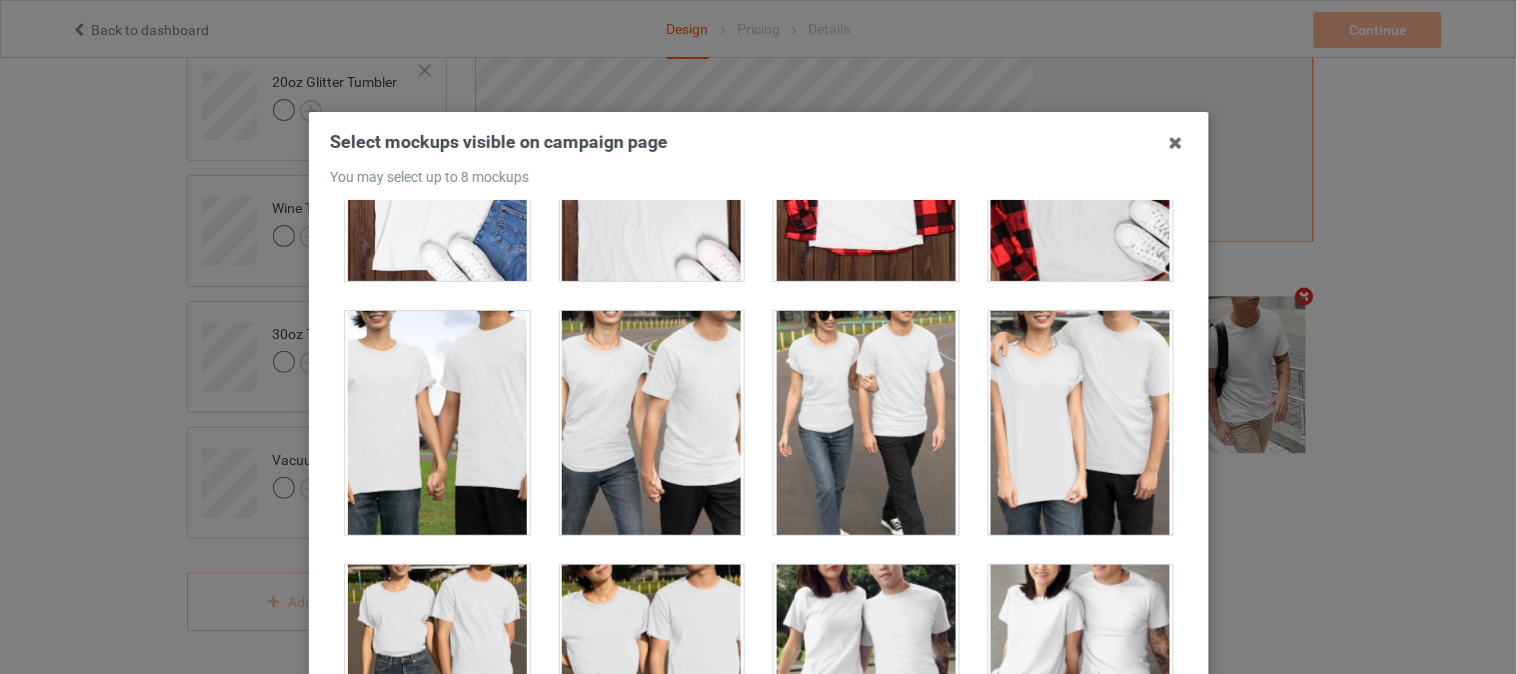 scroll, scrollTop: 6642, scrollLeft: 0, axis: vertical 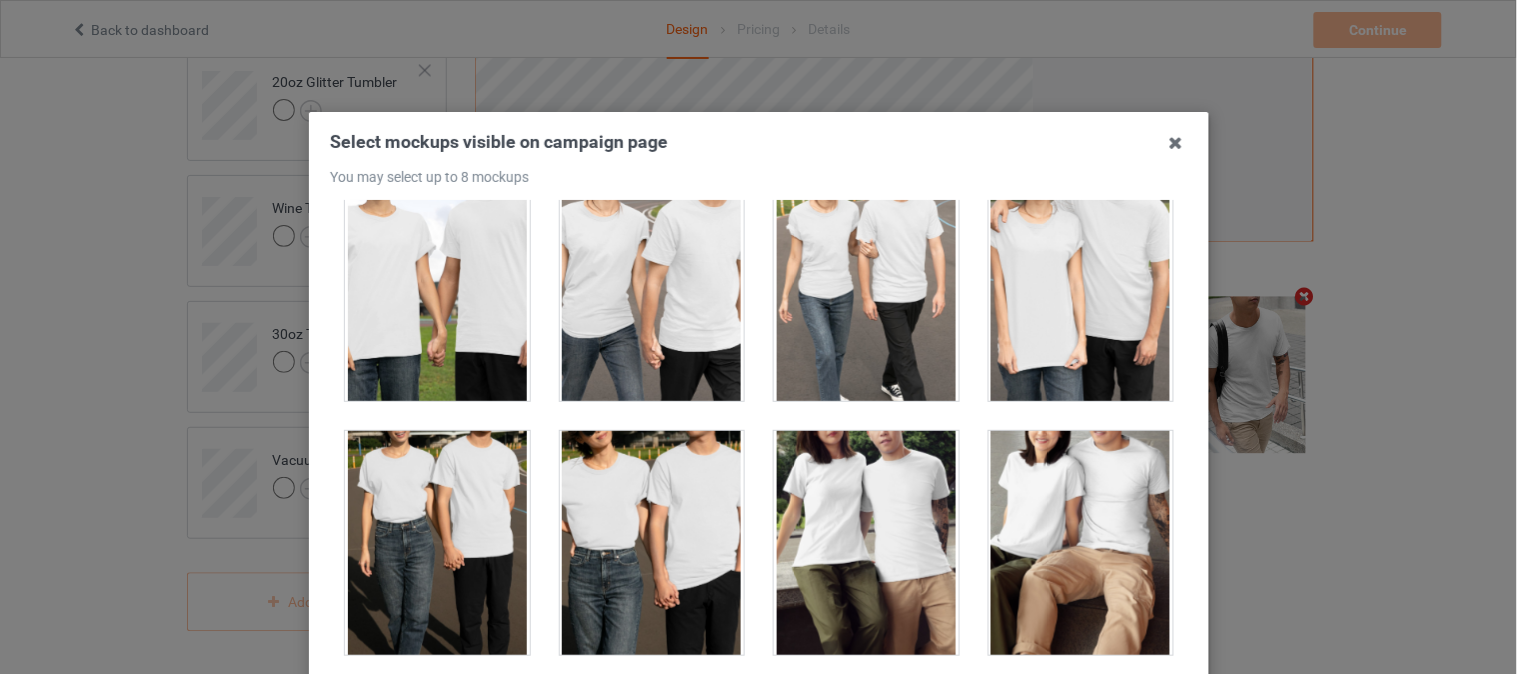 click at bounding box center (866, 289) 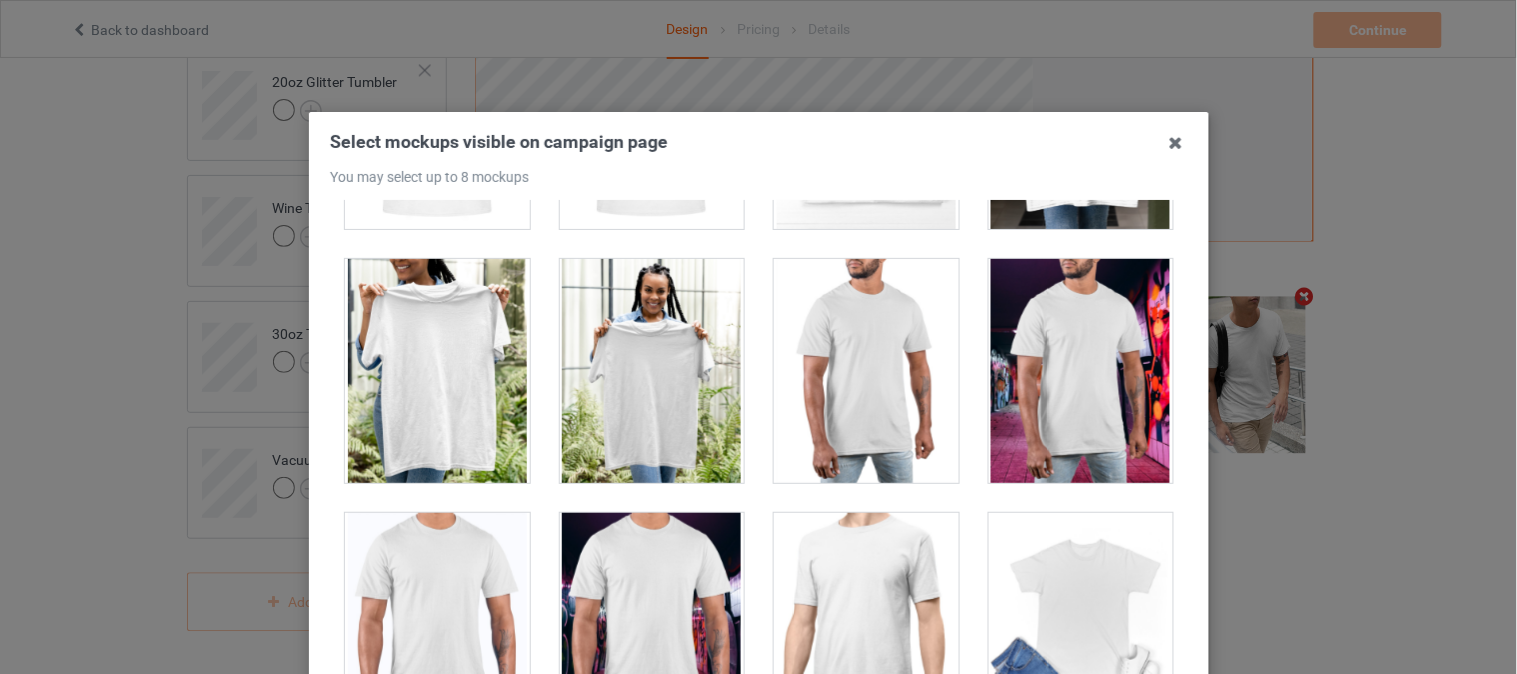 scroll, scrollTop: 9033, scrollLeft: 0, axis: vertical 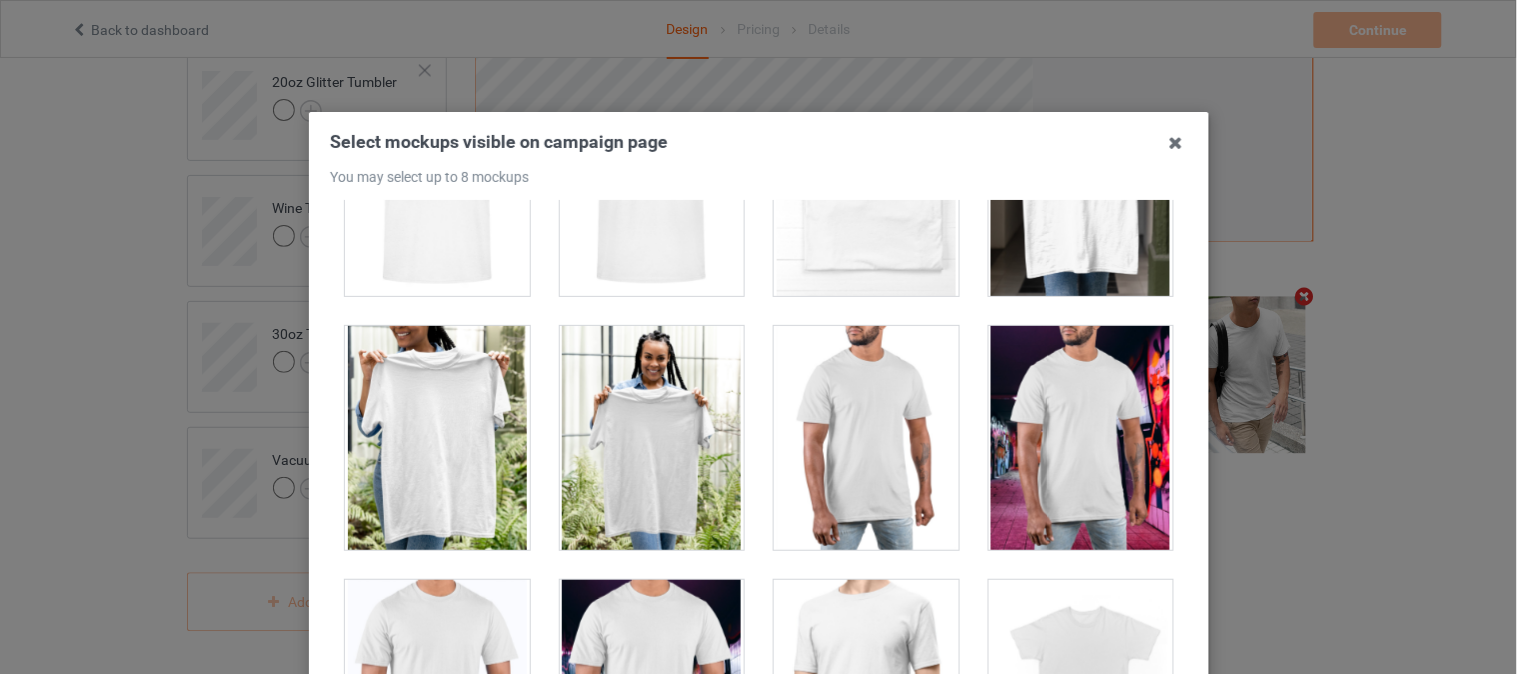 click at bounding box center [651, 438] 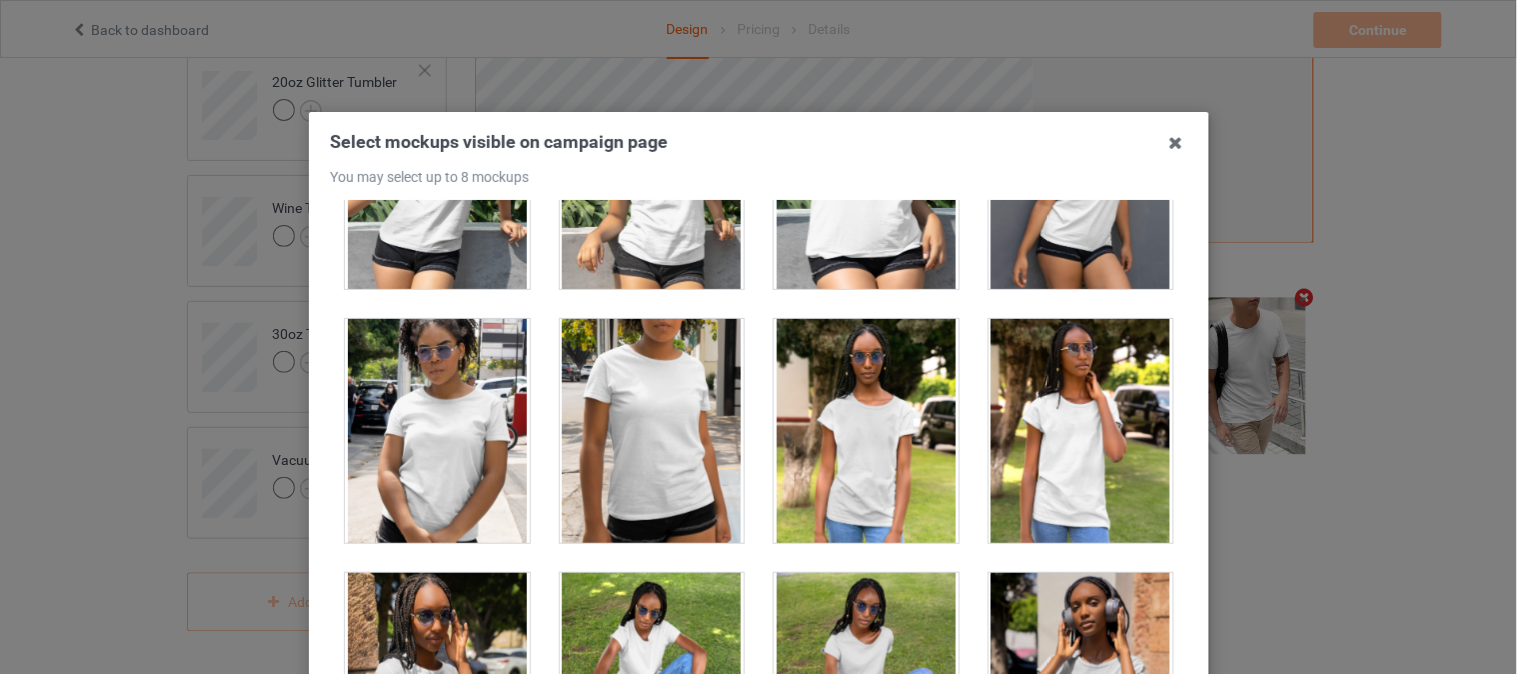 scroll, scrollTop: 11888, scrollLeft: 0, axis: vertical 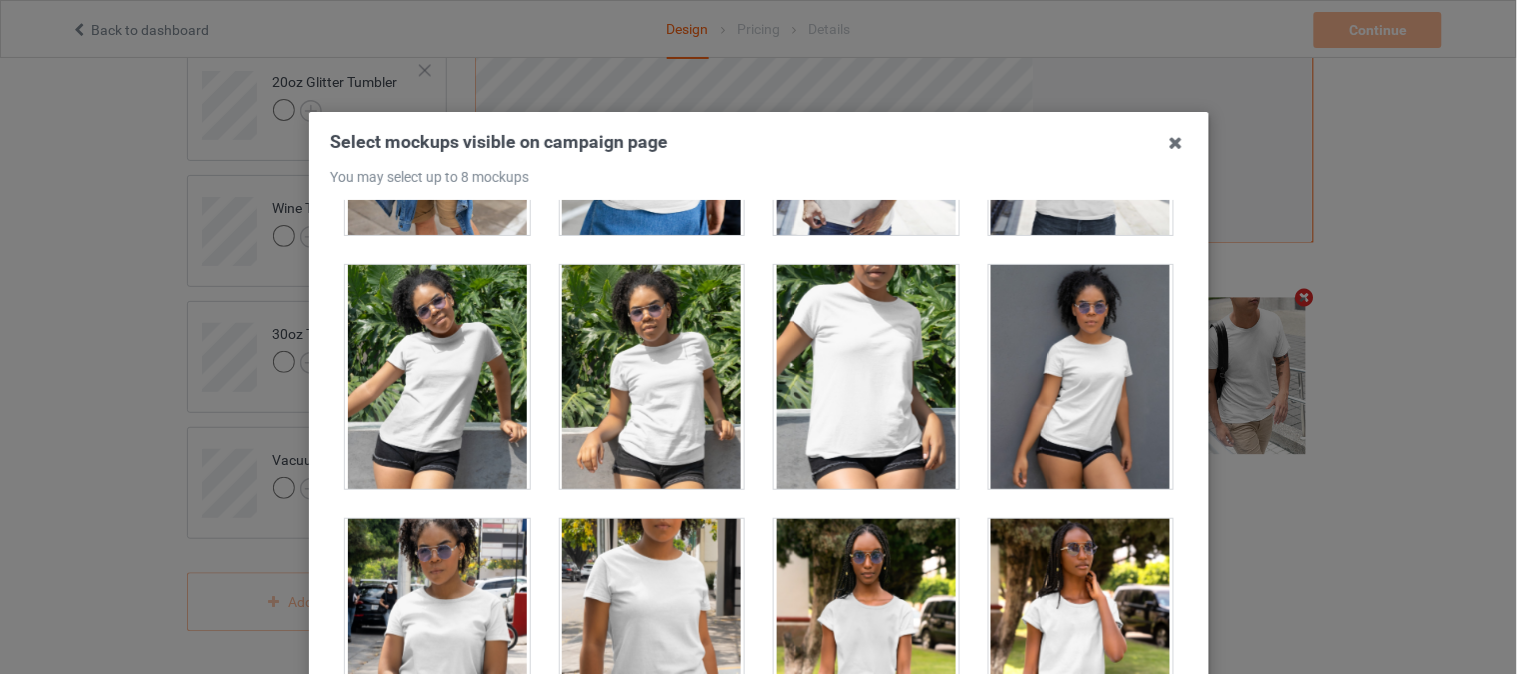 click at bounding box center [1080, 377] 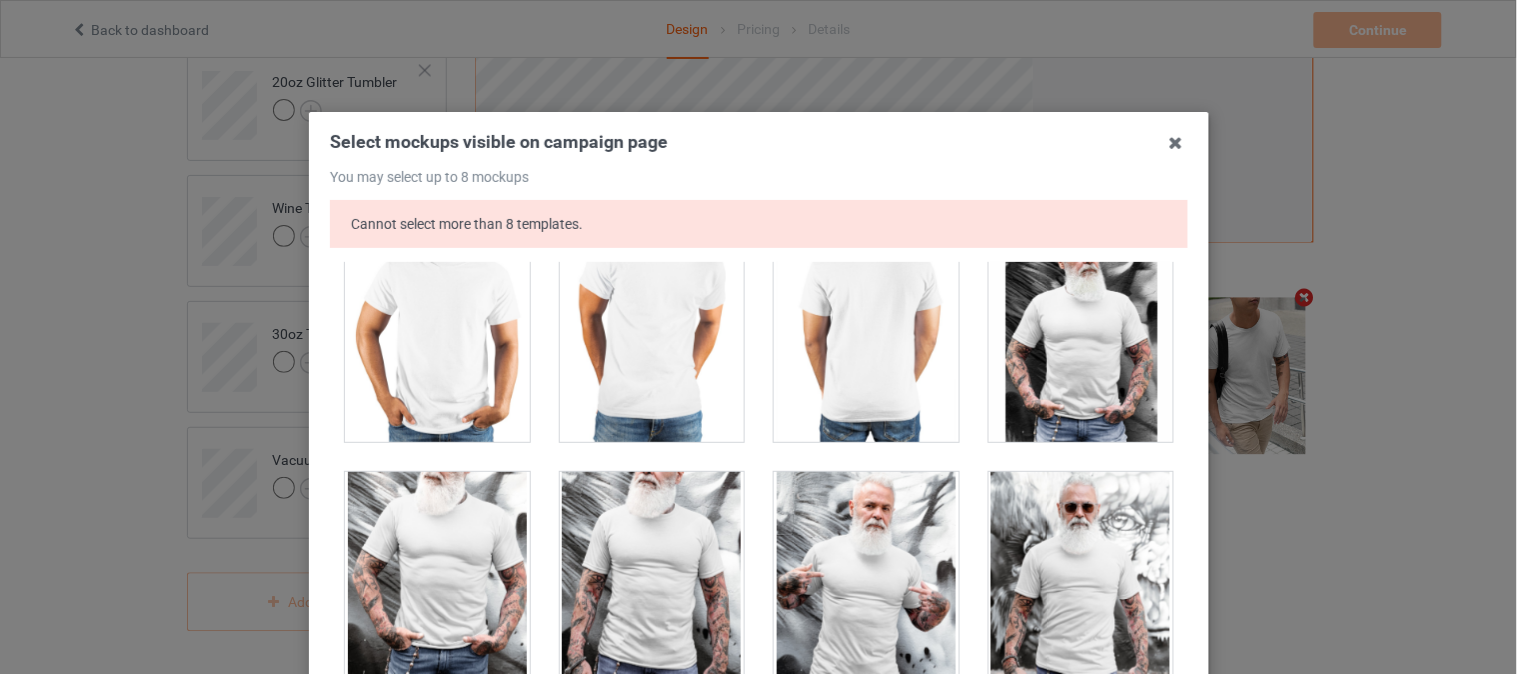 scroll, scrollTop: 16871, scrollLeft: 0, axis: vertical 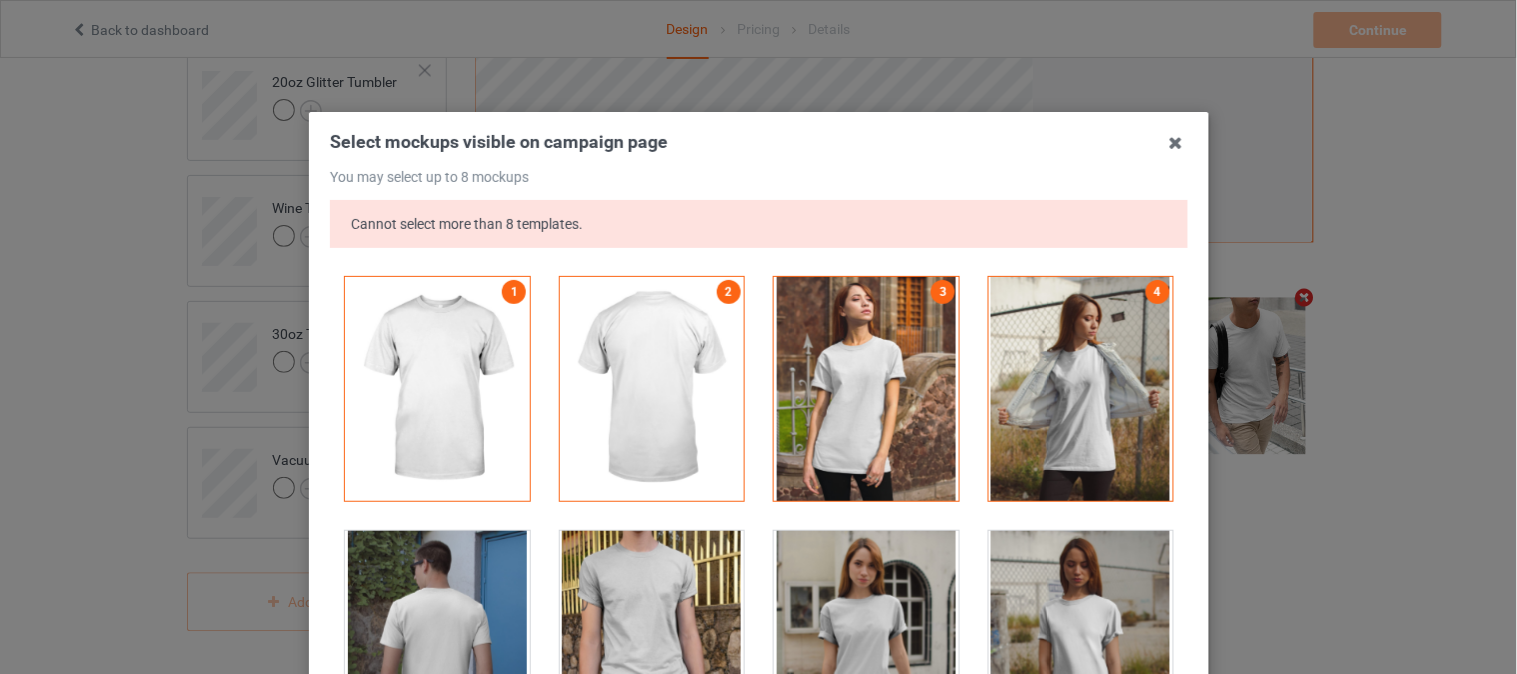 click at bounding box center [1080, 389] 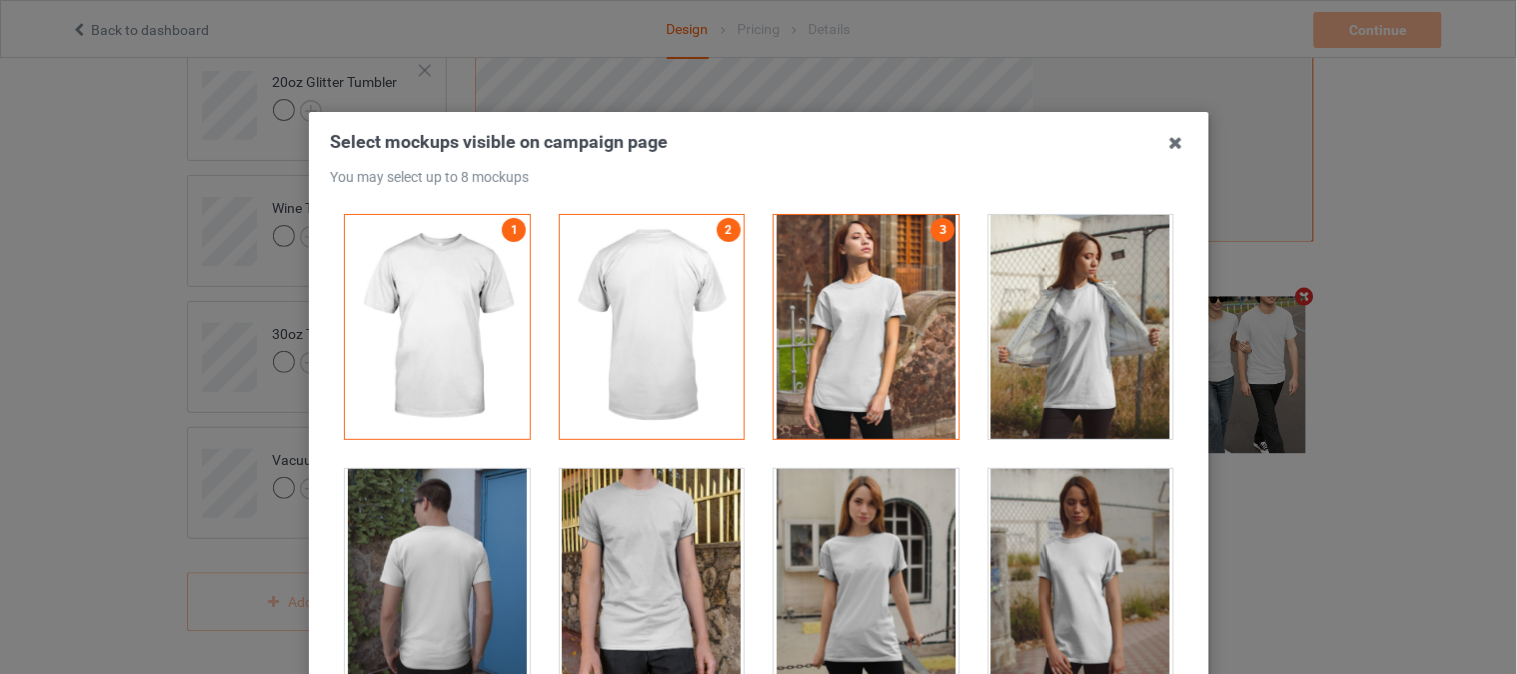 click at bounding box center (651, 327) 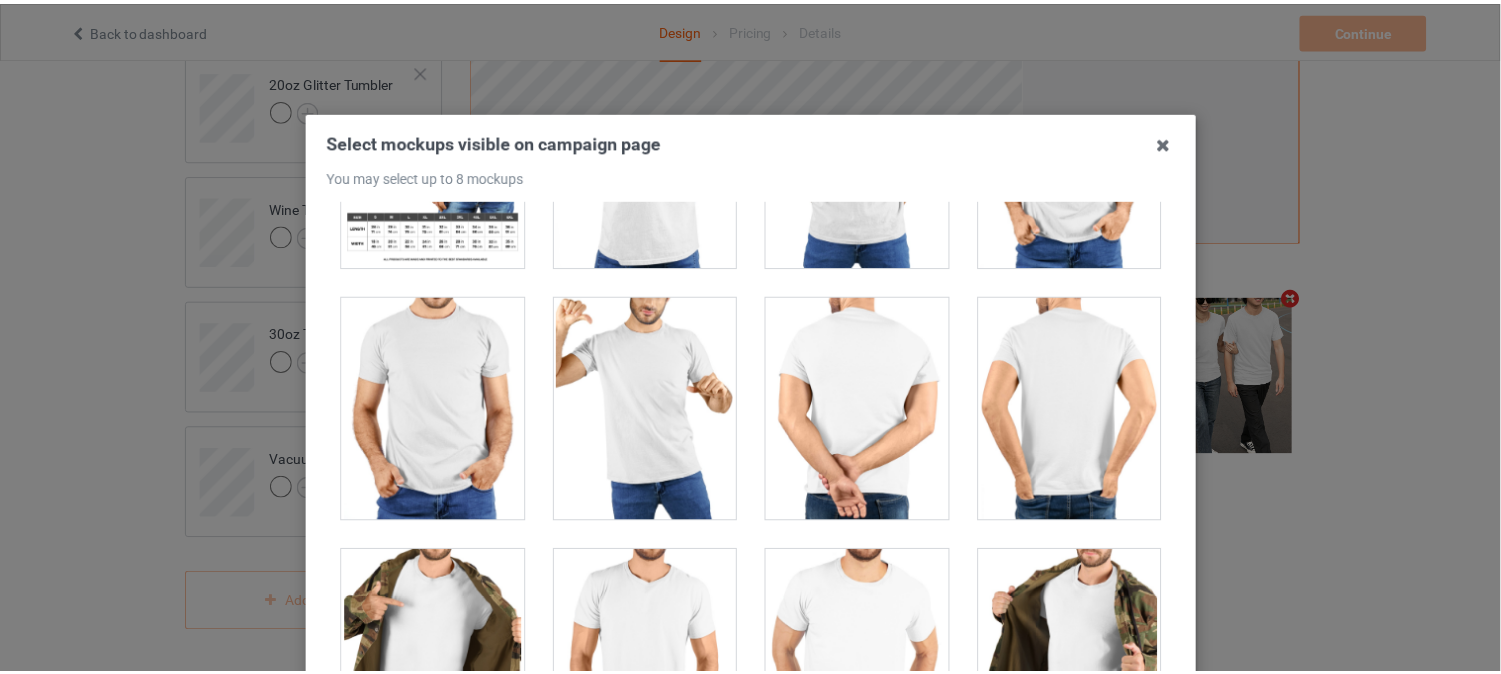 scroll, scrollTop: 16671, scrollLeft: 0, axis: vertical 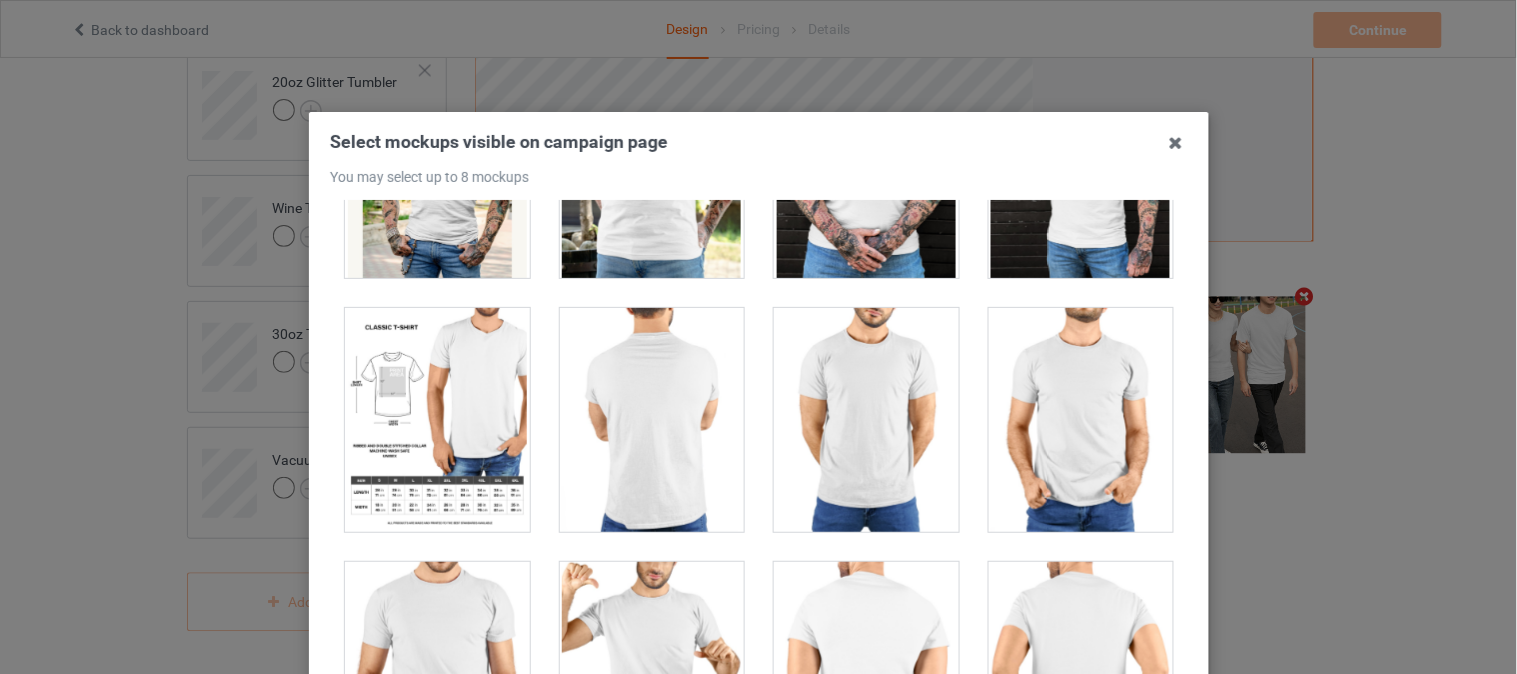 click at bounding box center (437, 420) 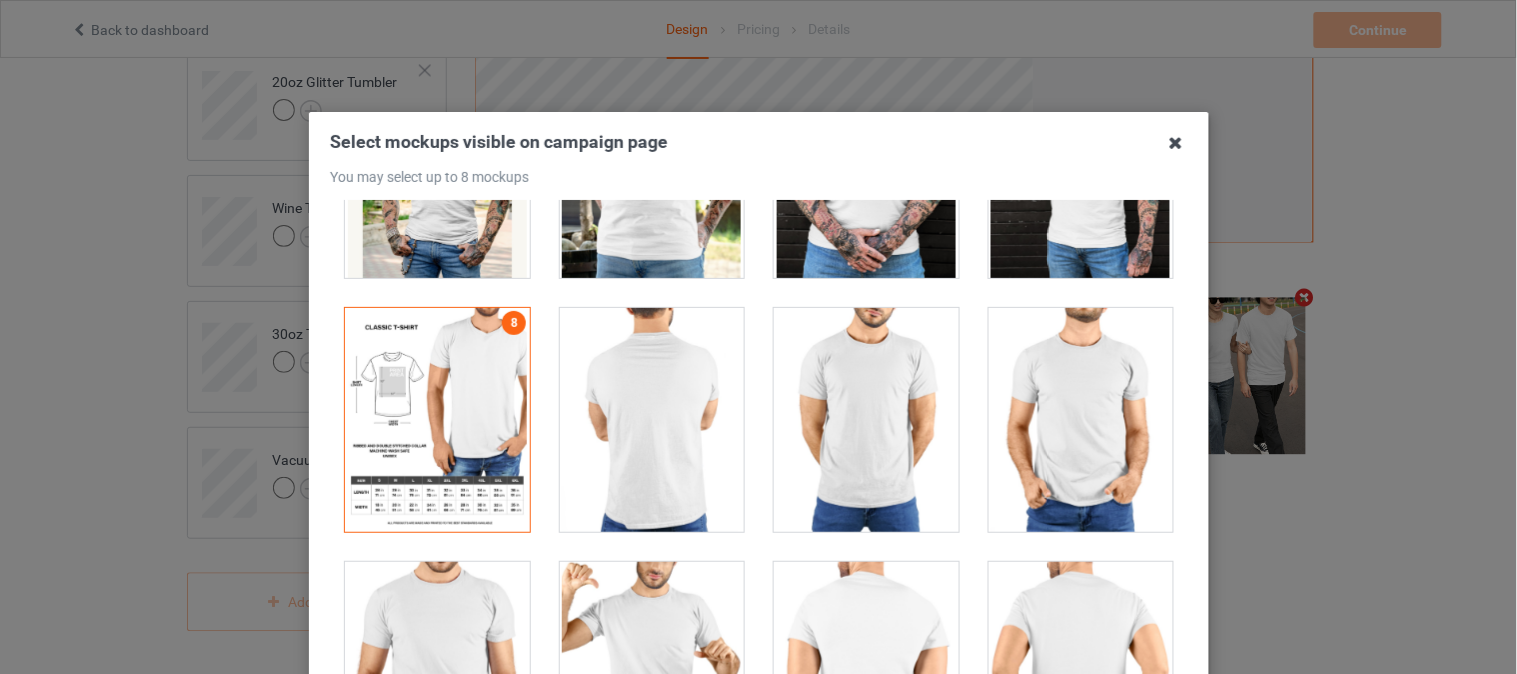 click at bounding box center [1176, 143] 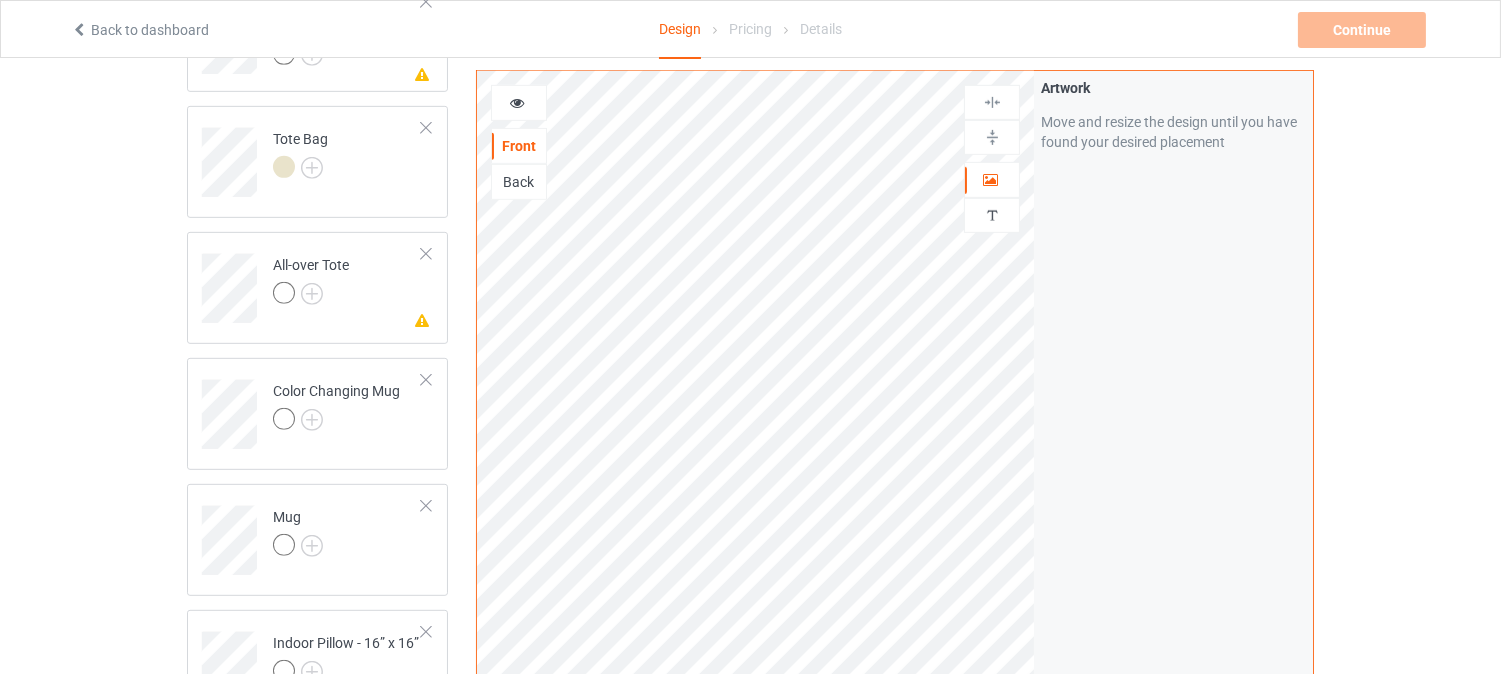 scroll, scrollTop: 1805, scrollLeft: 0, axis: vertical 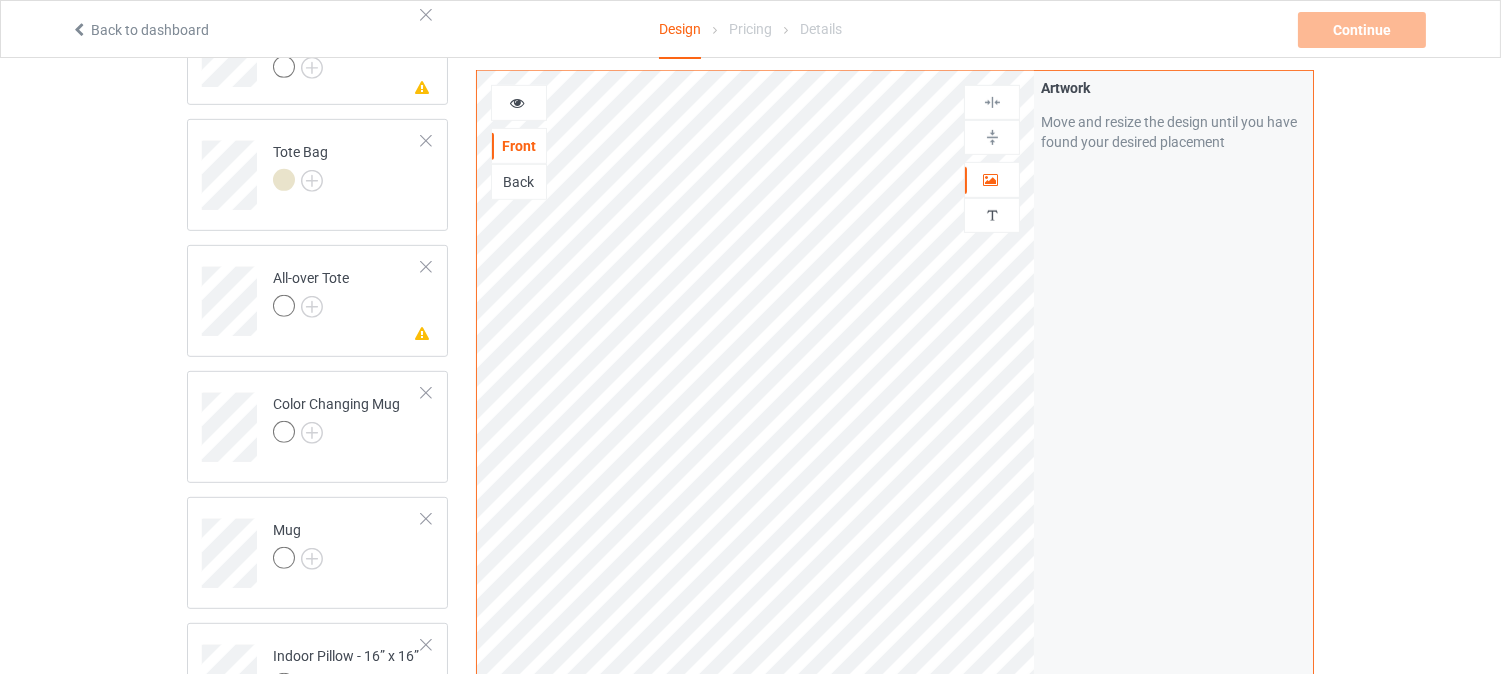 click at bounding box center (517, 100) 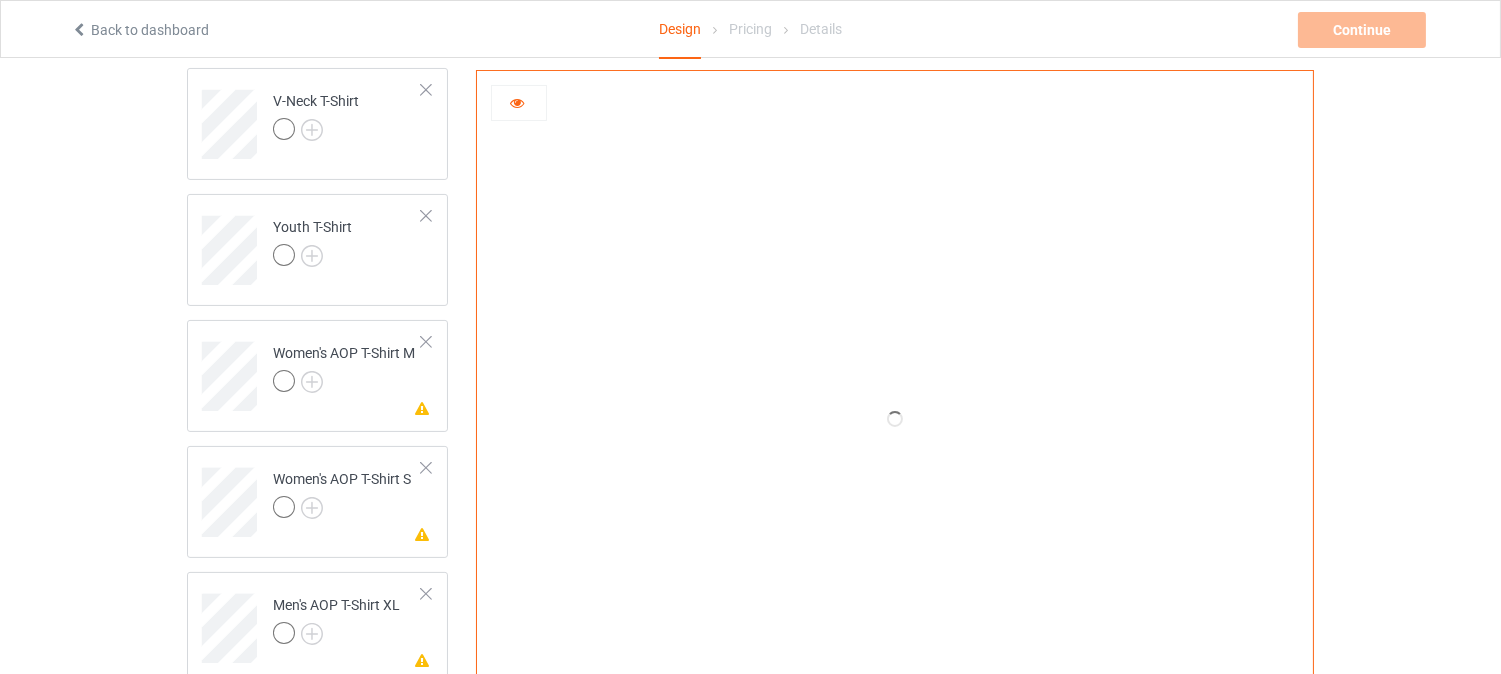 scroll, scrollTop: 741, scrollLeft: 0, axis: vertical 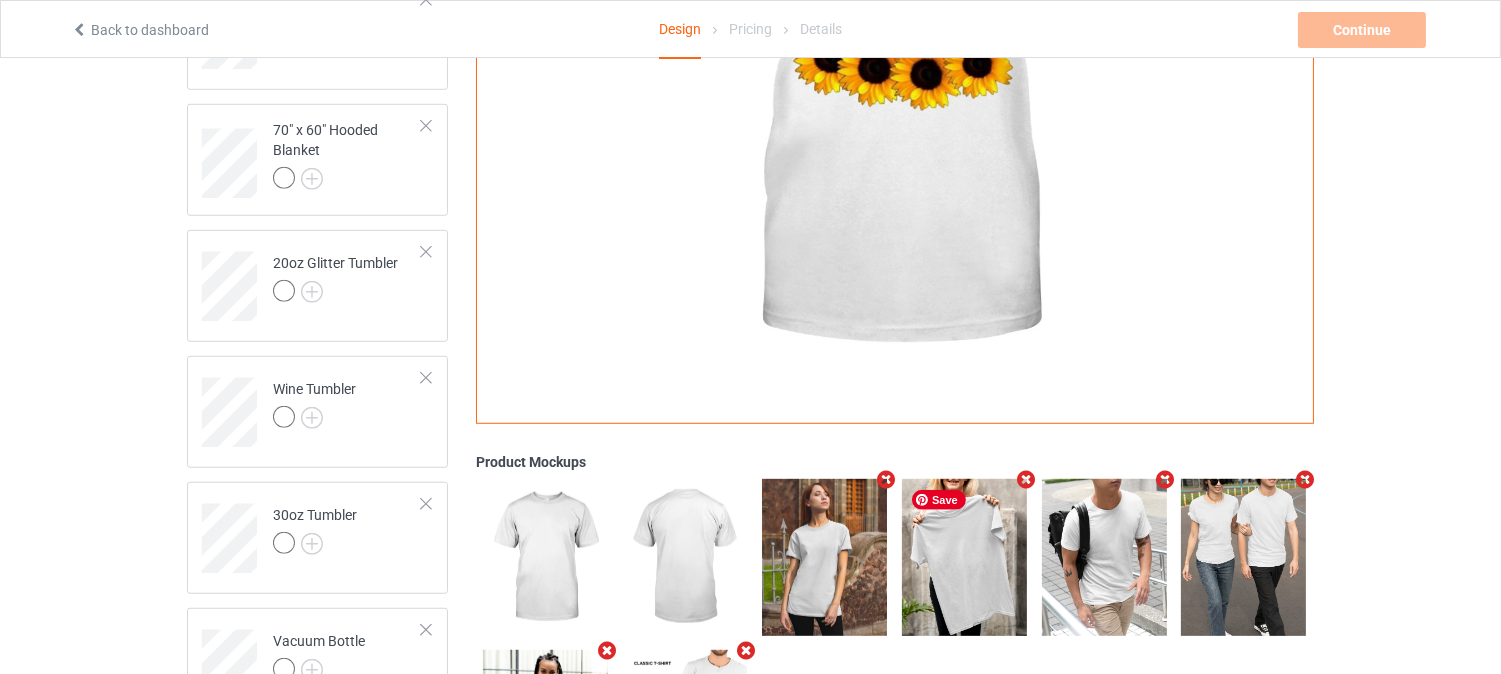 click at bounding box center (964, 557) 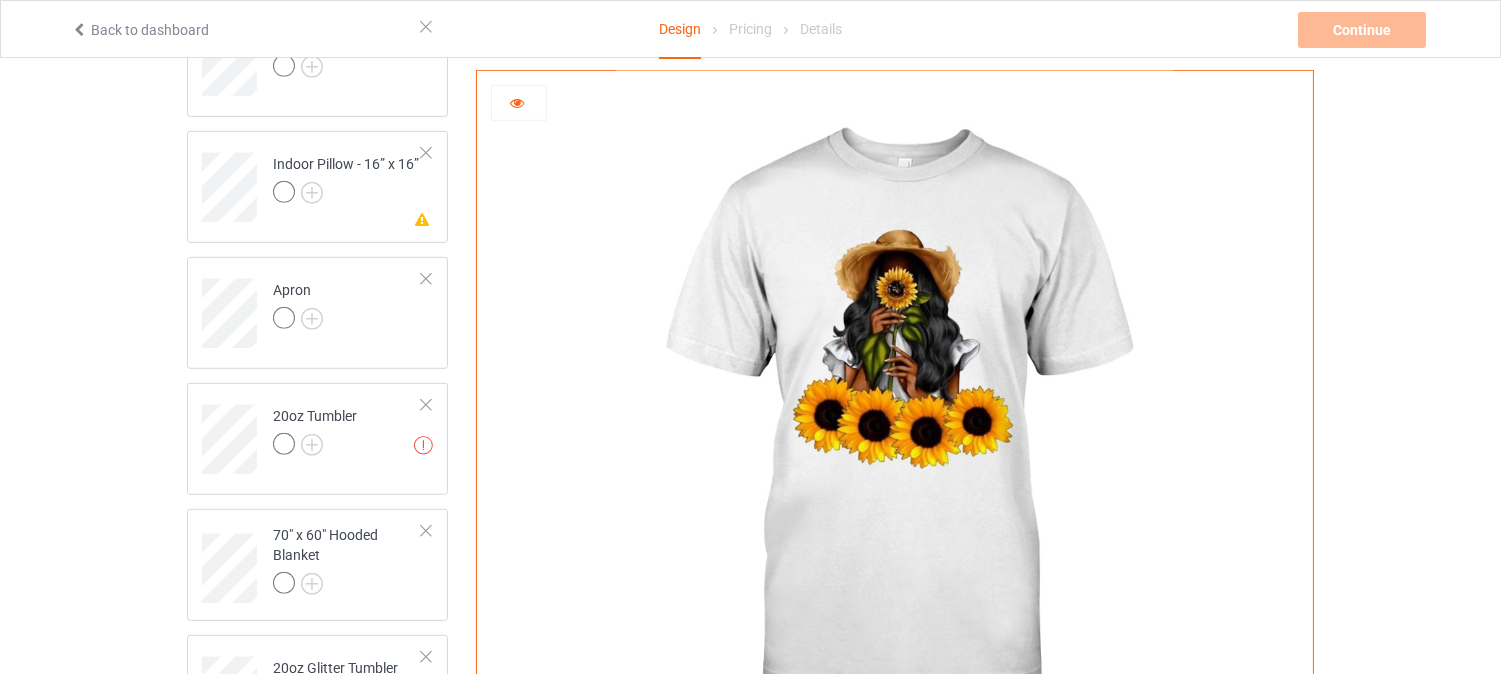 scroll, scrollTop: 2328, scrollLeft: 0, axis: vertical 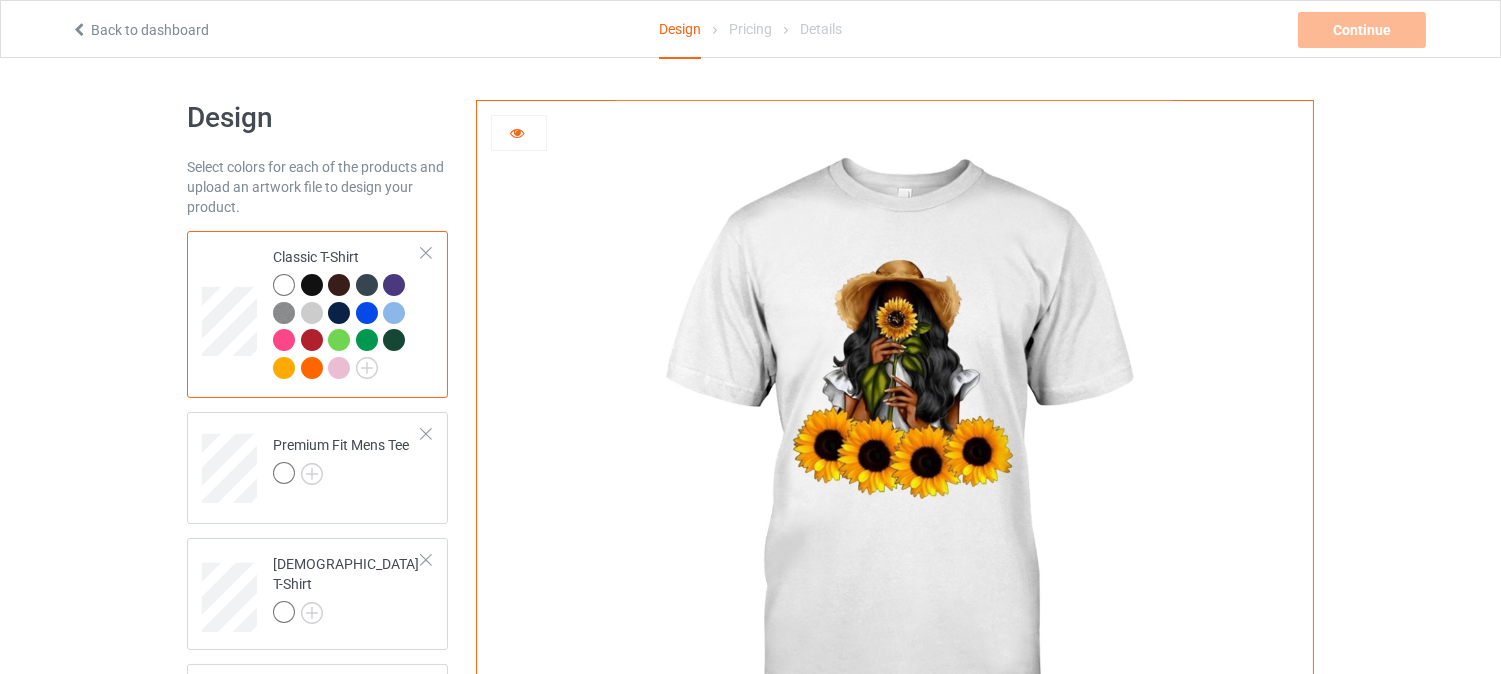 click at bounding box center (517, 130) 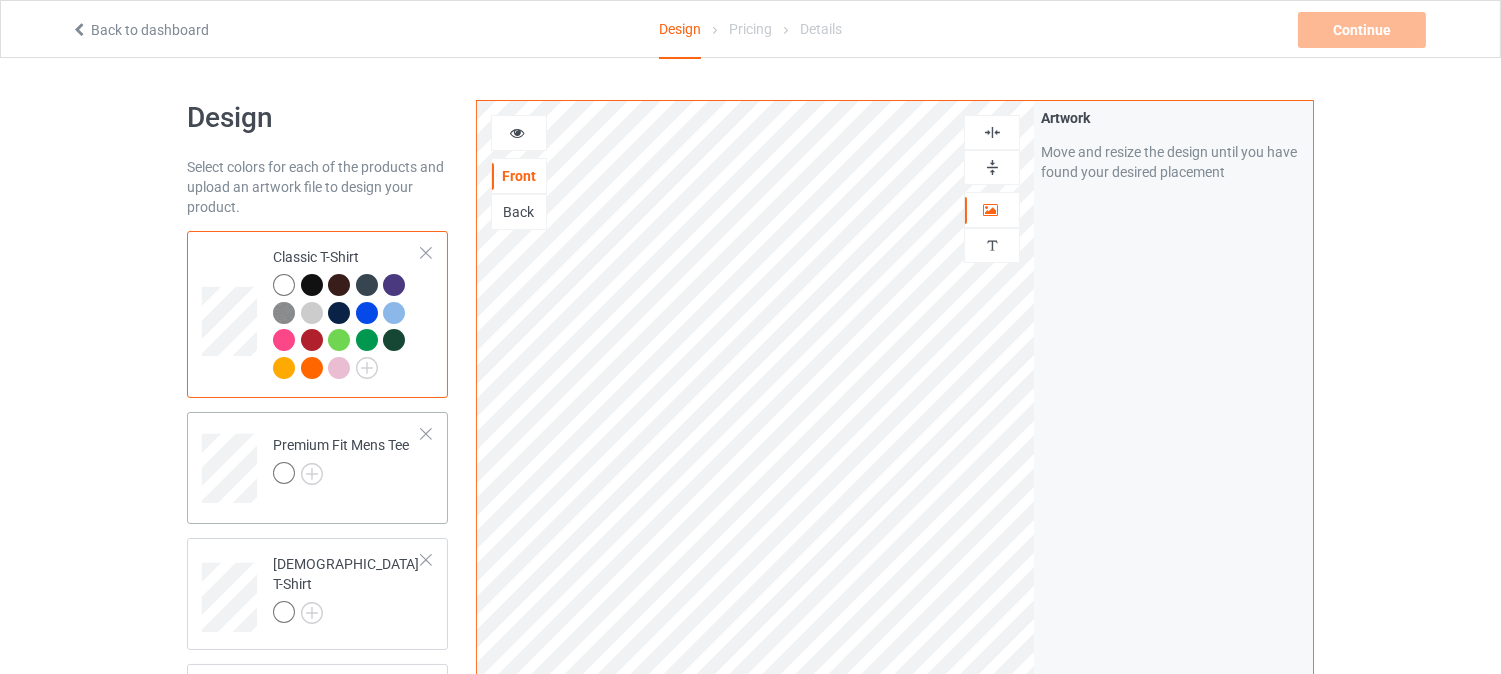 click on "Premium Fit Mens Tee" at bounding box center [317, 468] 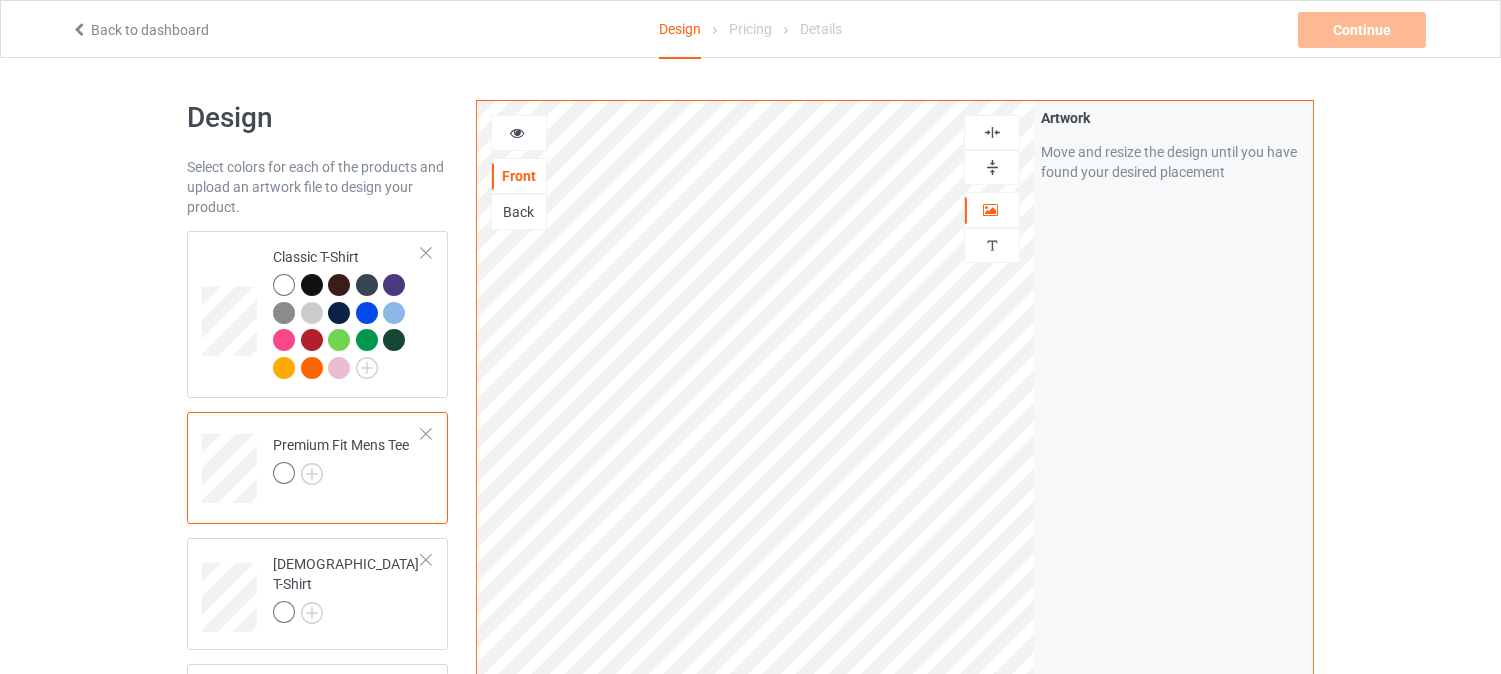 click on "Premium Fit Mens Tee" at bounding box center [347, 461] 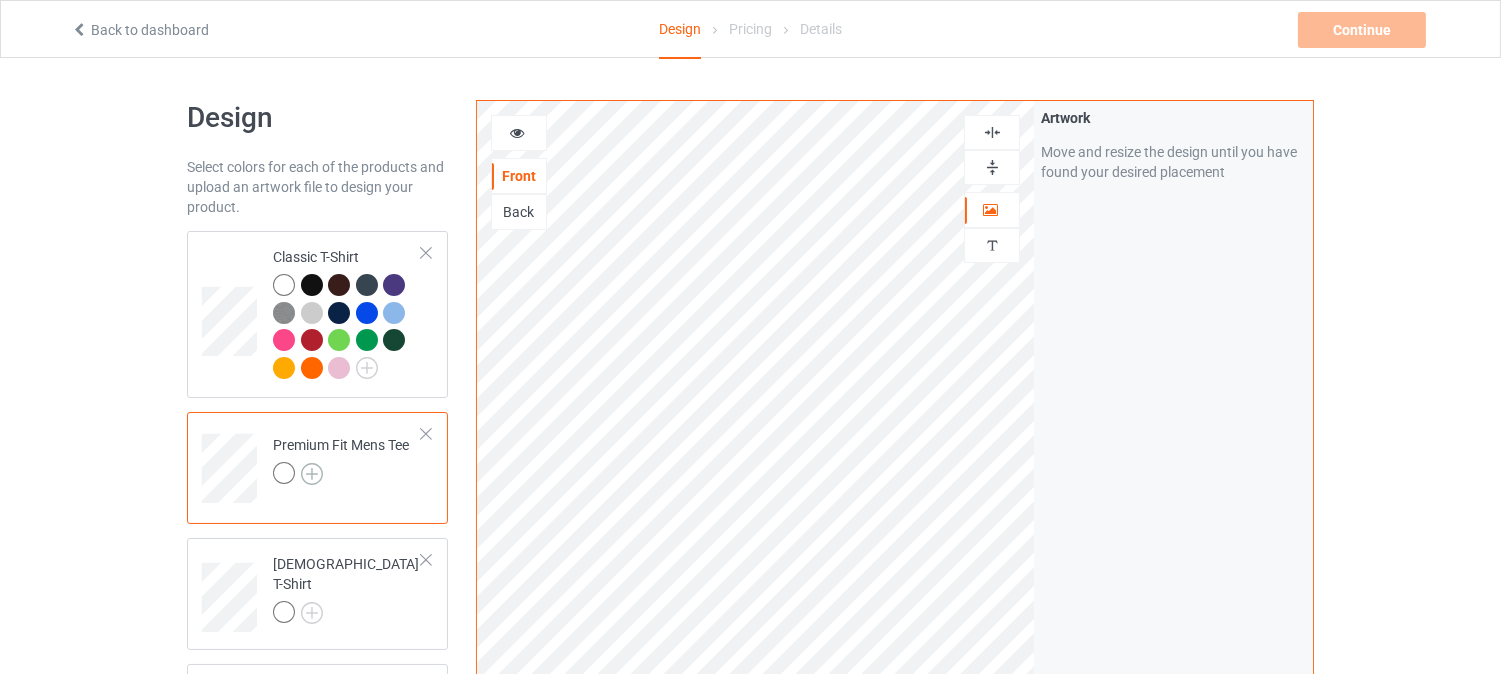 click at bounding box center (312, 474) 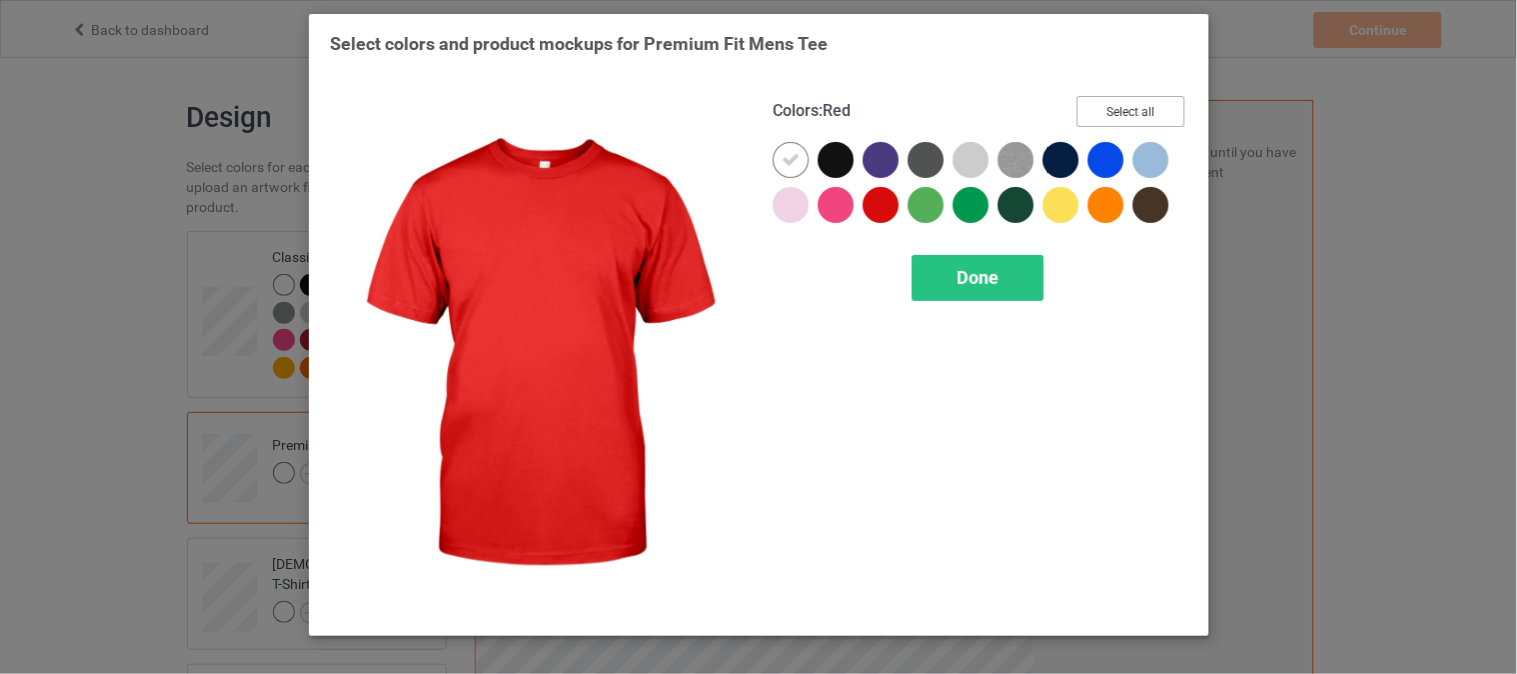 click on "Select all" at bounding box center (1131, 111) 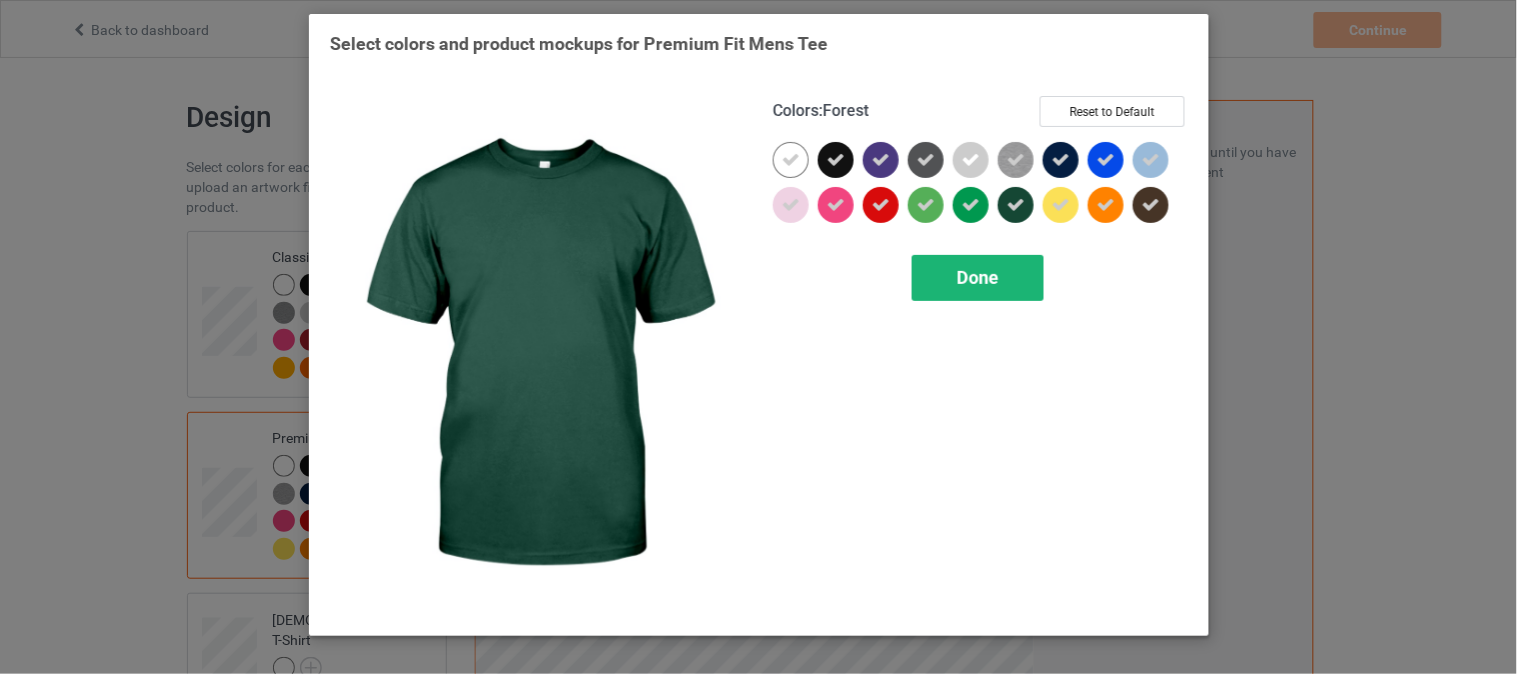 click on "Done" at bounding box center (978, 277) 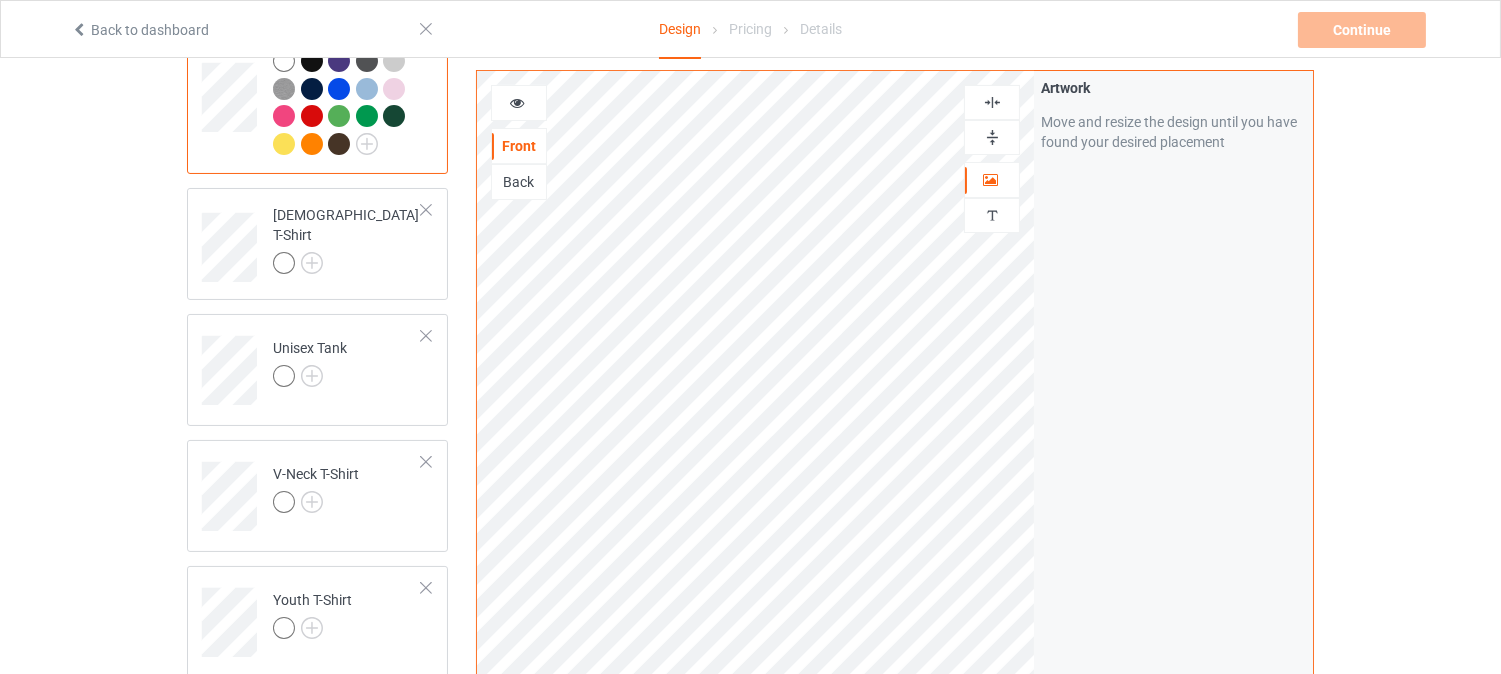 scroll, scrollTop: 412, scrollLeft: 0, axis: vertical 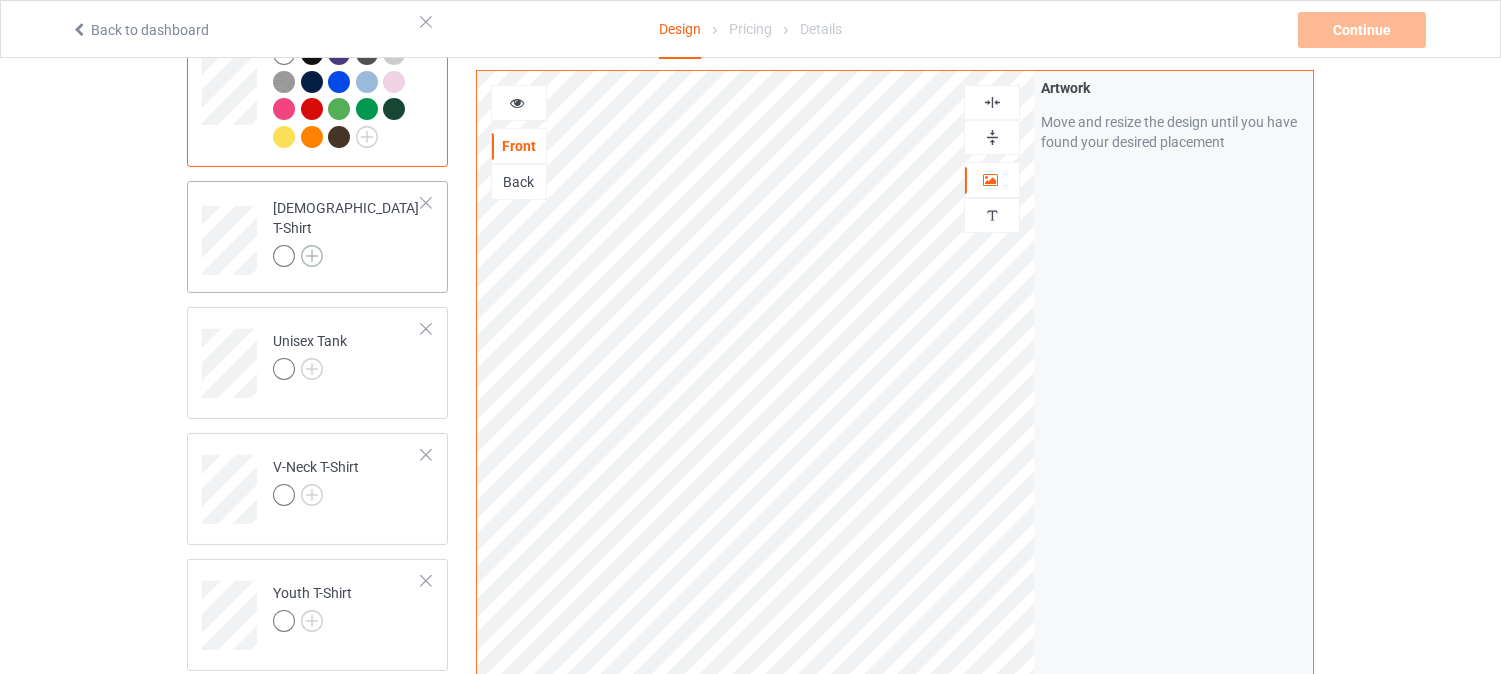 click at bounding box center [312, 256] 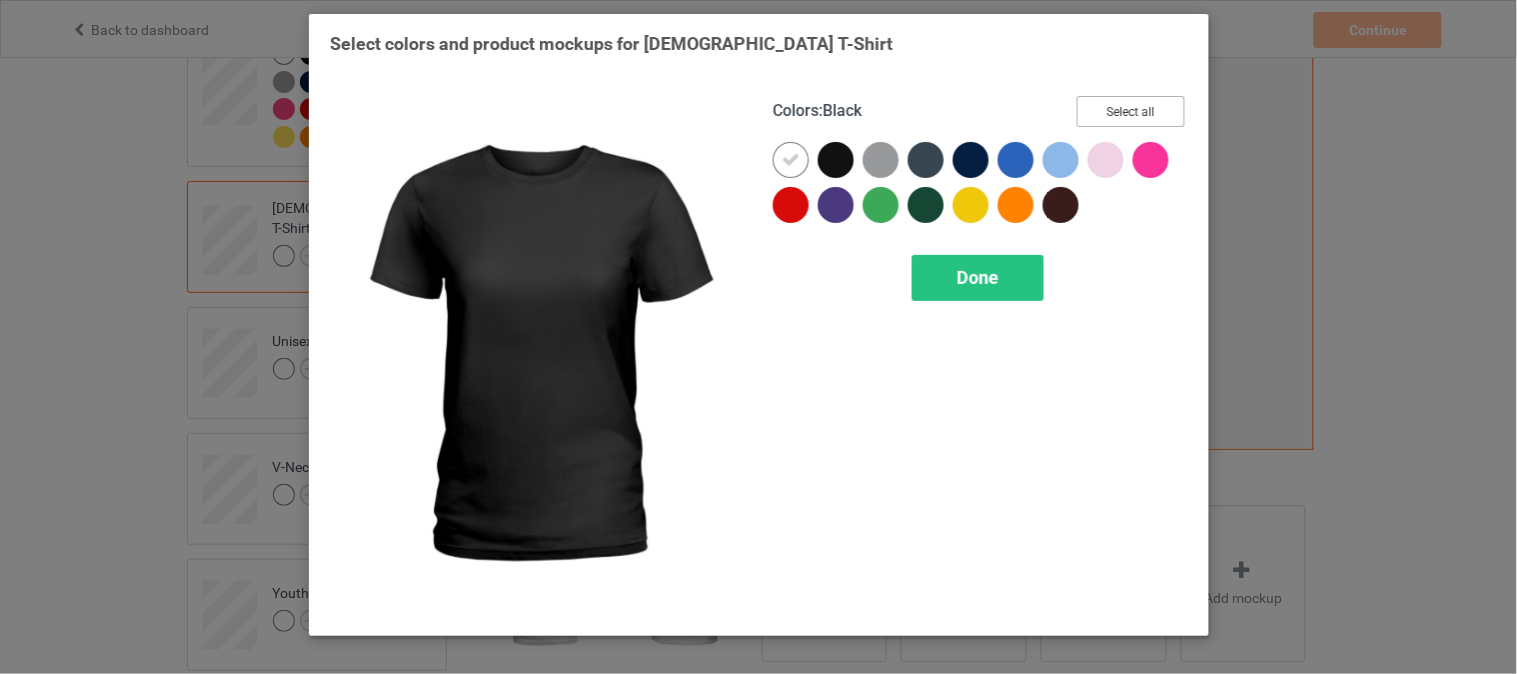 click on "Select all" at bounding box center [1131, 111] 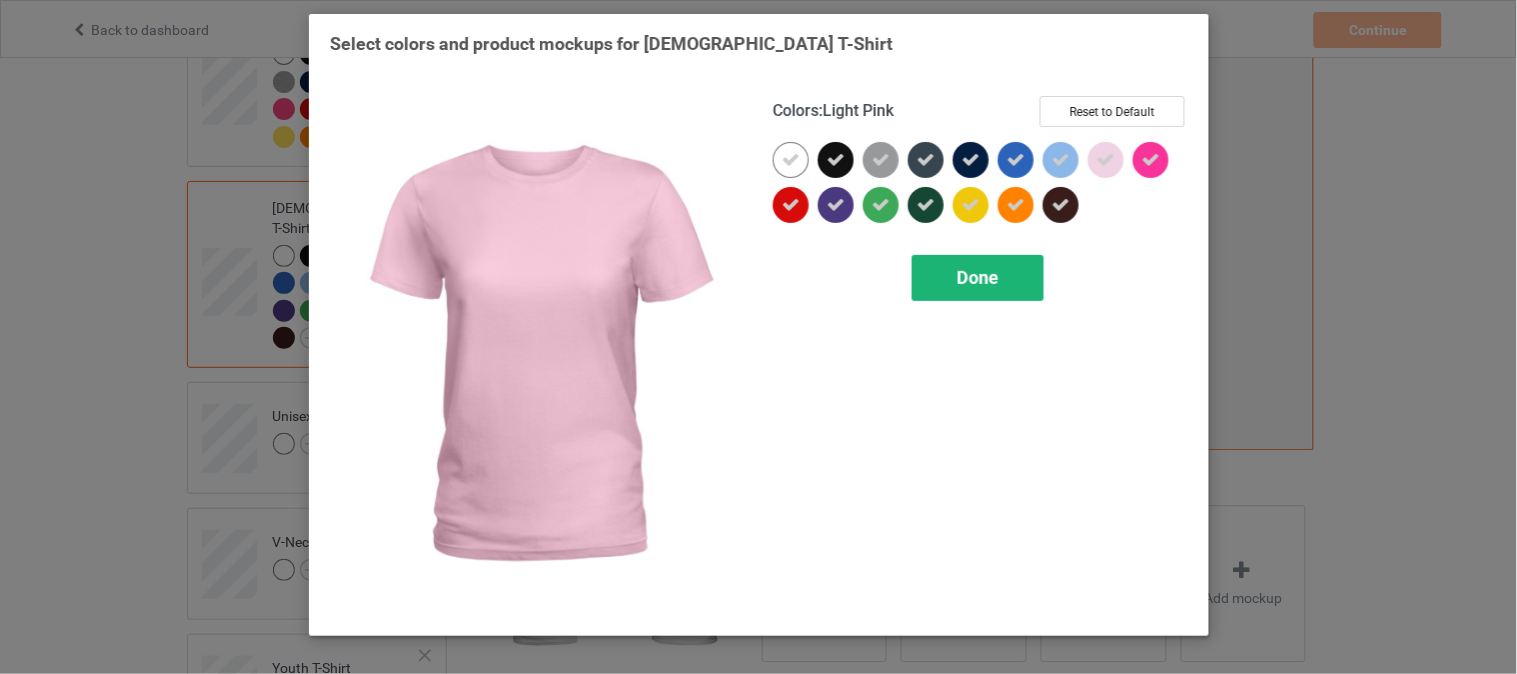 click on "Done" at bounding box center (978, 277) 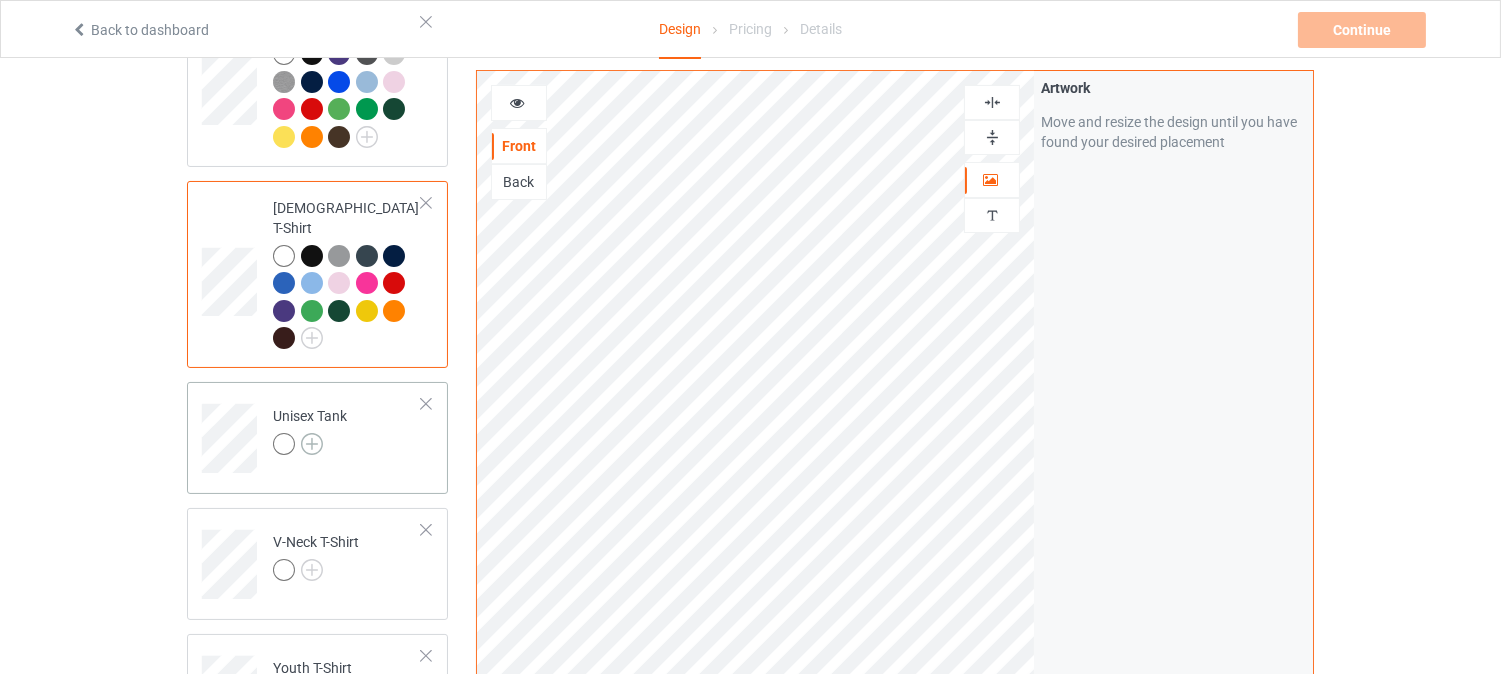 click at bounding box center [312, 444] 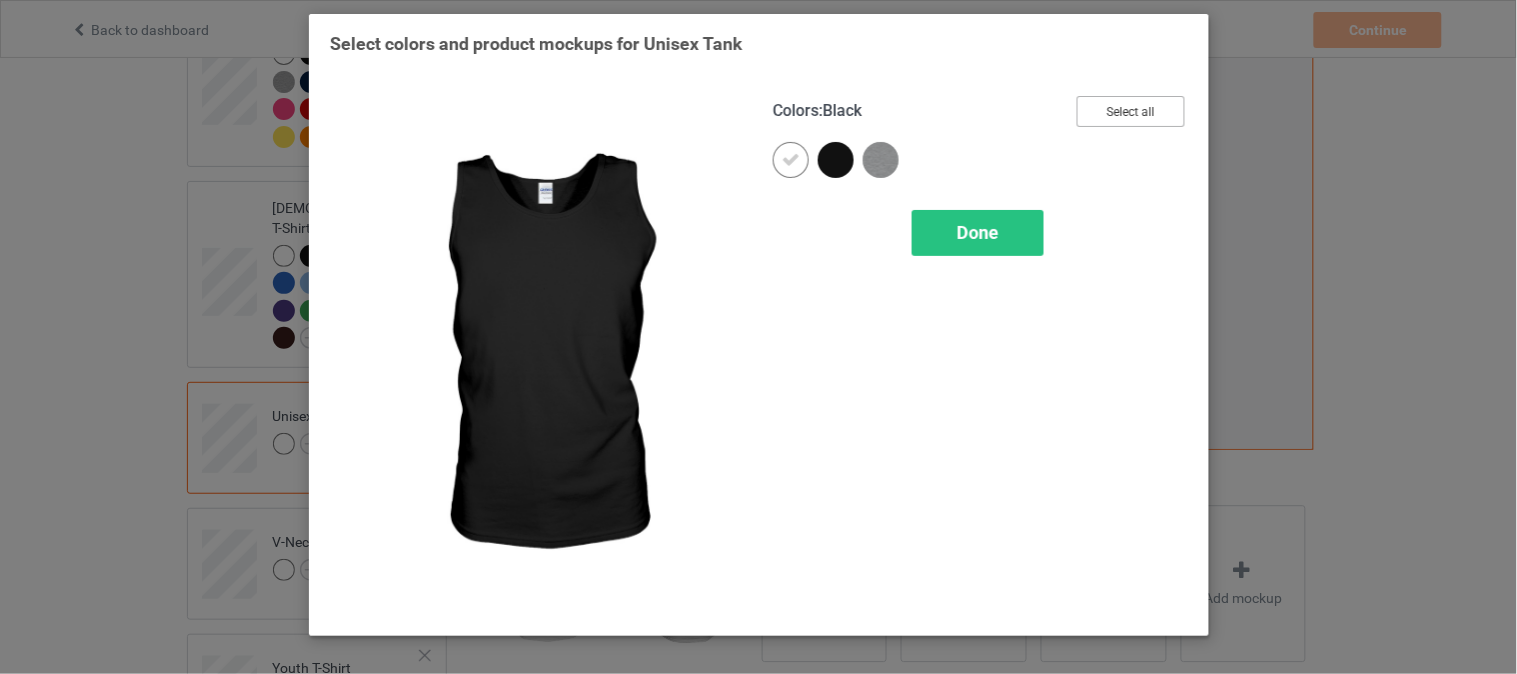 click on "Select all" at bounding box center [1131, 111] 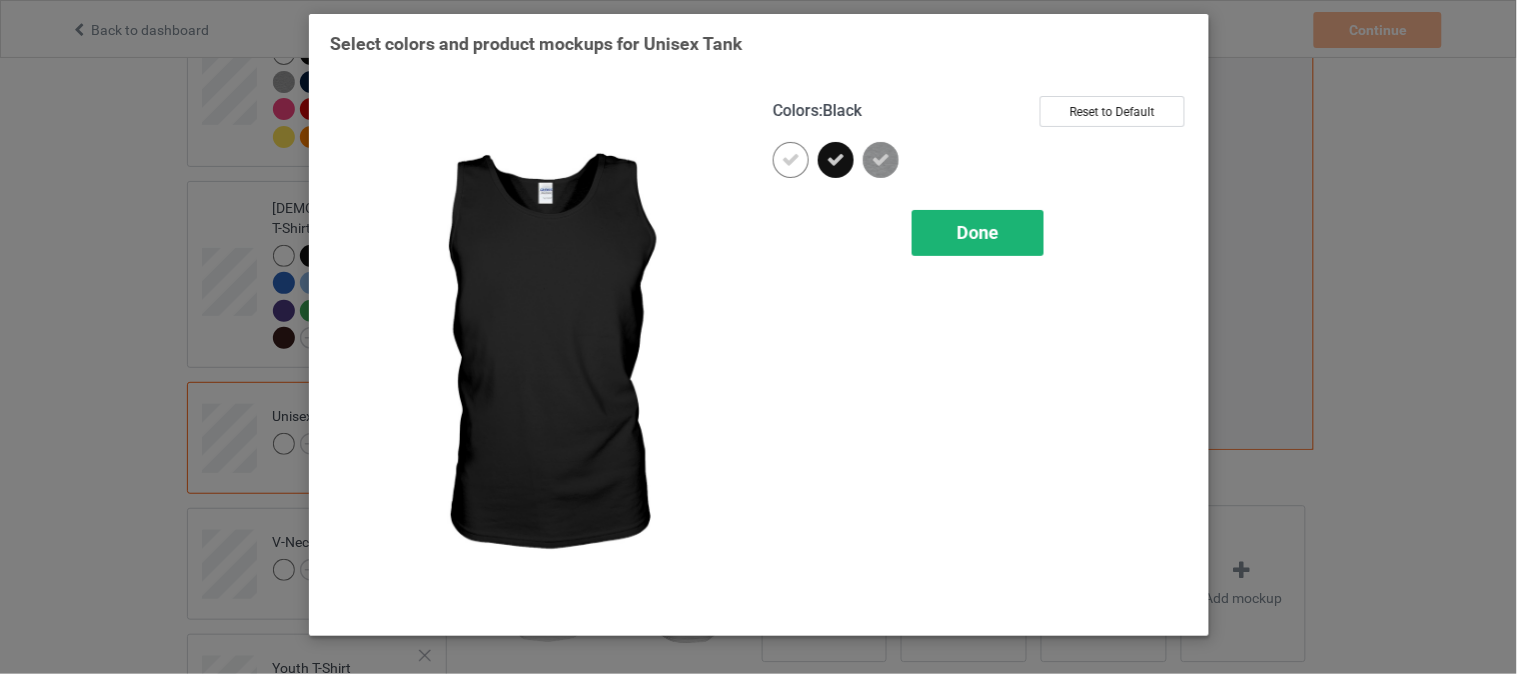 click on "Done" at bounding box center [978, 232] 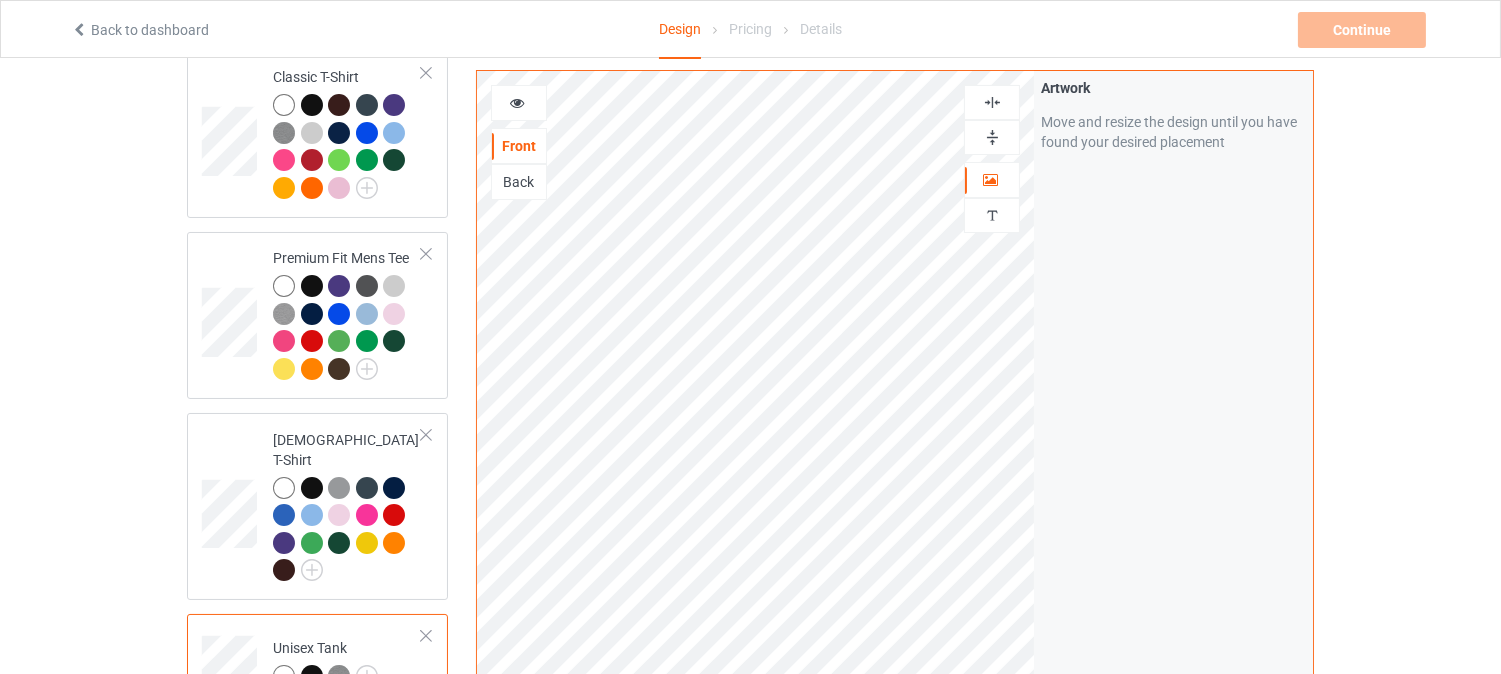 scroll, scrollTop: 212, scrollLeft: 0, axis: vertical 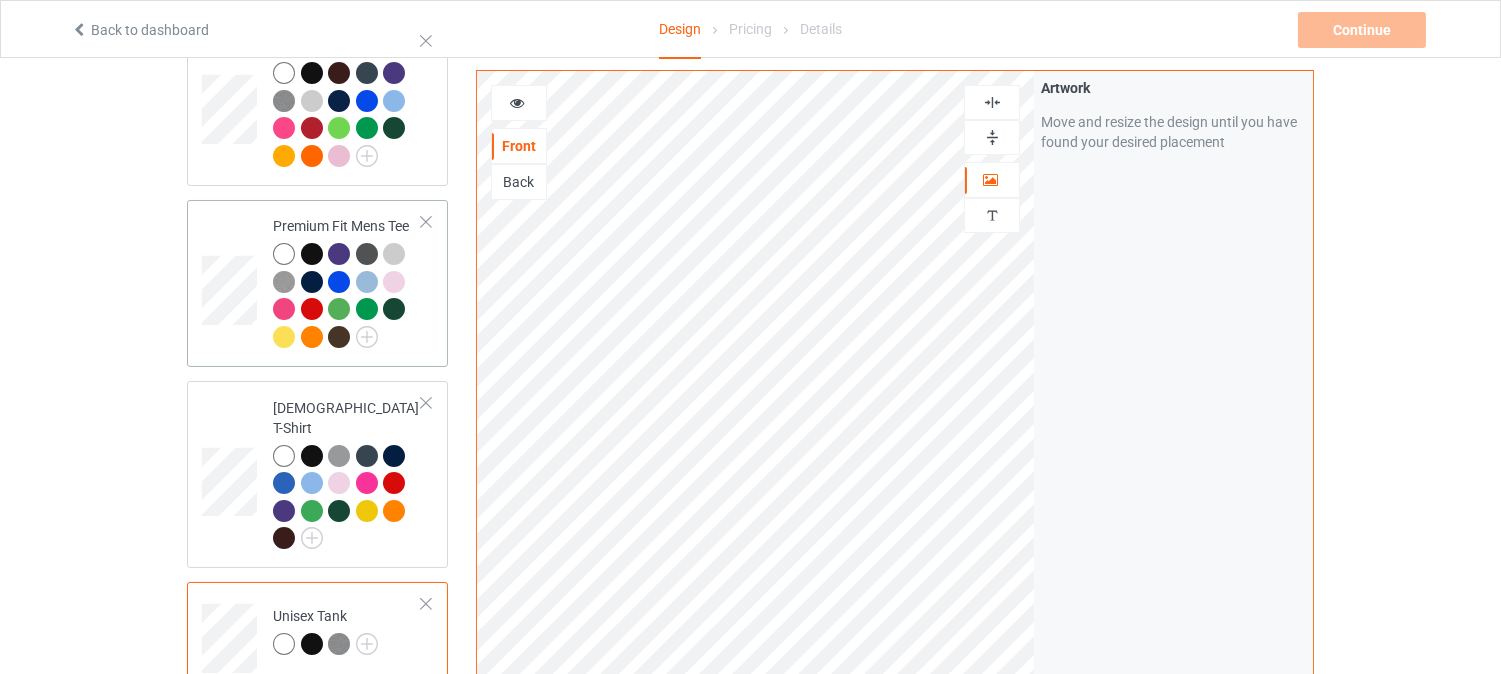 click at bounding box center (347, 298) 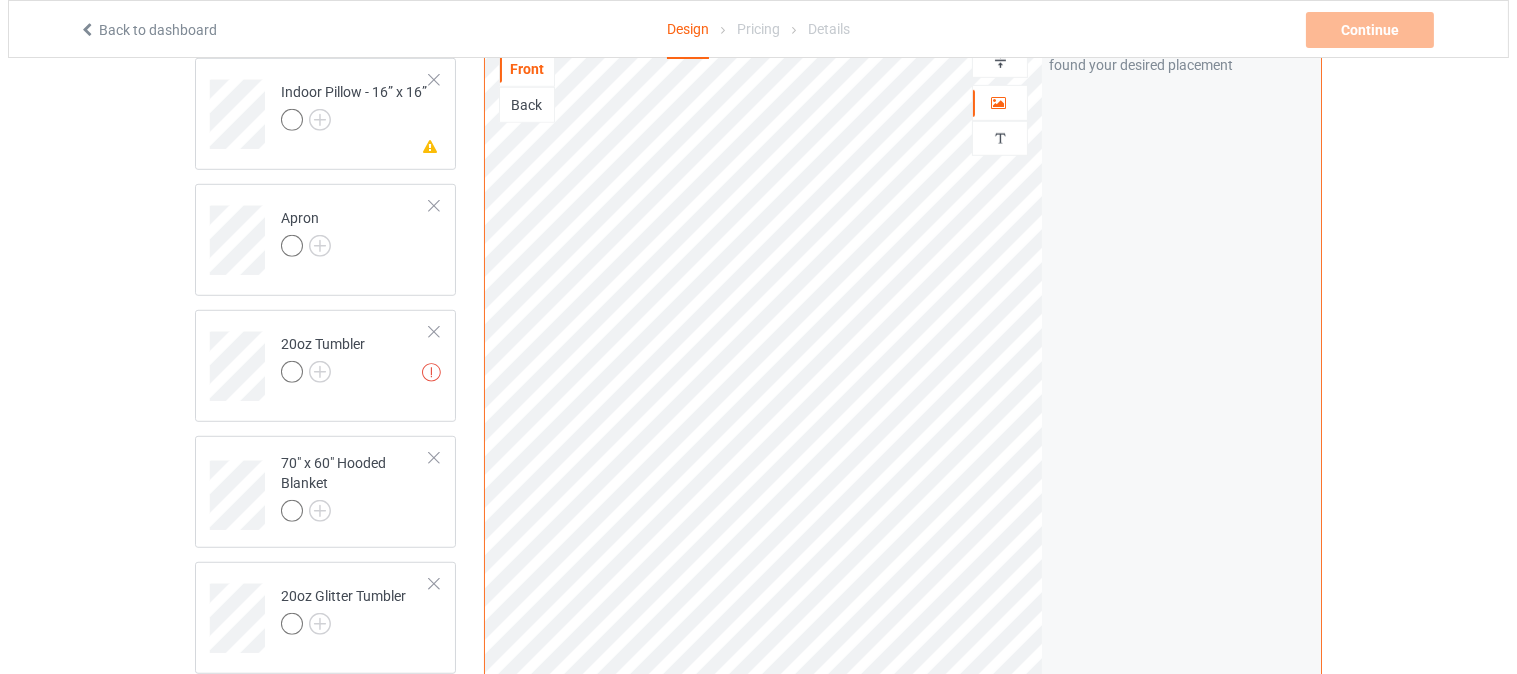 scroll, scrollTop: 2860, scrollLeft: 0, axis: vertical 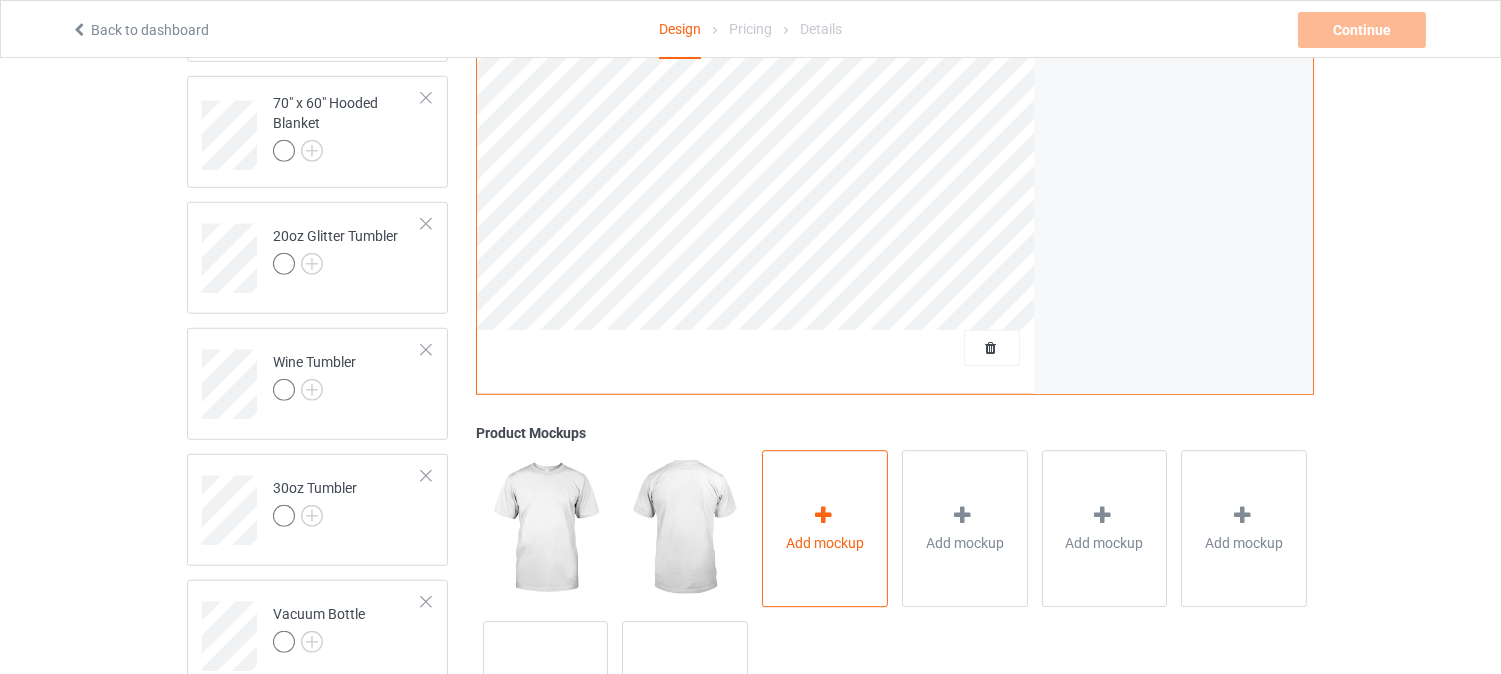 click on "Add mockup" at bounding box center (825, 528) 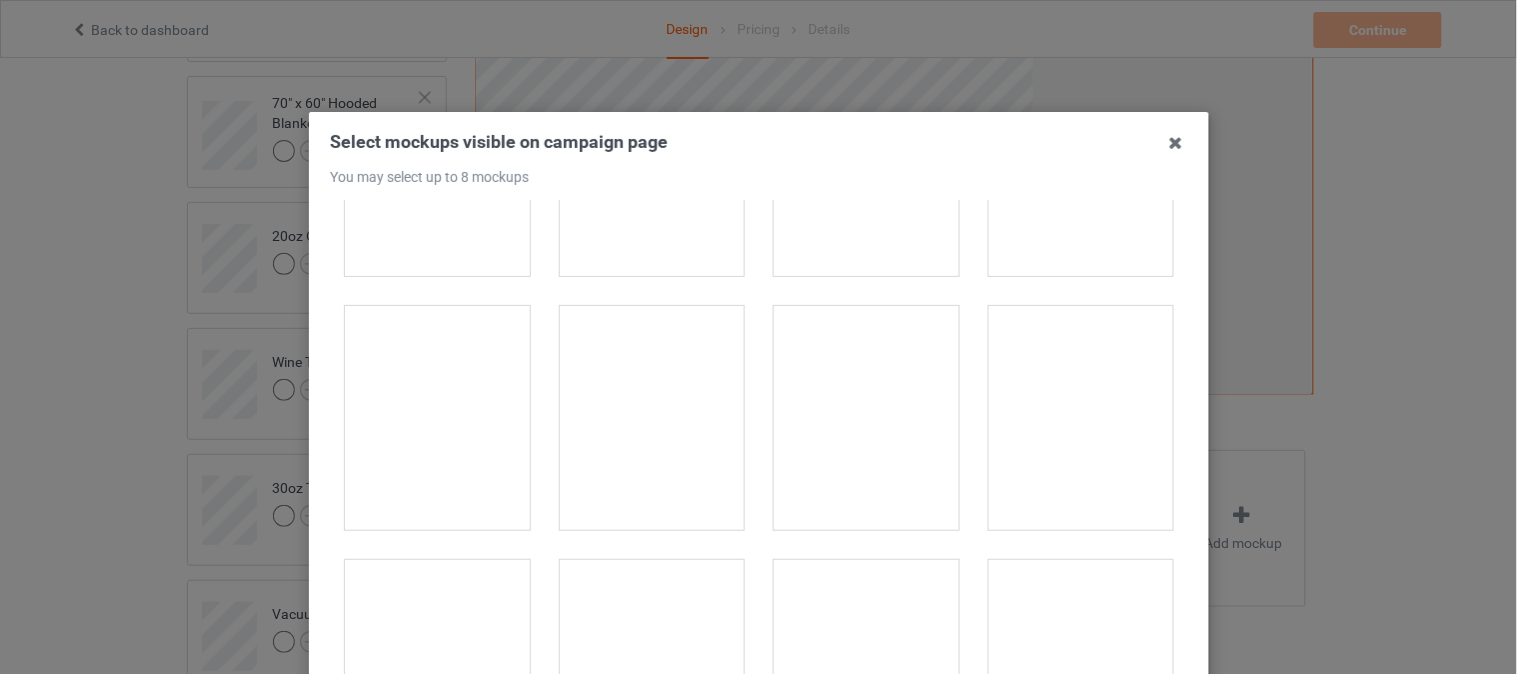 scroll, scrollTop: 2107, scrollLeft: 0, axis: vertical 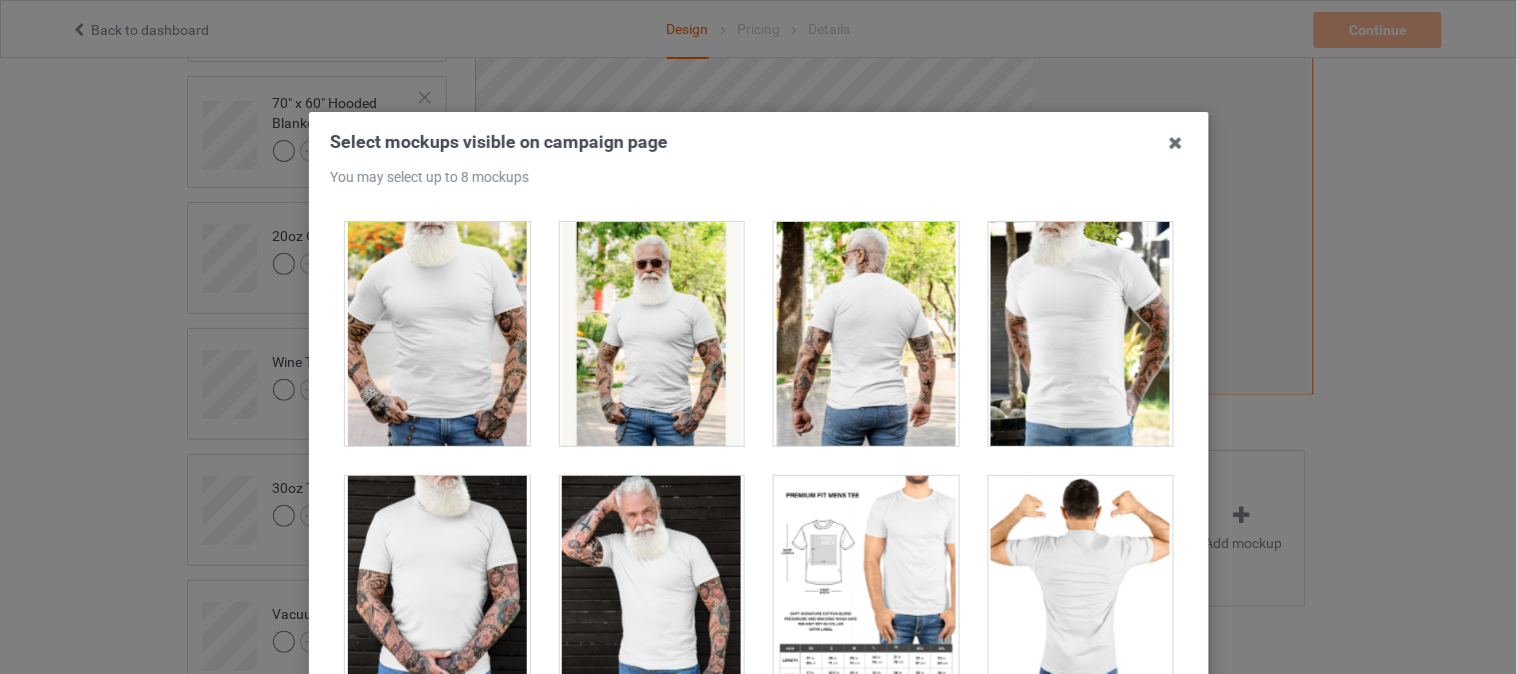 click at bounding box center (651, 334) 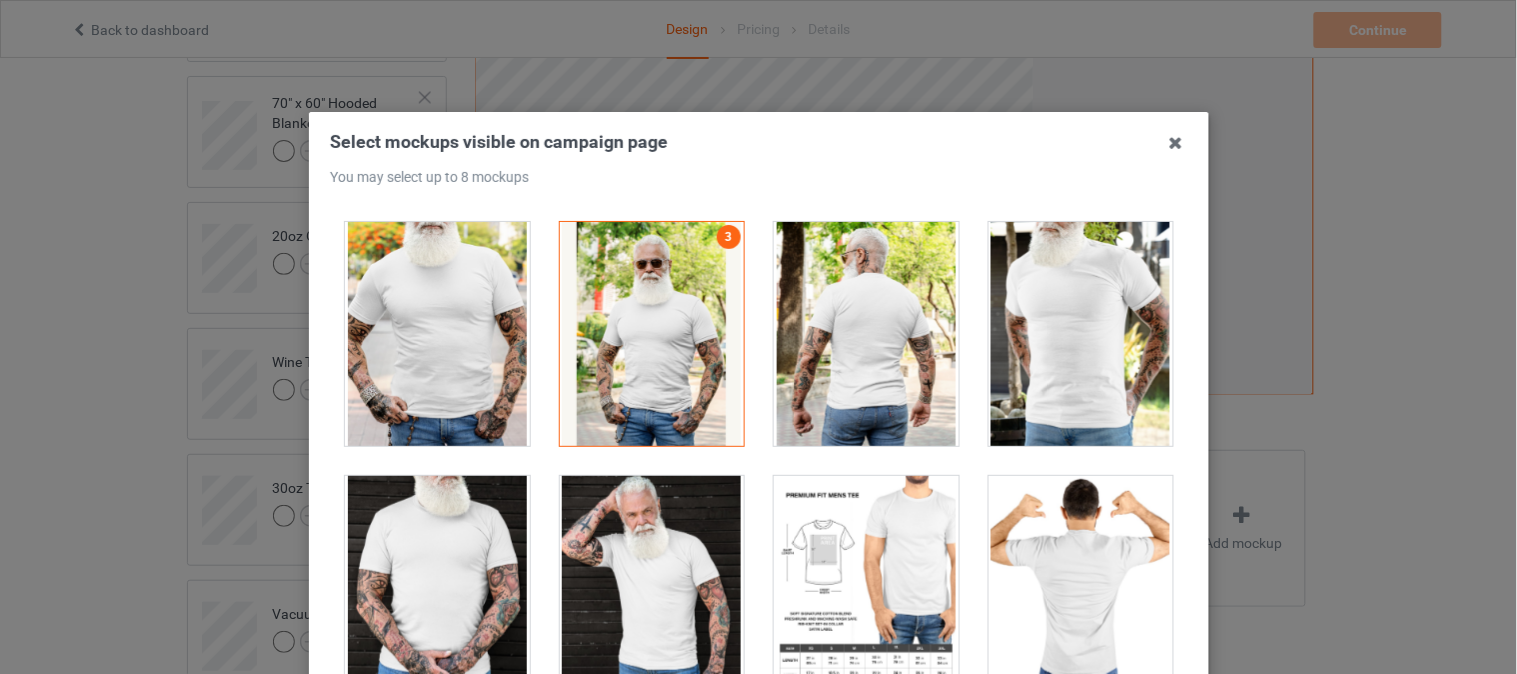 click at bounding box center (866, 588) 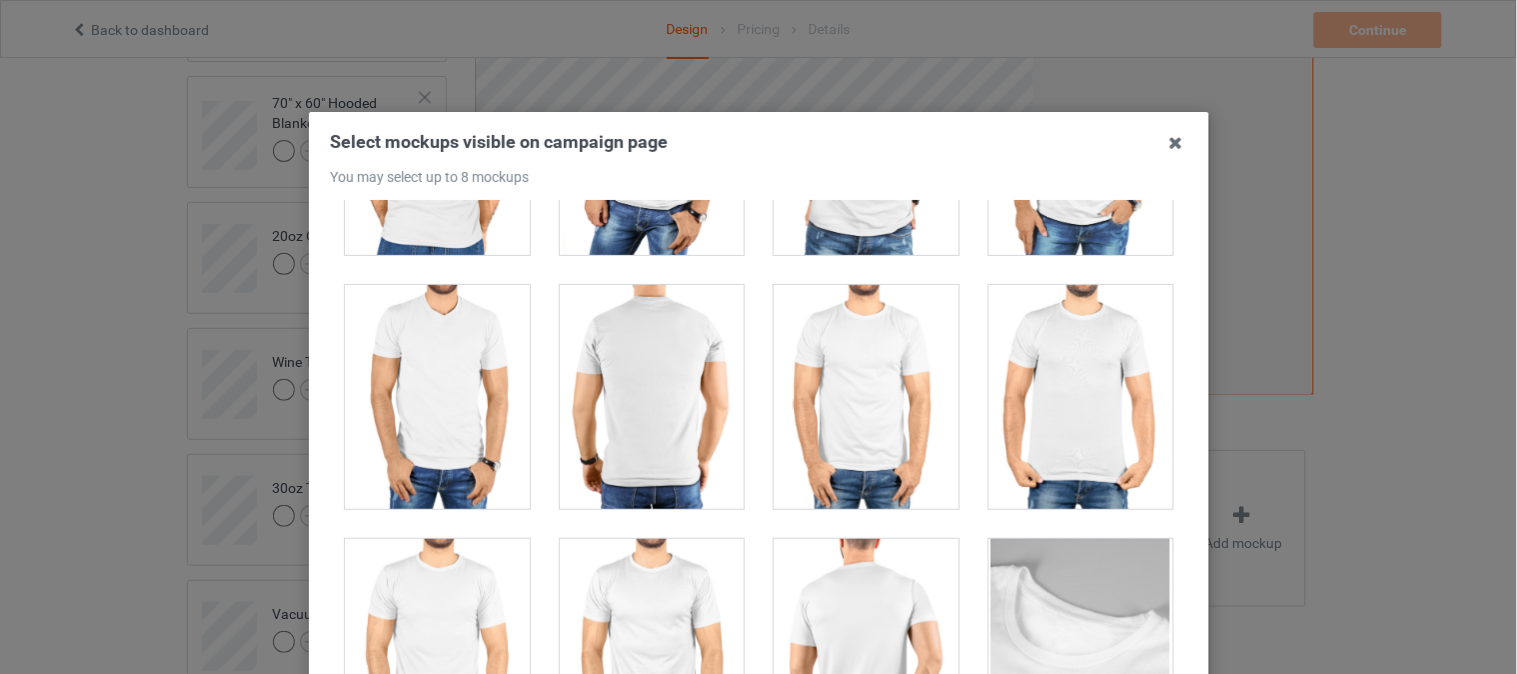 scroll, scrollTop: 5391, scrollLeft: 0, axis: vertical 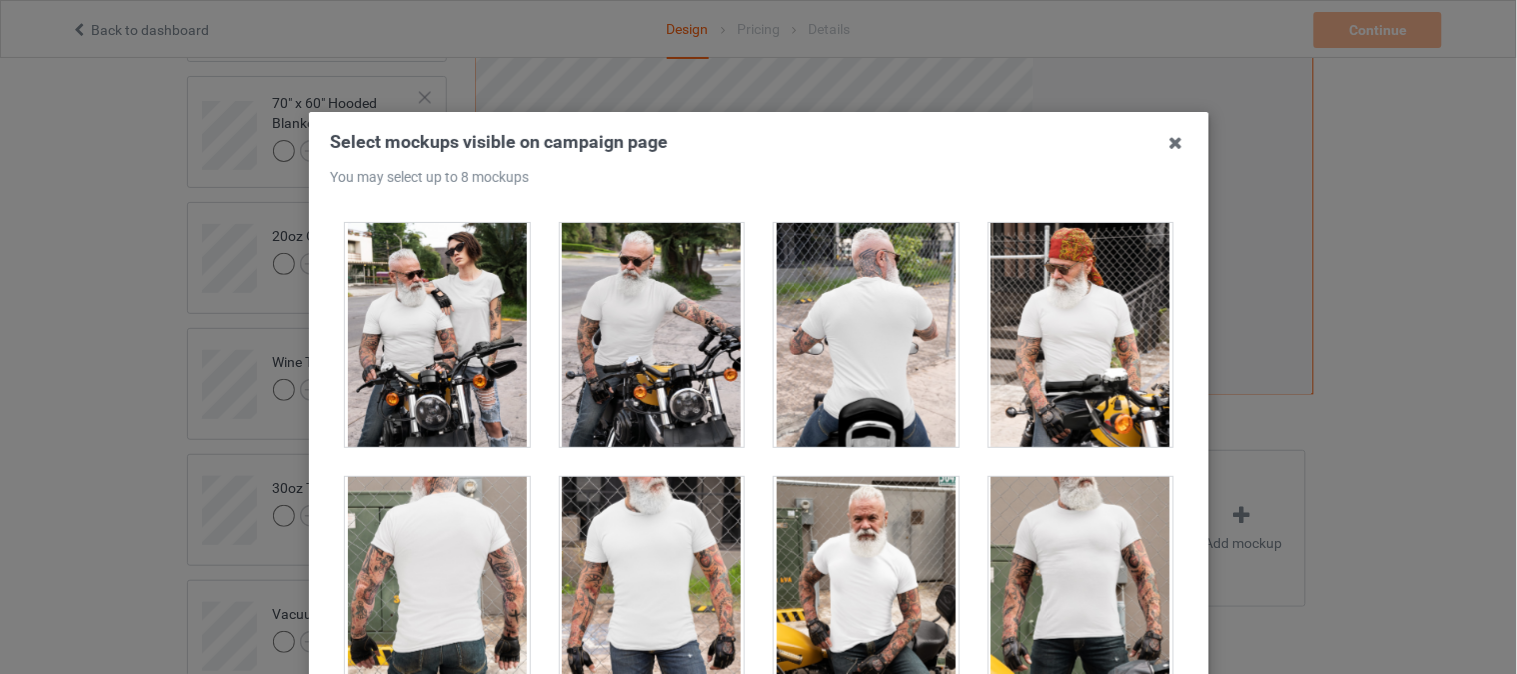 click at bounding box center (1080, 335) 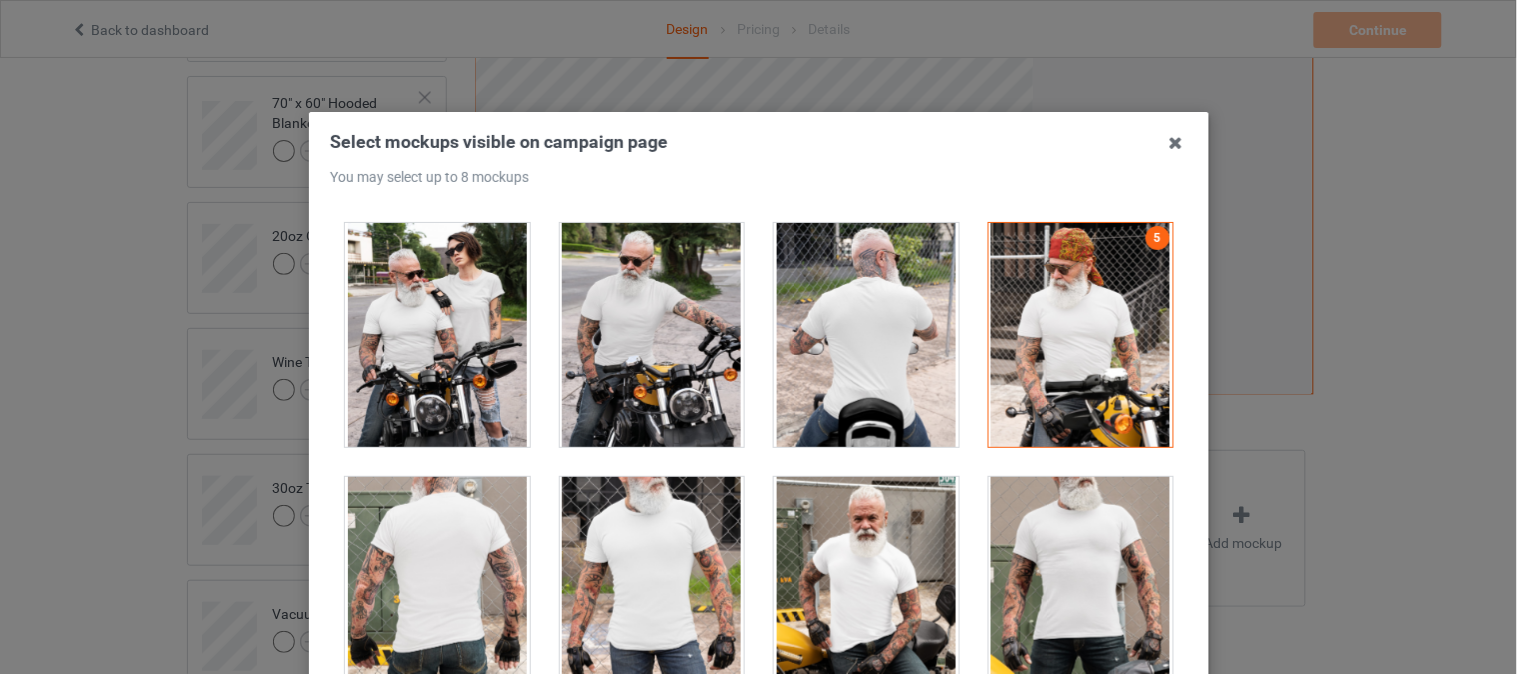 click at bounding box center (437, 335) 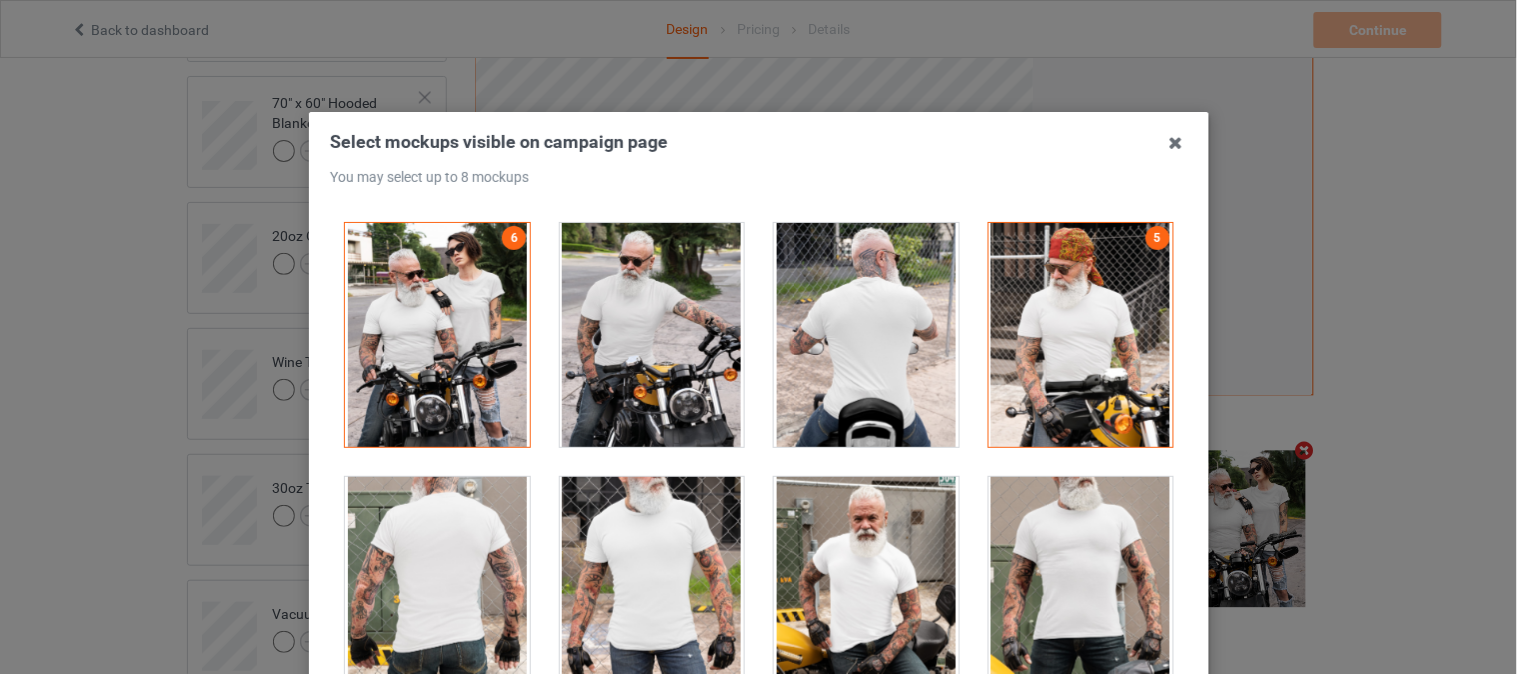 click at bounding box center (651, 335) 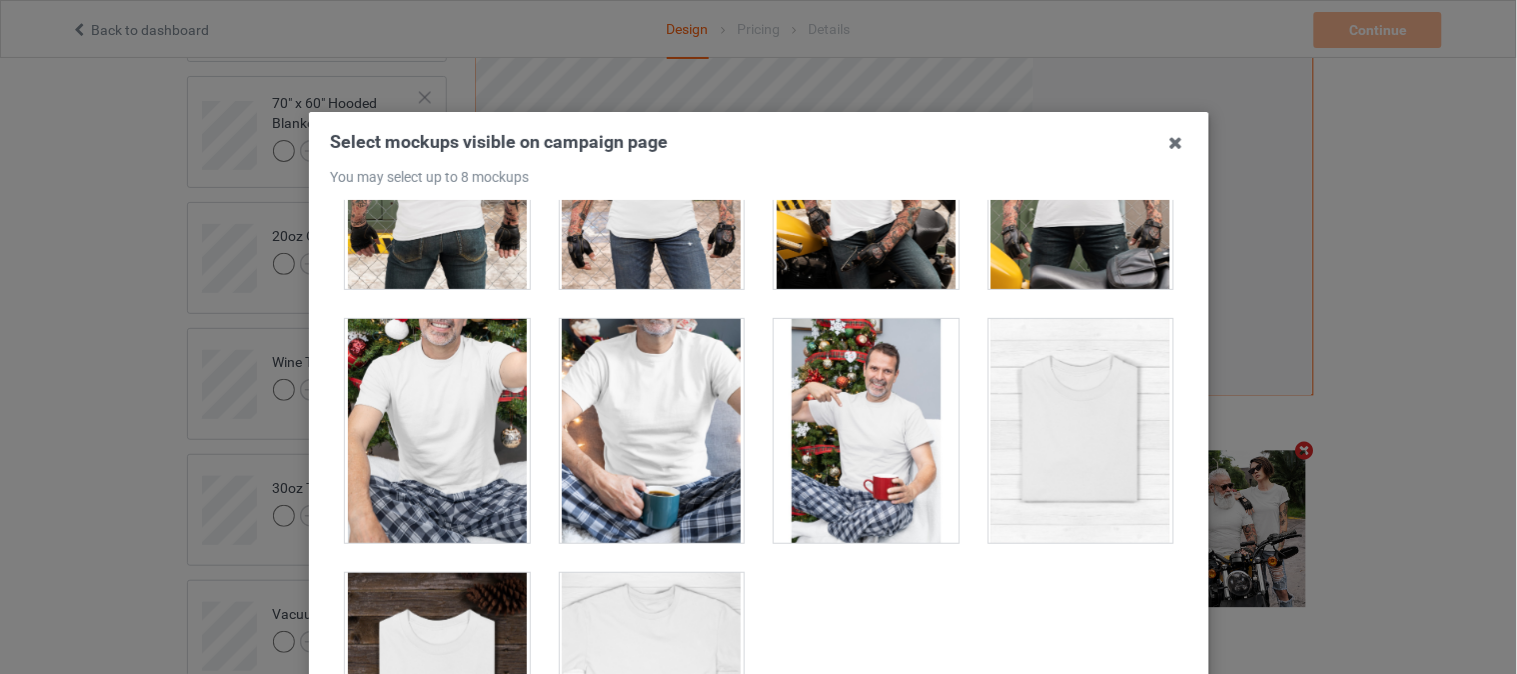scroll, scrollTop: 6323, scrollLeft: 0, axis: vertical 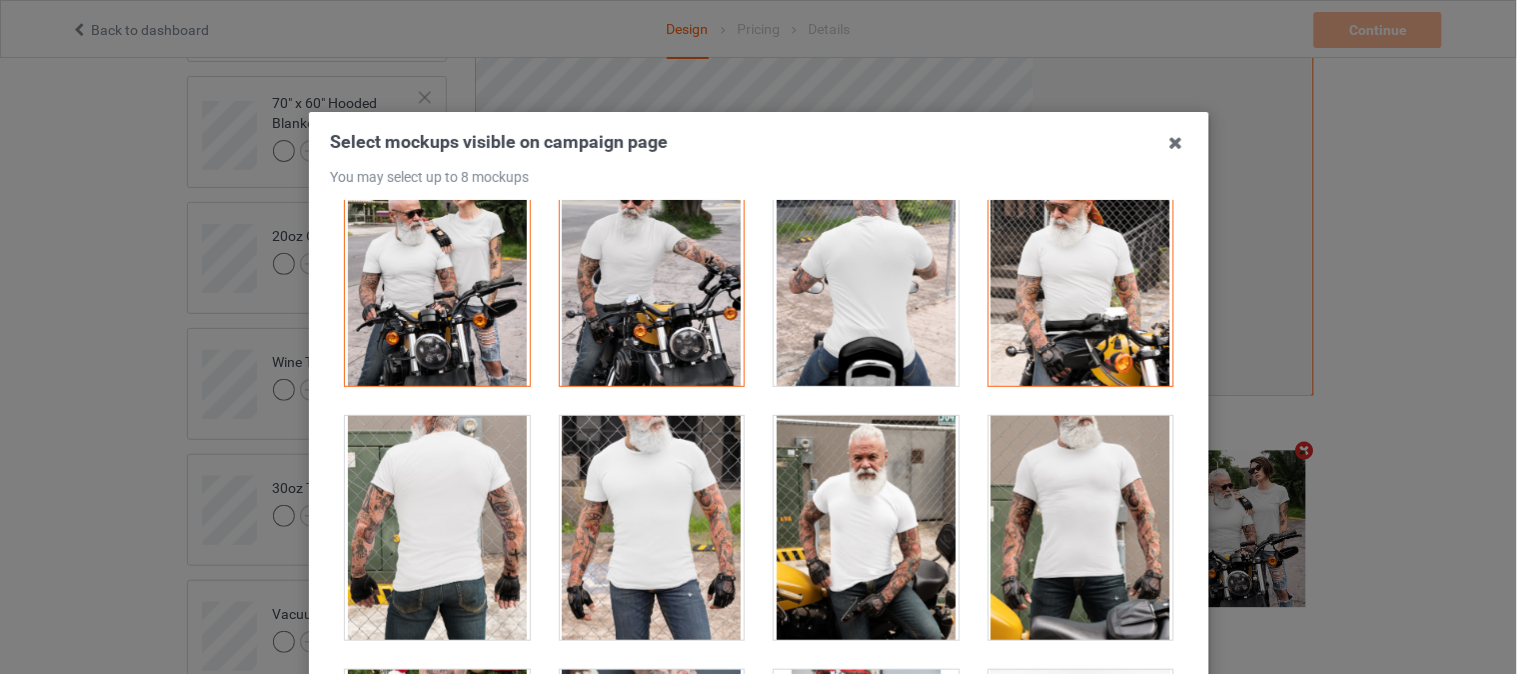 click at bounding box center [866, 528] 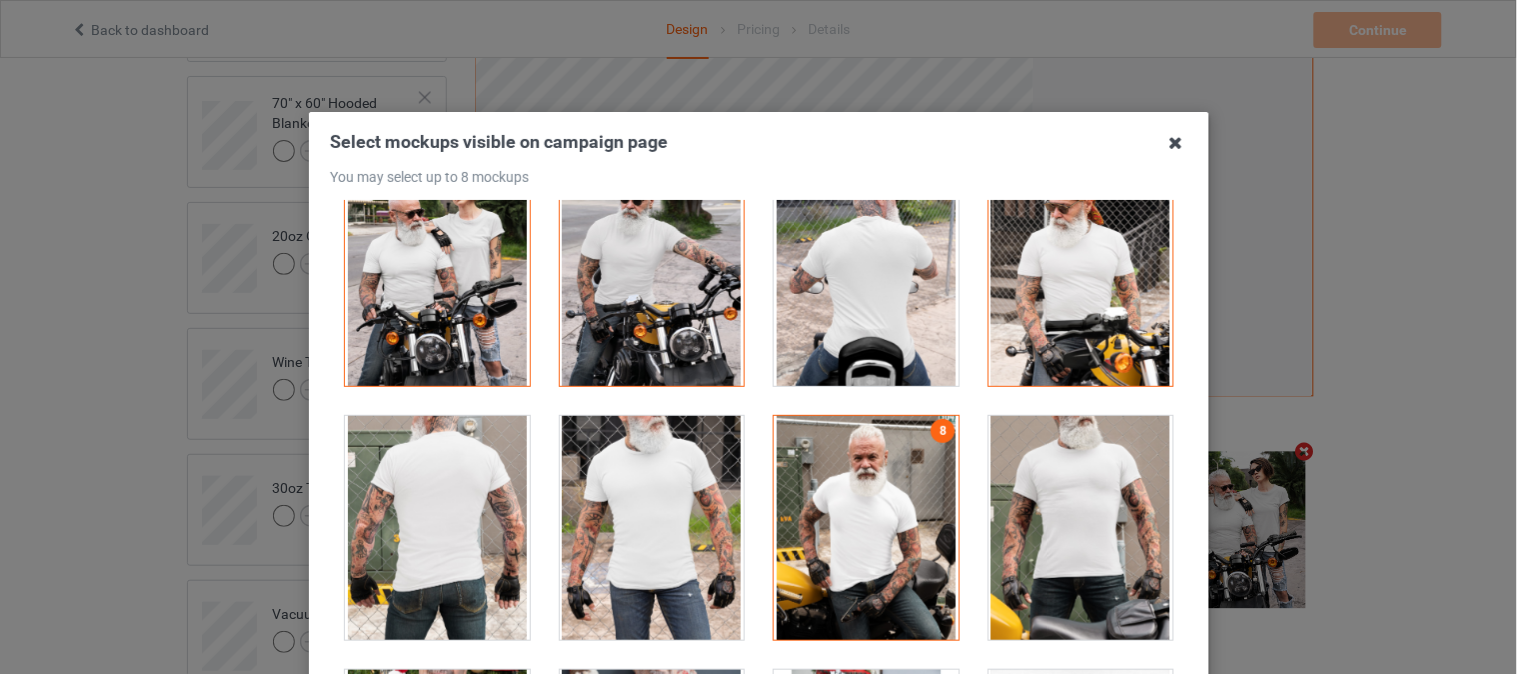 click at bounding box center [1176, 143] 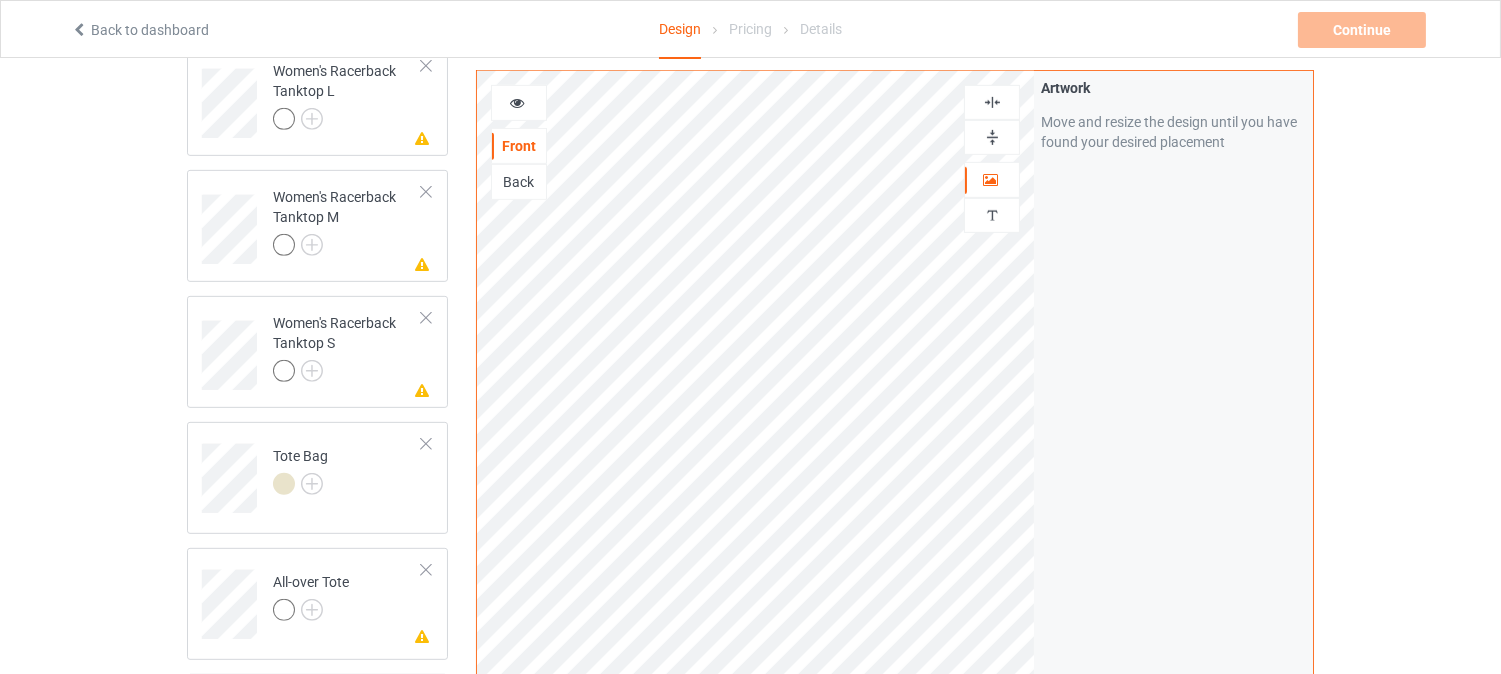 scroll, scrollTop: 1626, scrollLeft: 0, axis: vertical 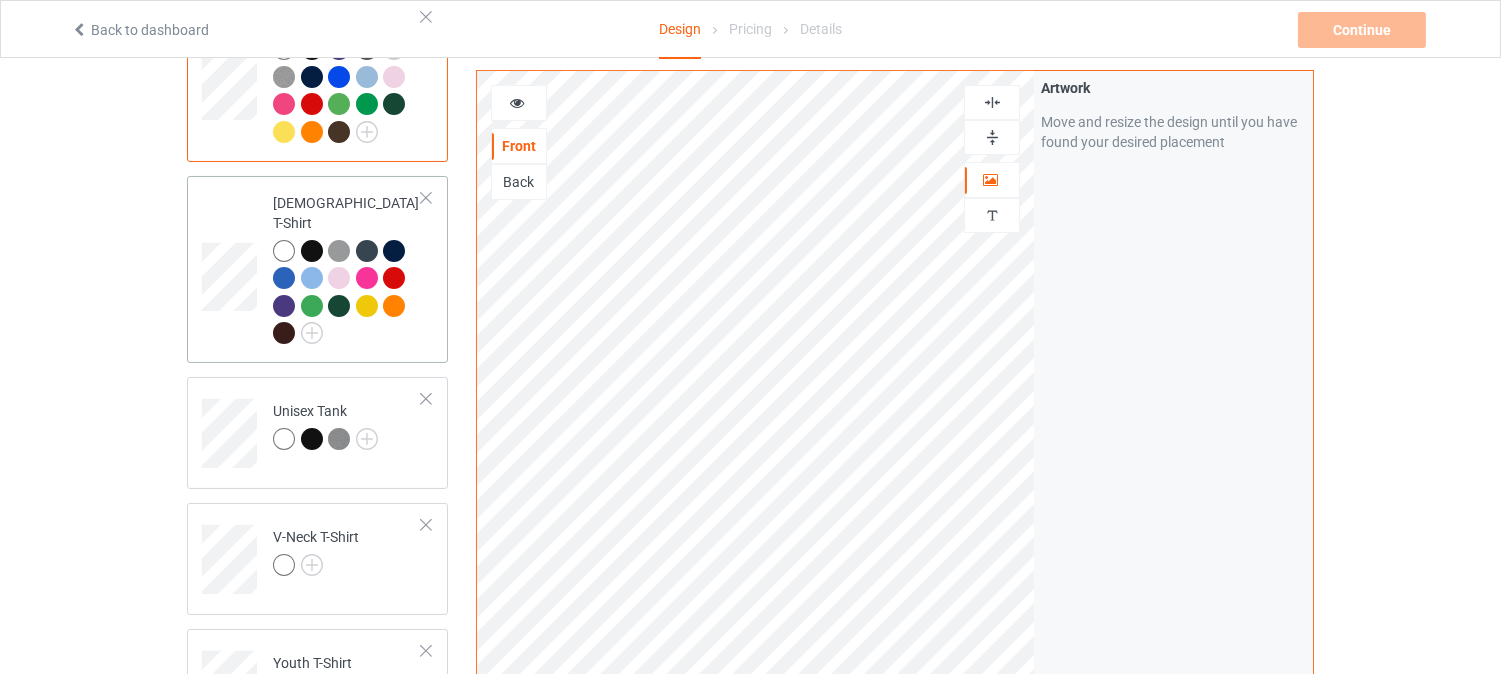 click on "[DEMOGRAPHIC_DATA] T-Shirt" at bounding box center [347, 269] 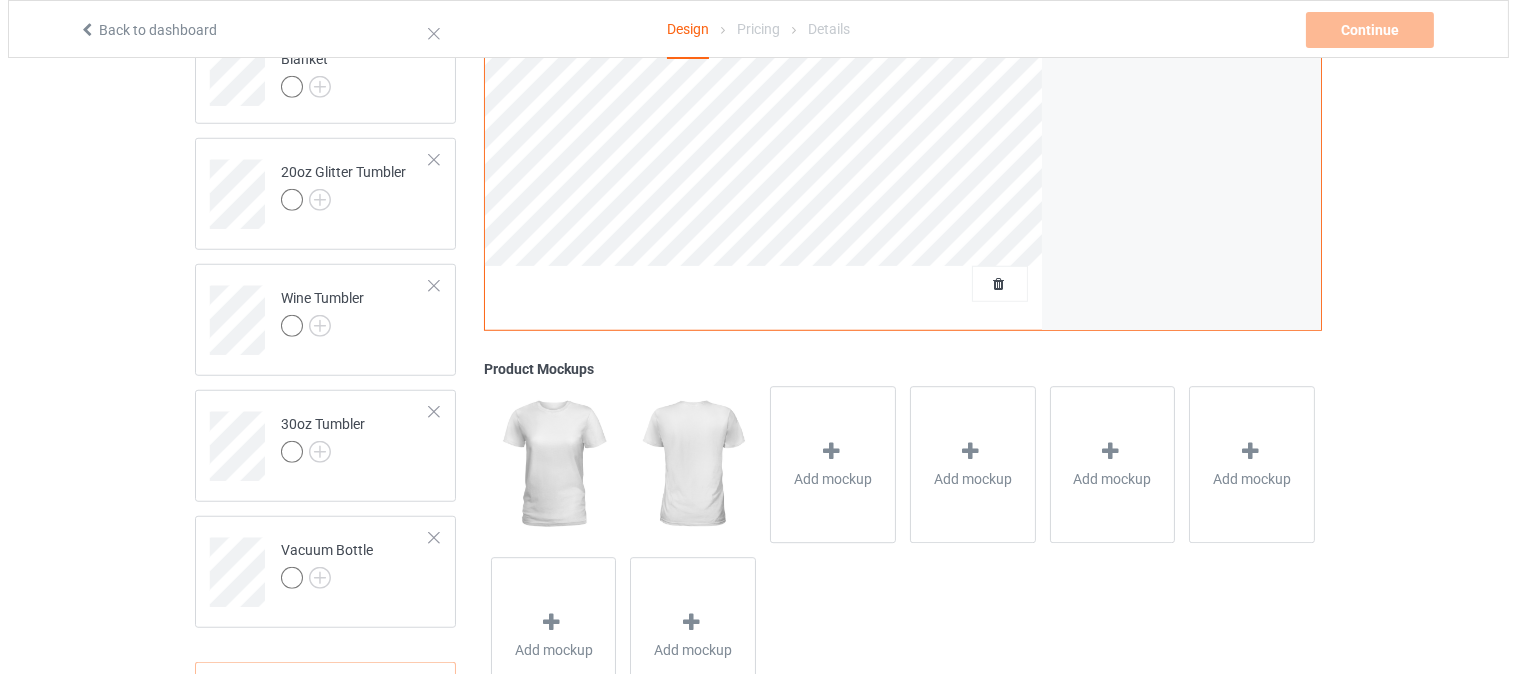 scroll, scrollTop: 2994, scrollLeft: 0, axis: vertical 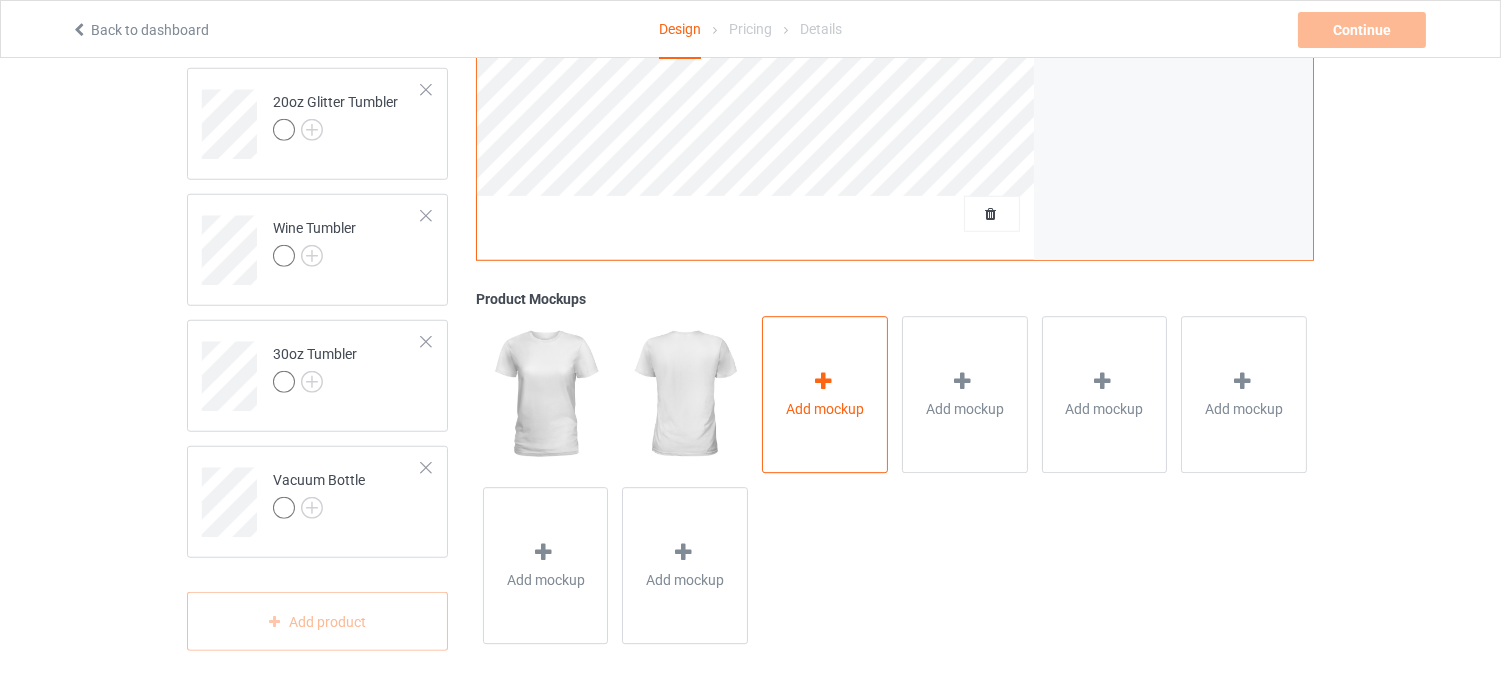 click on "Add mockup" at bounding box center (825, 394) 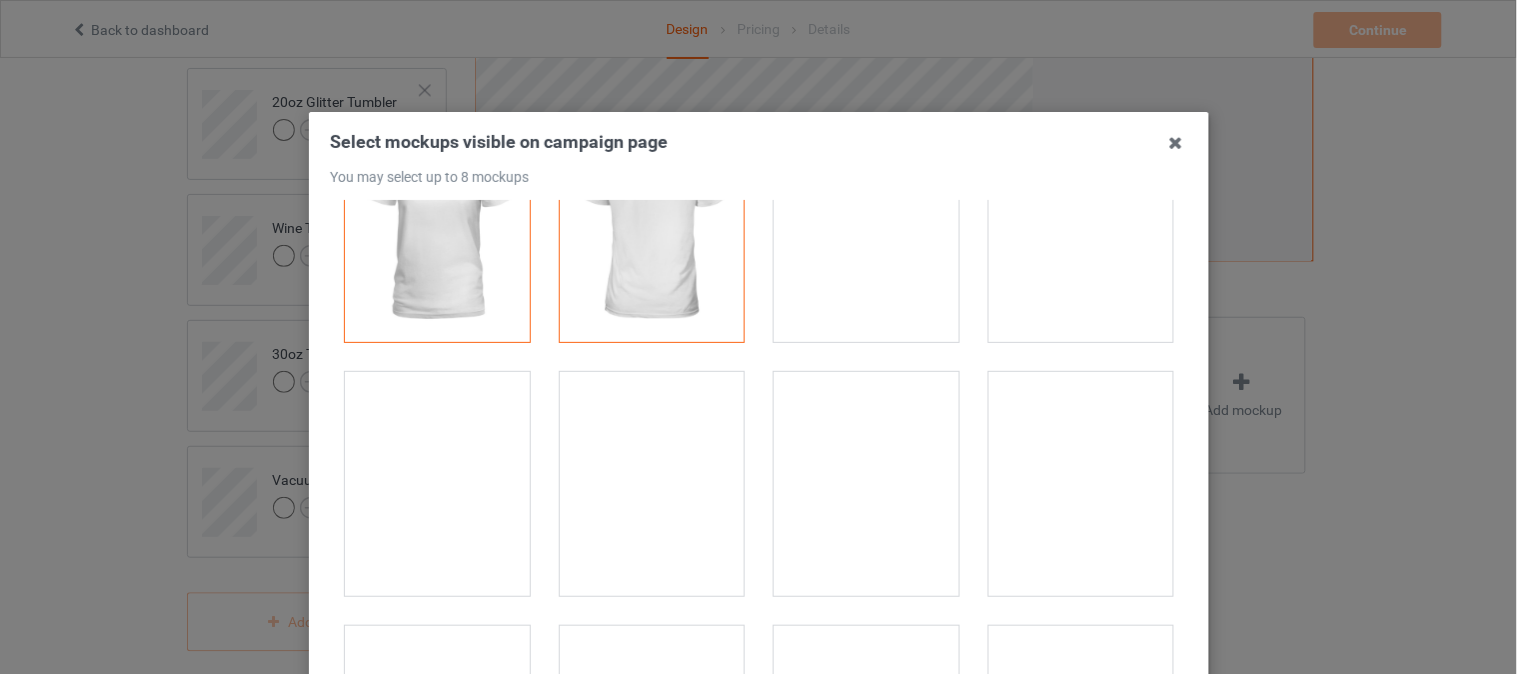 scroll, scrollTop: 48, scrollLeft: 0, axis: vertical 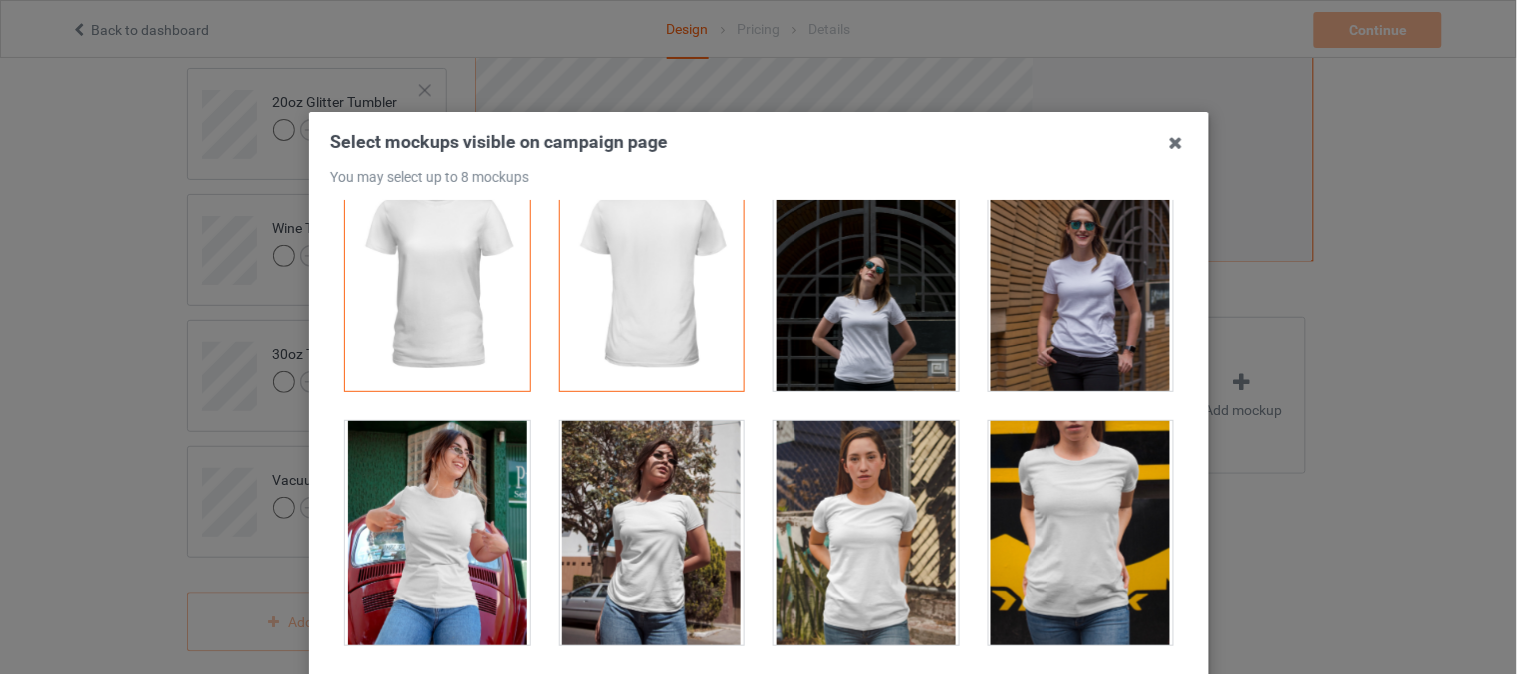 click at bounding box center [1080, 279] 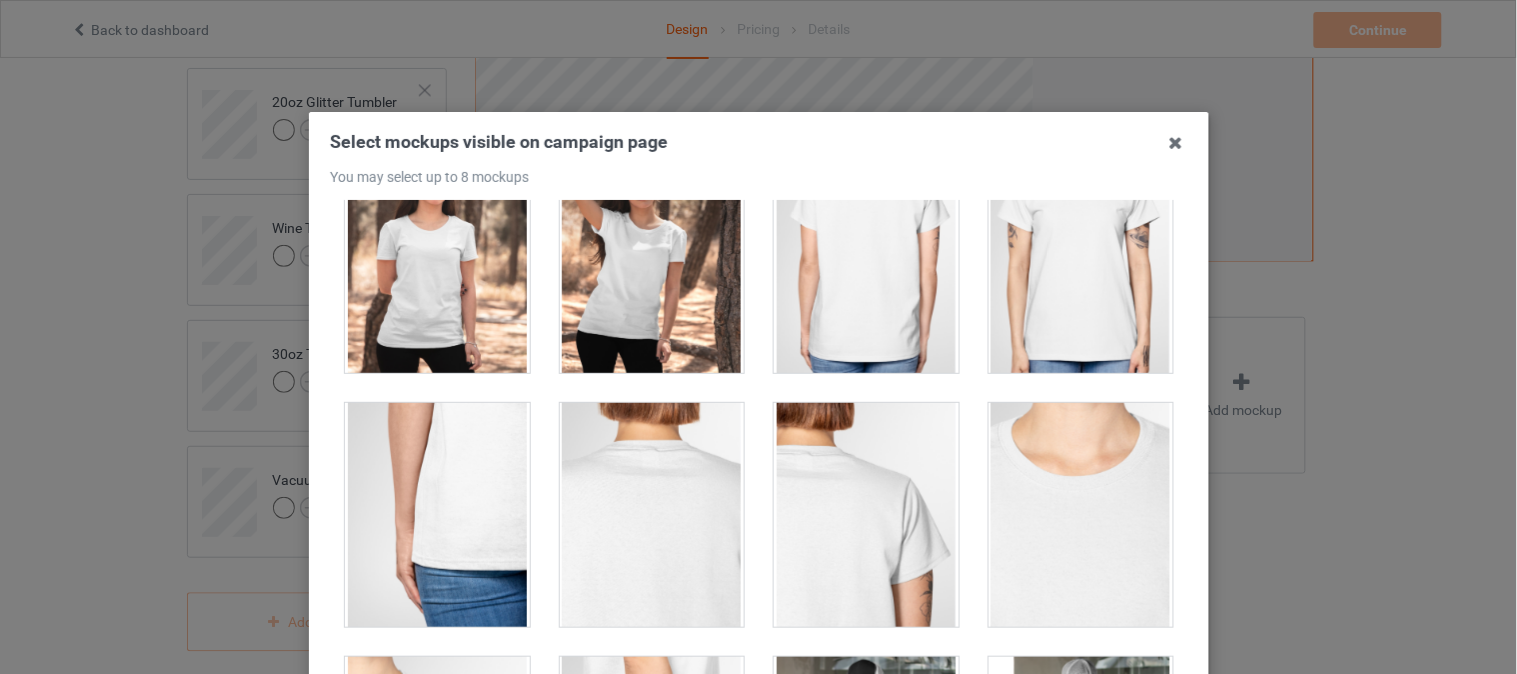 scroll, scrollTop: 476, scrollLeft: 0, axis: vertical 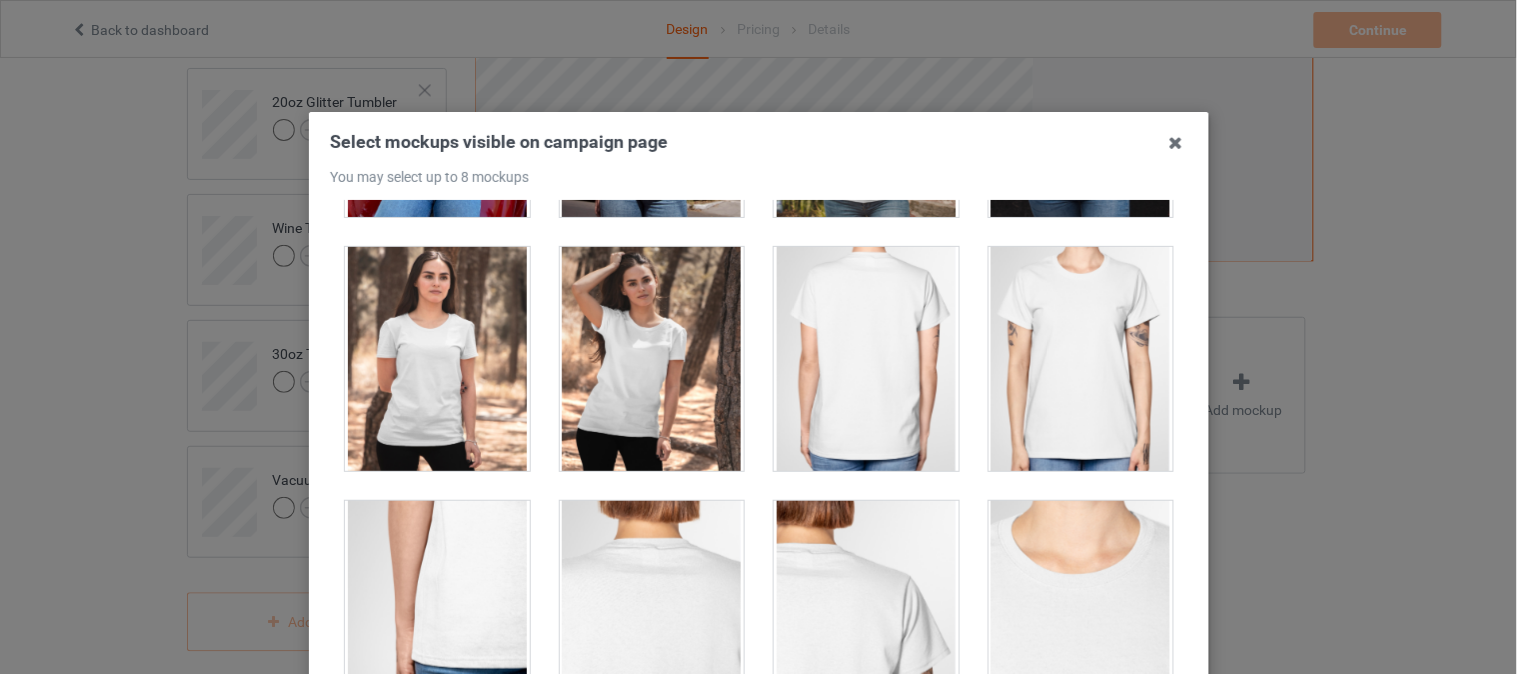 click at bounding box center (651, 359) 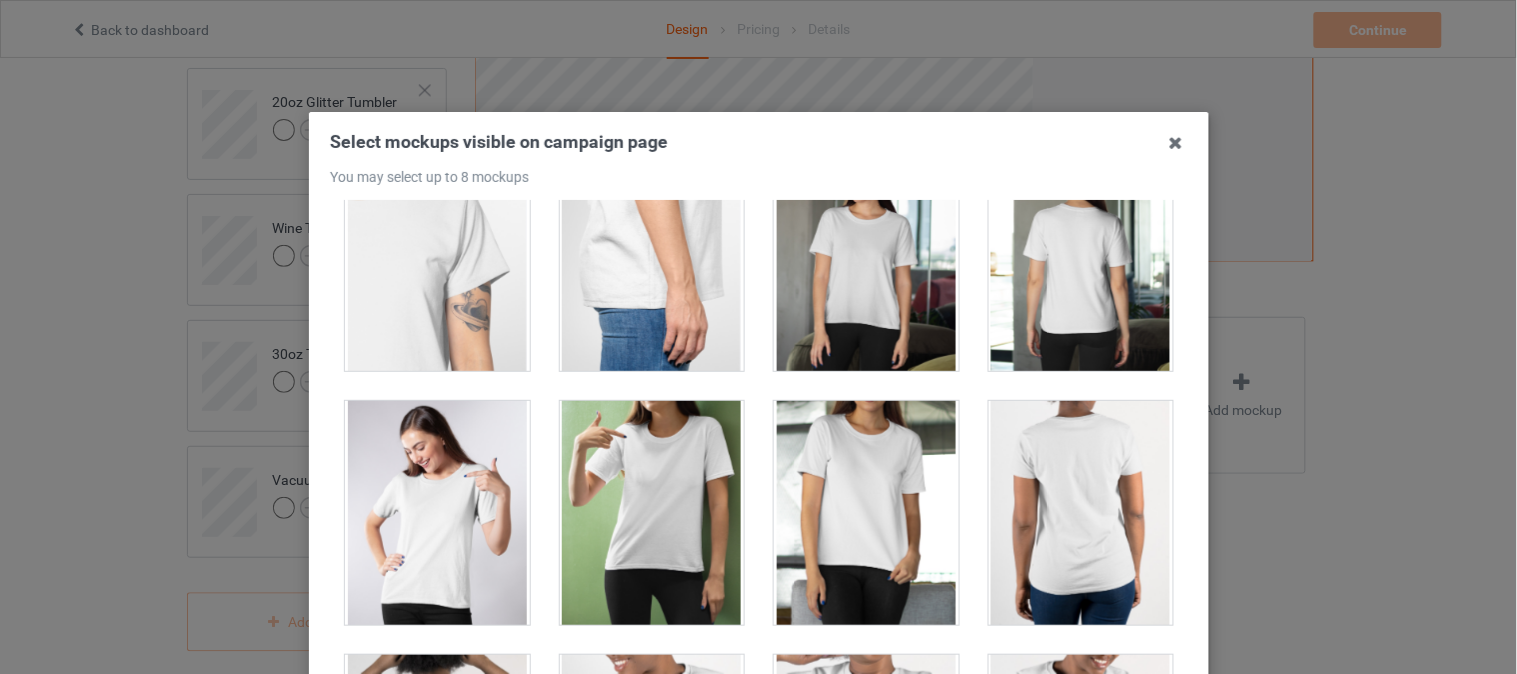 scroll, scrollTop: 968, scrollLeft: 0, axis: vertical 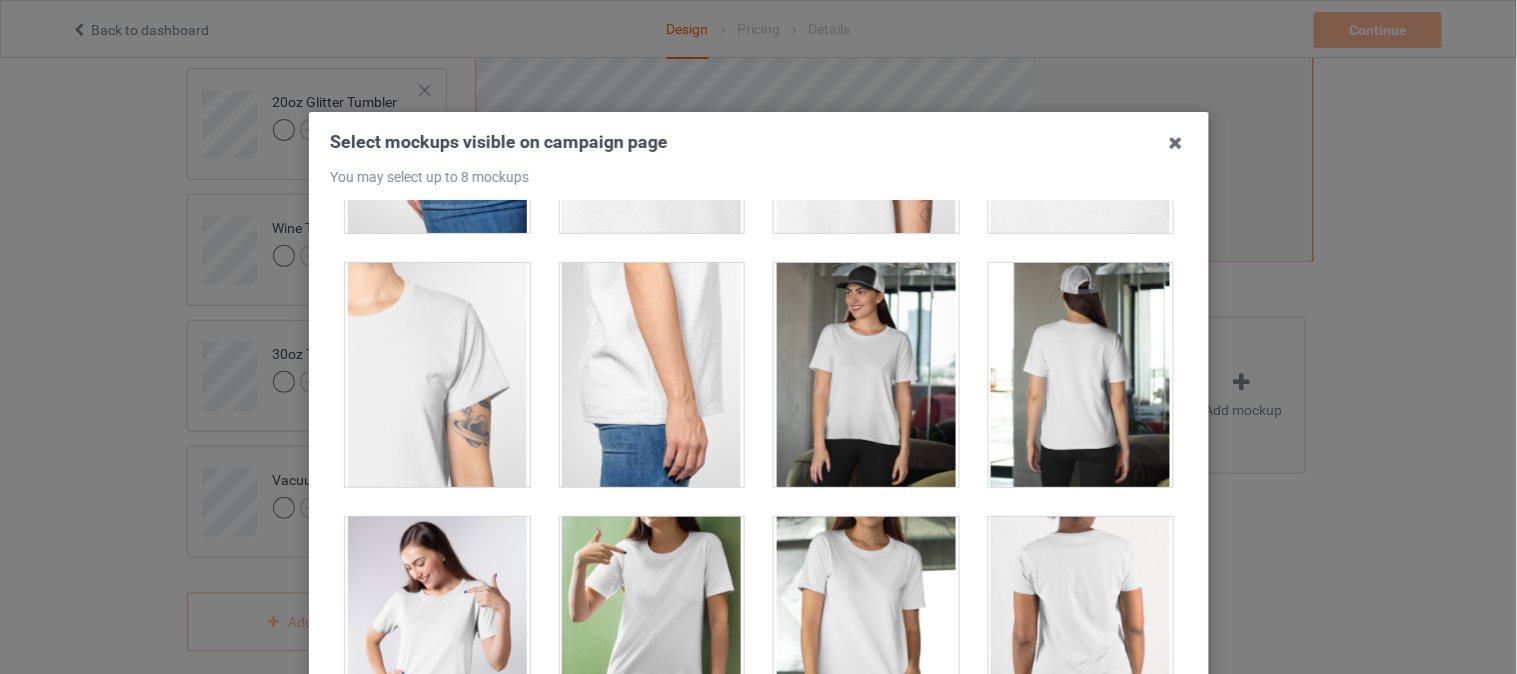 click at bounding box center [866, 375] 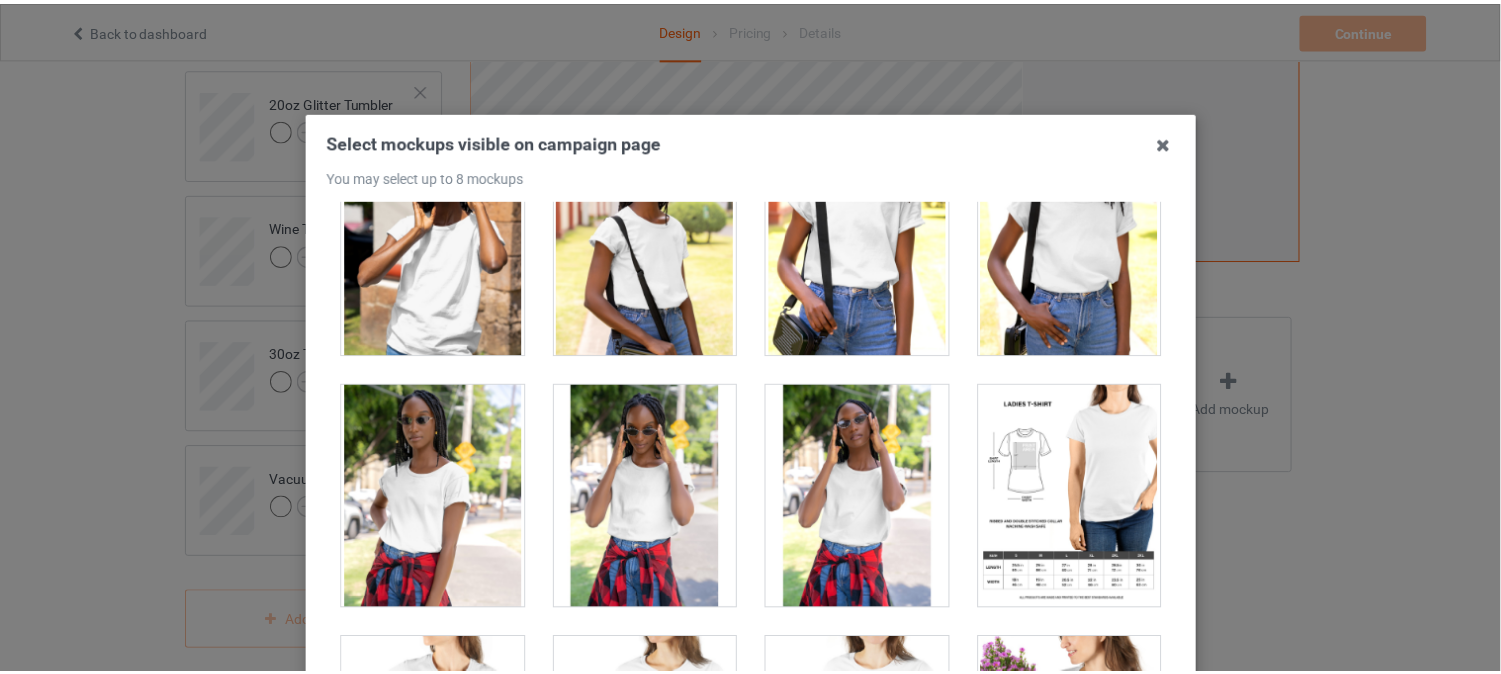 scroll, scrollTop: 4451, scrollLeft: 0, axis: vertical 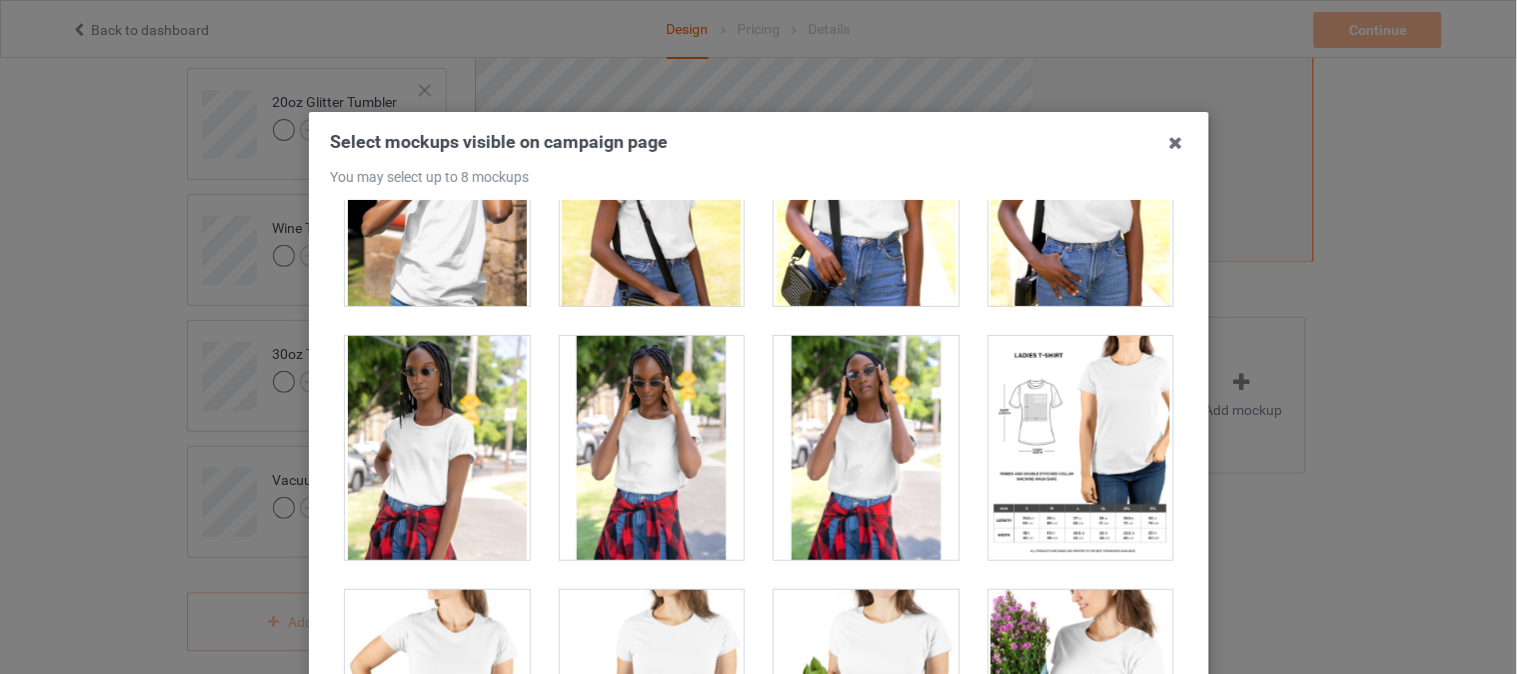 click at bounding box center (1080, 448) 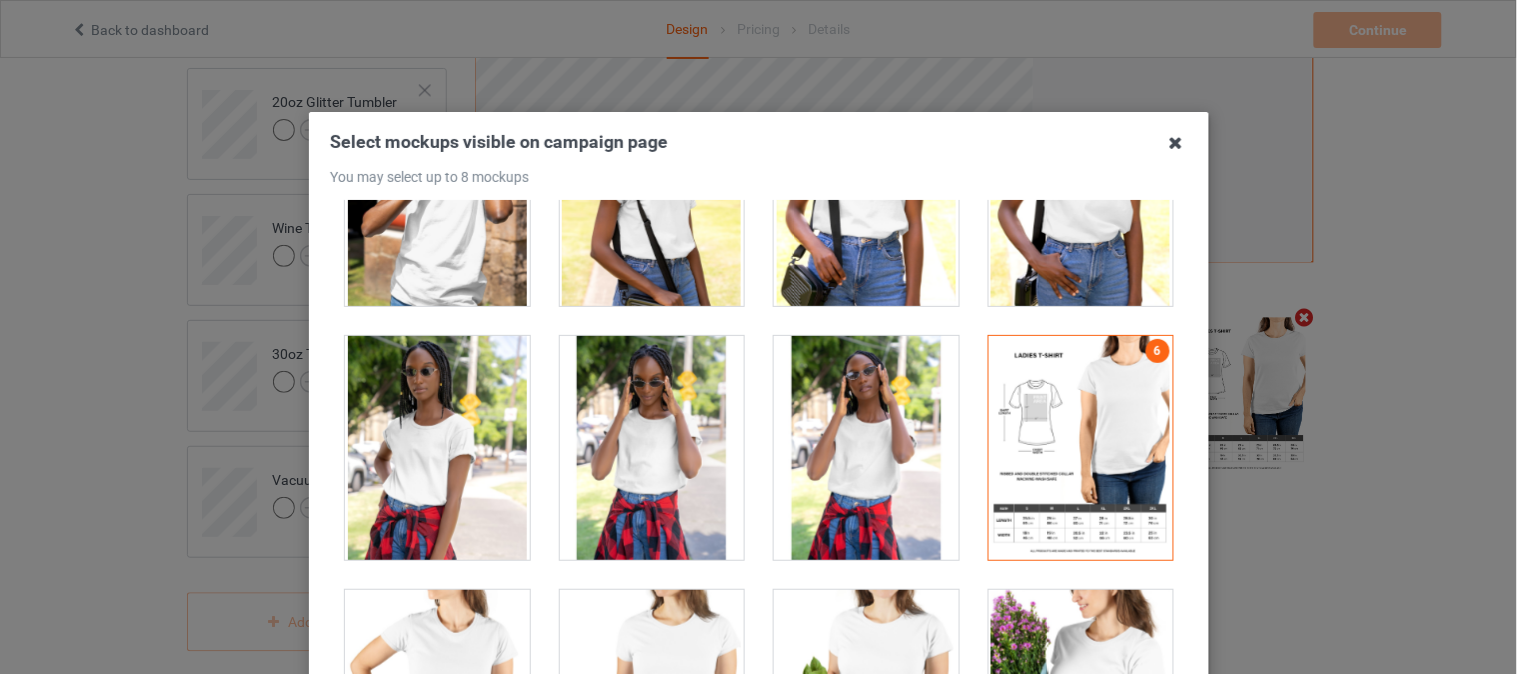 click at bounding box center [1176, 143] 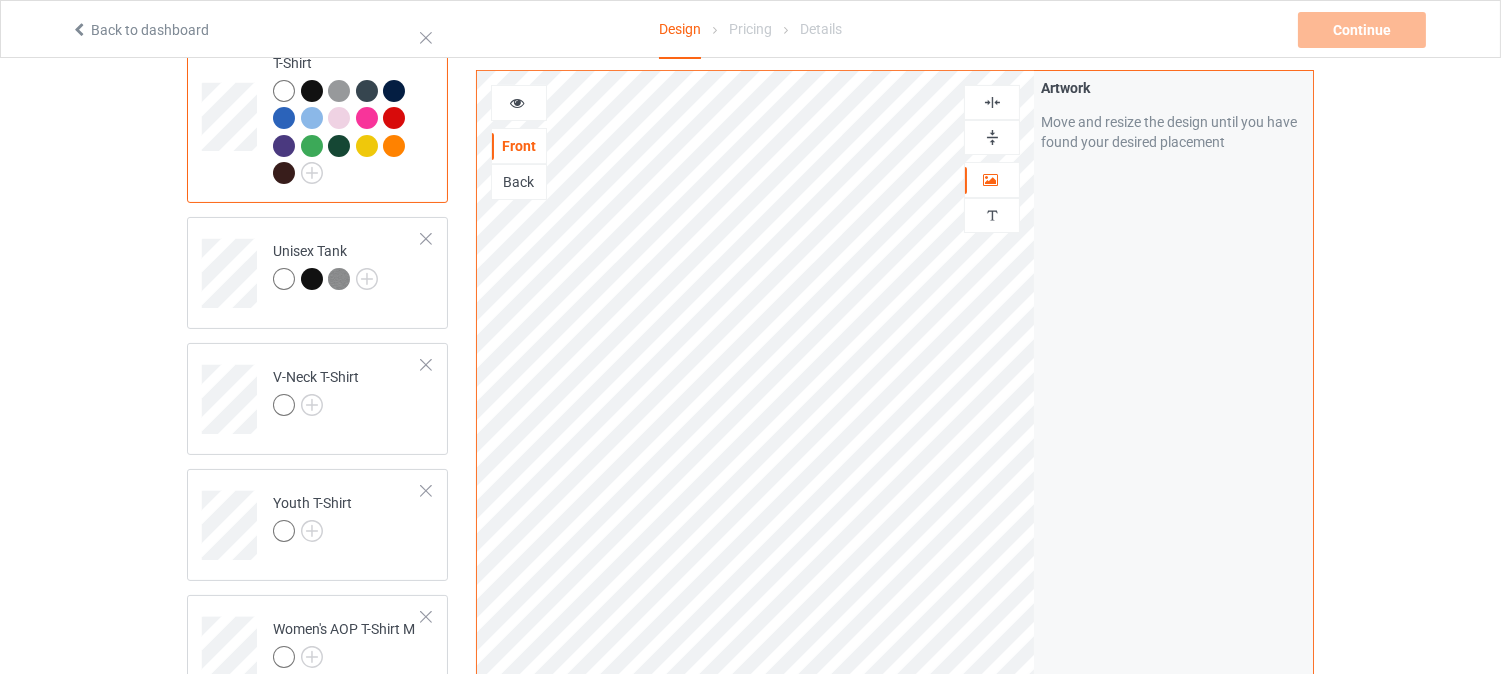 scroll, scrollTop: 616, scrollLeft: 0, axis: vertical 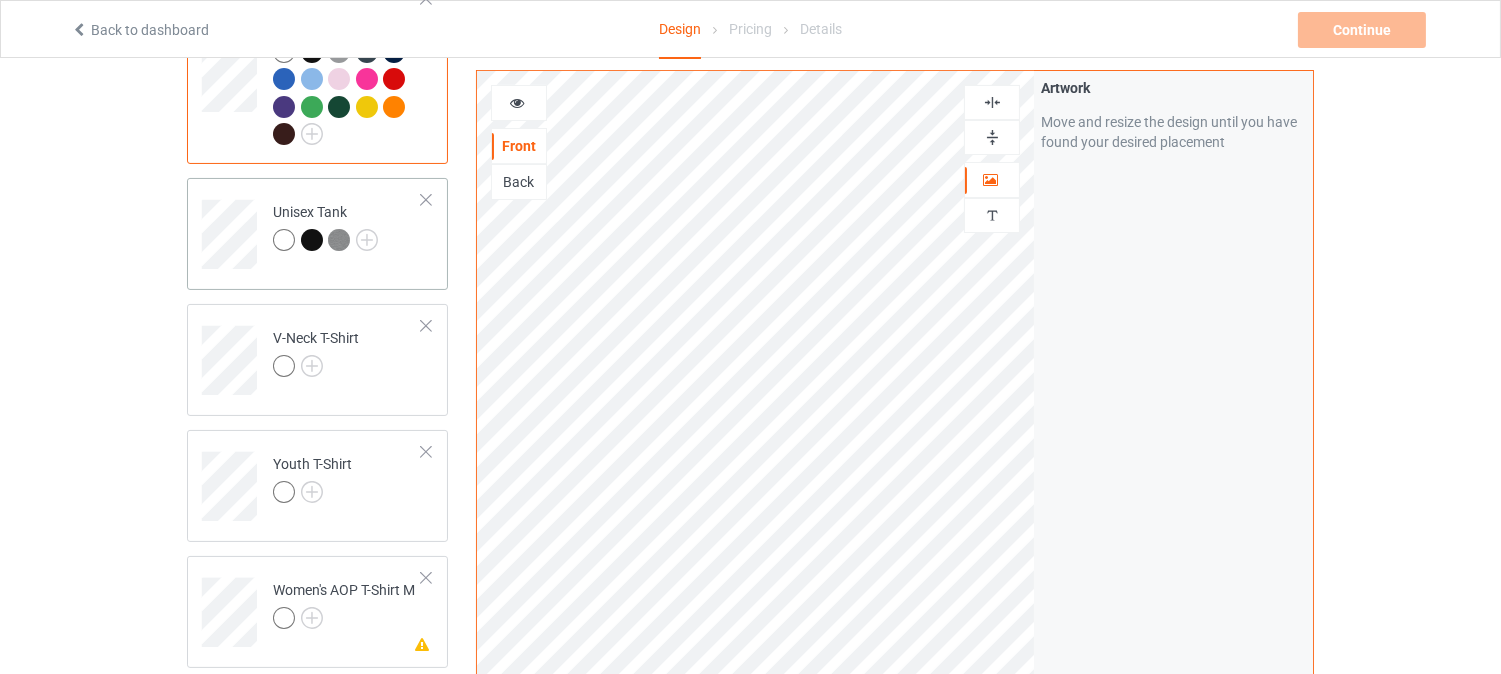 click on "Unisex Tank" at bounding box center [347, 227] 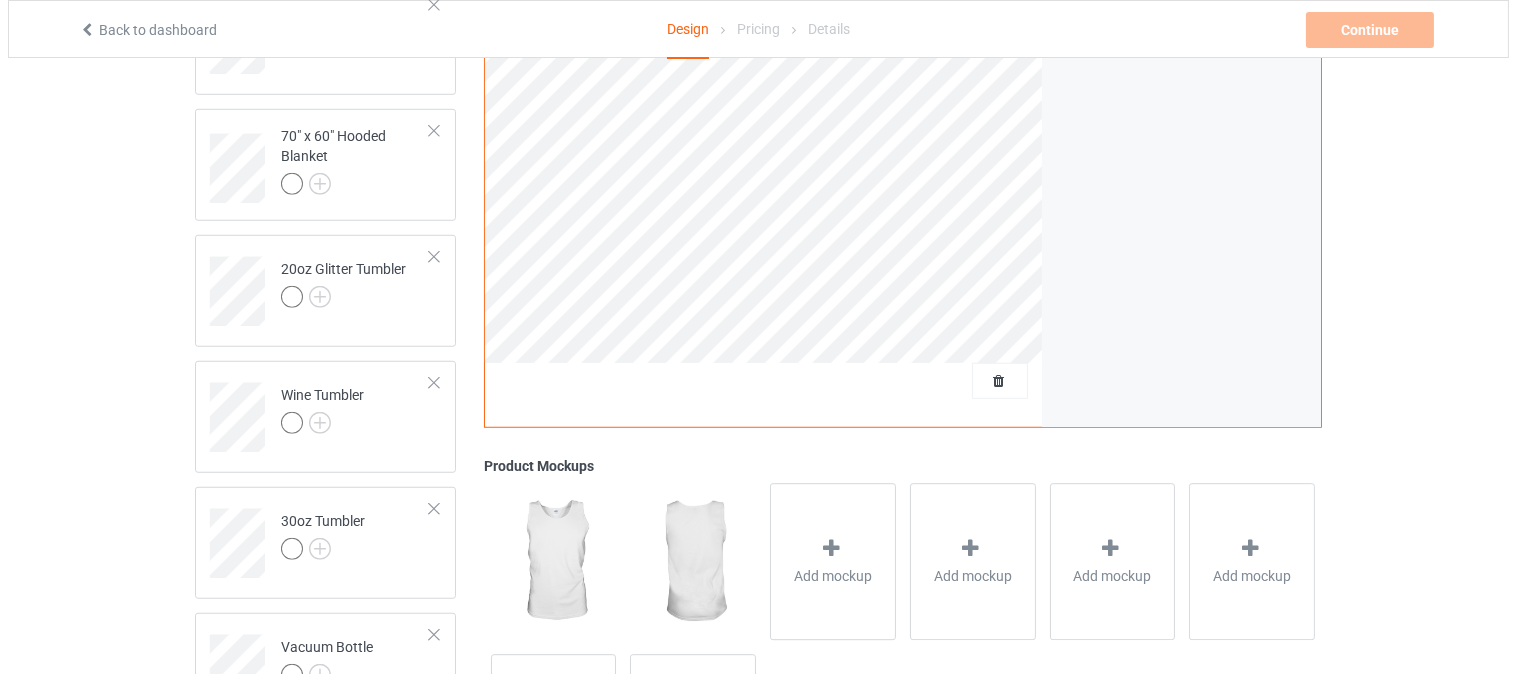 scroll, scrollTop: 2994, scrollLeft: 0, axis: vertical 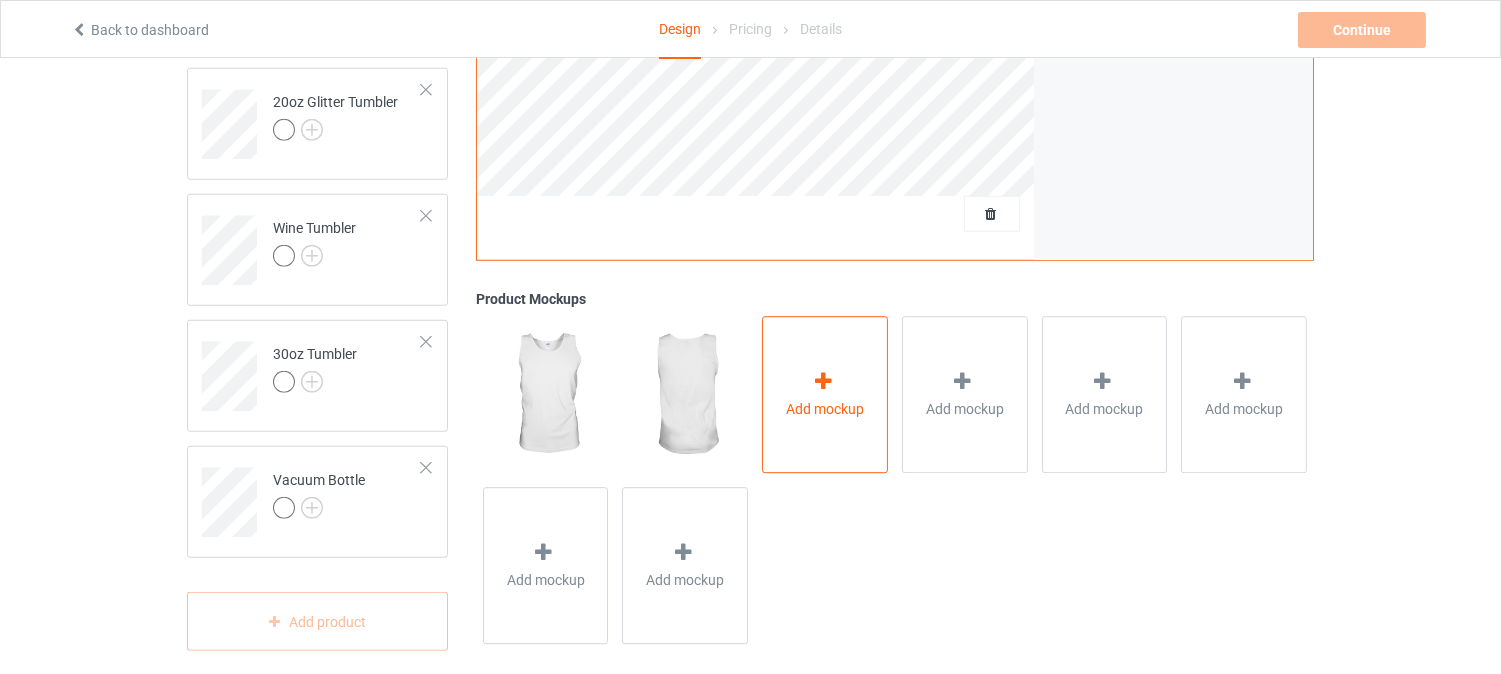click on "Add mockup" at bounding box center [825, 394] 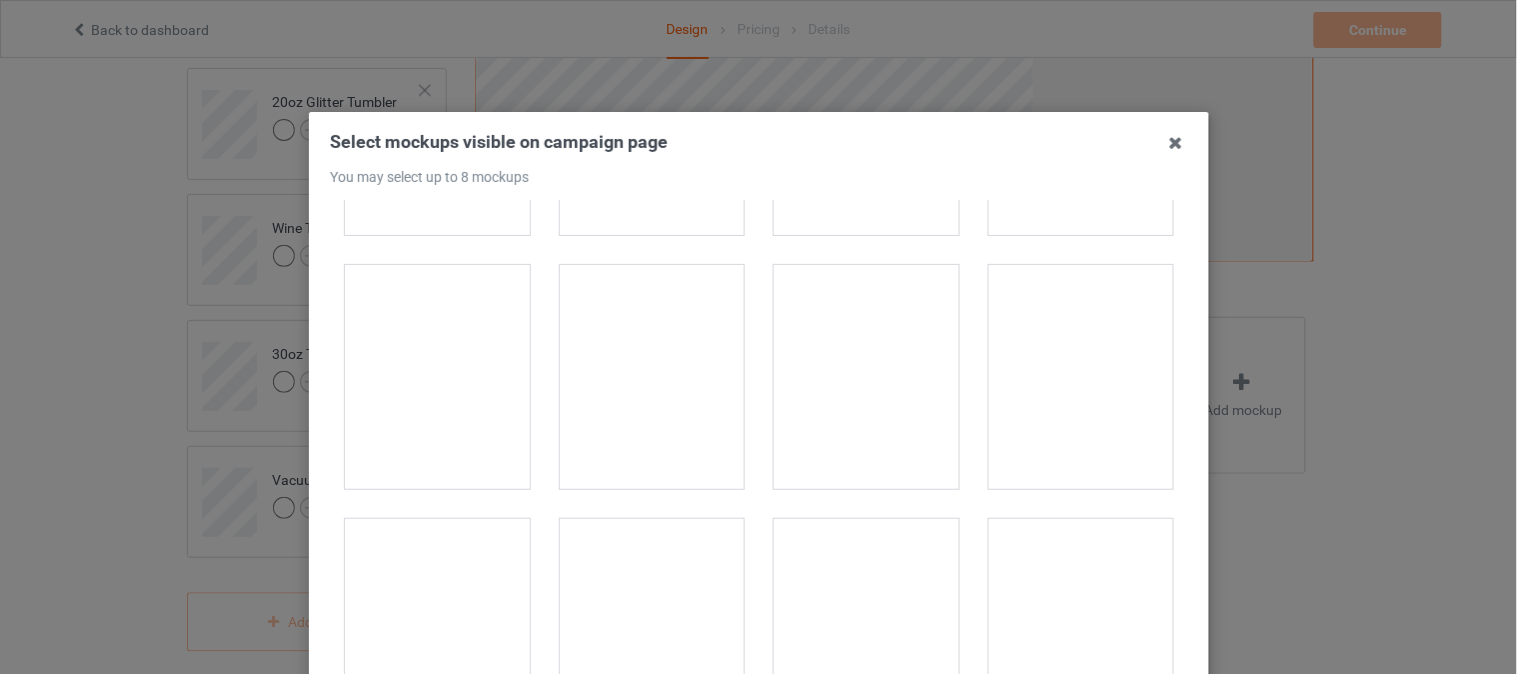 scroll, scrollTop: 1268, scrollLeft: 0, axis: vertical 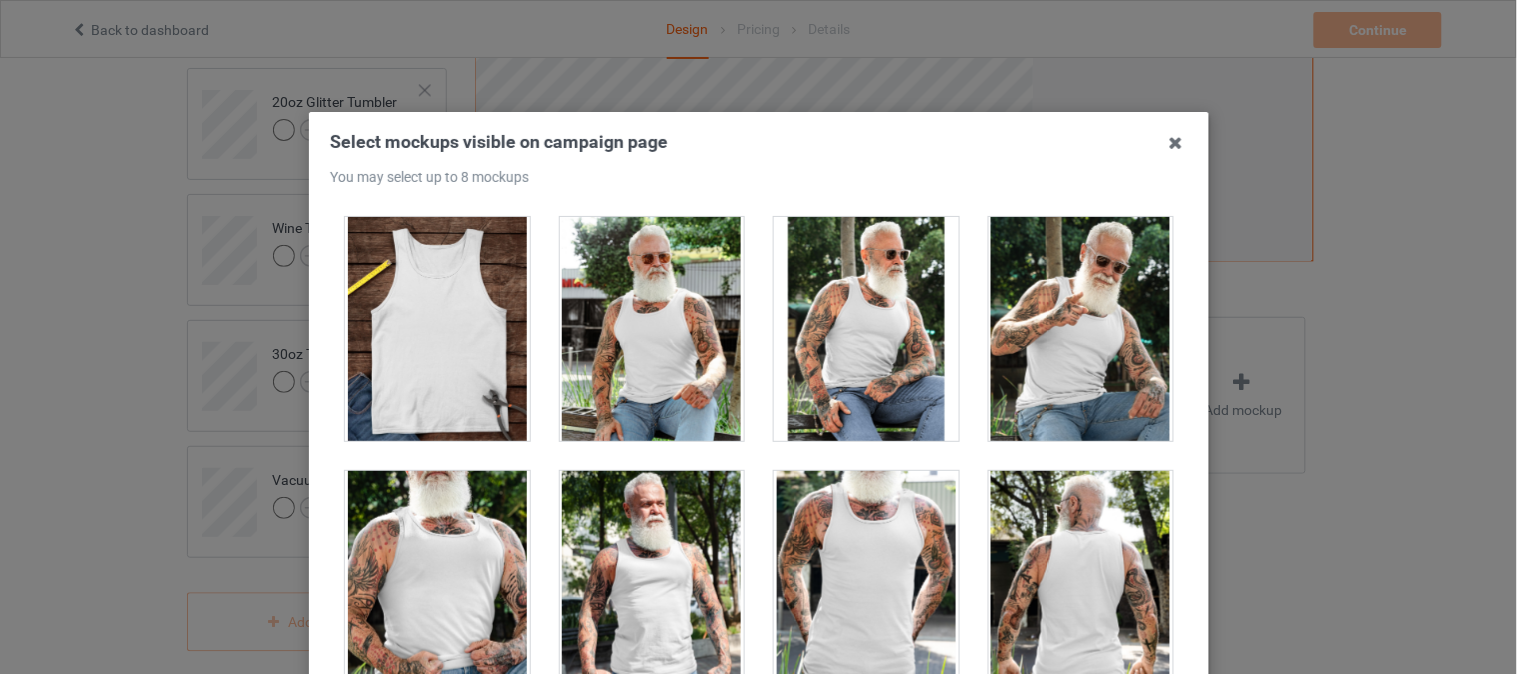 click at bounding box center (651, 329) 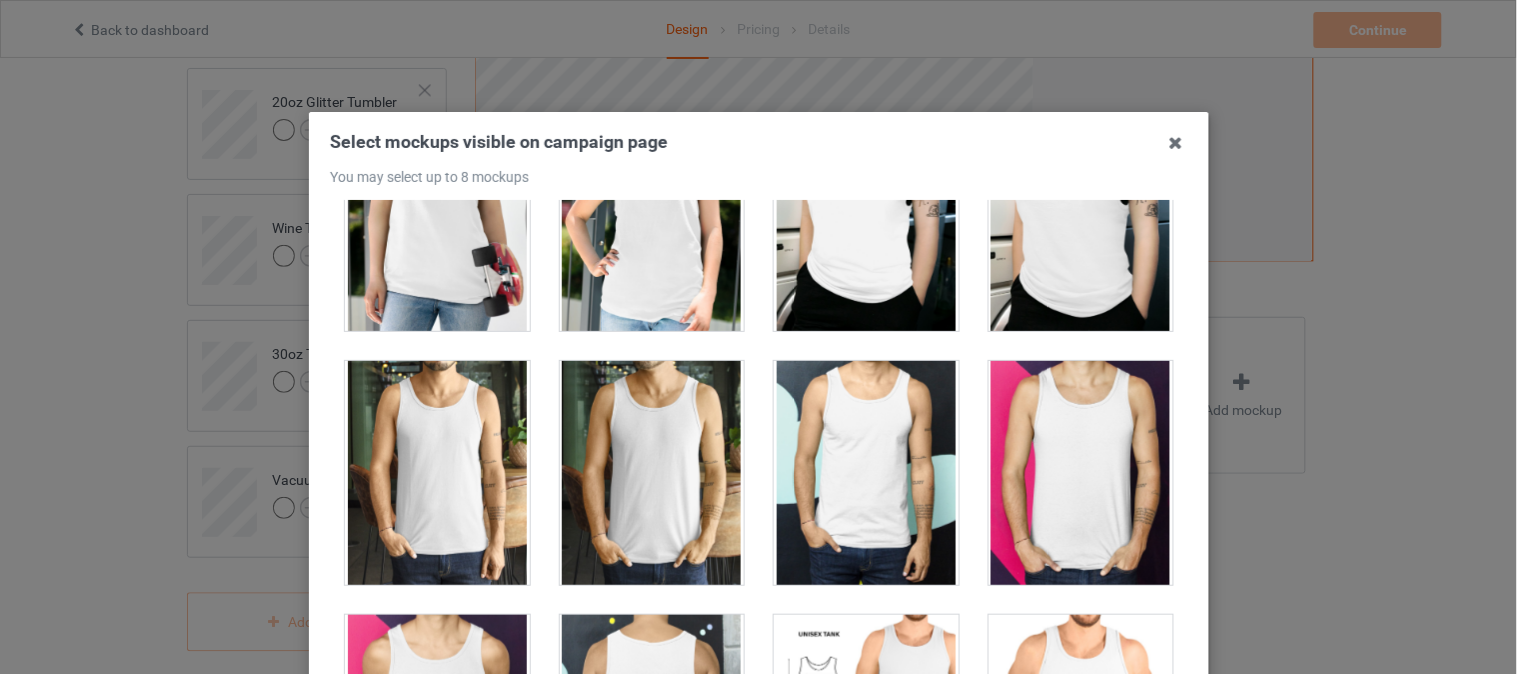 scroll, scrollTop: 2401, scrollLeft: 0, axis: vertical 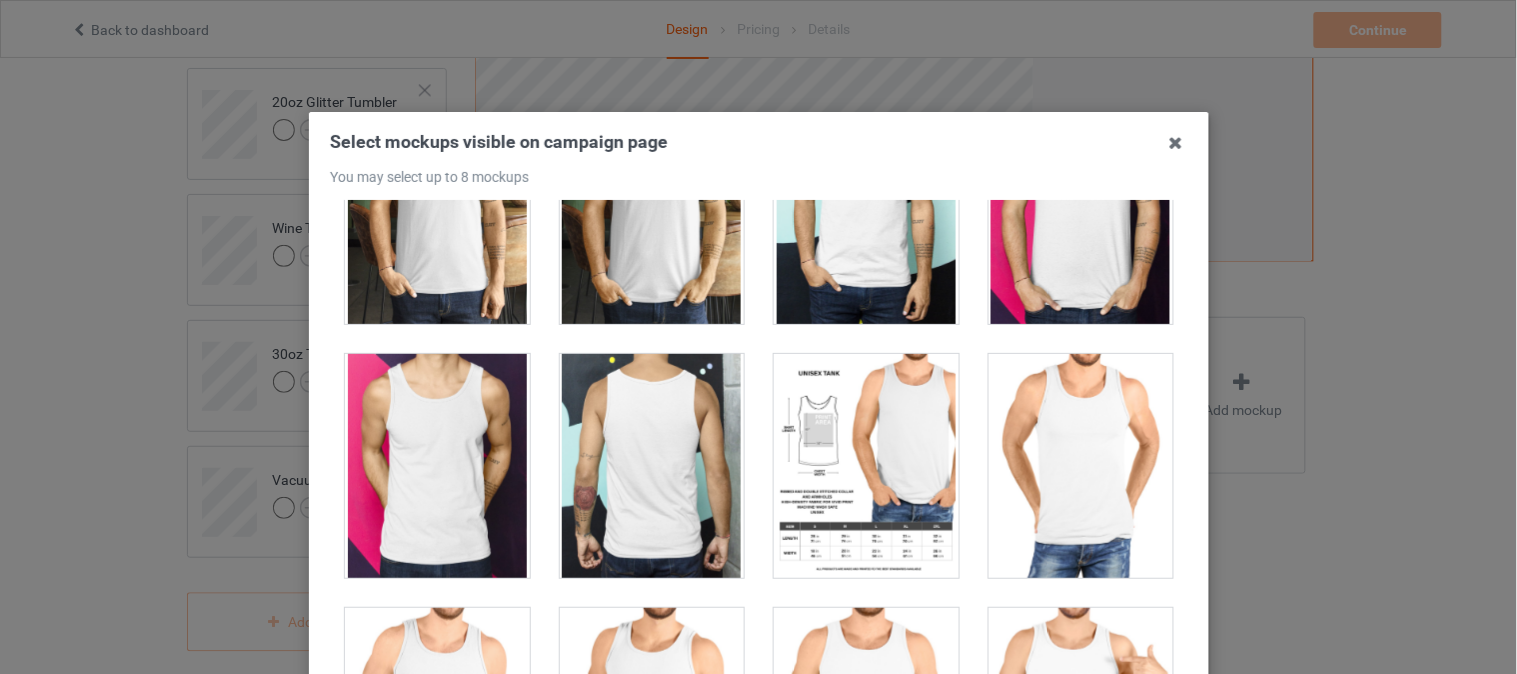 click at bounding box center [866, 466] 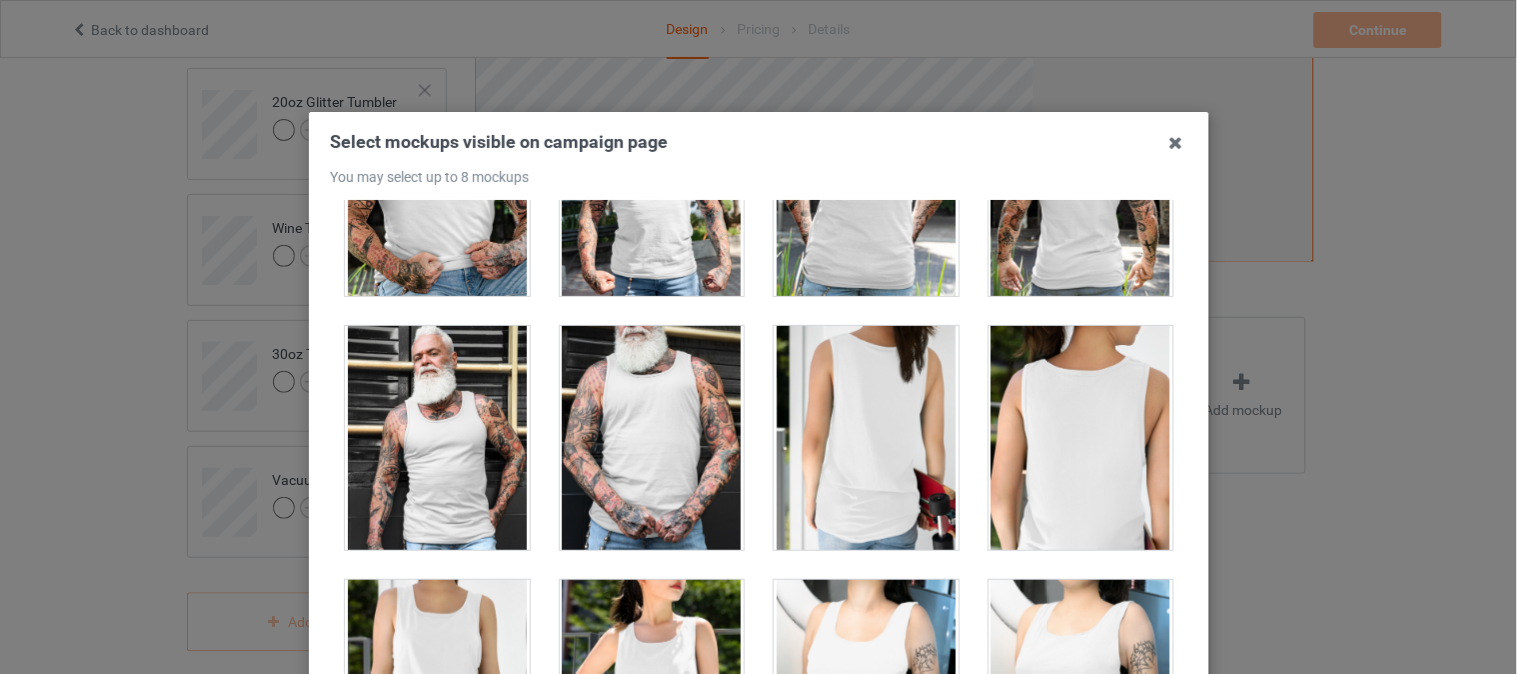 scroll, scrollTop: 1654, scrollLeft: 0, axis: vertical 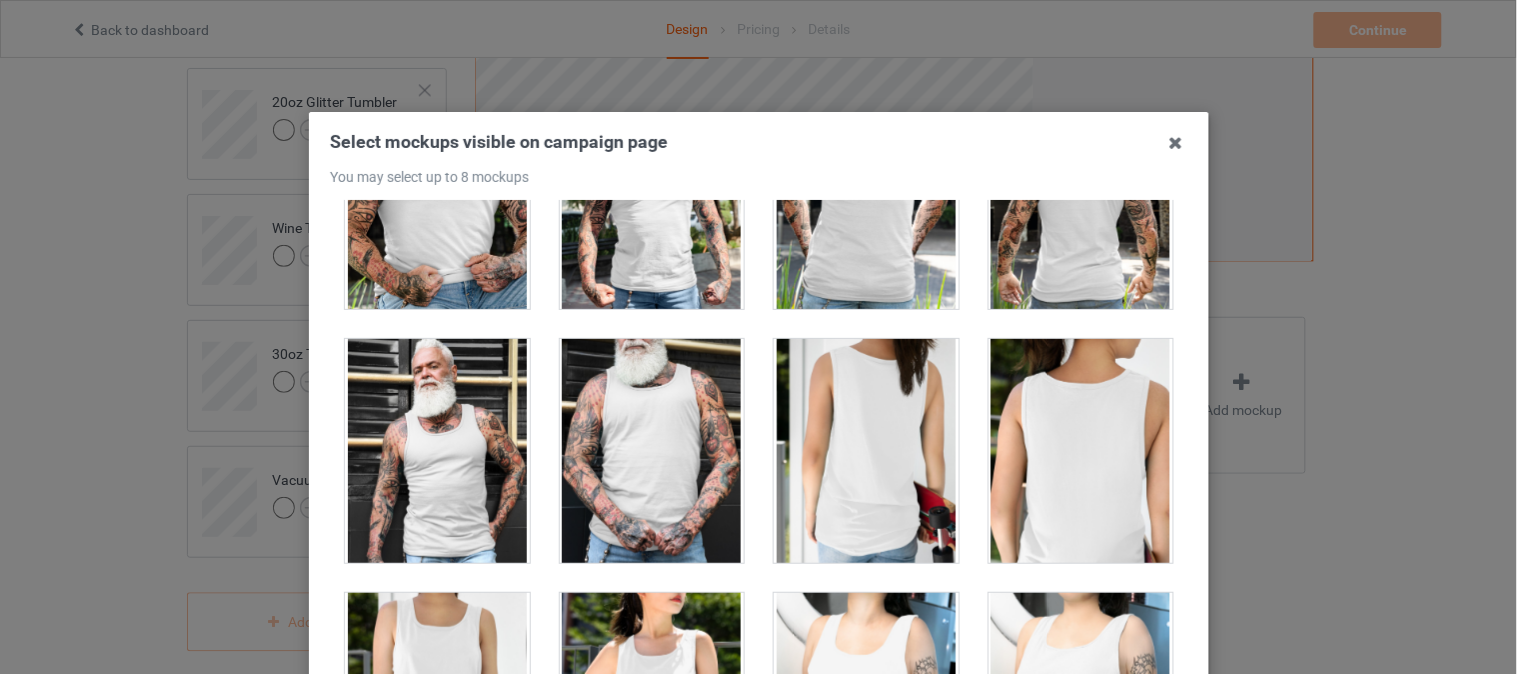 click at bounding box center [651, 451] 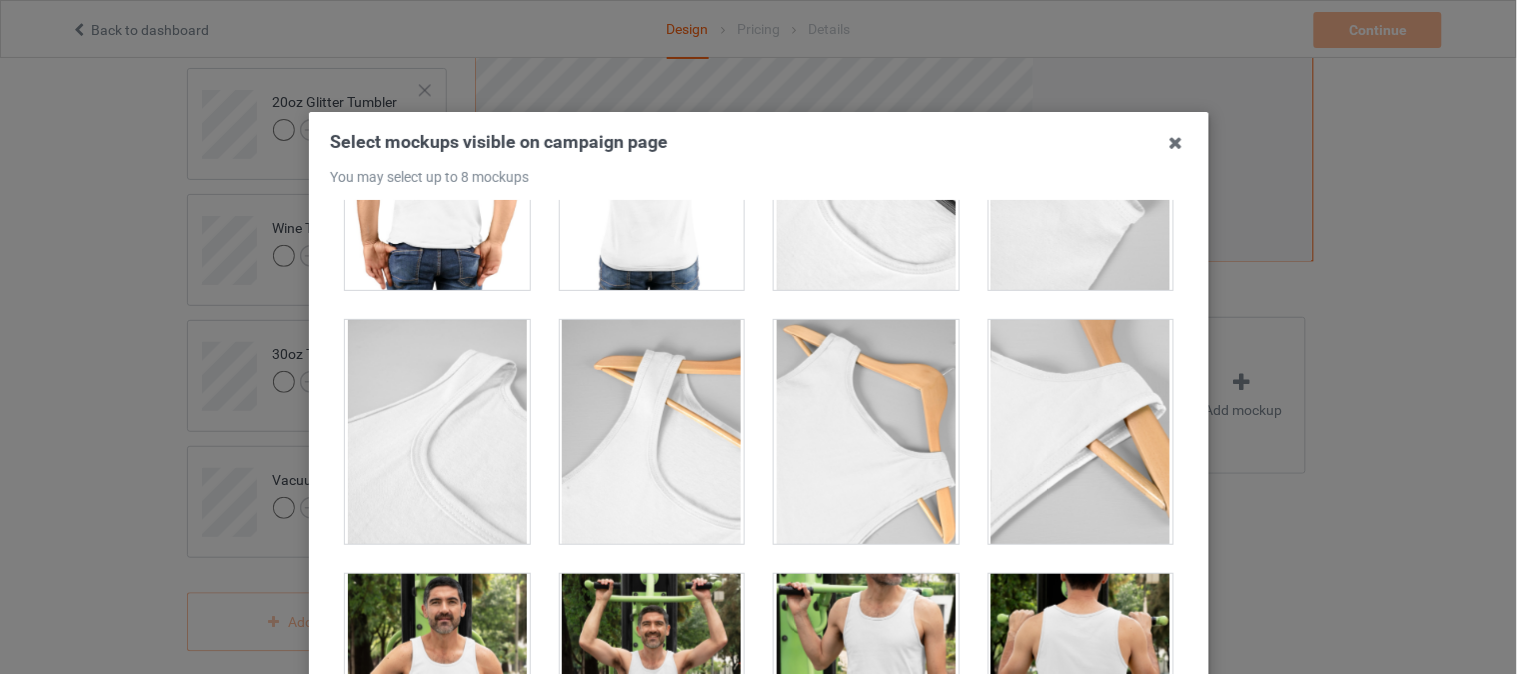 scroll, scrollTop: 3235, scrollLeft: 0, axis: vertical 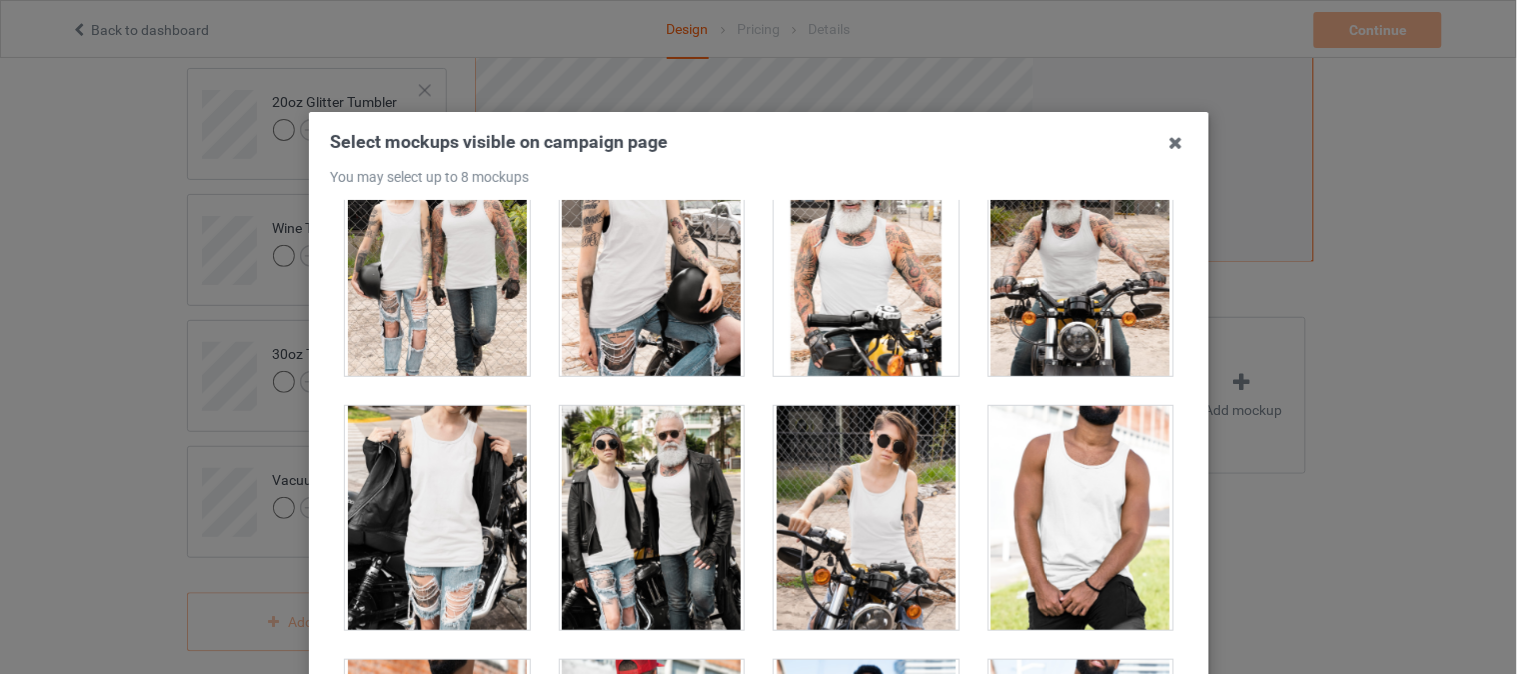 click at bounding box center [866, 518] 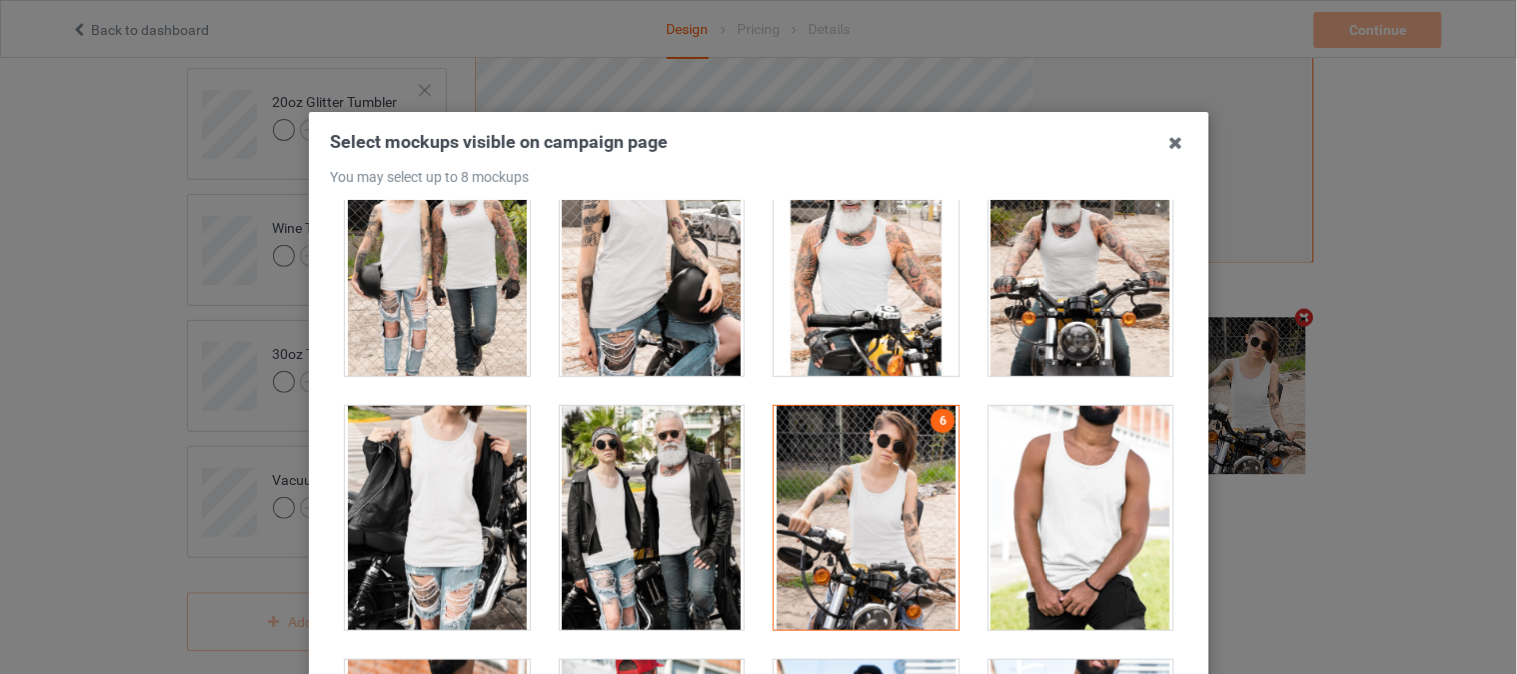 click at bounding box center (437, 264) 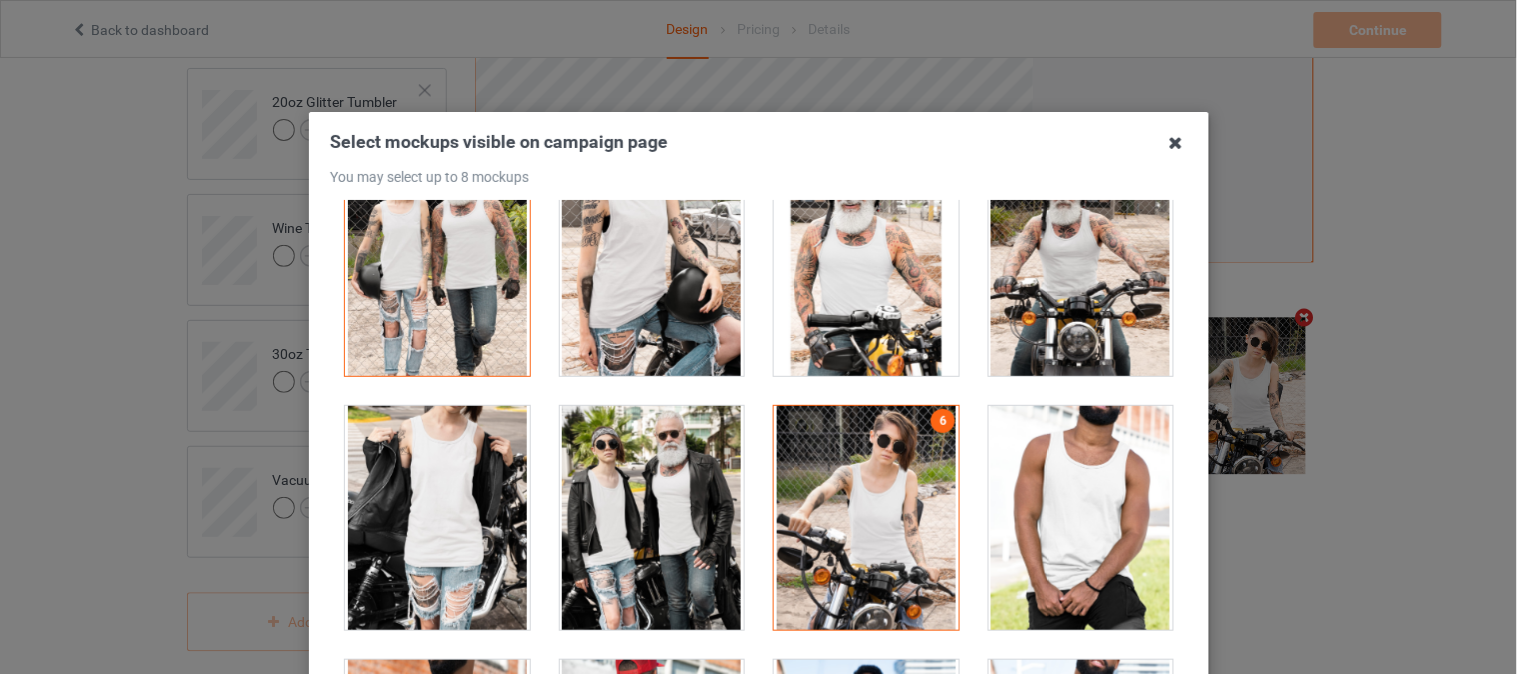 click at bounding box center [1176, 143] 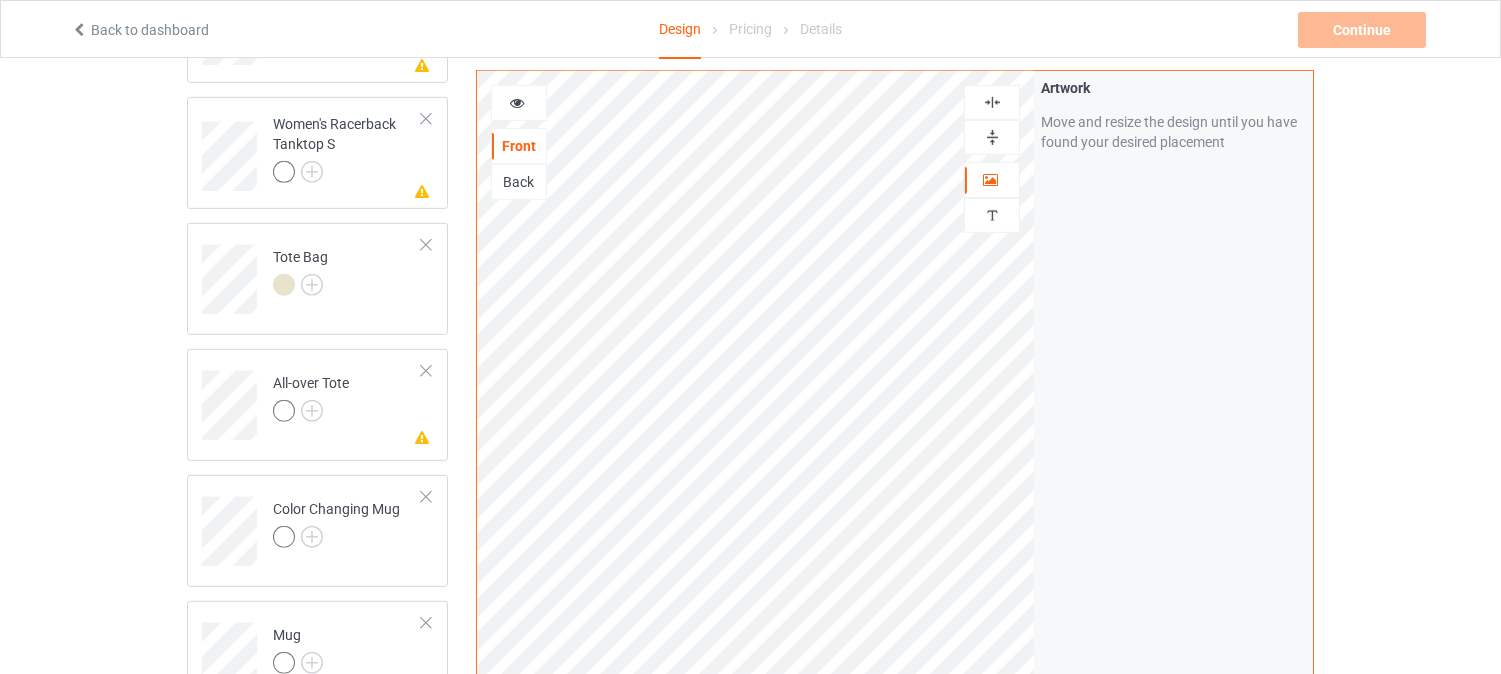 scroll, scrollTop: 1651, scrollLeft: 0, axis: vertical 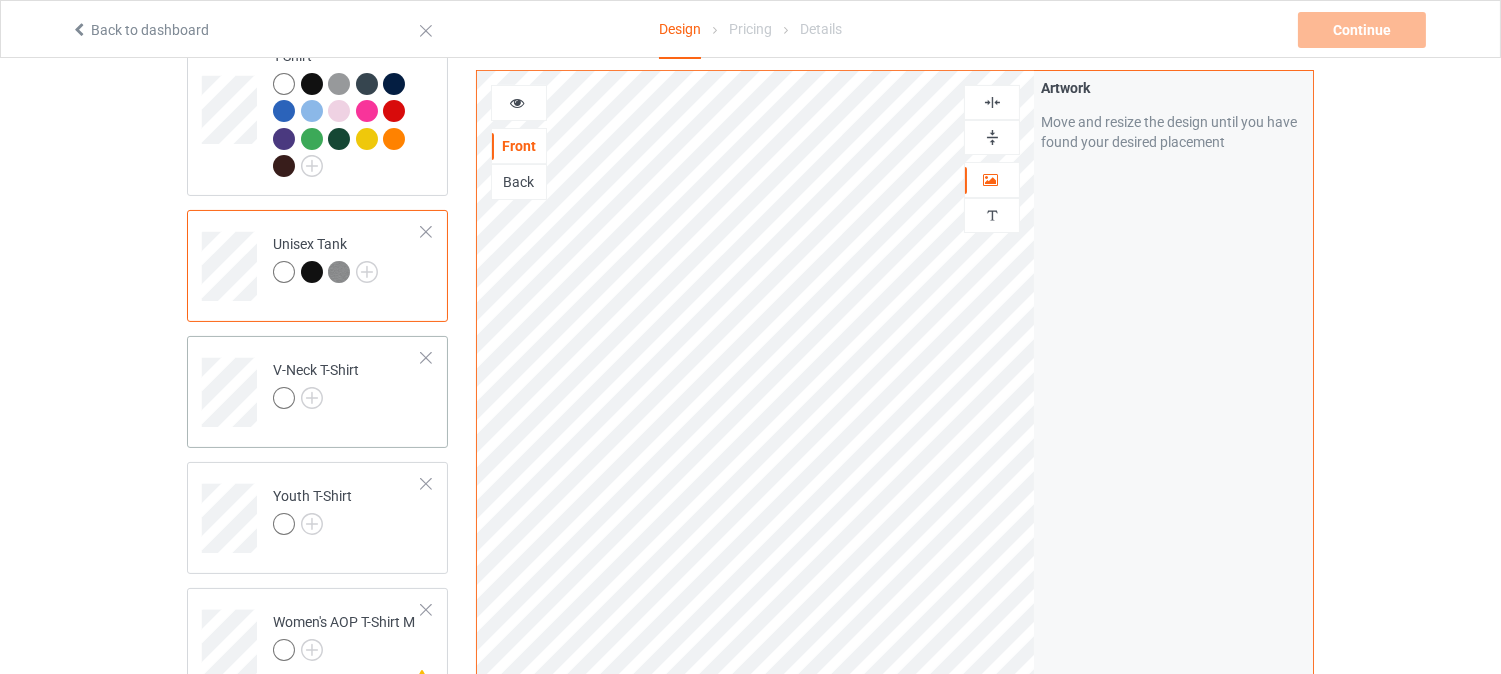click on "V-Neck T-Shirt" at bounding box center (347, 385) 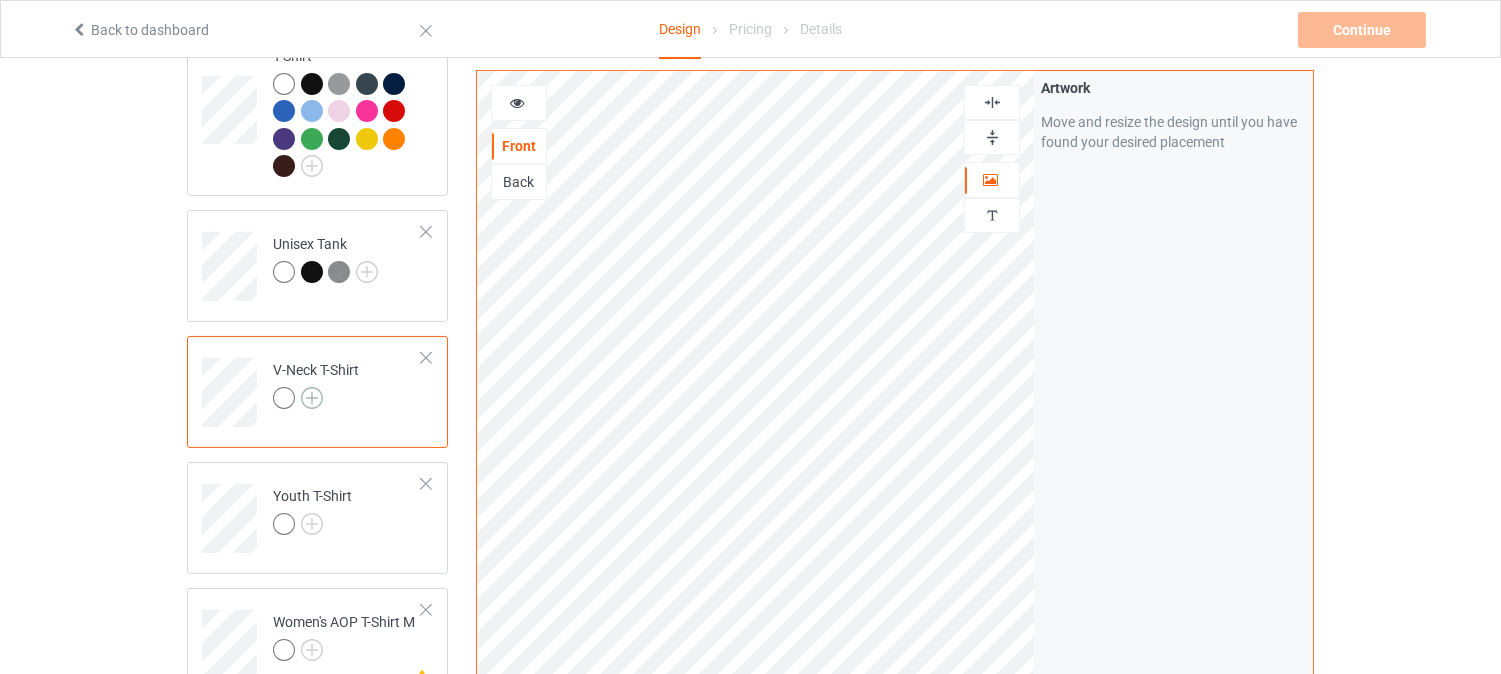 click at bounding box center [312, 398] 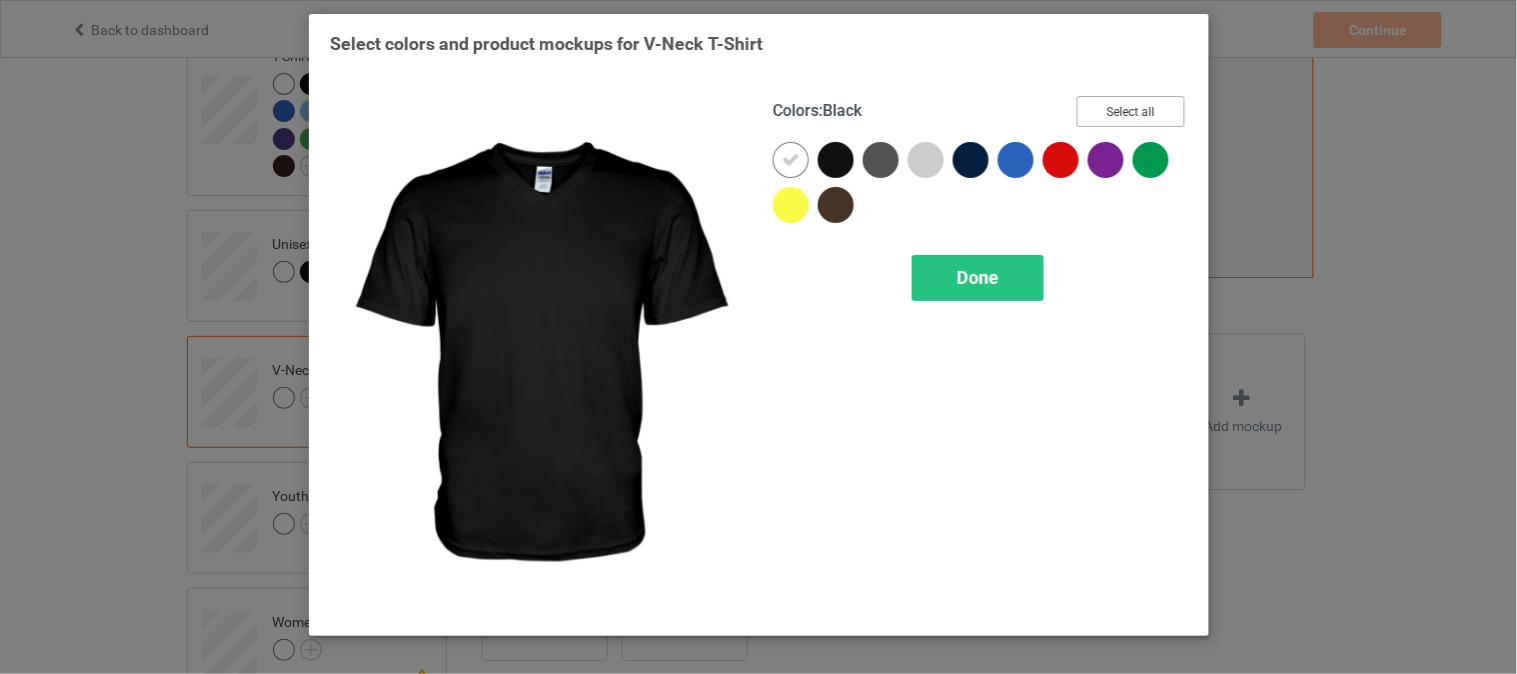 click on "Select all" at bounding box center [1131, 111] 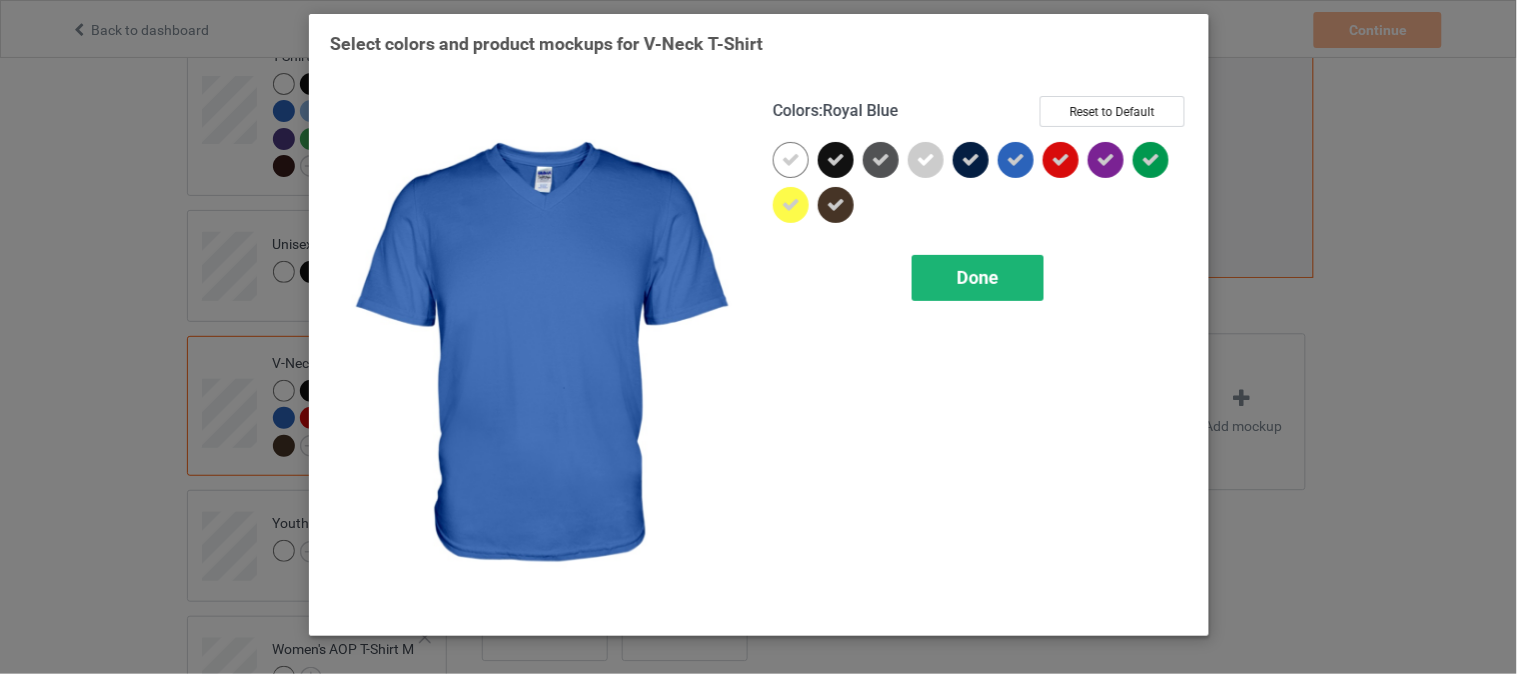 click on "Done" at bounding box center [978, 277] 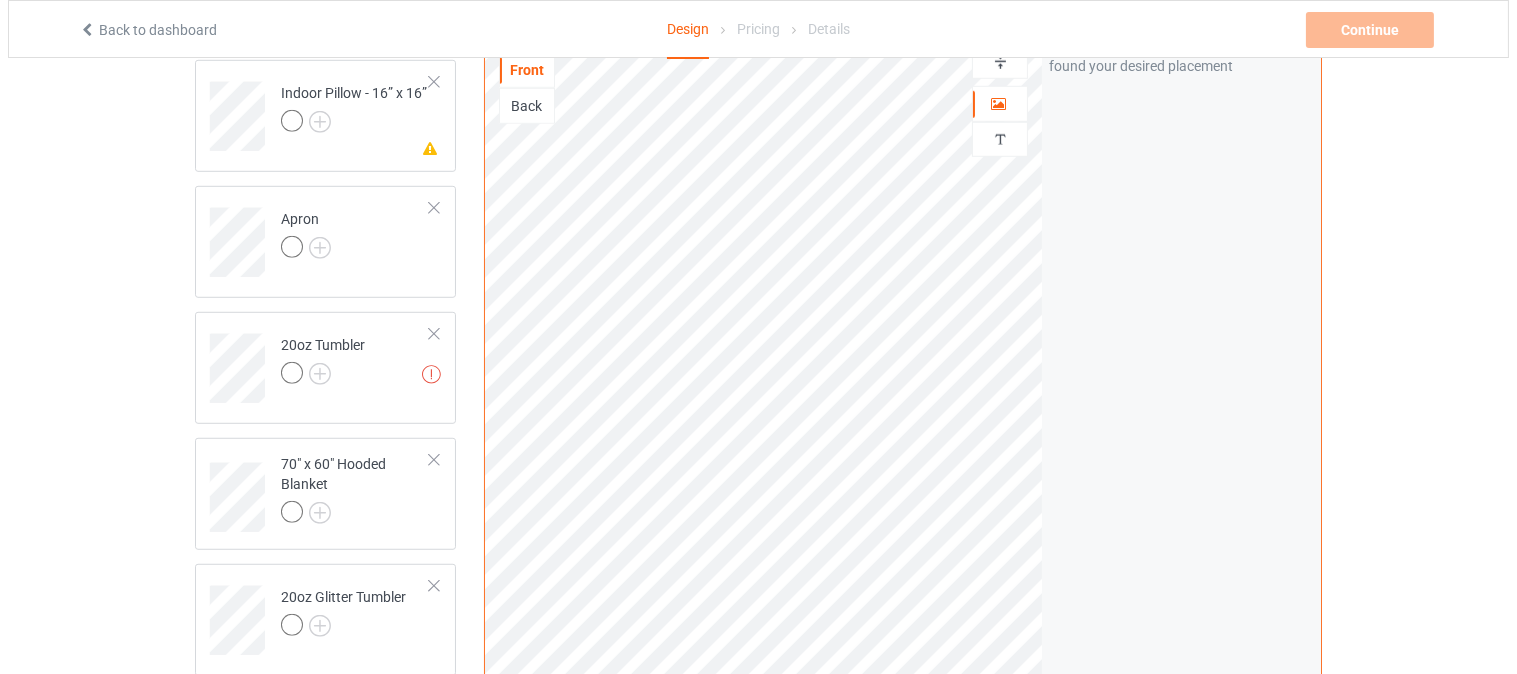 scroll, scrollTop: 2870, scrollLeft: 0, axis: vertical 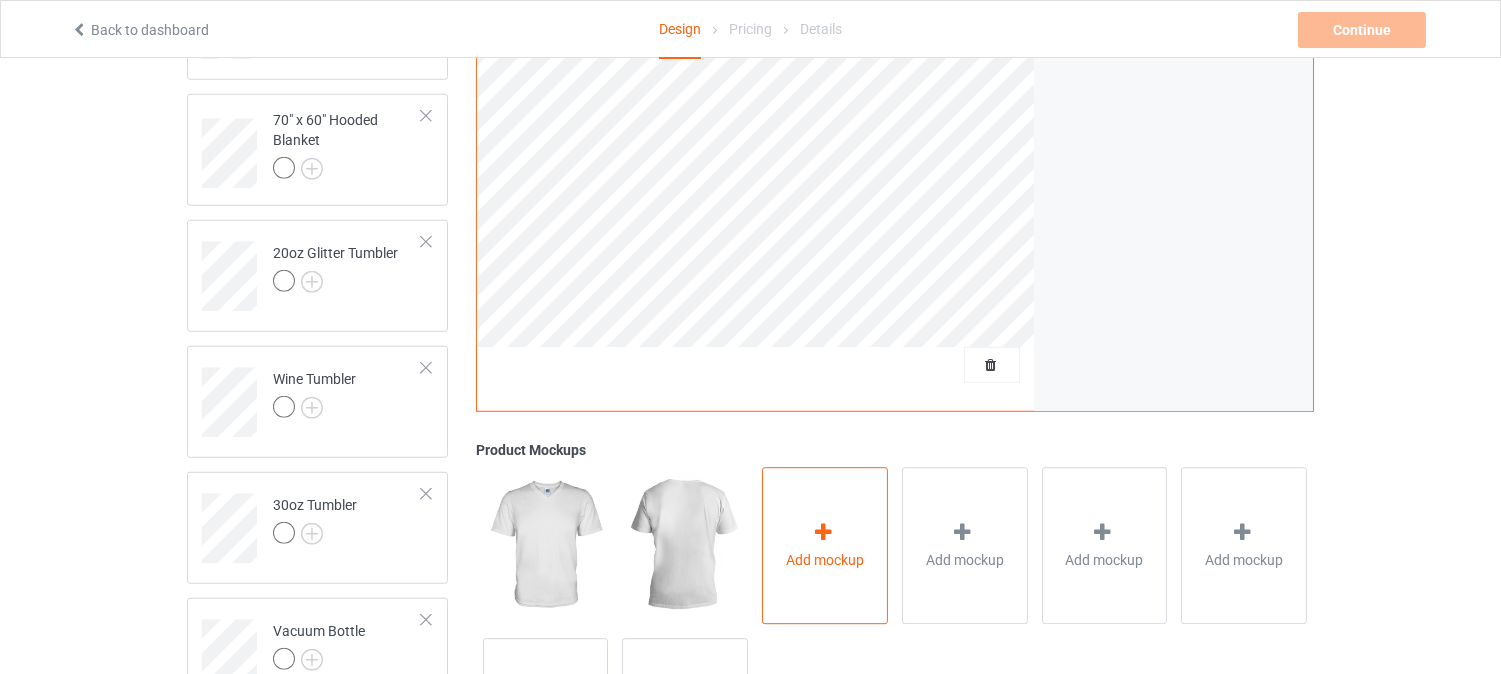 click on "Add mockup" at bounding box center [825, 546] 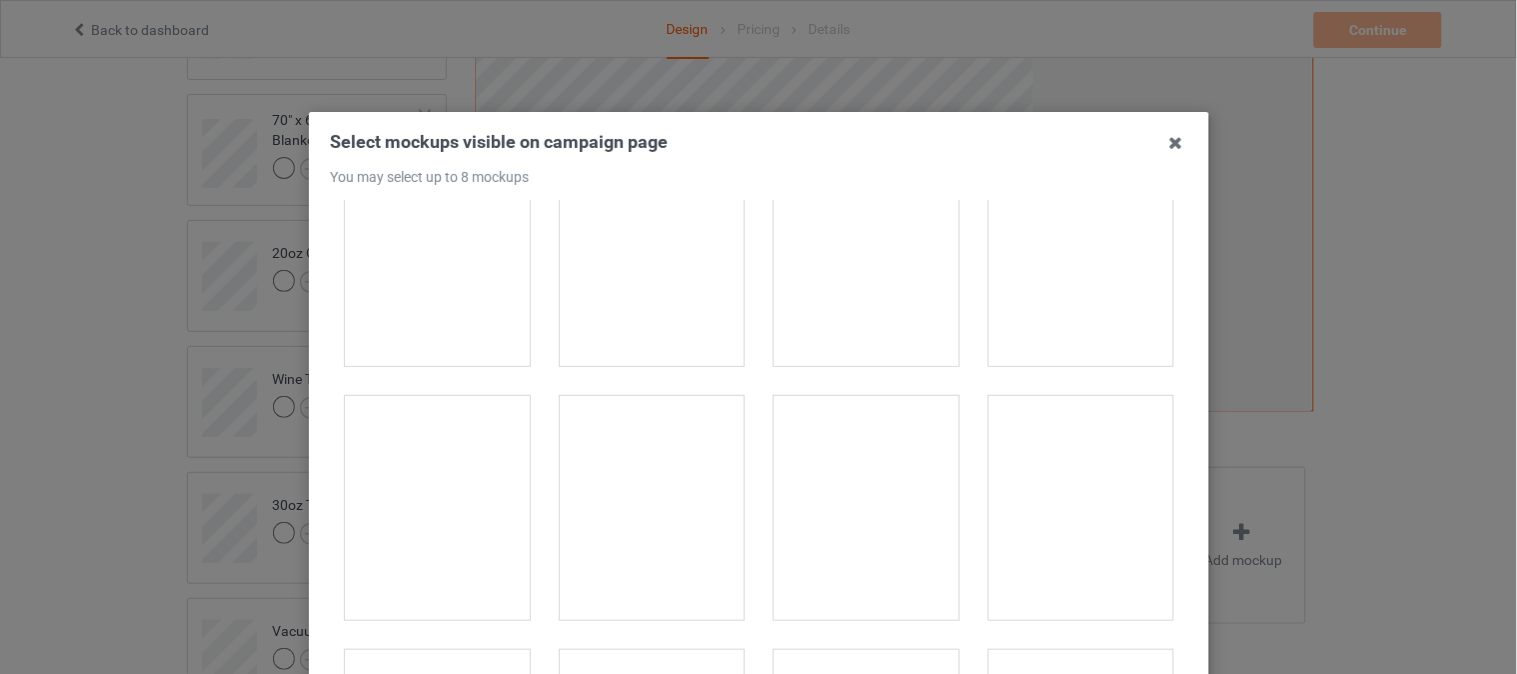 scroll, scrollTop: 163, scrollLeft: 0, axis: vertical 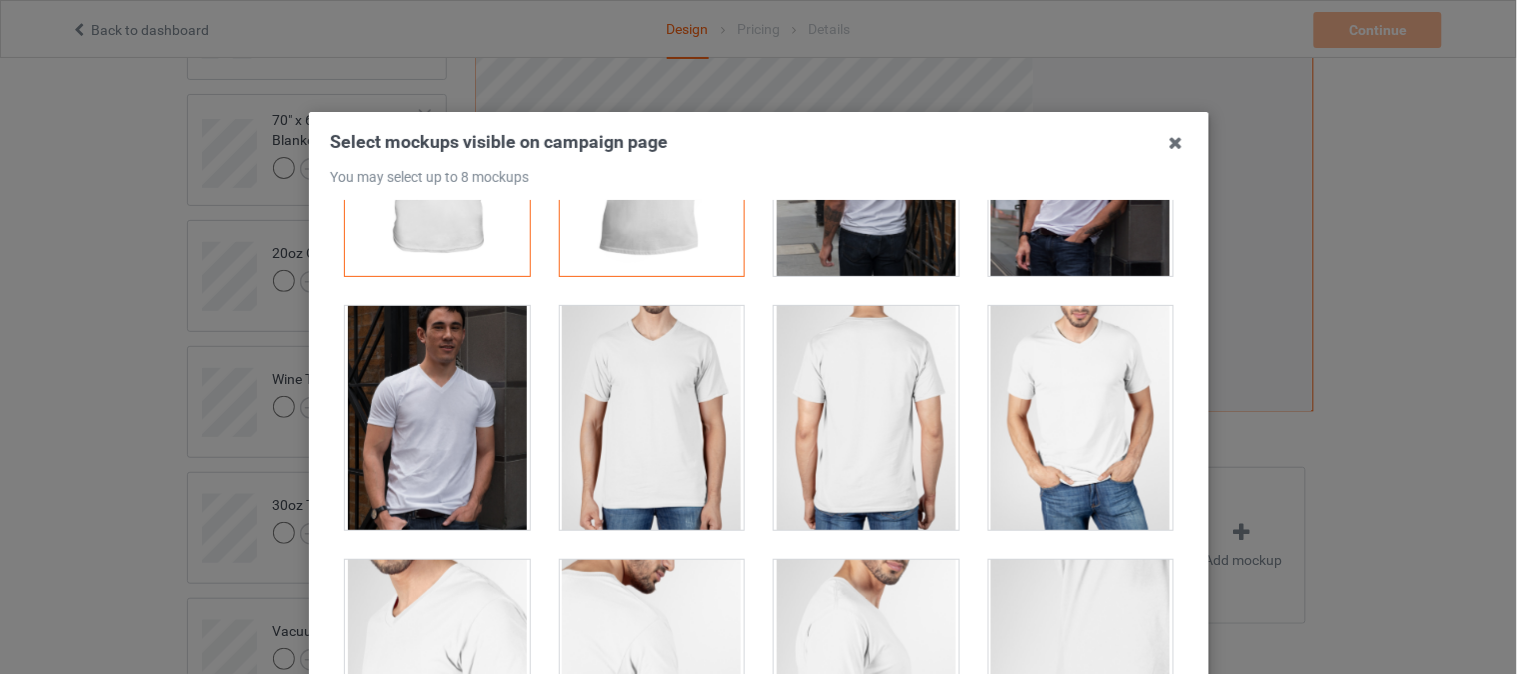 click at bounding box center (437, 418) 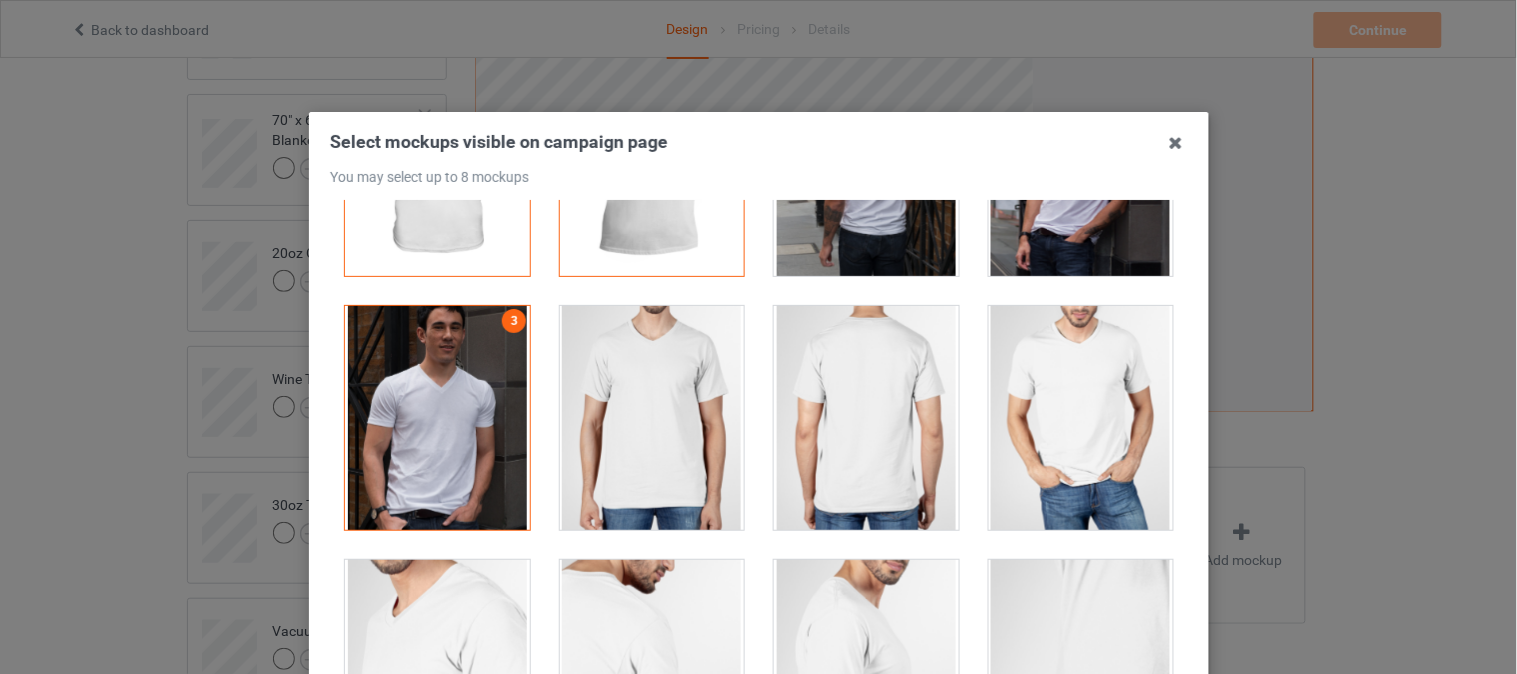 click at bounding box center [1080, 164] 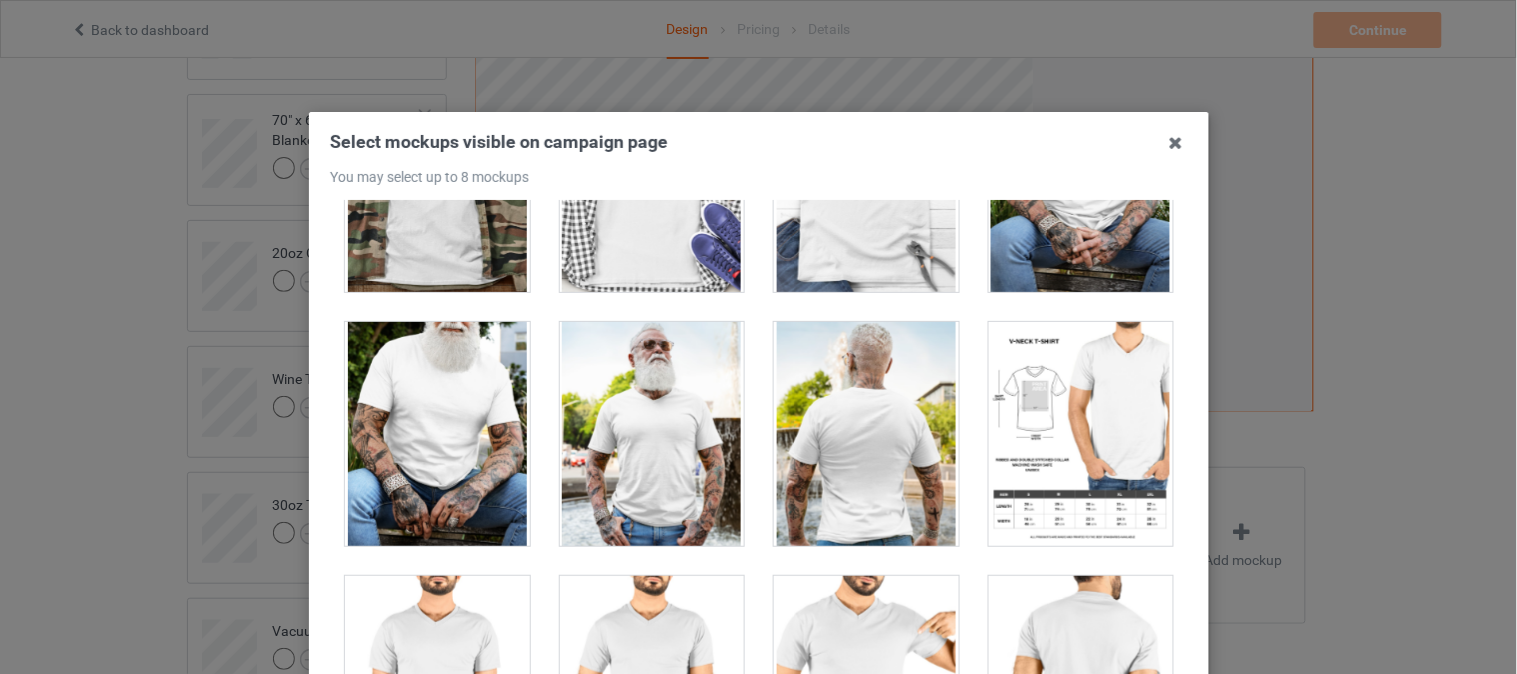 scroll, scrollTop: 1164, scrollLeft: 0, axis: vertical 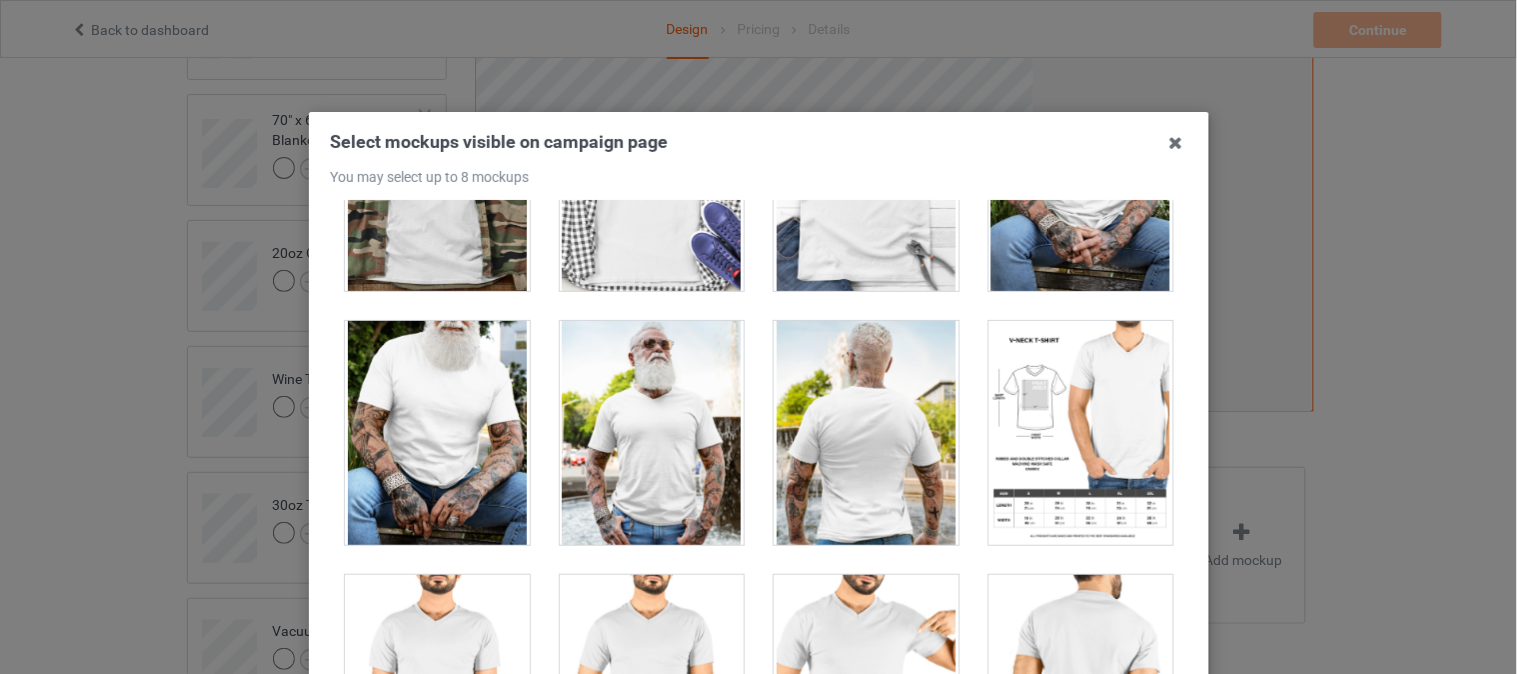 click at bounding box center [651, 433] 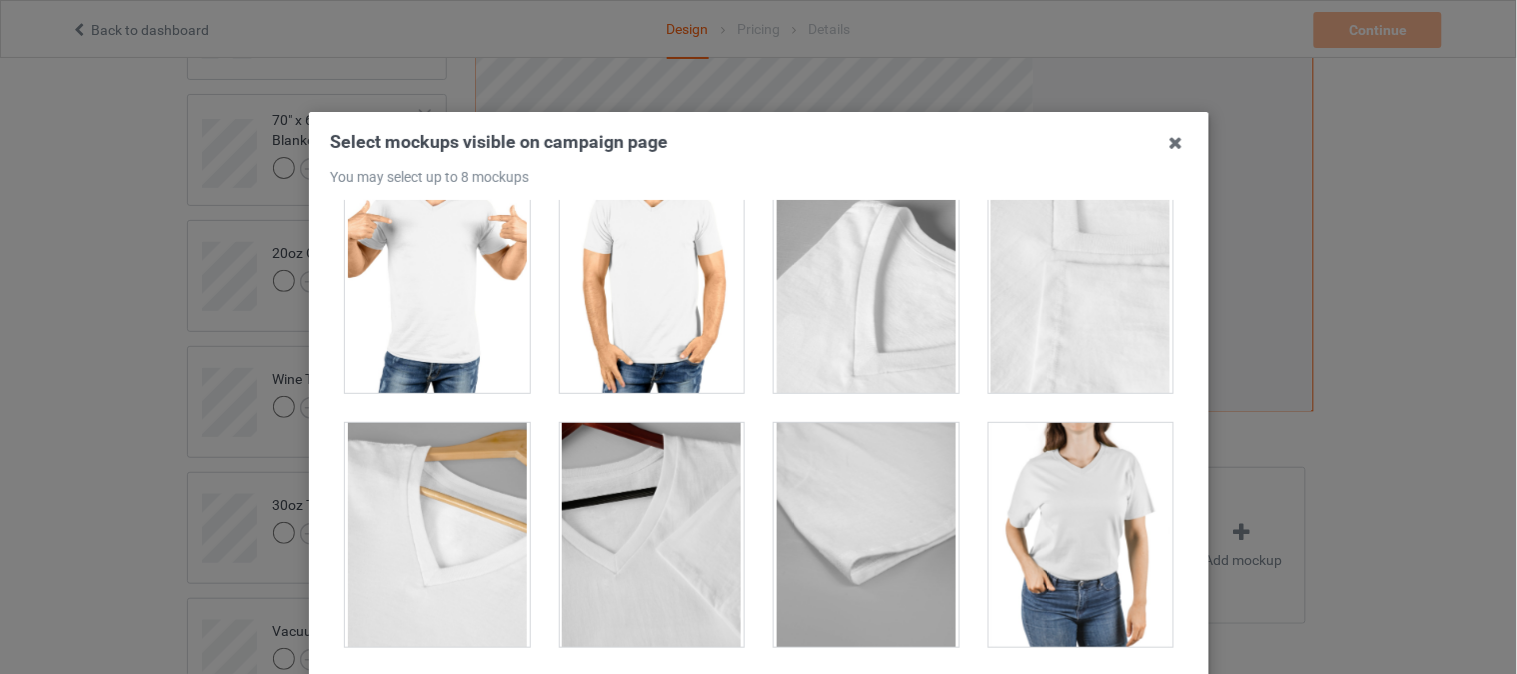 scroll, scrollTop: 2067, scrollLeft: 0, axis: vertical 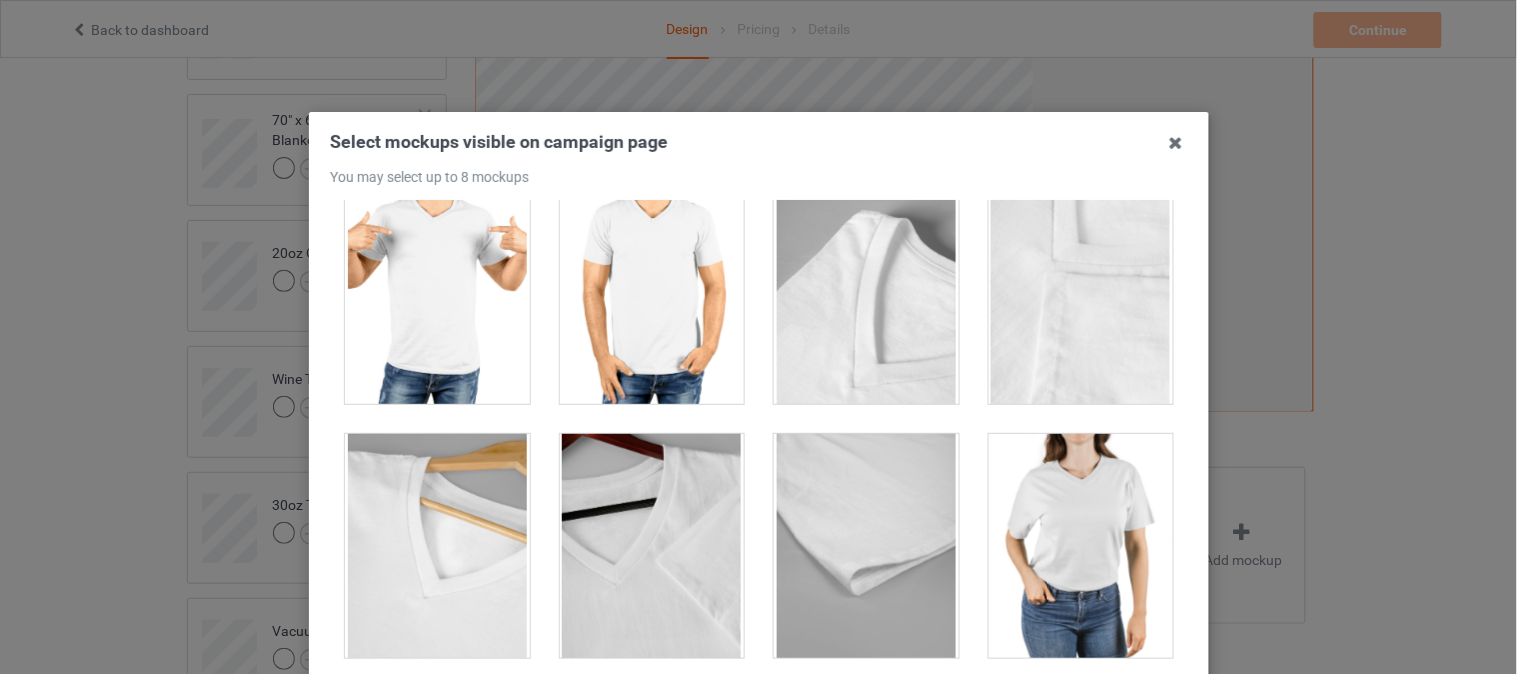 drag, startPoint x: 1180, startPoint y: 481, endPoint x: 1165, endPoint y: 480, distance: 15.033297 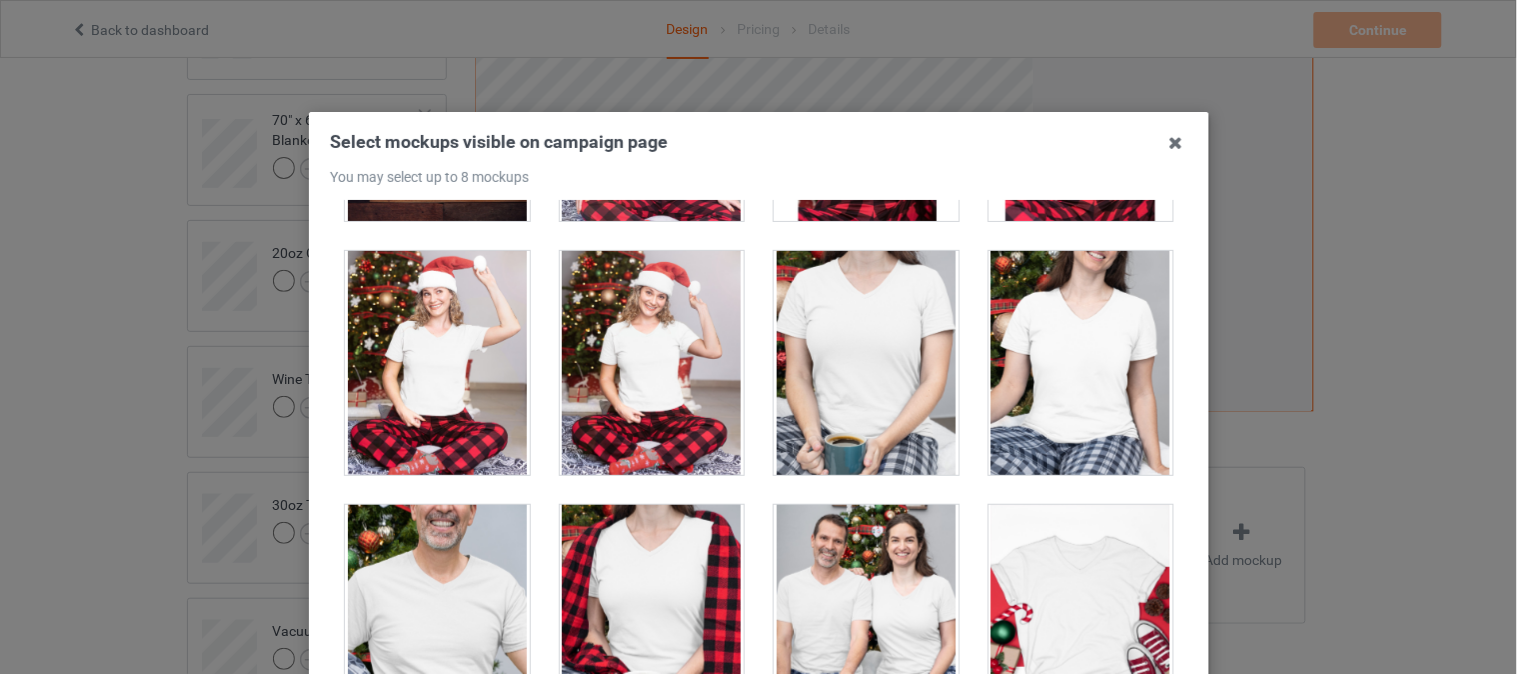 scroll, scrollTop: 3020, scrollLeft: 0, axis: vertical 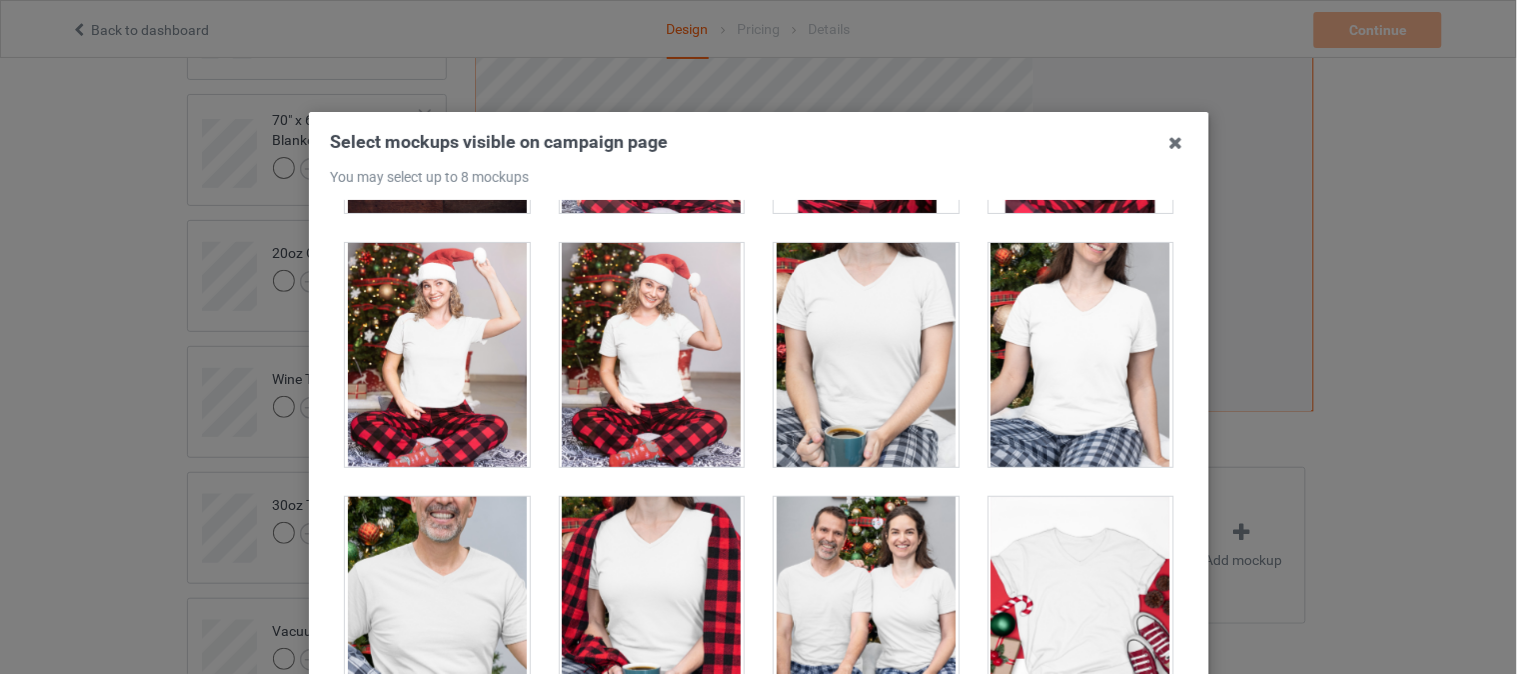 click at bounding box center (866, 609) 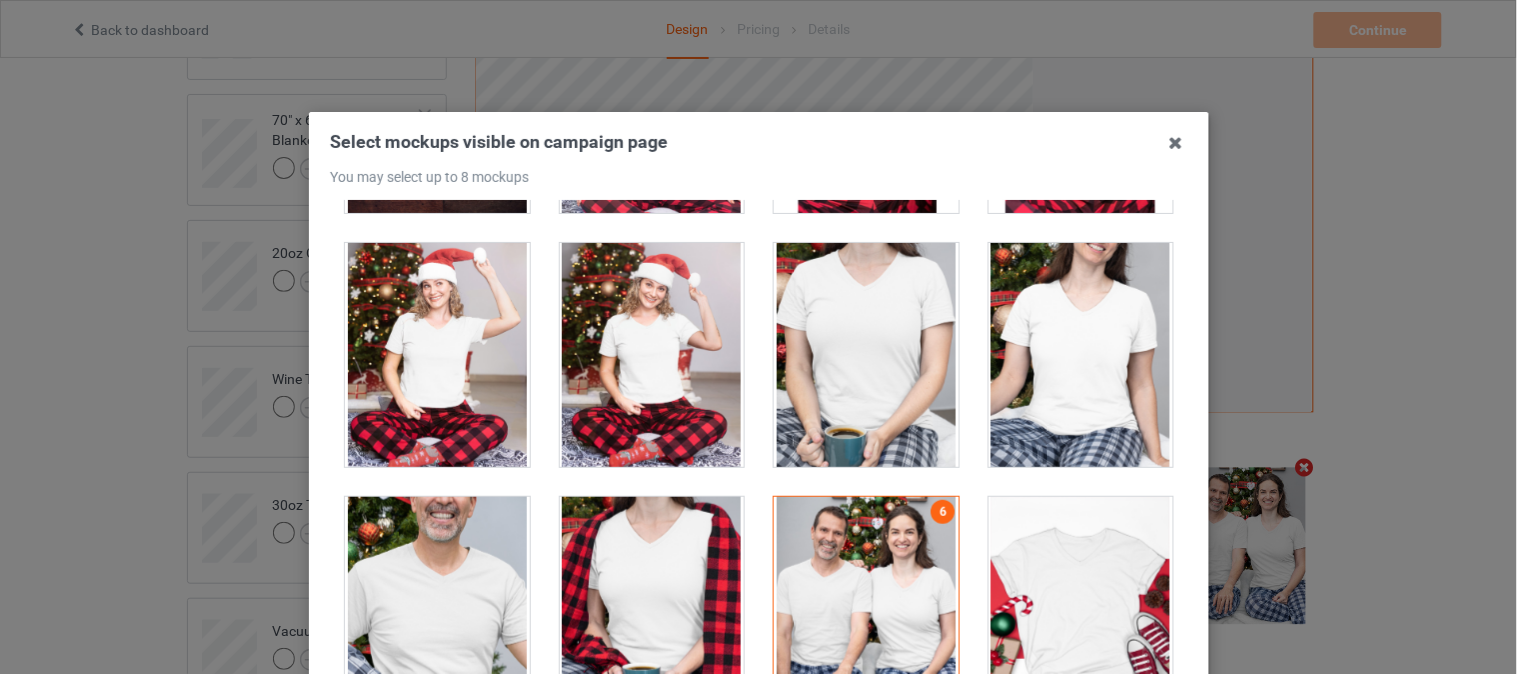 click at bounding box center (437, 355) 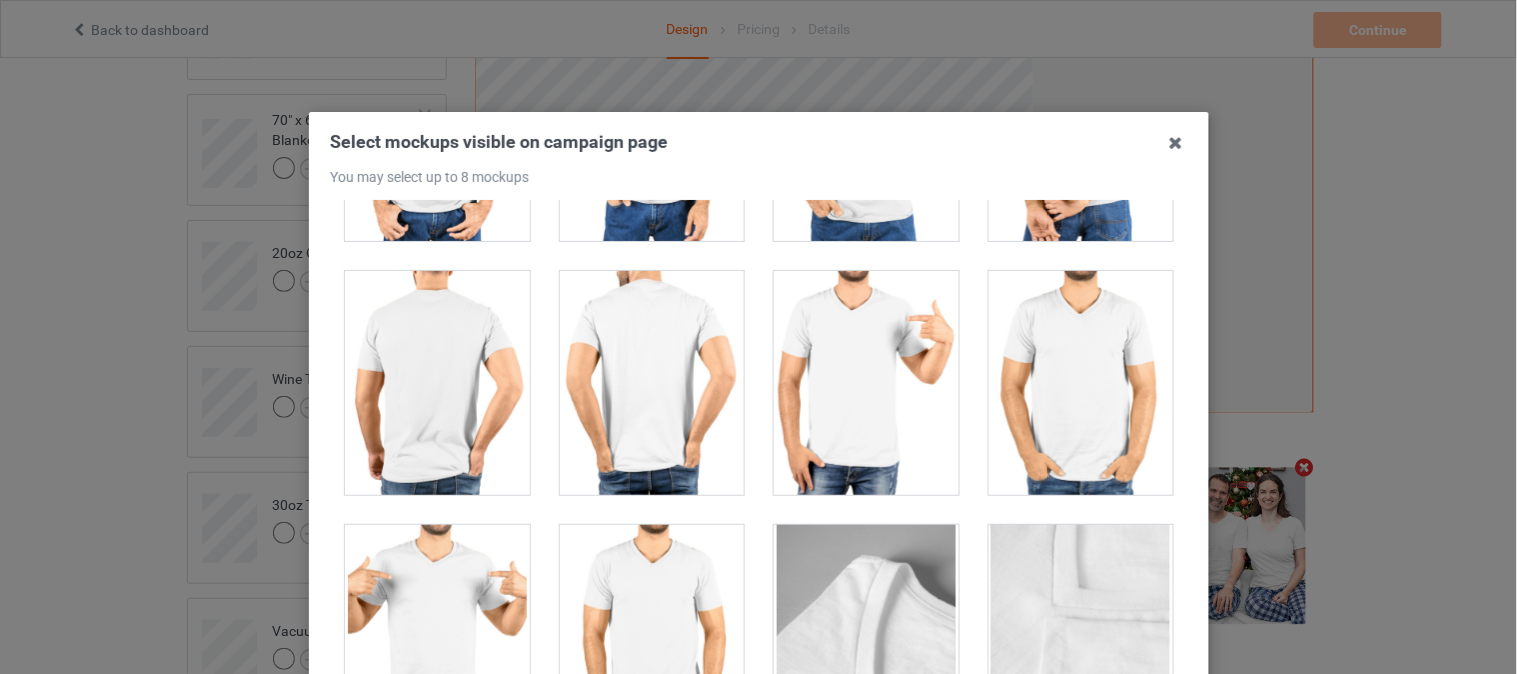 scroll, scrollTop: 1731, scrollLeft: 0, axis: vertical 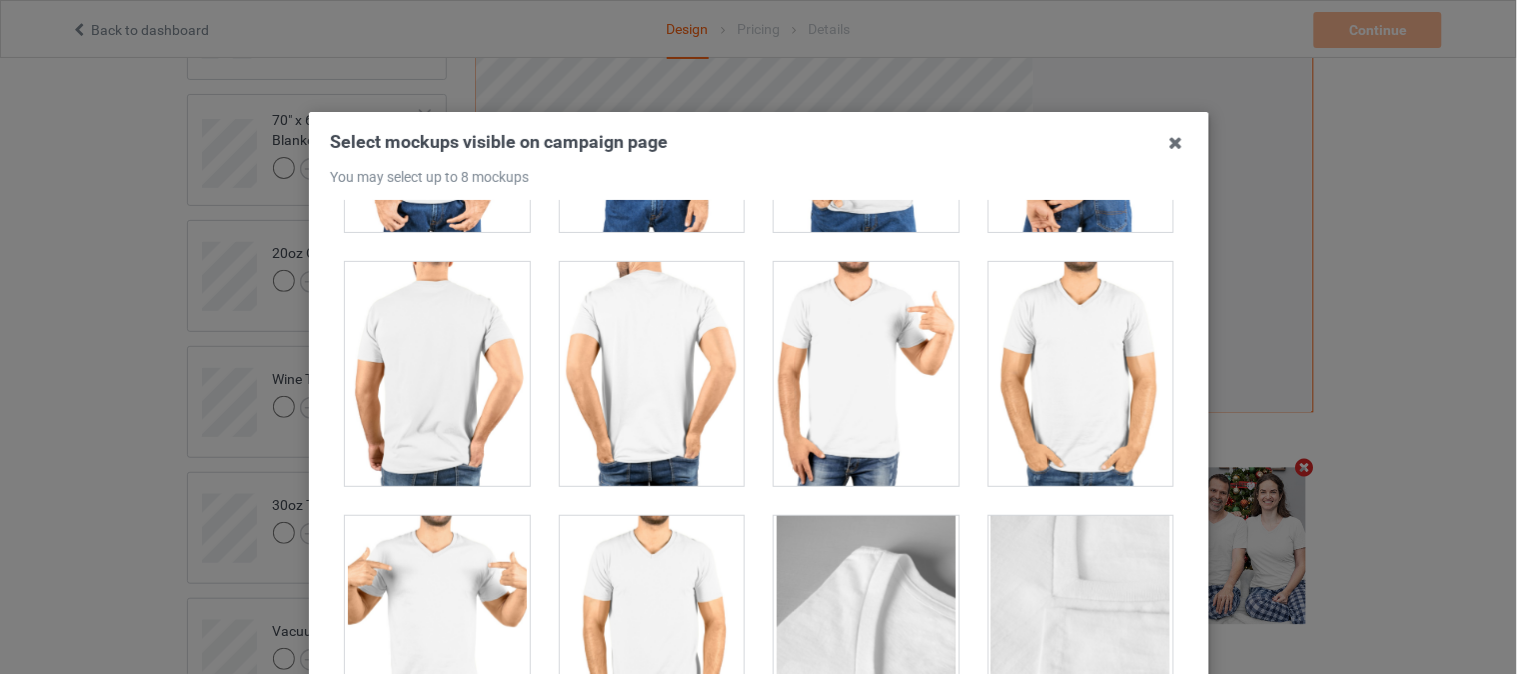 drag, startPoint x: 1181, startPoint y: 454, endPoint x: 1176, endPoint y: 443, distance: 12.083046 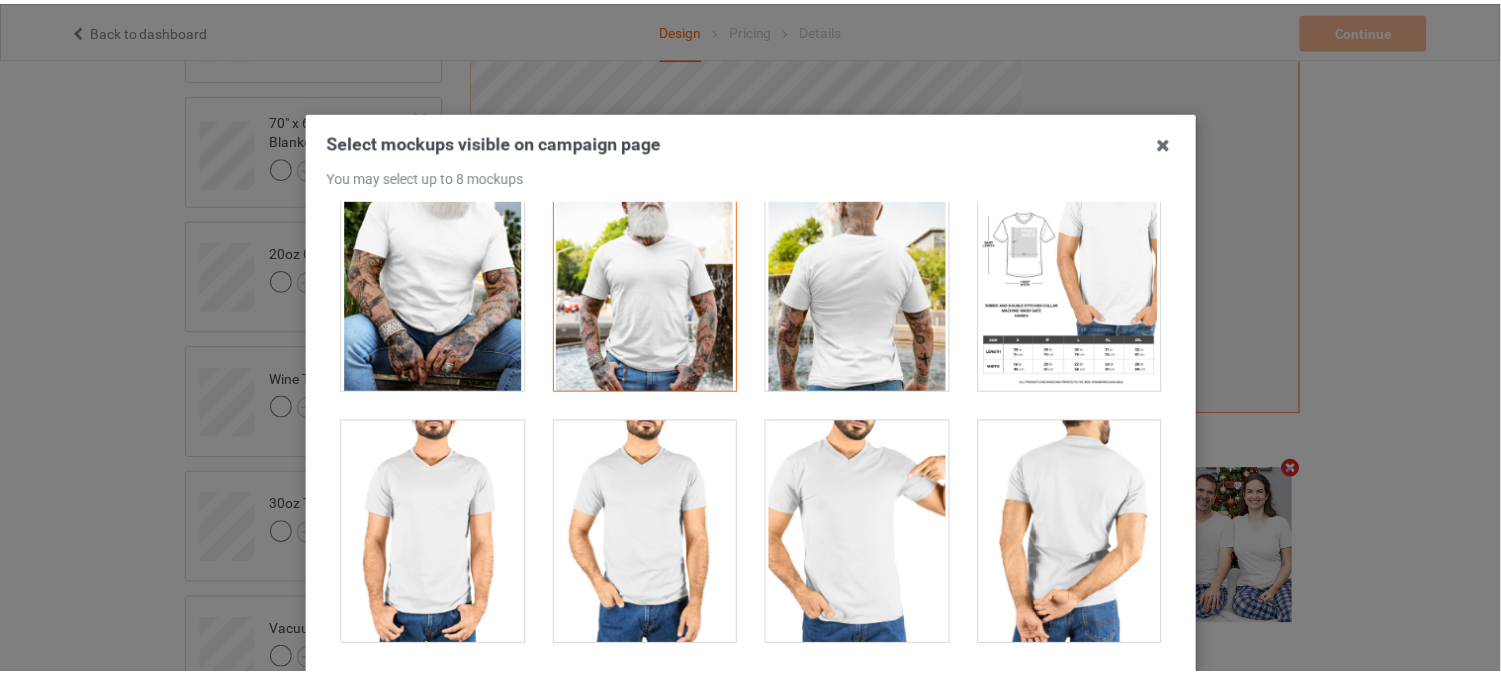 scroll, scrollTop: 1232, scrollLeft: 0, axis: vertical 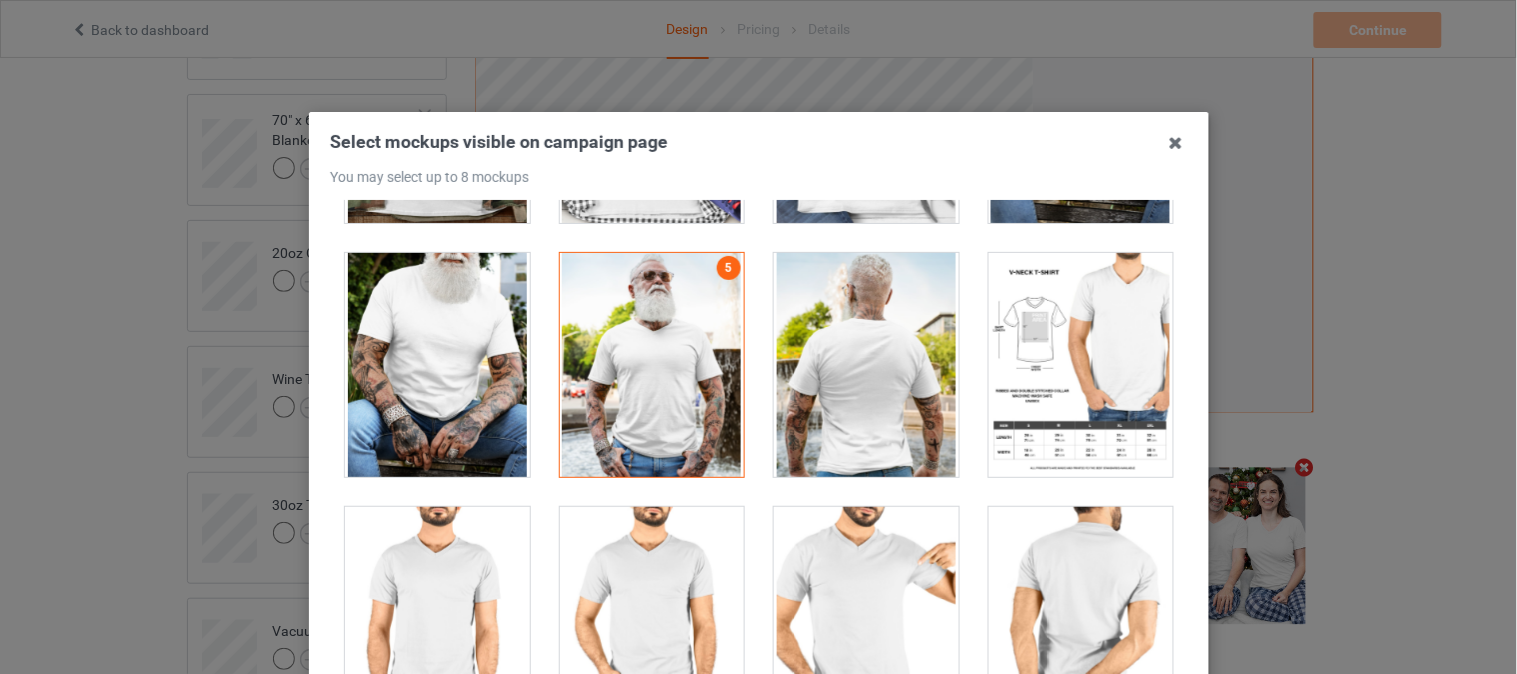 click at bounding box center (437, 365) 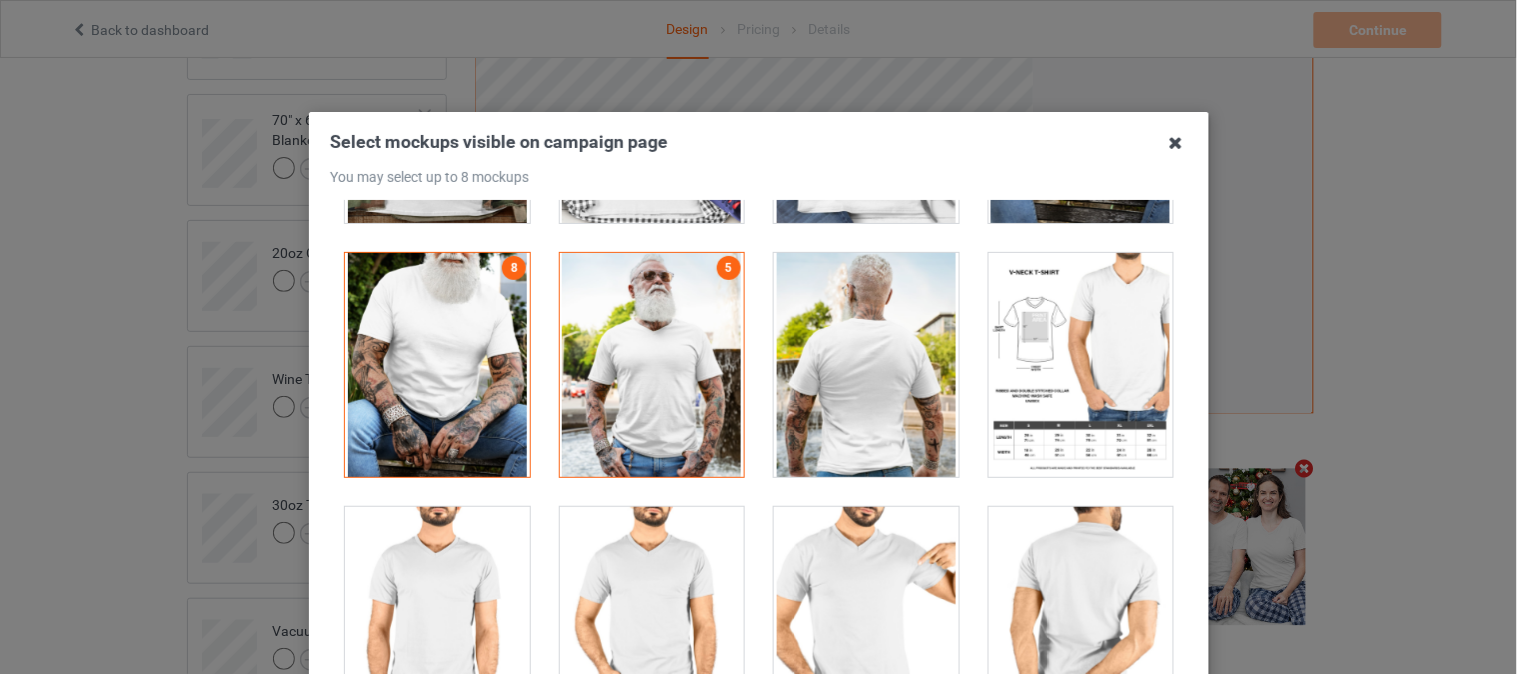 click at bounding box center [1176, 143] 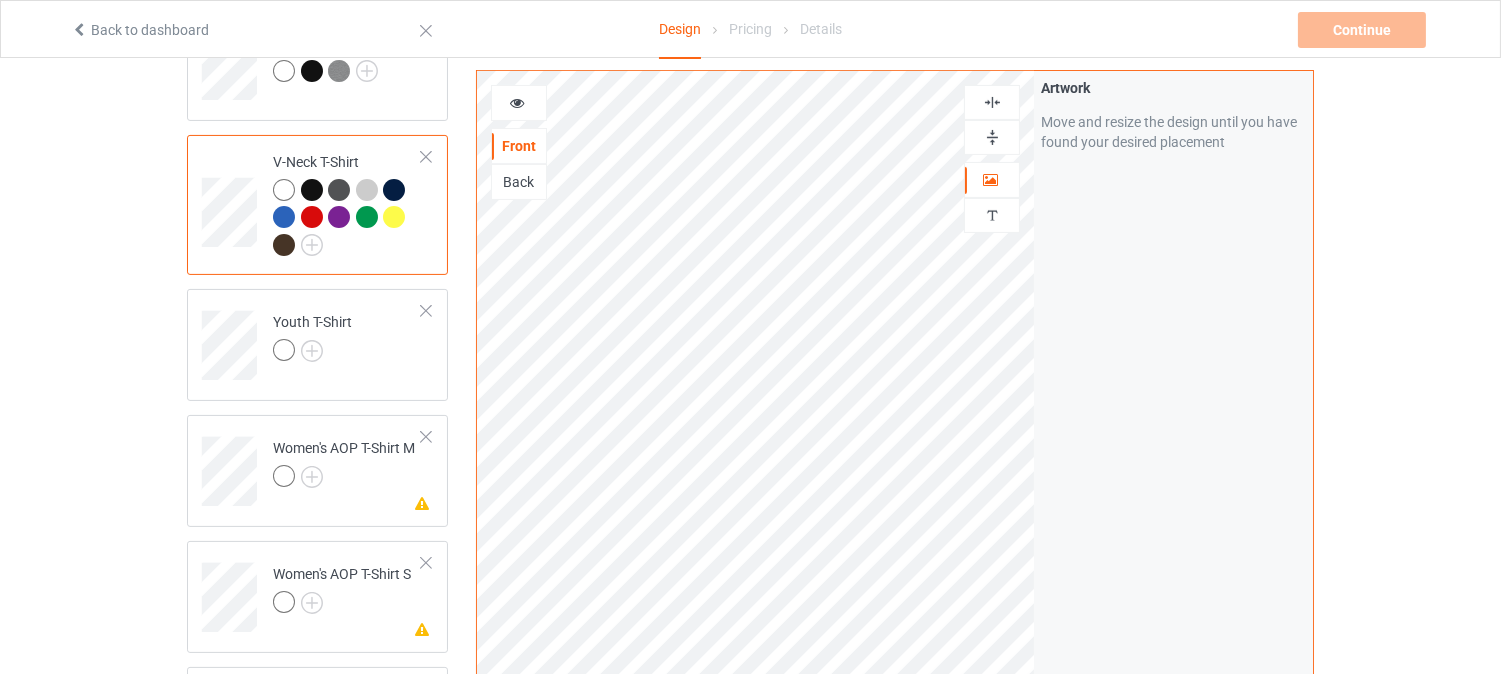 scroll, scrollTop: 817, scrollLeft: 0, axis: vertical 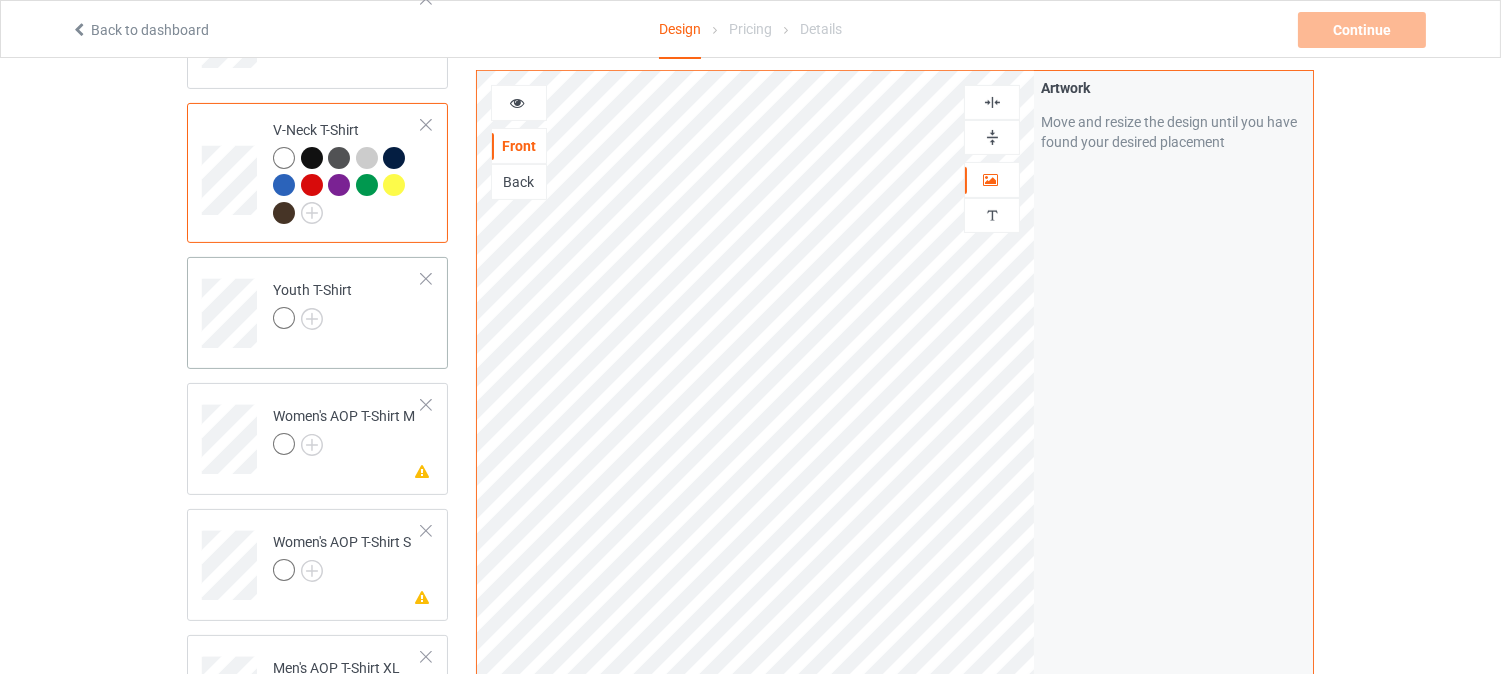 click on "Youth T-Shirt" at bounding box center [347, 306] 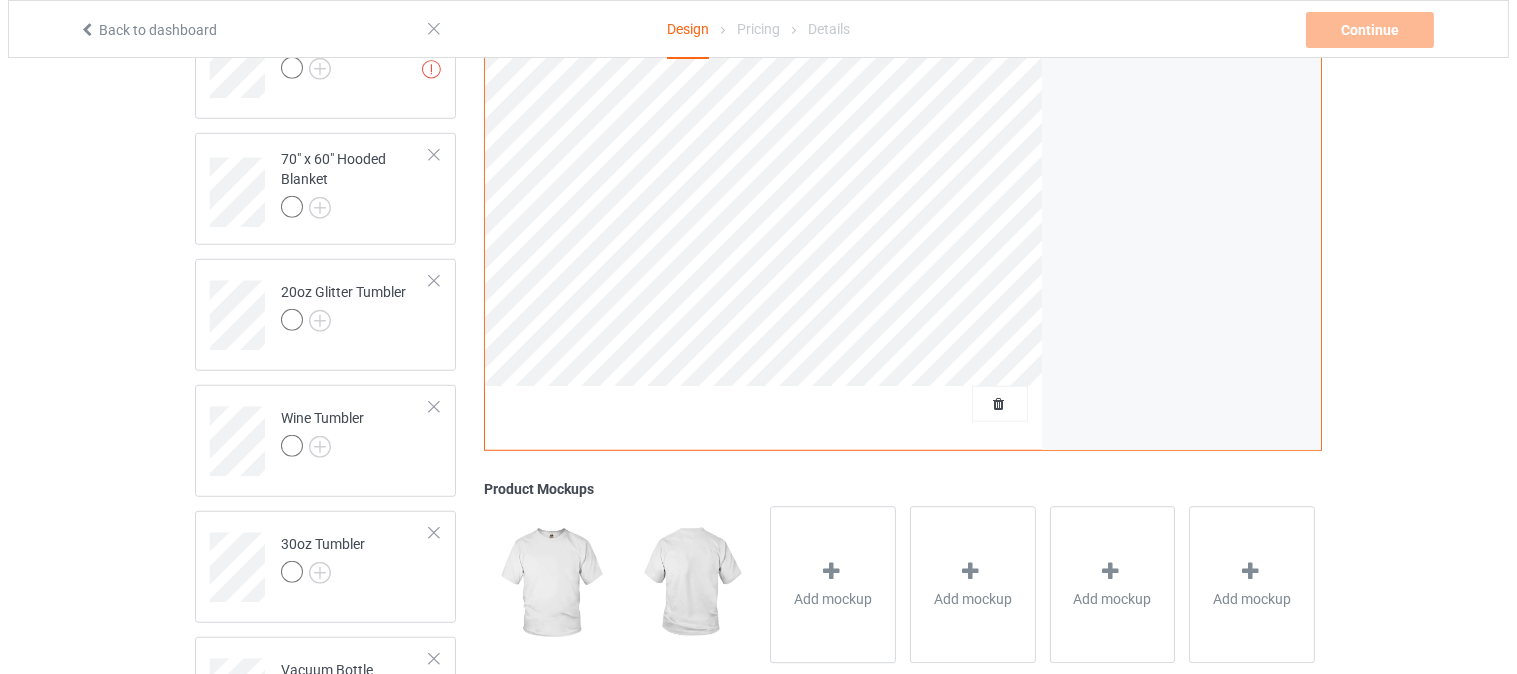 scroll, scrollTop: 3023, scrollLeft: 0, axis: vertical 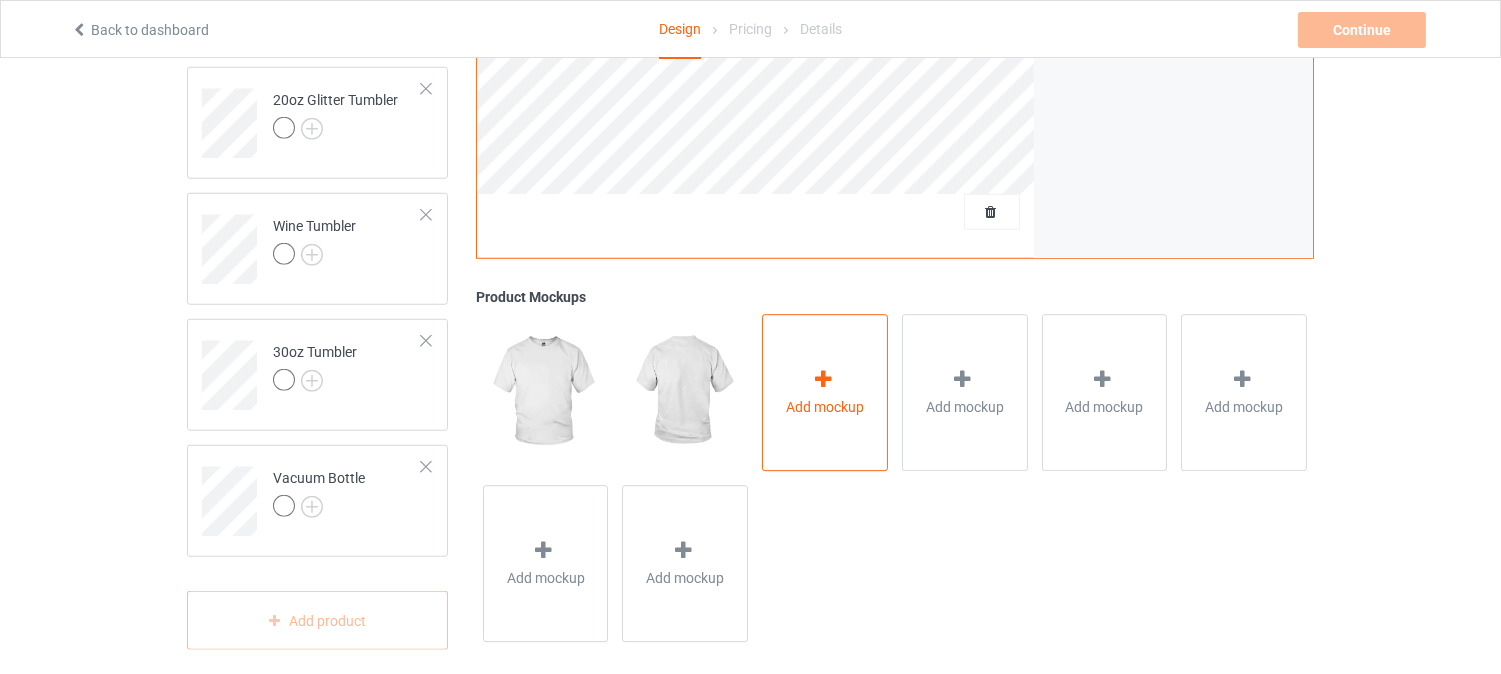 click on "Add mockup" at bounding box center (825, 393) 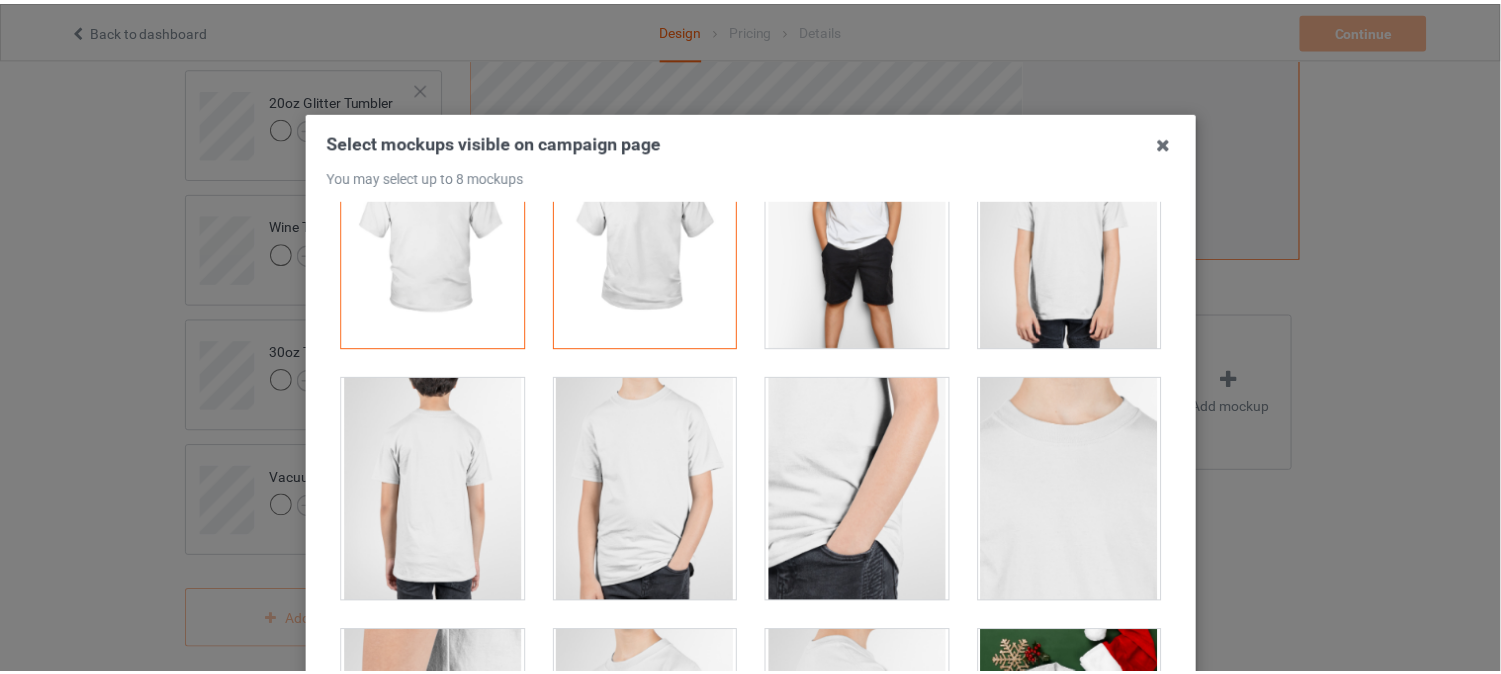 scroll, scrollTop: 0, scrollLeft: 0, axis: both 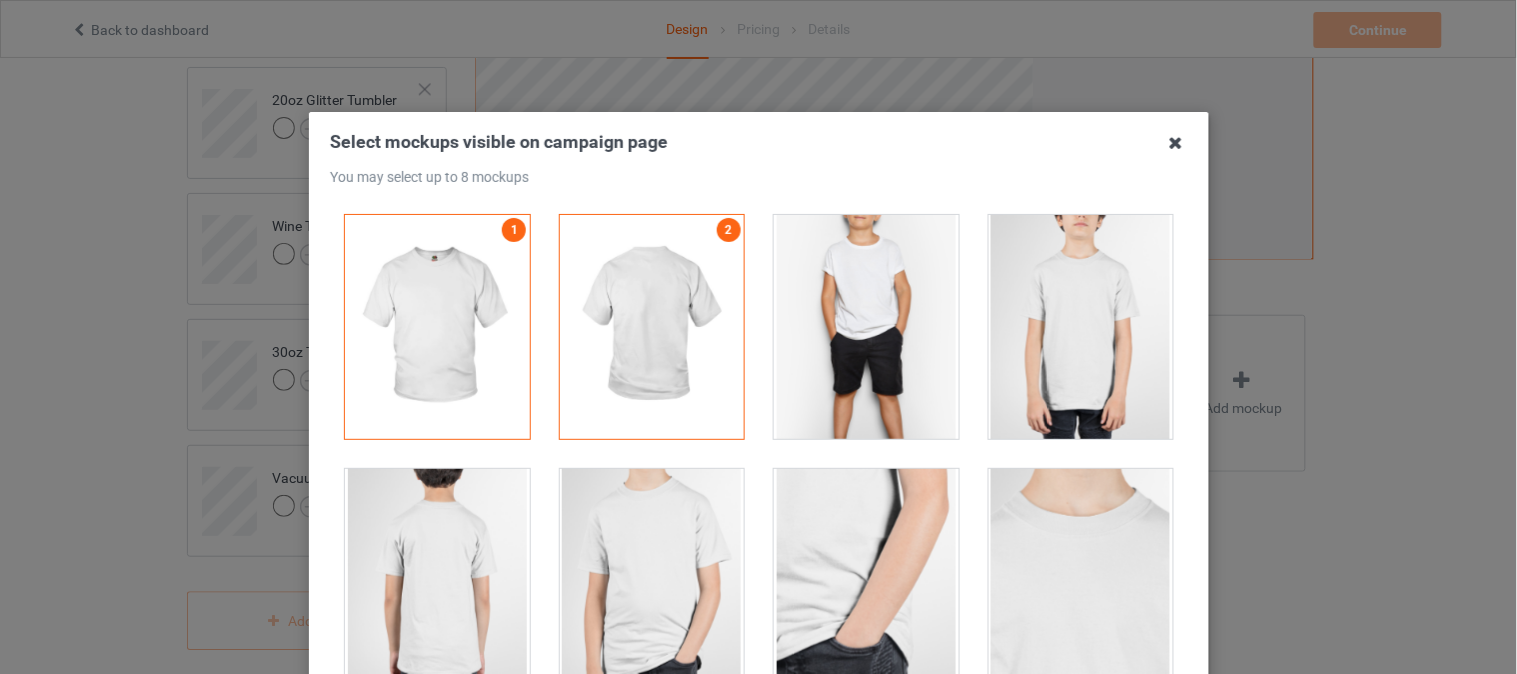 click at bounding box center (1176, 143) 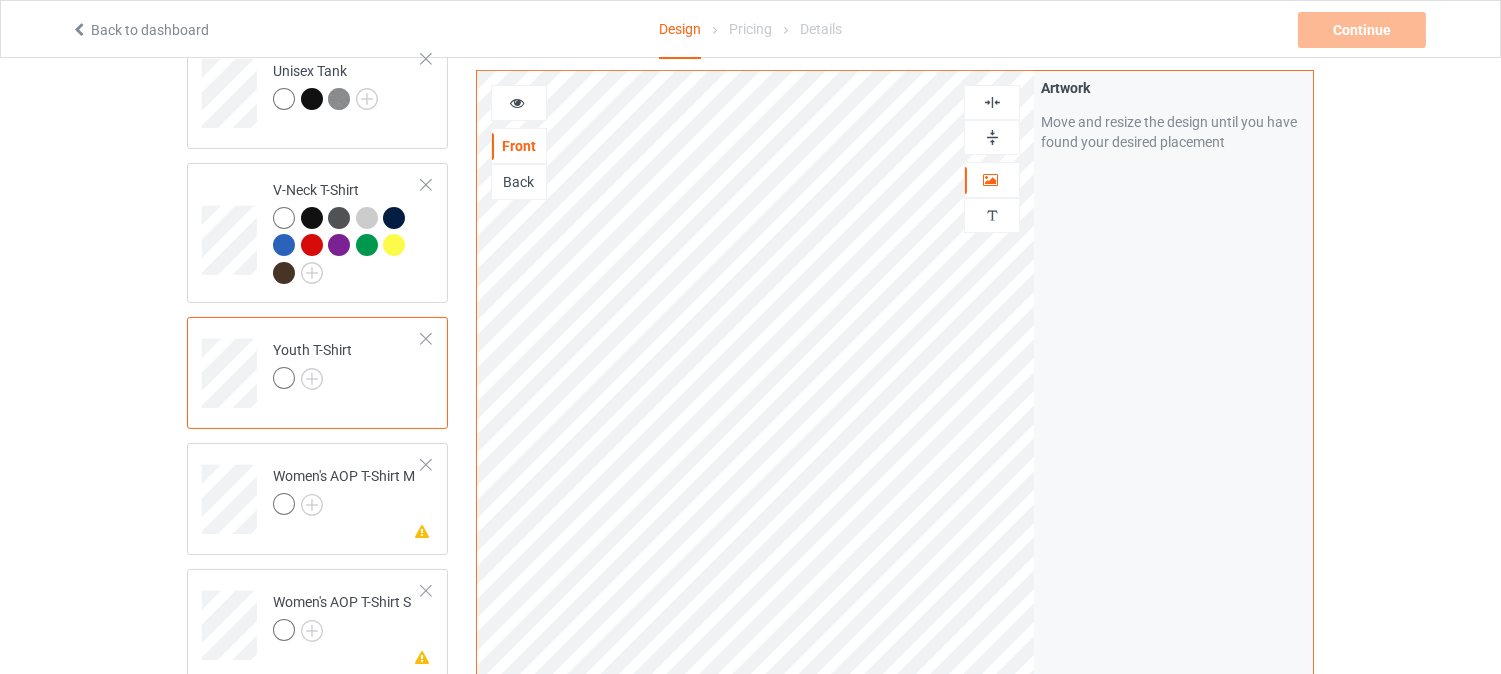 scroll, scrollTop: 751, scrollLeft: 0, axis: vertical 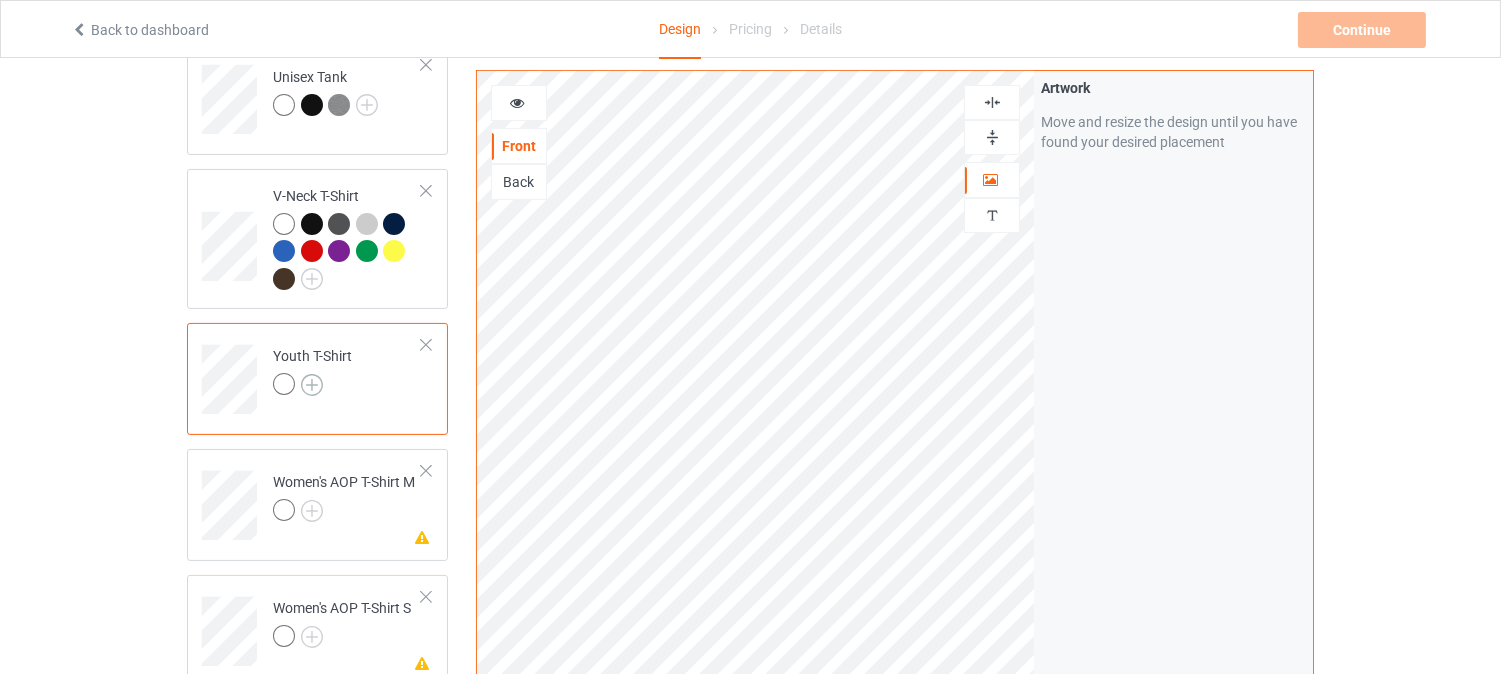 click at bounding box center (312, 385) 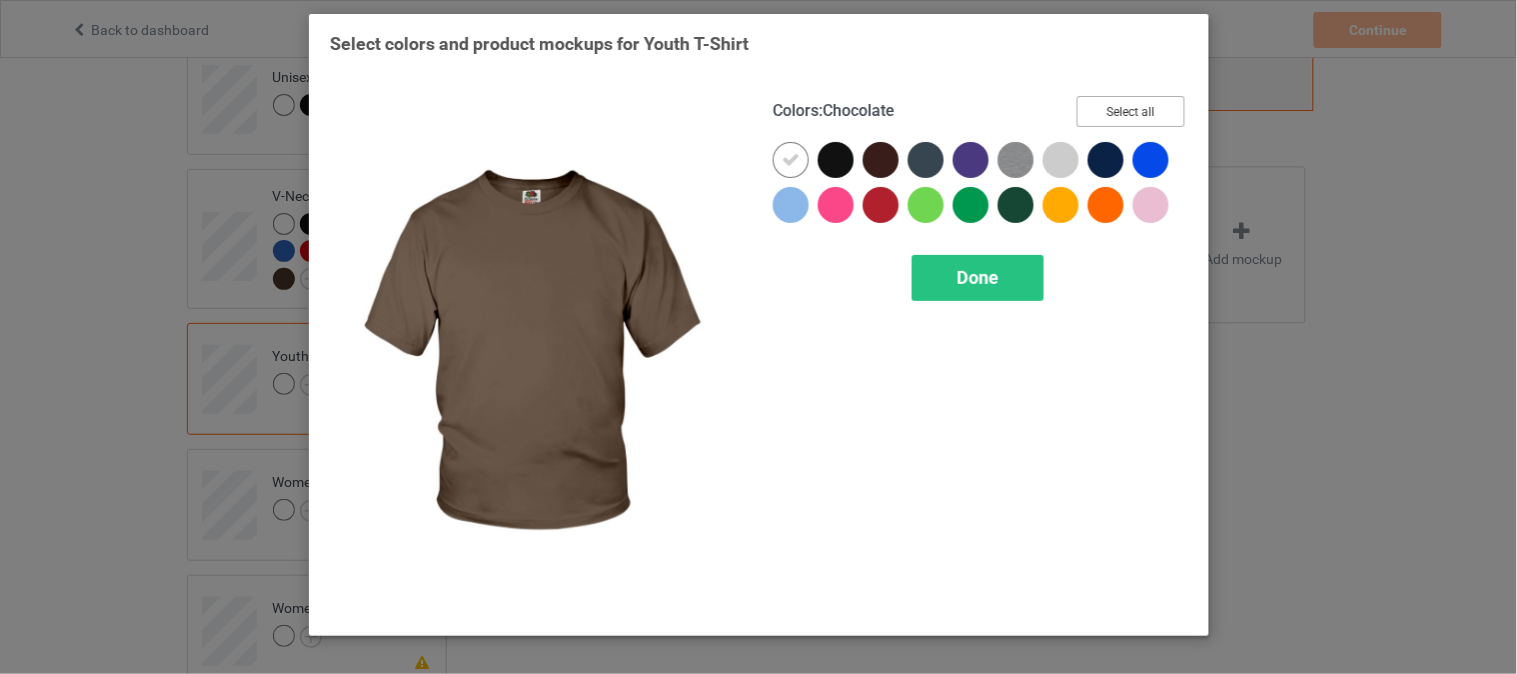 click on "Select all" at bounding box center [1131, 111] 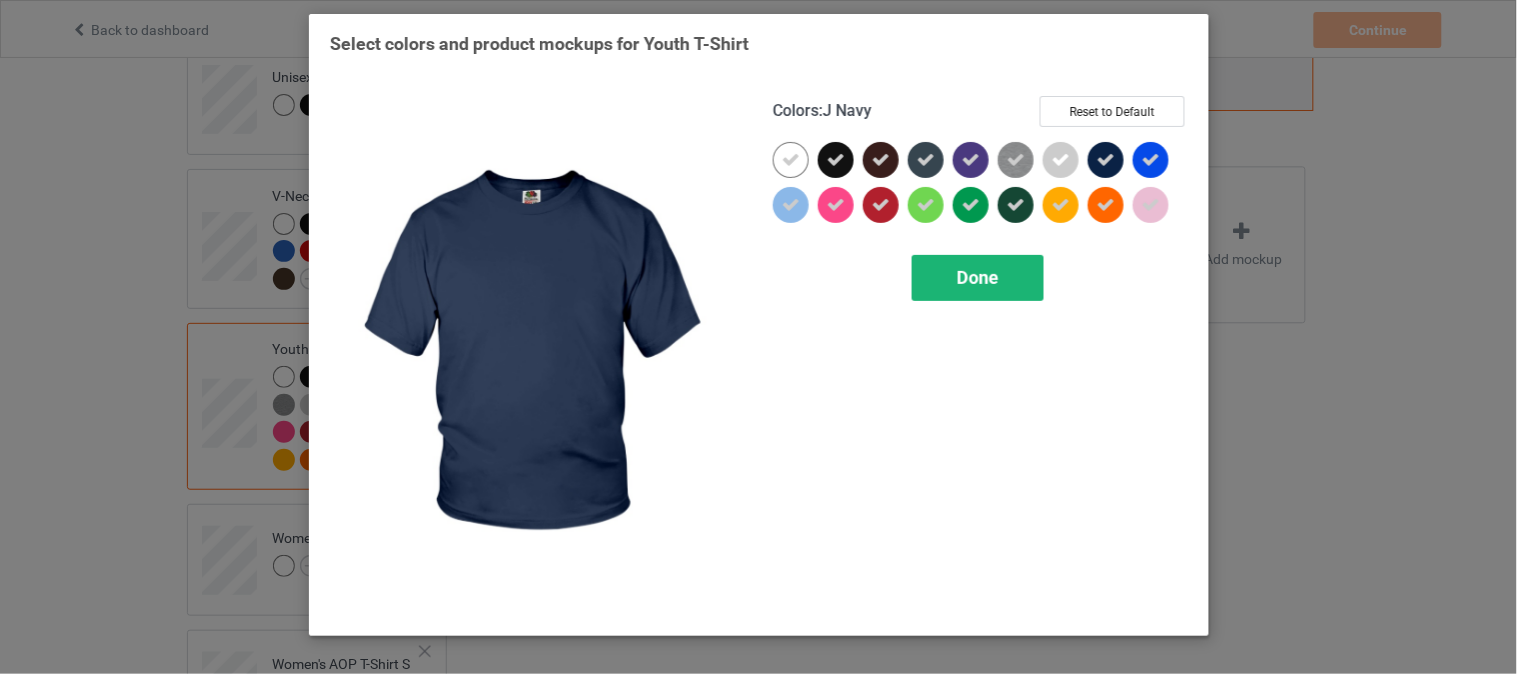 click on "Done" at bounding box center (978, 278) 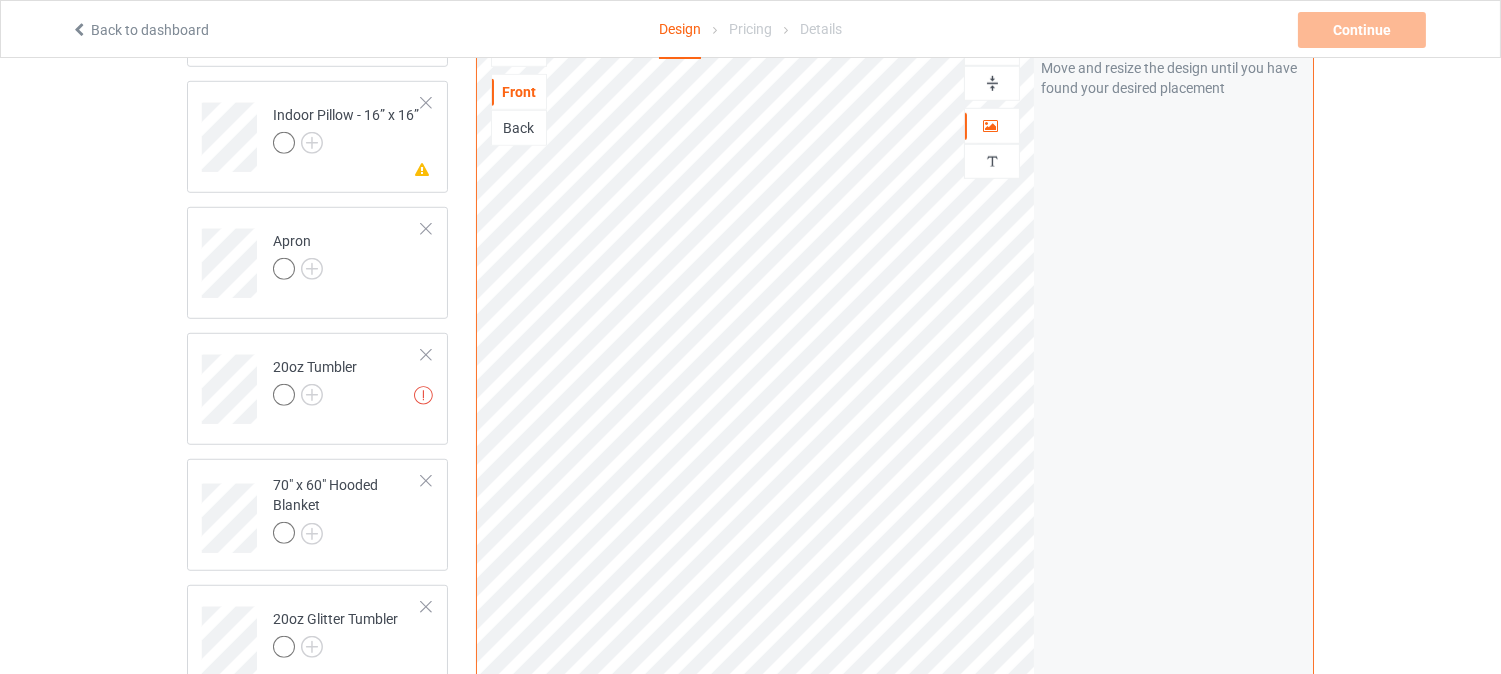 scroll, scrollTop: 3078, scrollLeft: 0, axis: vertical 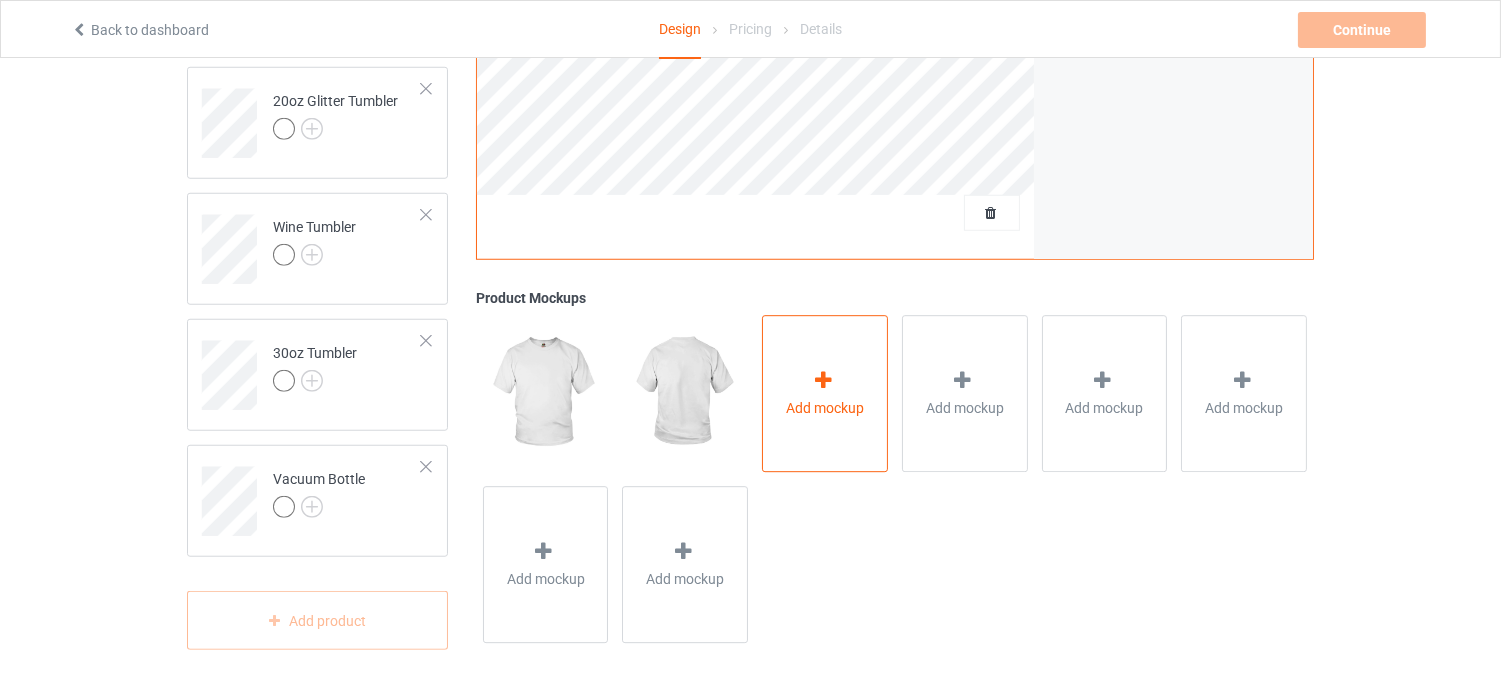 click on "Add mockup" at bounding box center [825, 393] 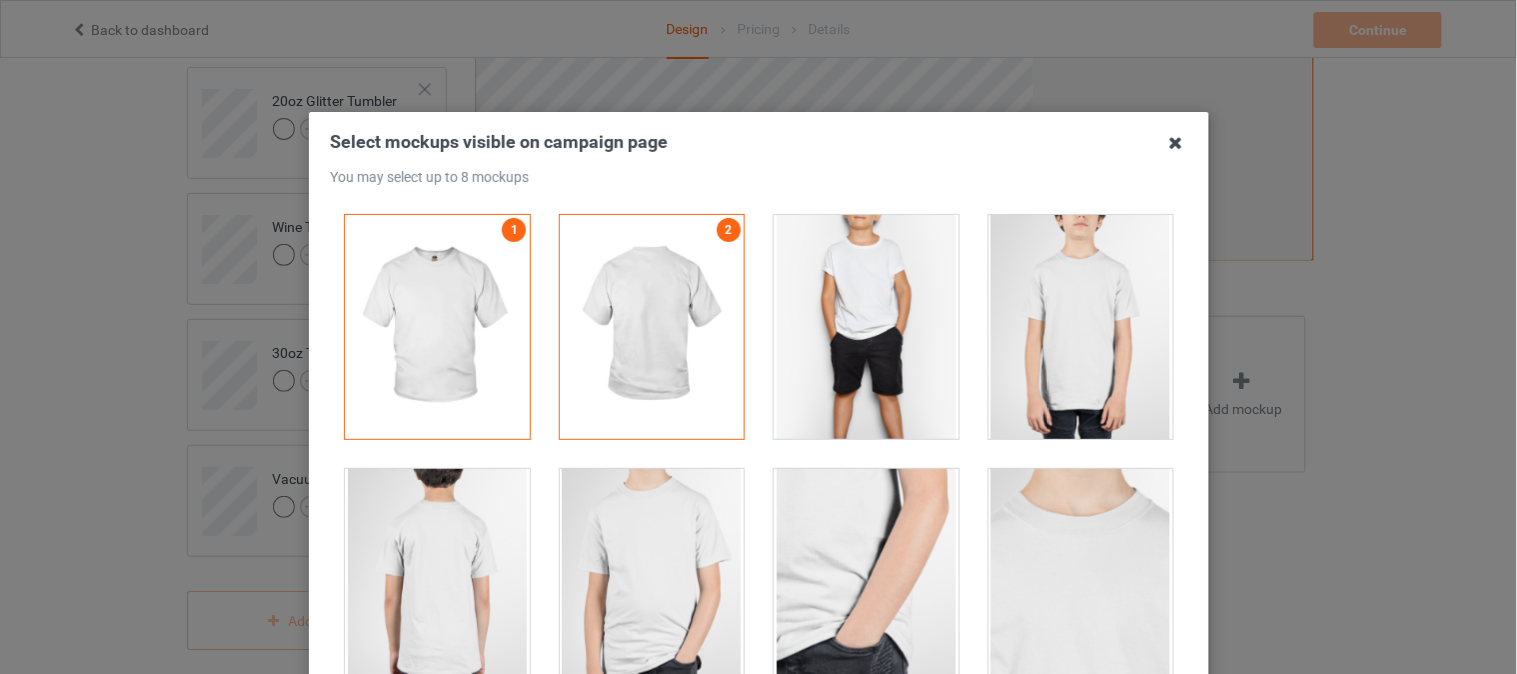 click at bounding box center (1176, 143) 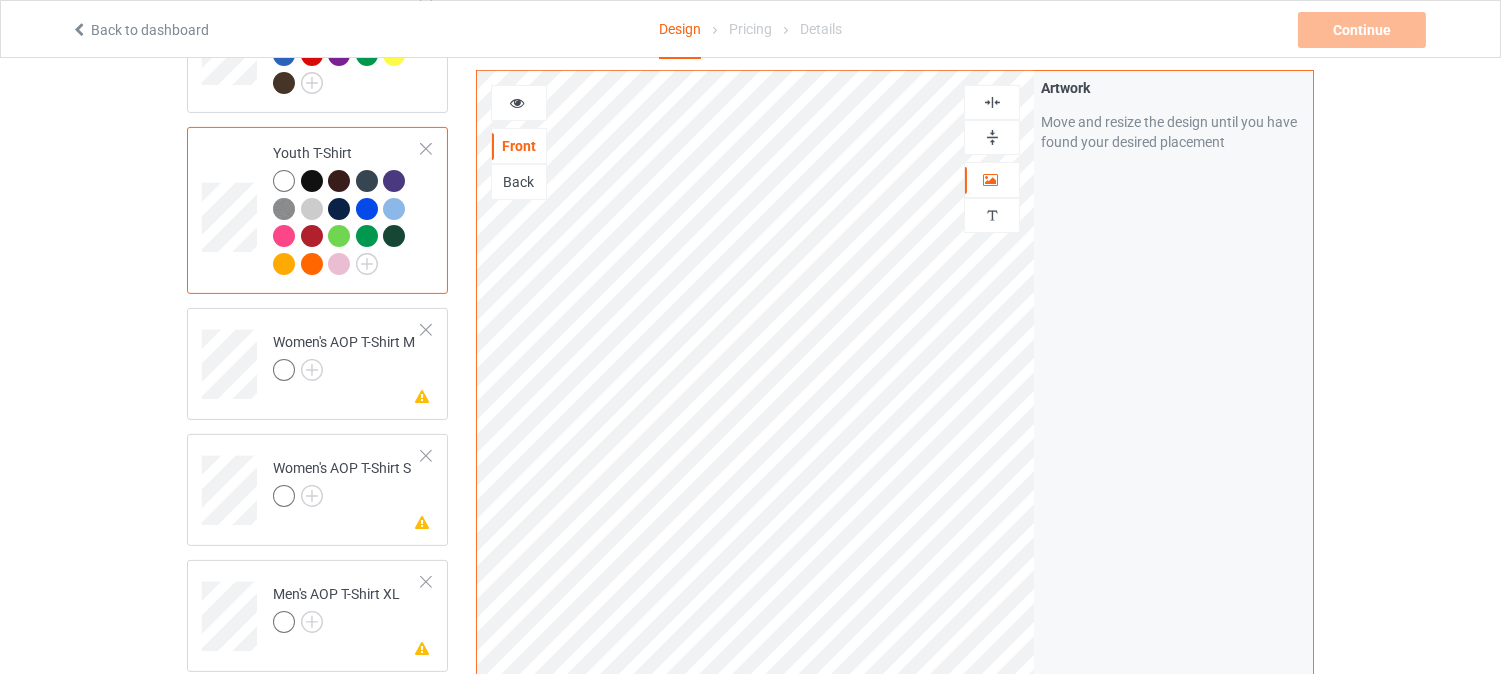 scroll, scrollTop: 986, scrollLeft: 0, axis: vertical 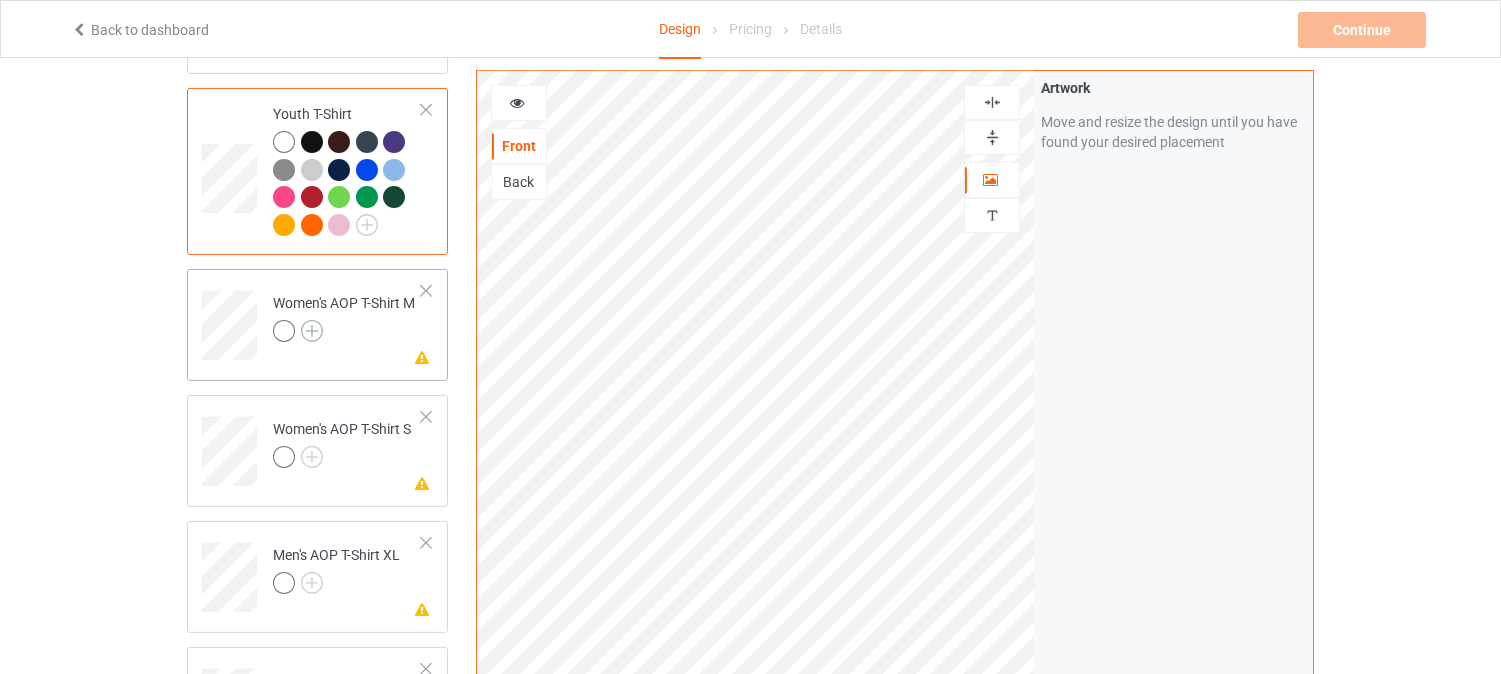 click at bounding box center (312, 331) 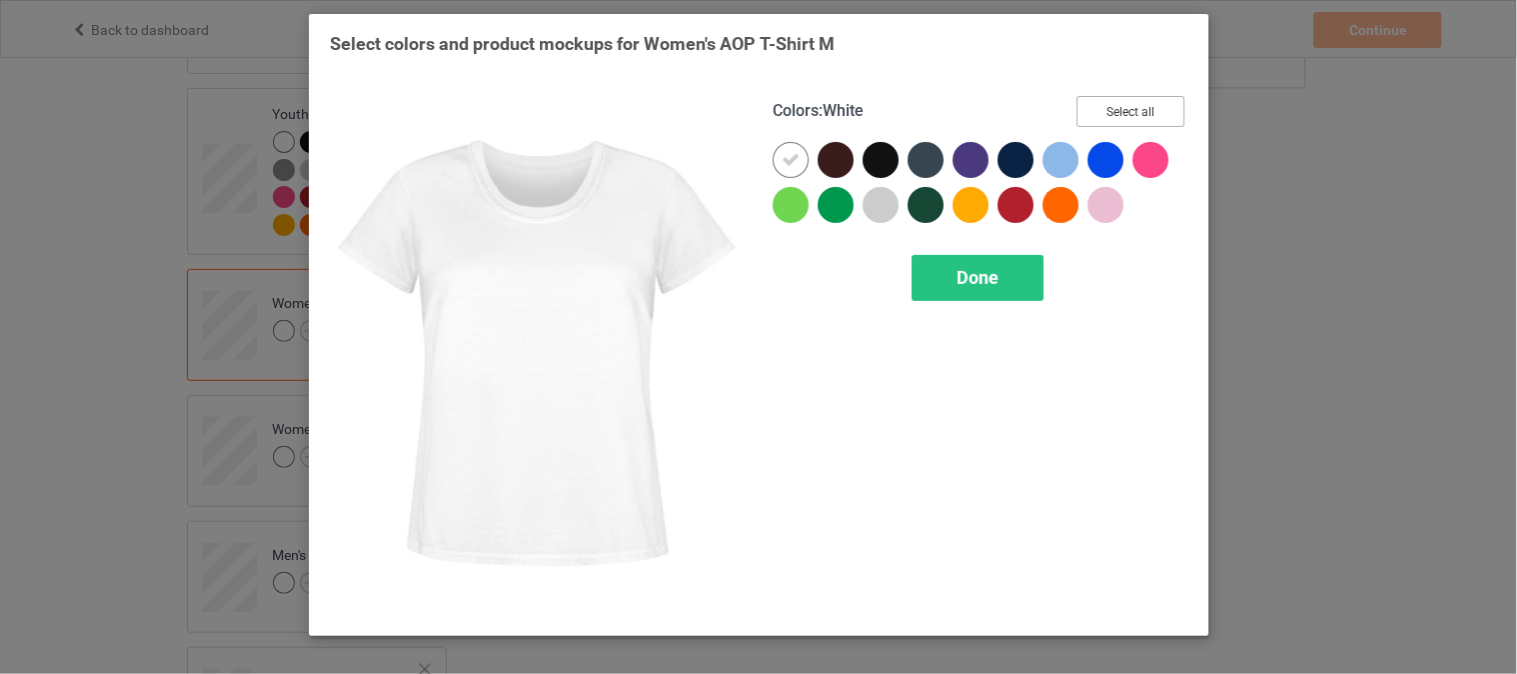 click on "Select all" at bounding box center (1131, 111) 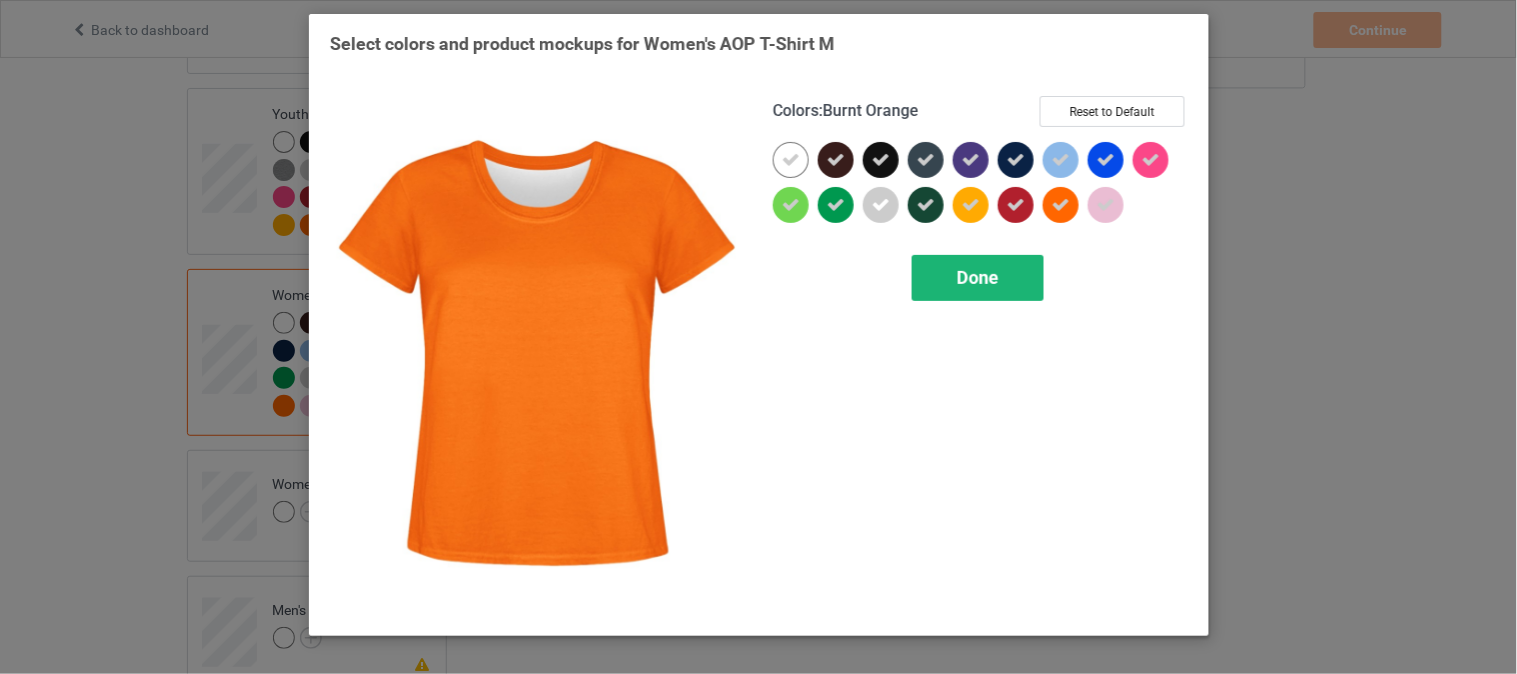 click on "Done" at bounding box center (978, 278) 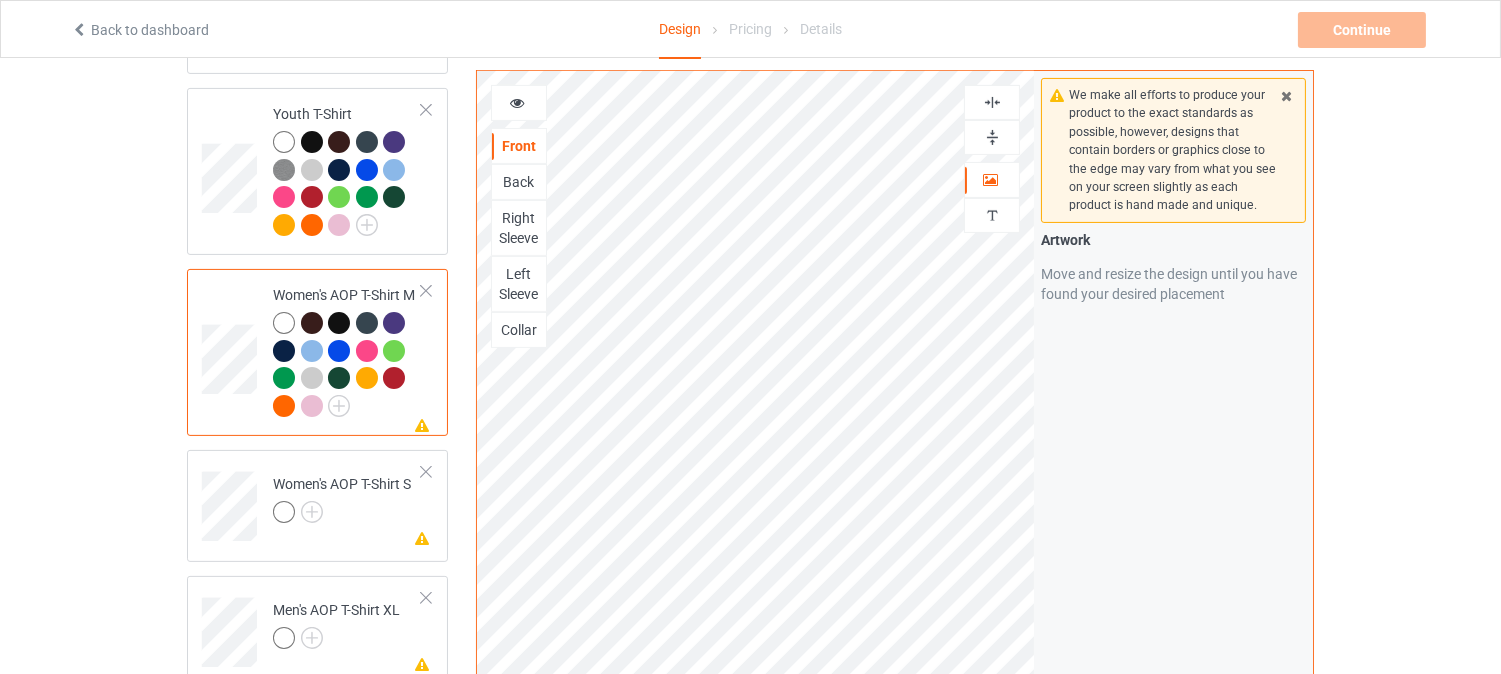 click at bounding box center (992, 102) 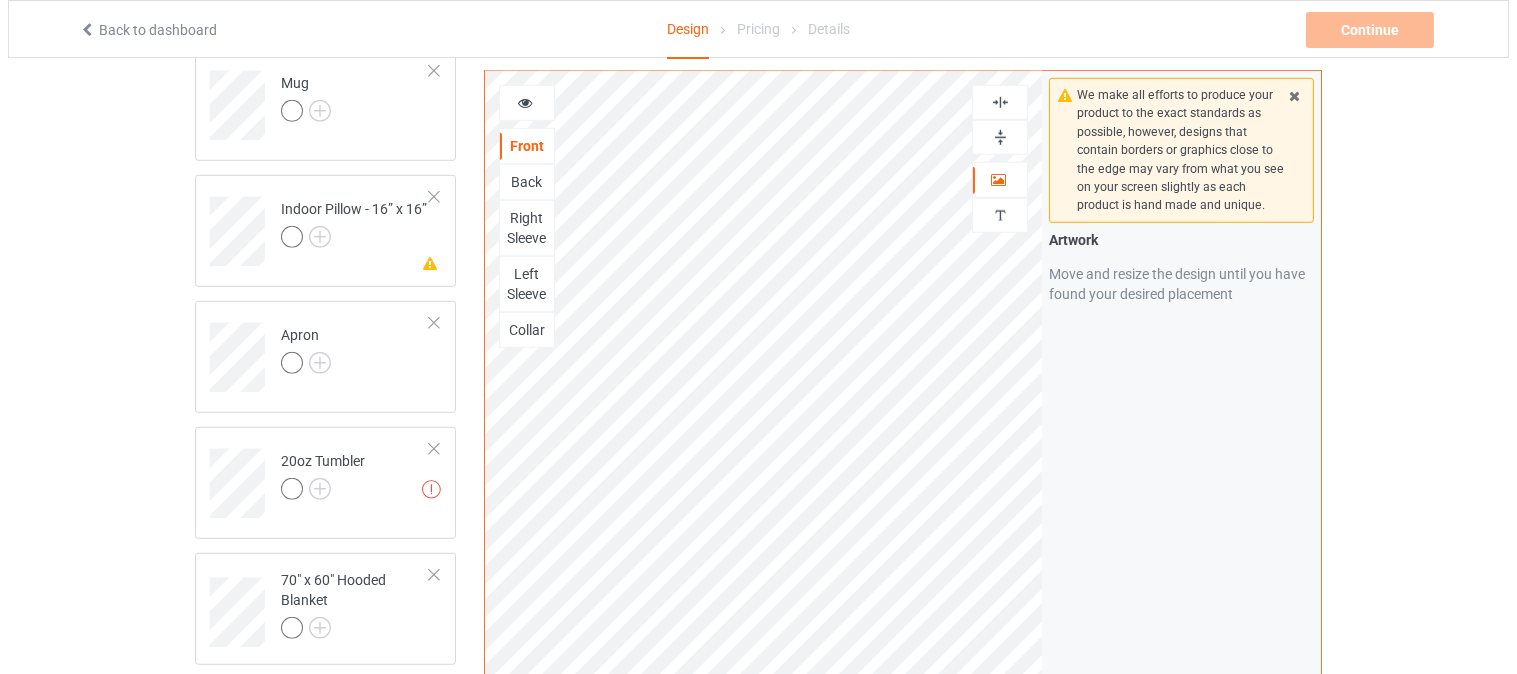 scroll, scrollTop: 3134, scrollLeft: 0, axis: vertical 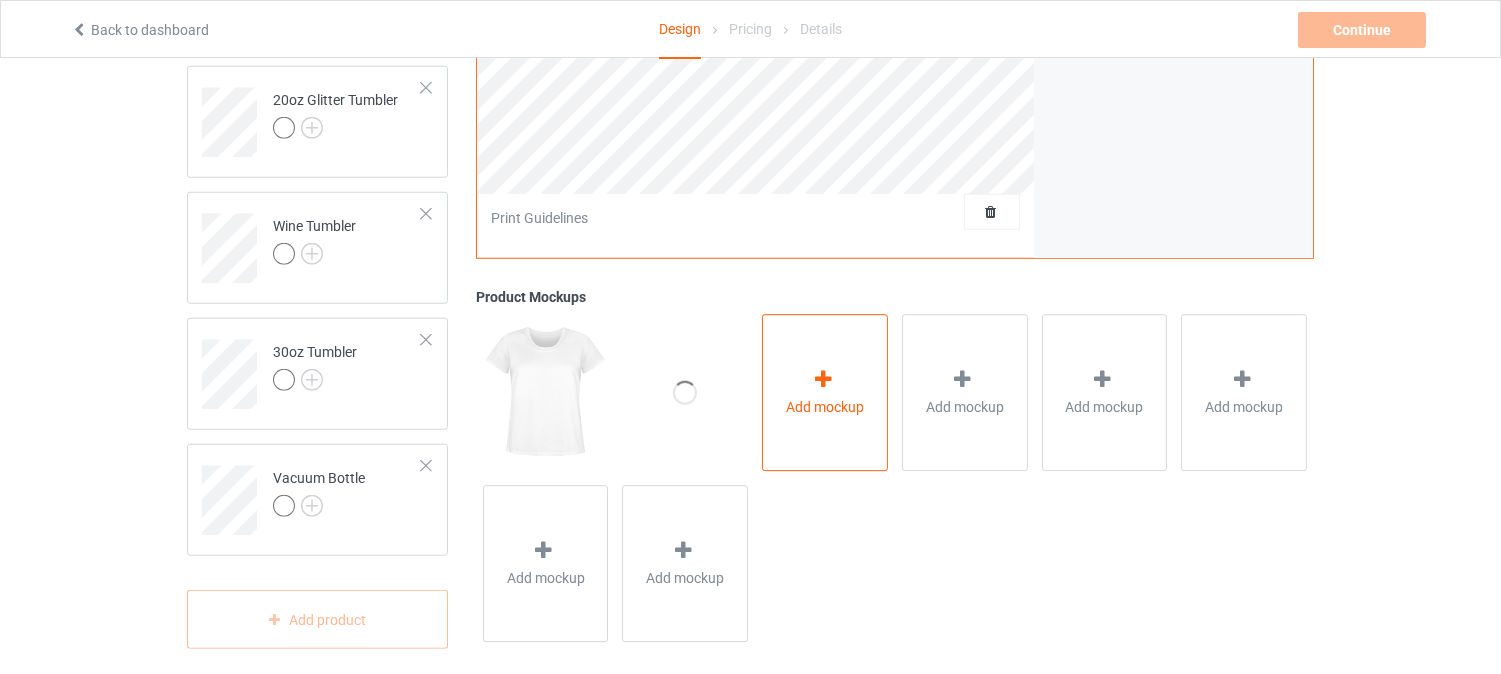 click on "Add mockup" at bounding box center [825, 392] 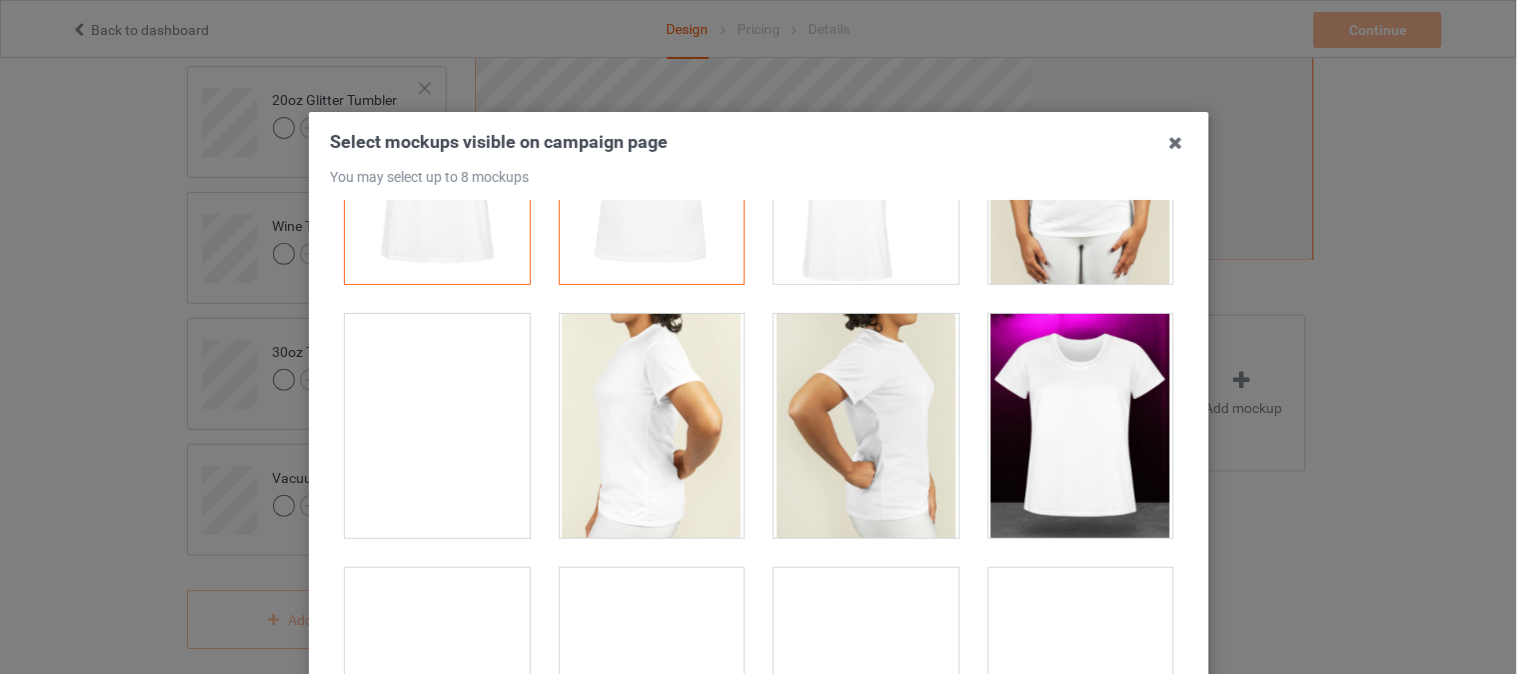 scroll, scrollTop: 0, scrollLeft: 0, axis: both 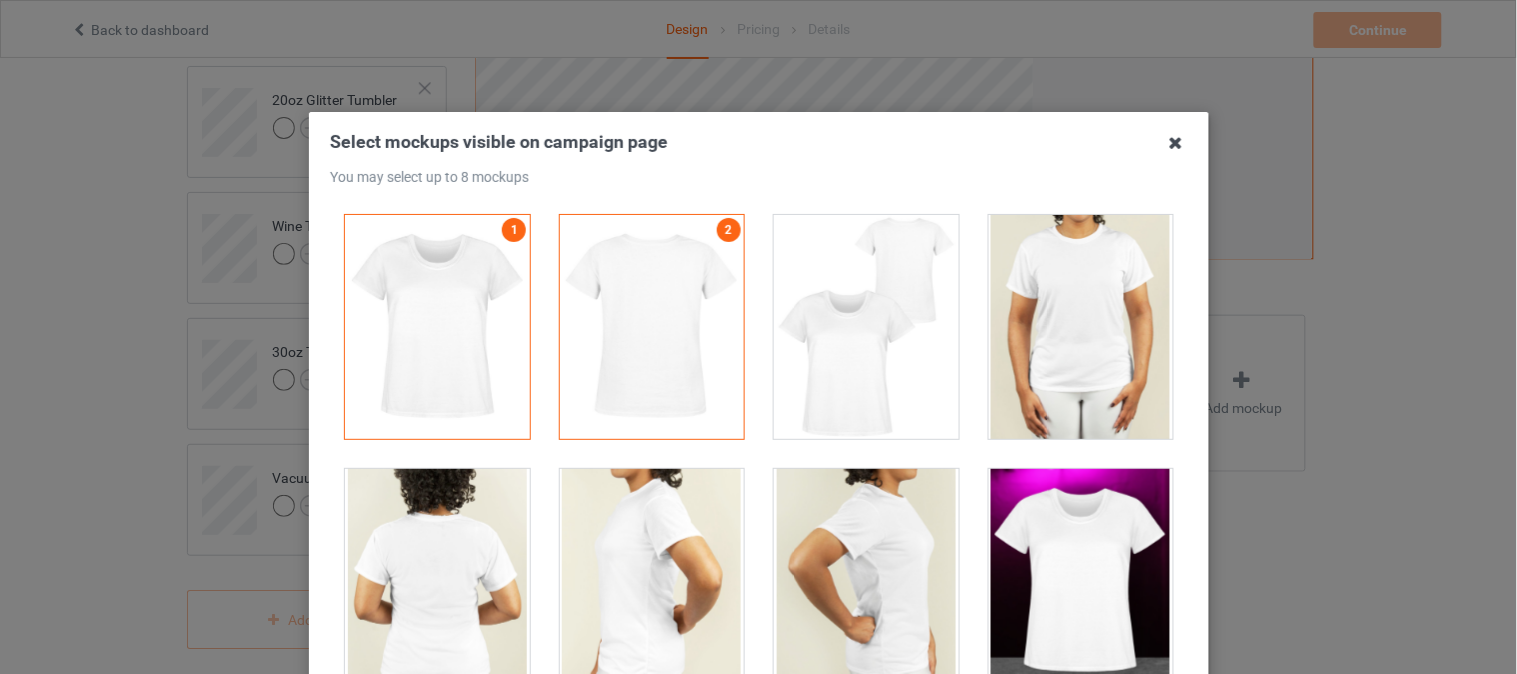 click at bounding box center (1176, 143) 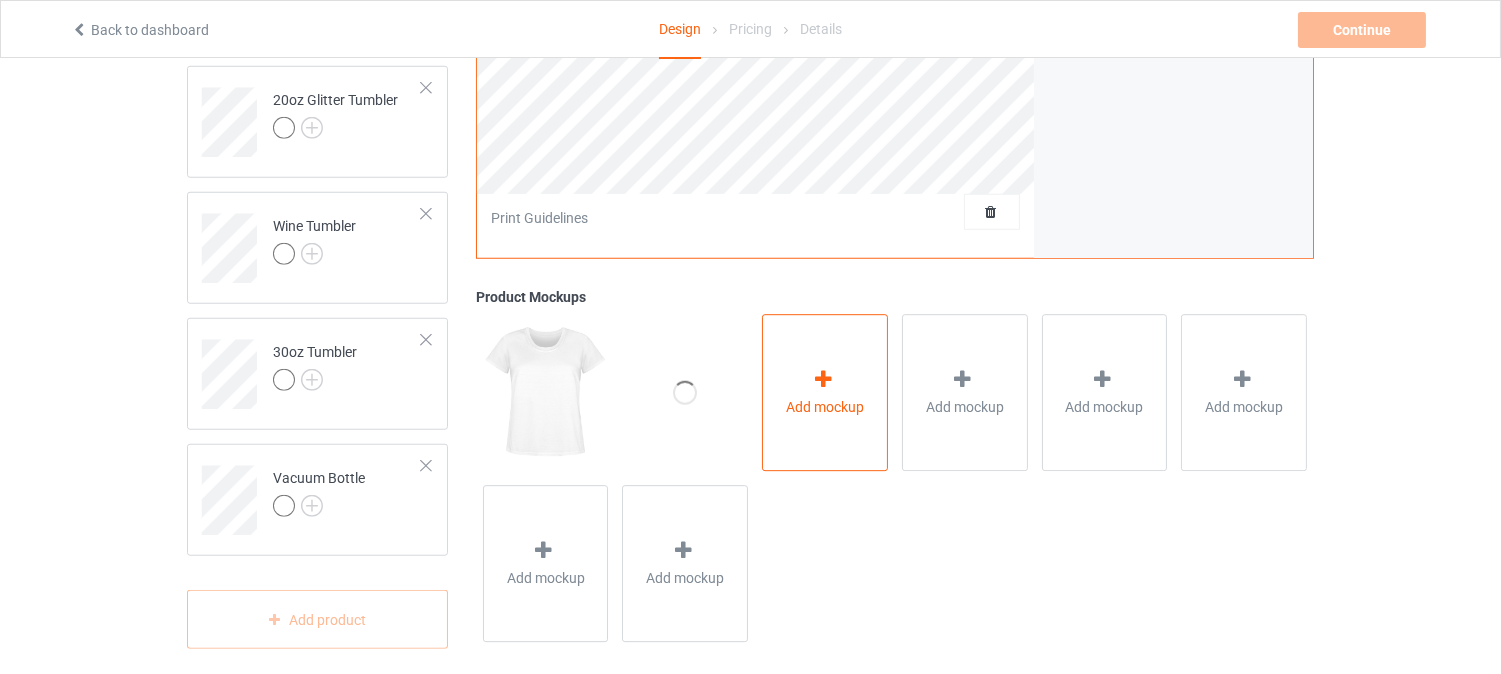 click on "Add mockup" at bounding box center (825, 392) 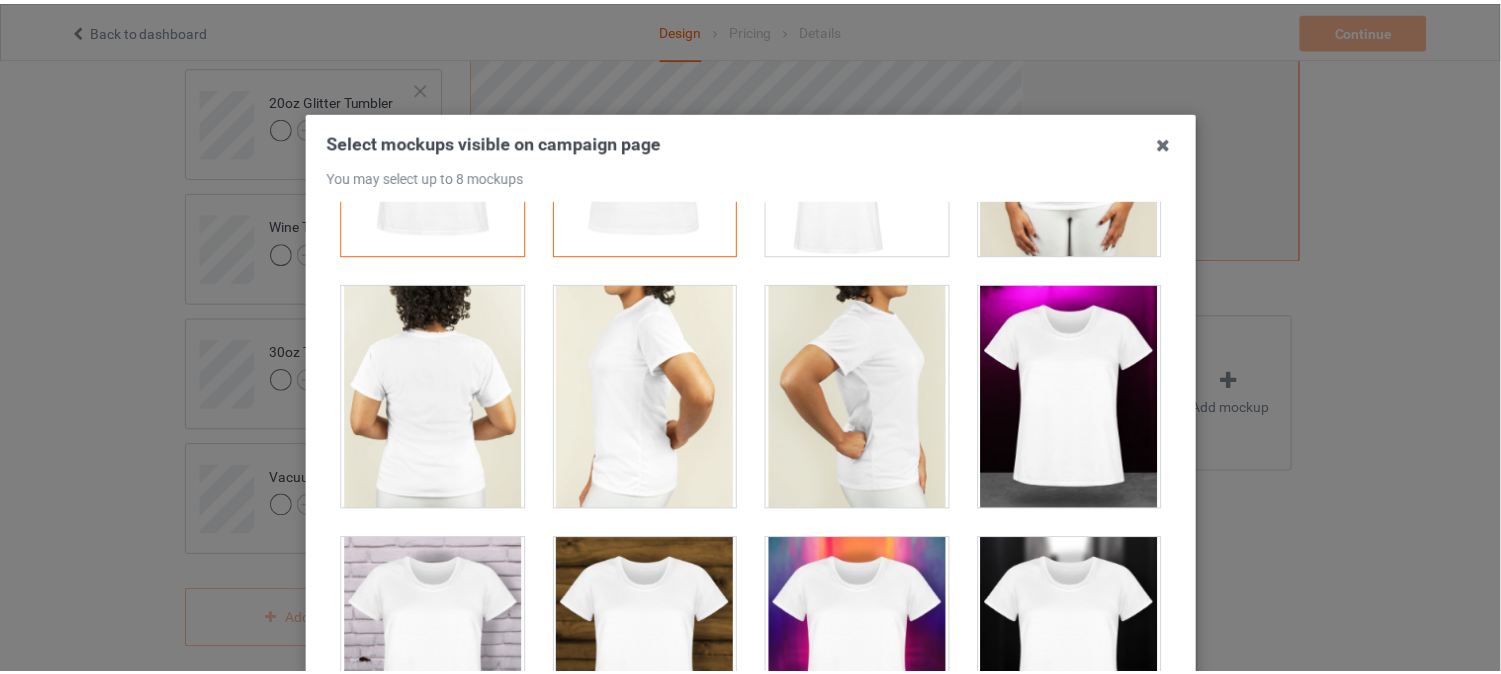 scroll, scrollTop: 0, scrollLeft: 0, axis: both 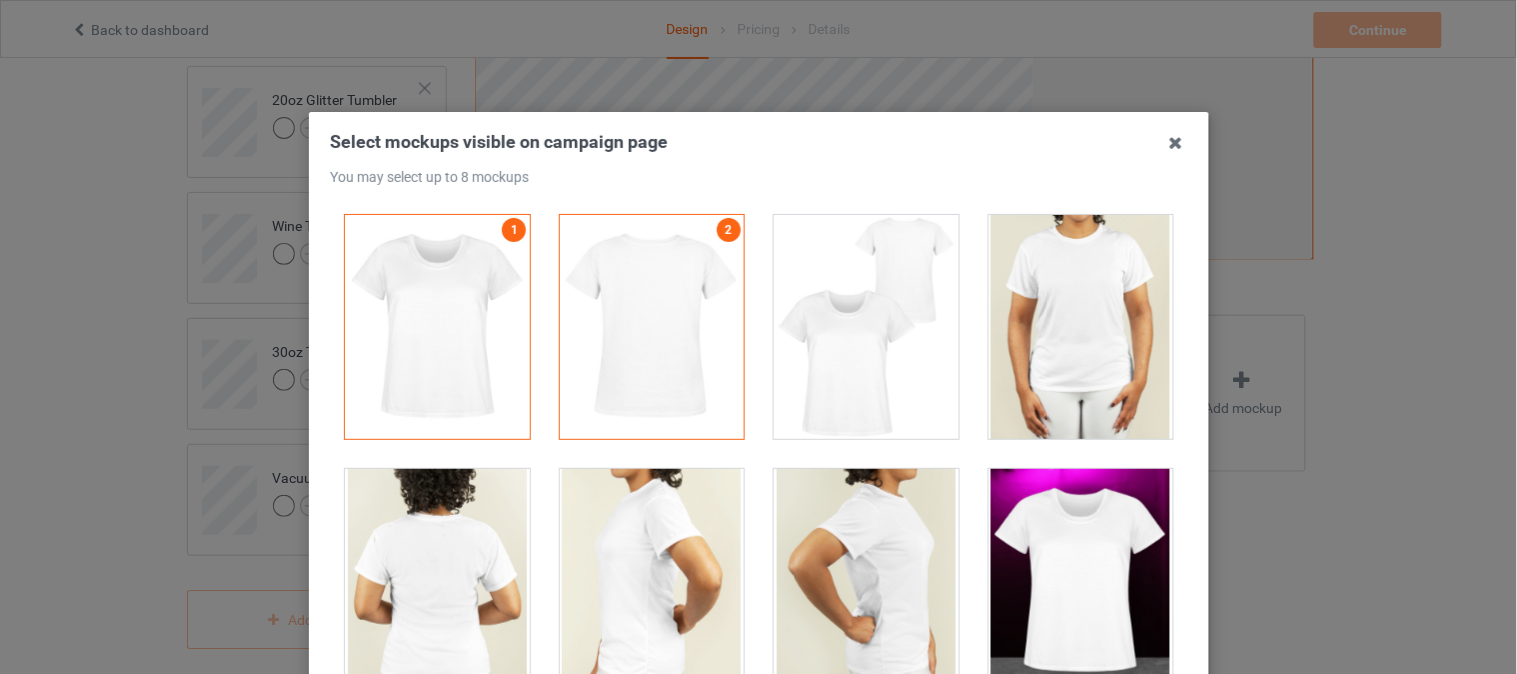 click at bounding box center [866, 327] 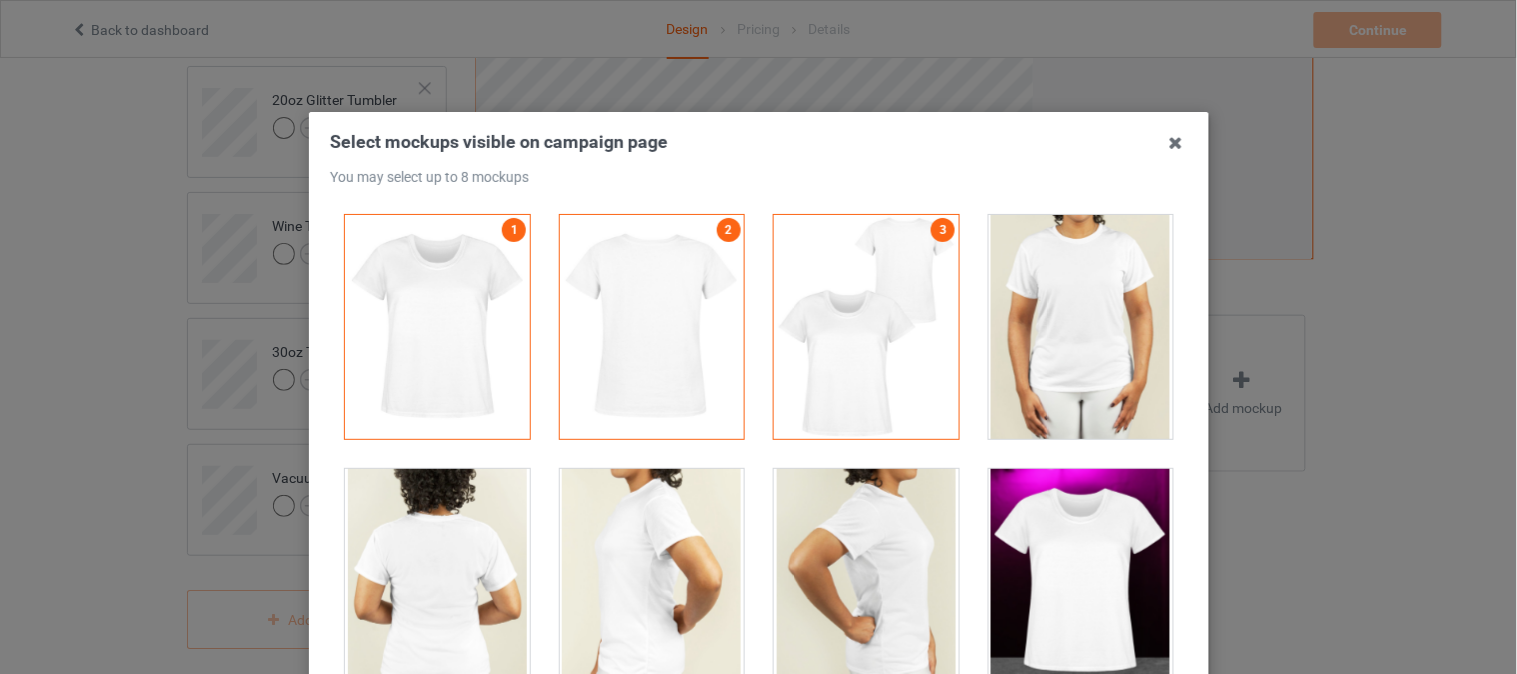click at bounding box center (1080, 327) 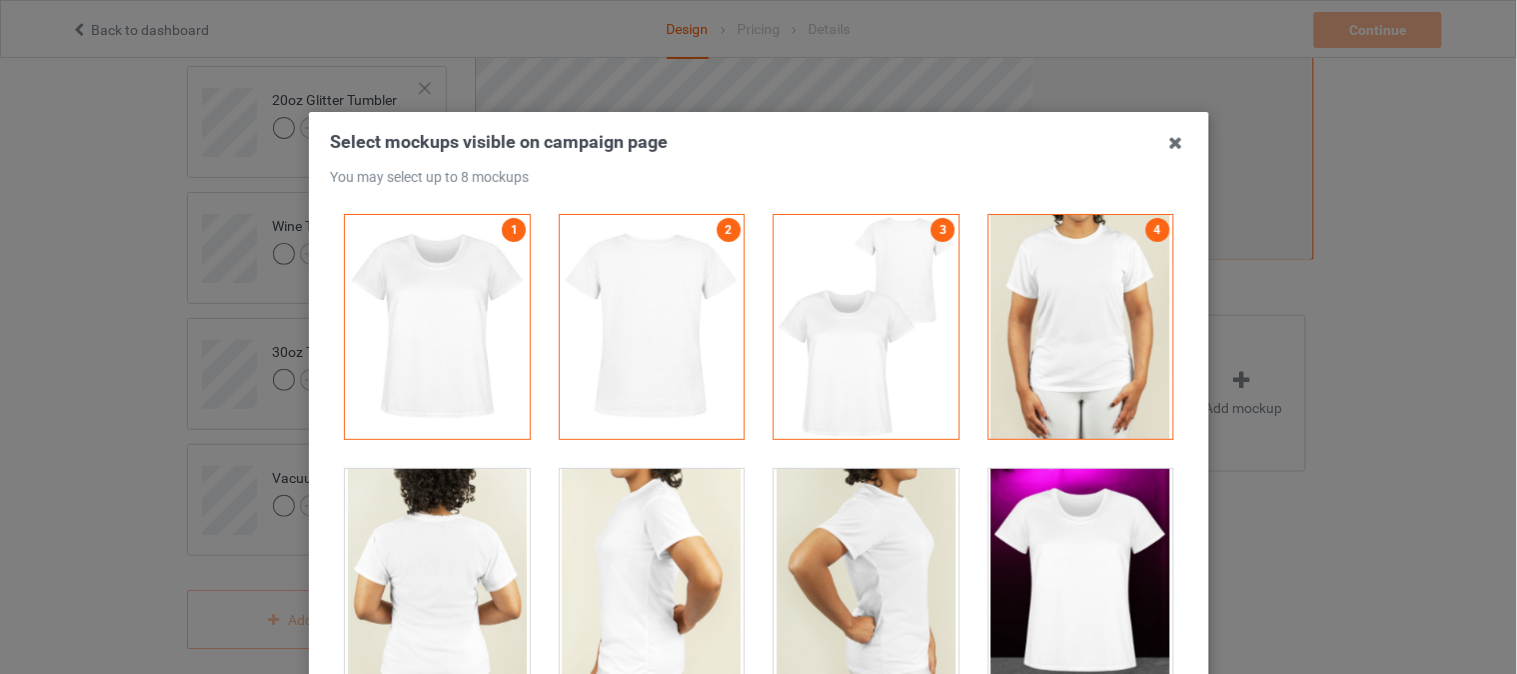 click at bounding box center [1080, 581] 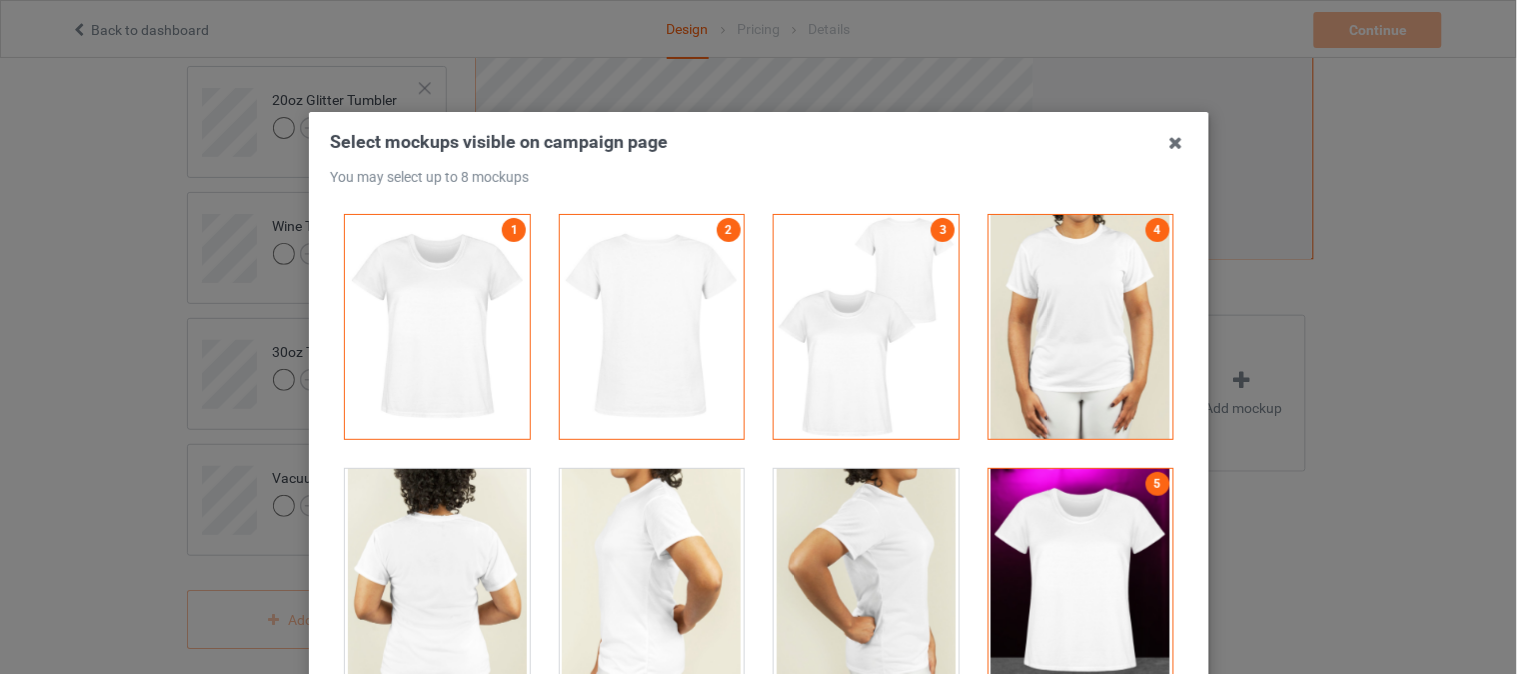 click at bounding box center (866, 581) 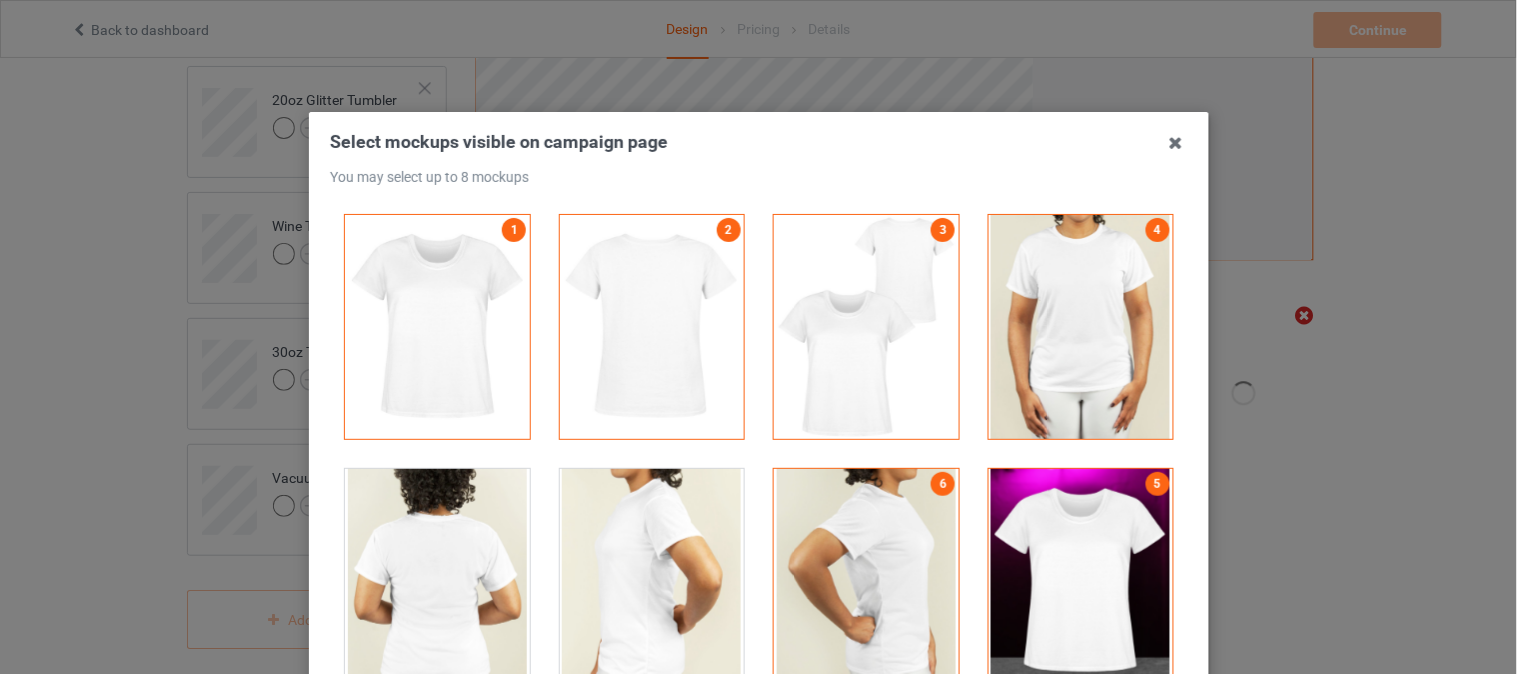 click at bounding box center (651, 581) 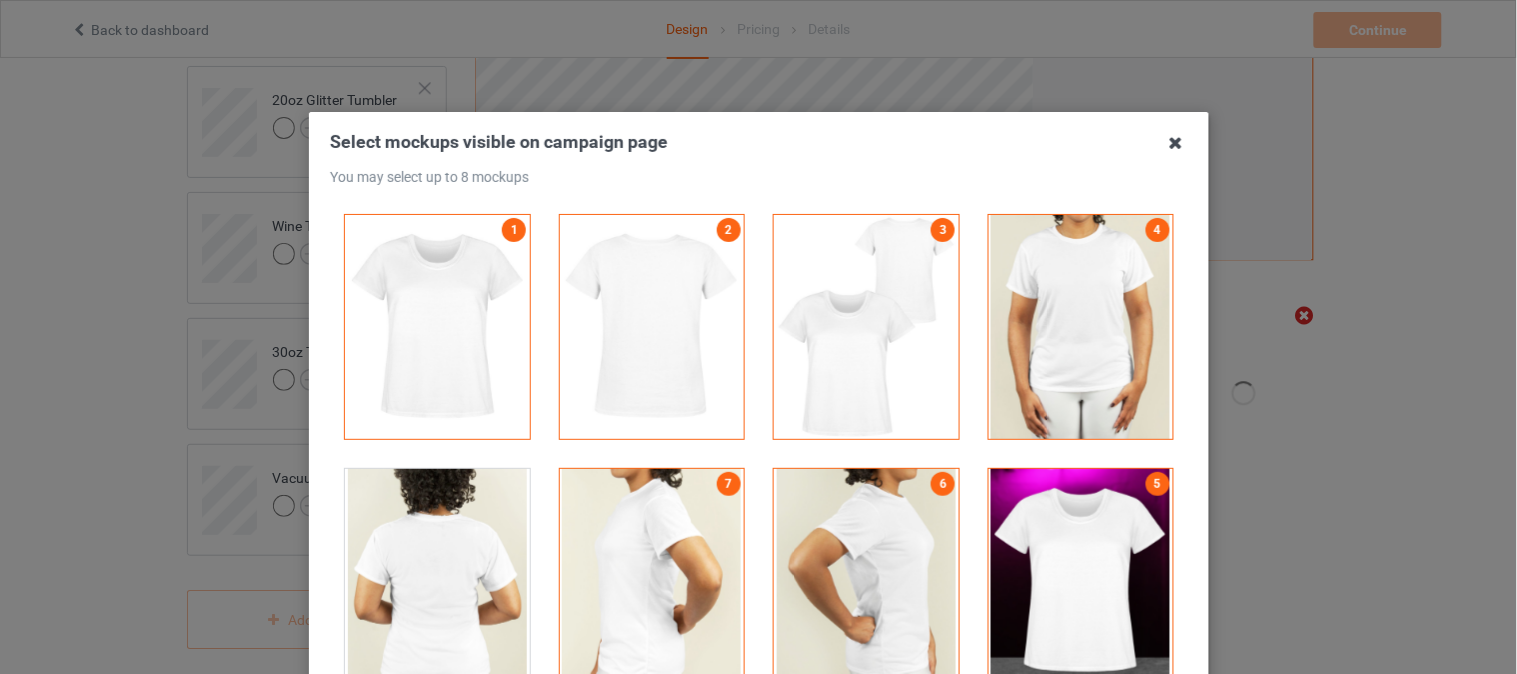 click at bounding box center [1176, 143] 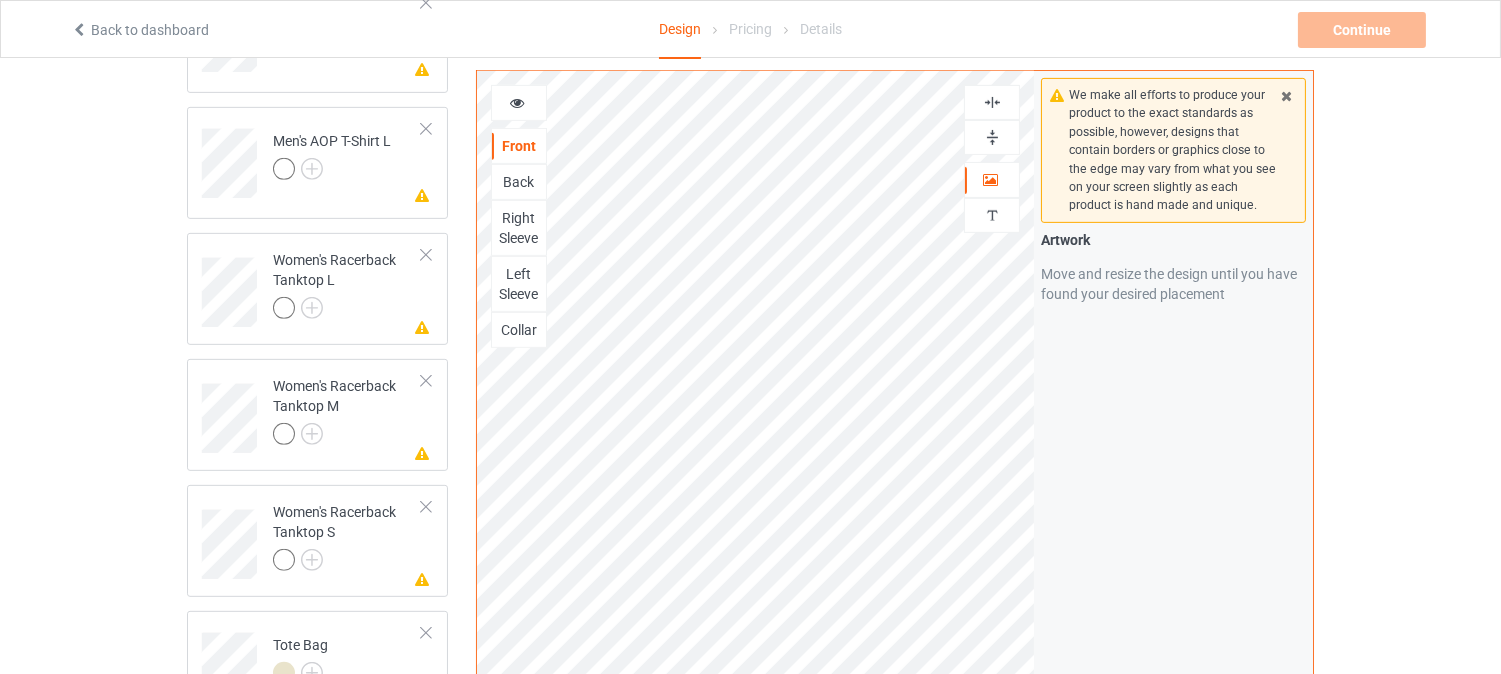scroll, scrollTop: 1240, scrollLeft: 0, axis: vertical 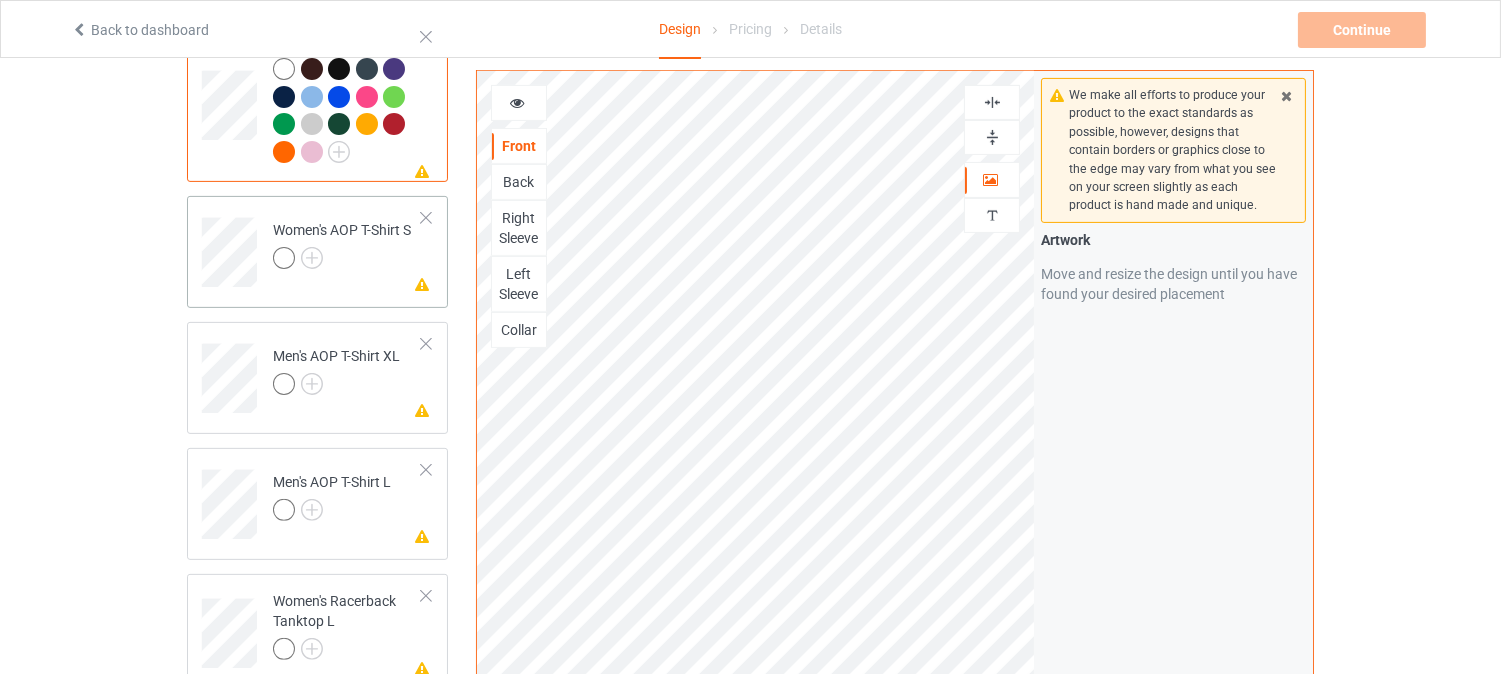 click at bounding box center (287, 261) 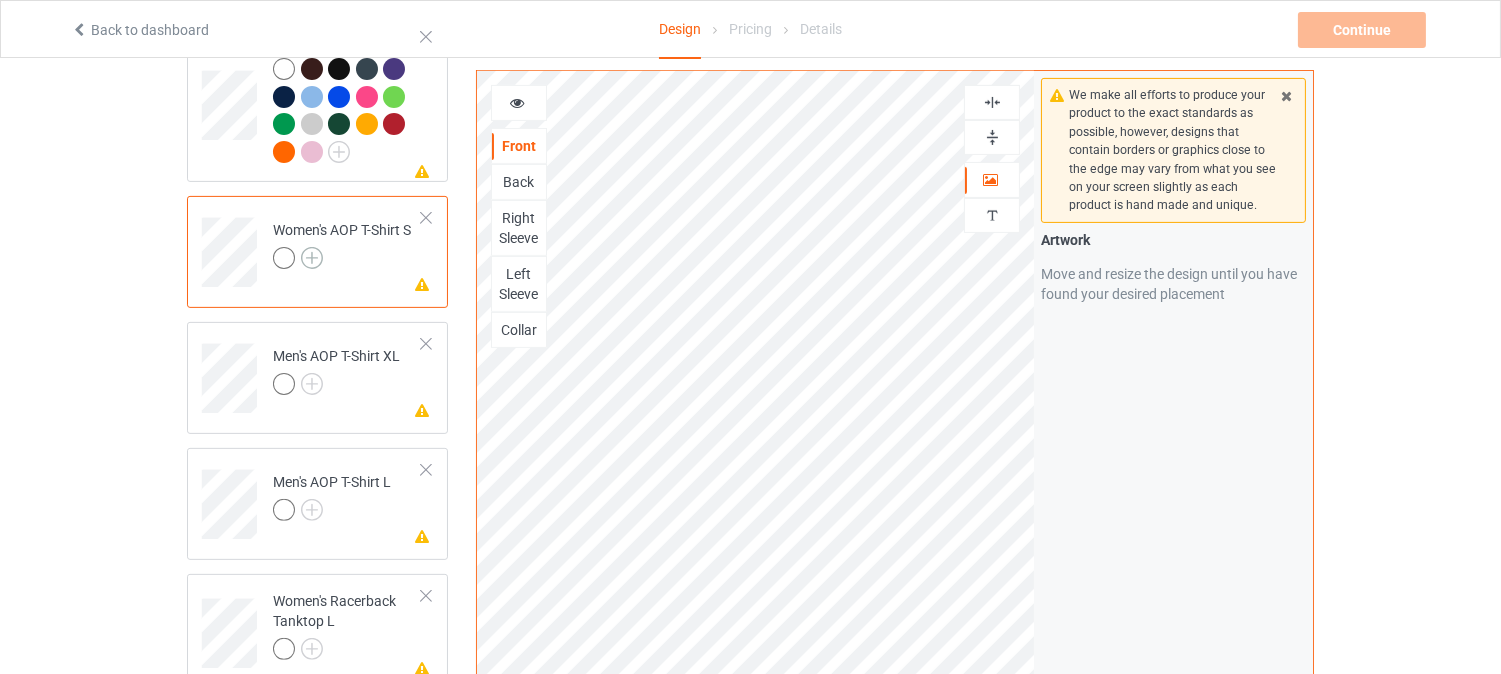 click at bounding box center [312, 258] 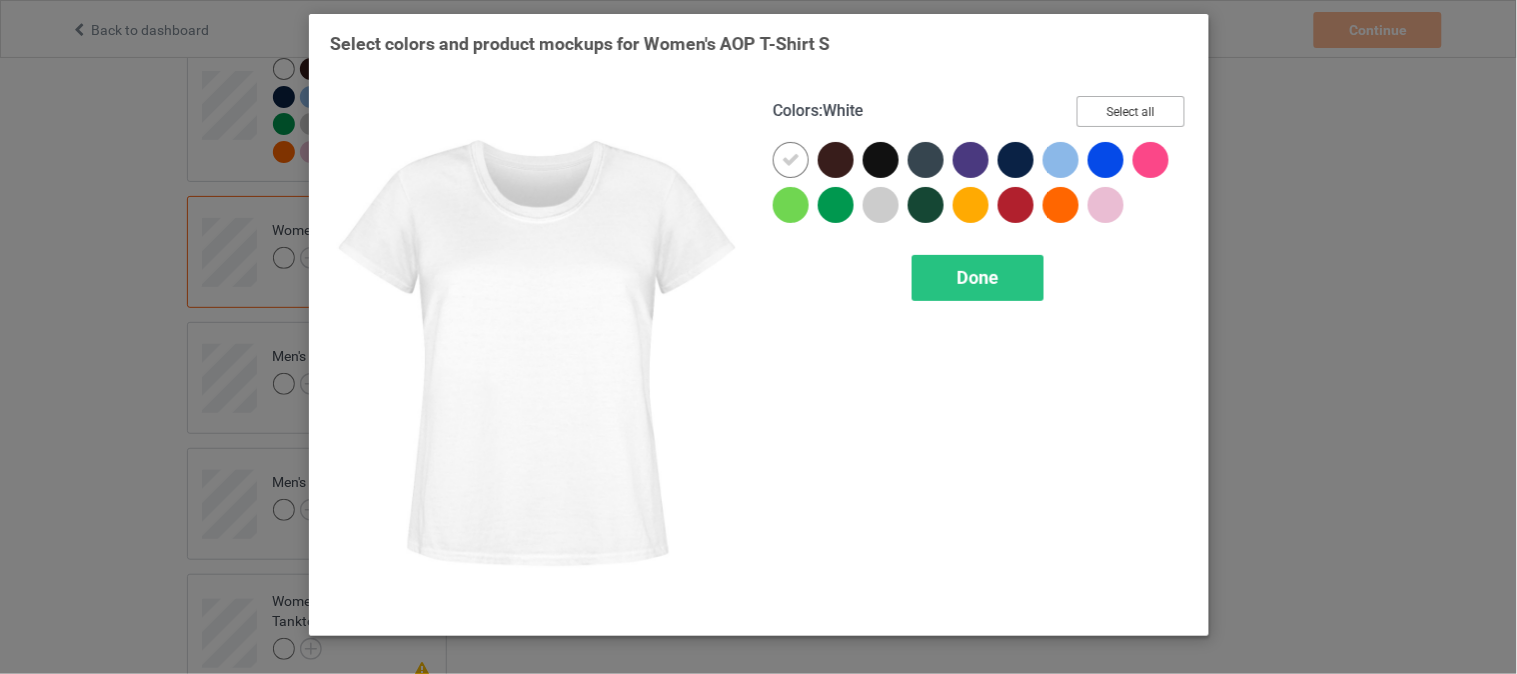 click on "Select all" at bounding box center (1131, 111) 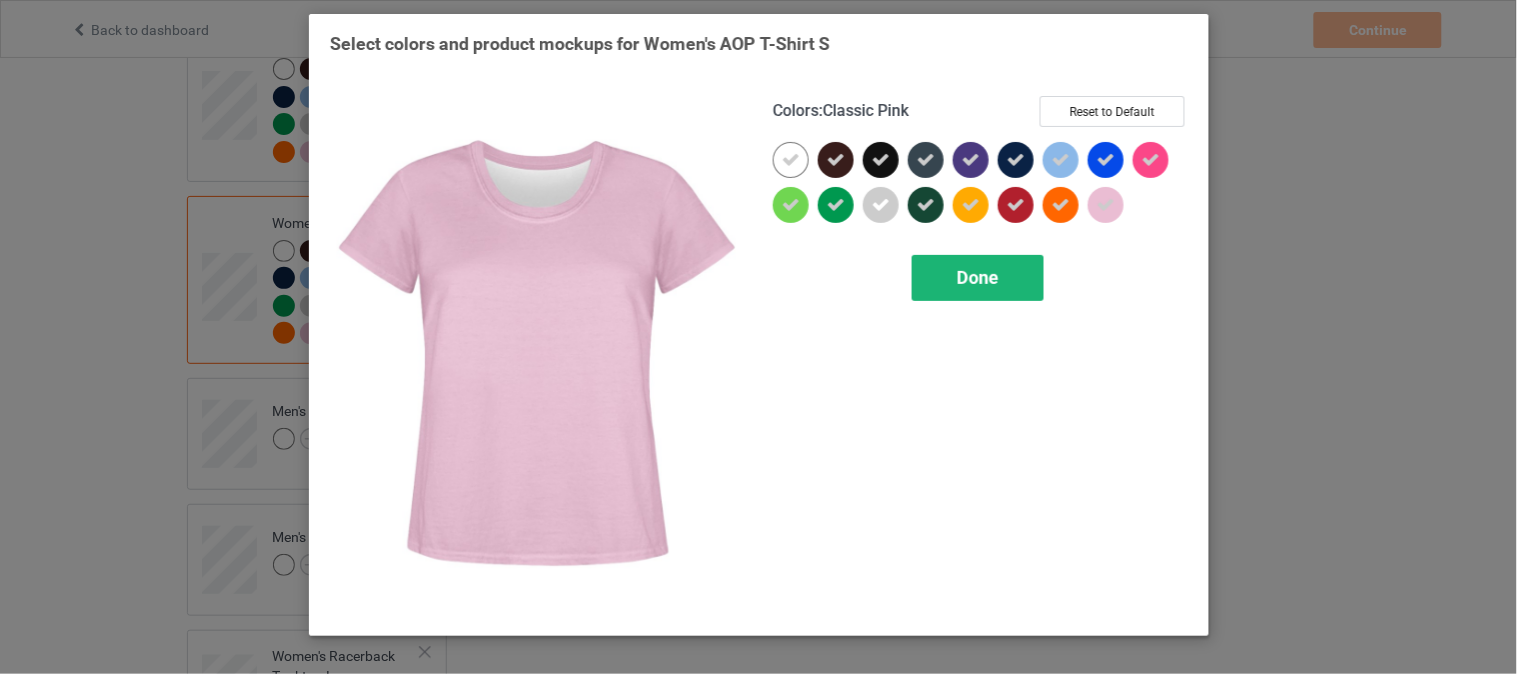 click on "Done" at bounding box center (978, 277) 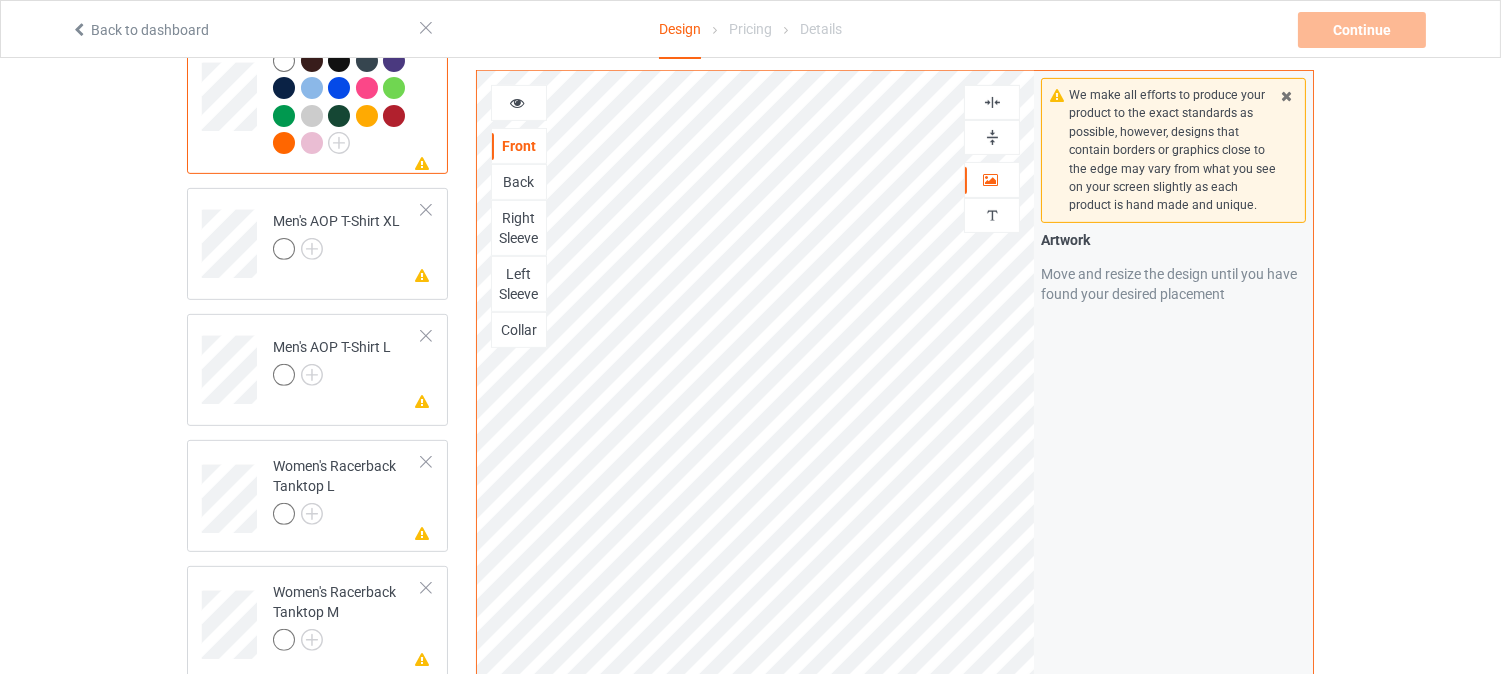scroll, scrollTop: 1436, scrollLeft: 0, axis: vertical 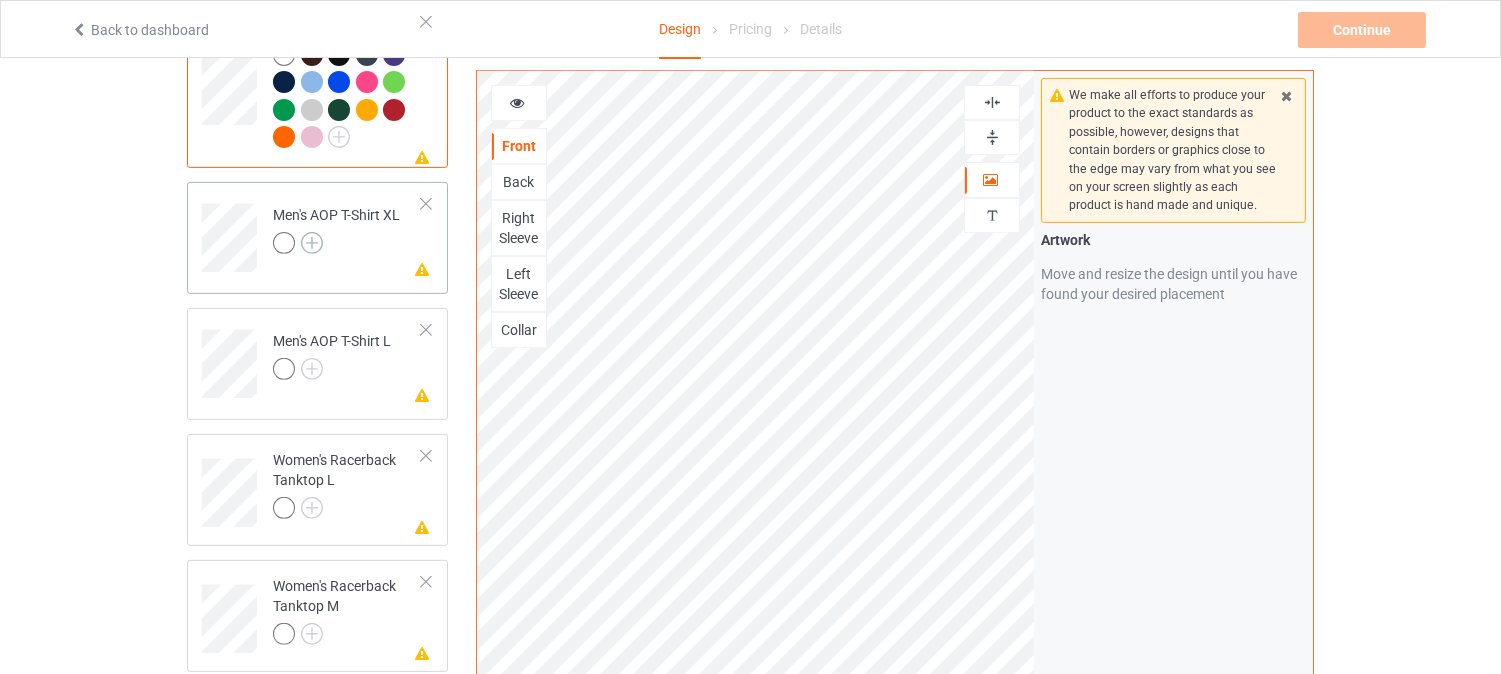 click at bounding box center (312, 243) 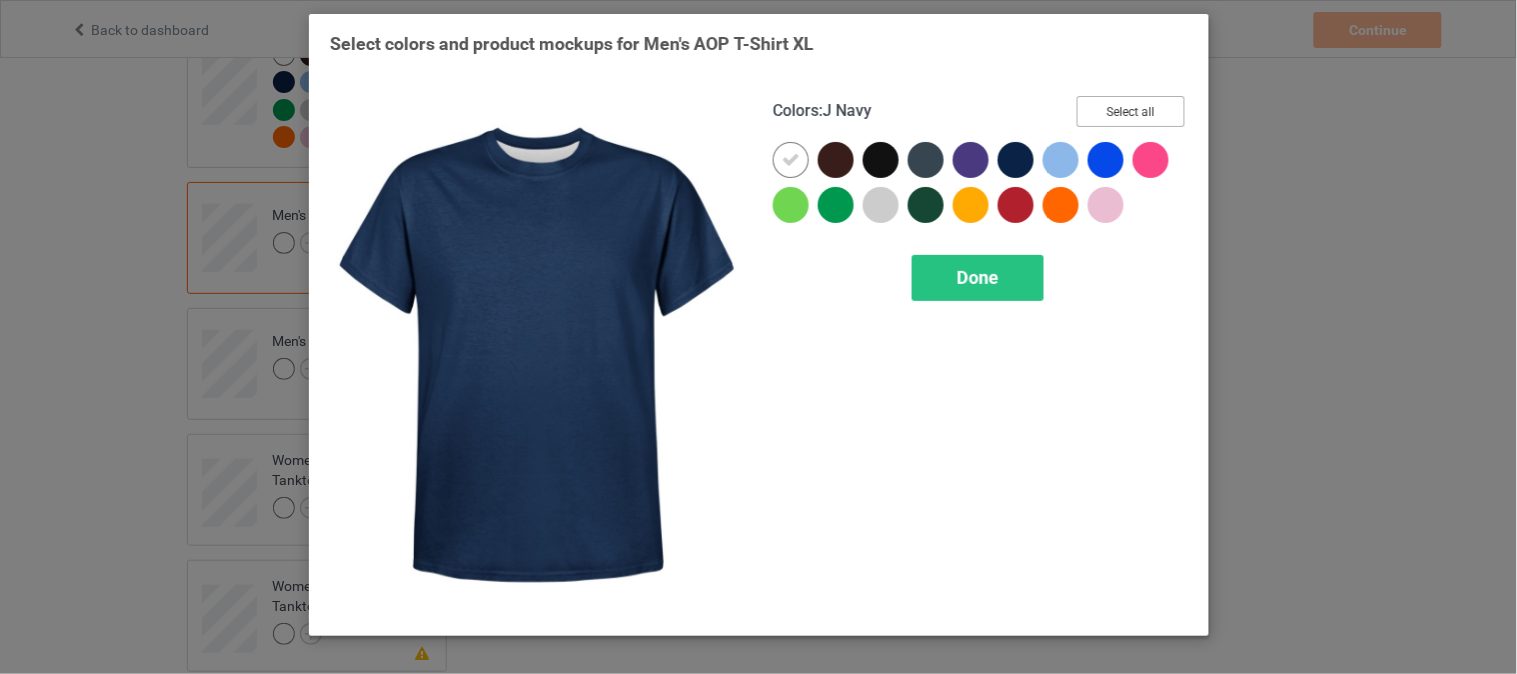 click on "Select all" at bounding box center [1131, 111] 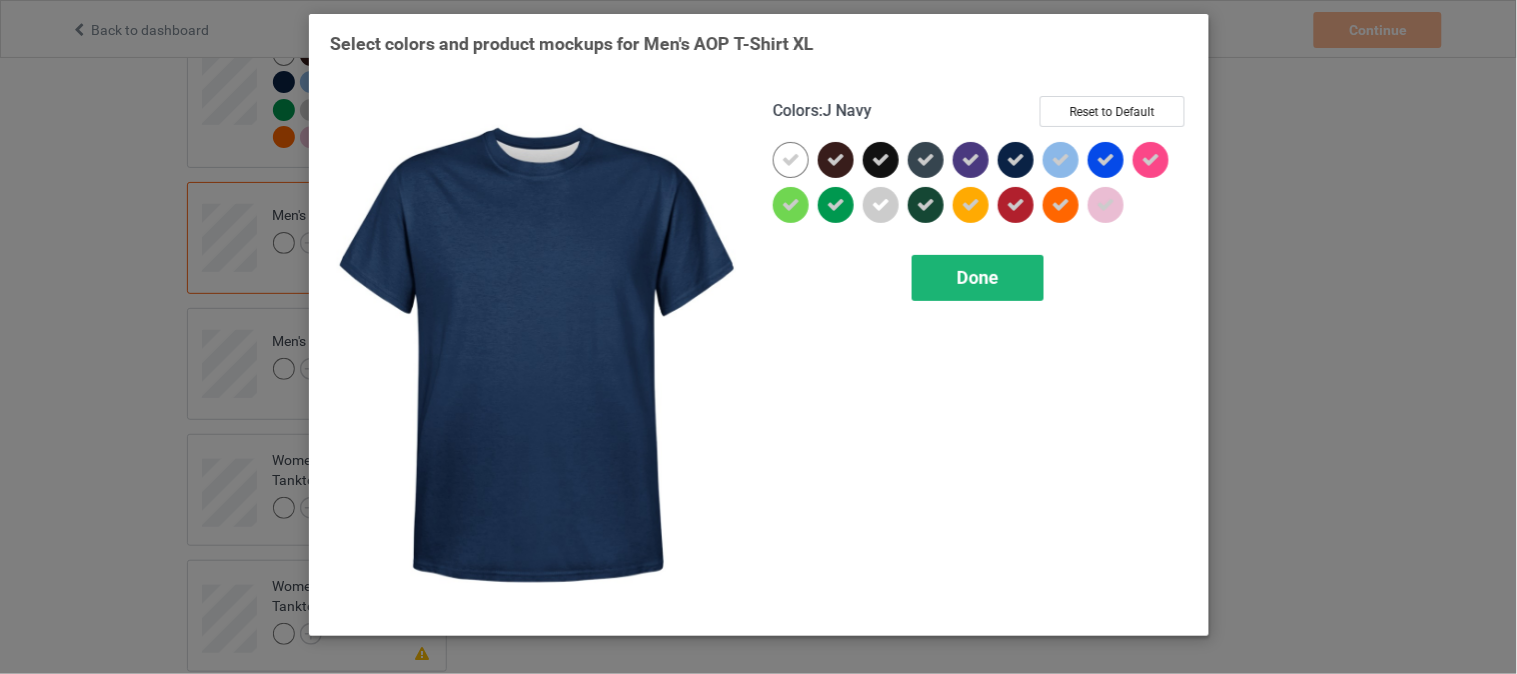 click on "Done" at bounding box center [978, 277] 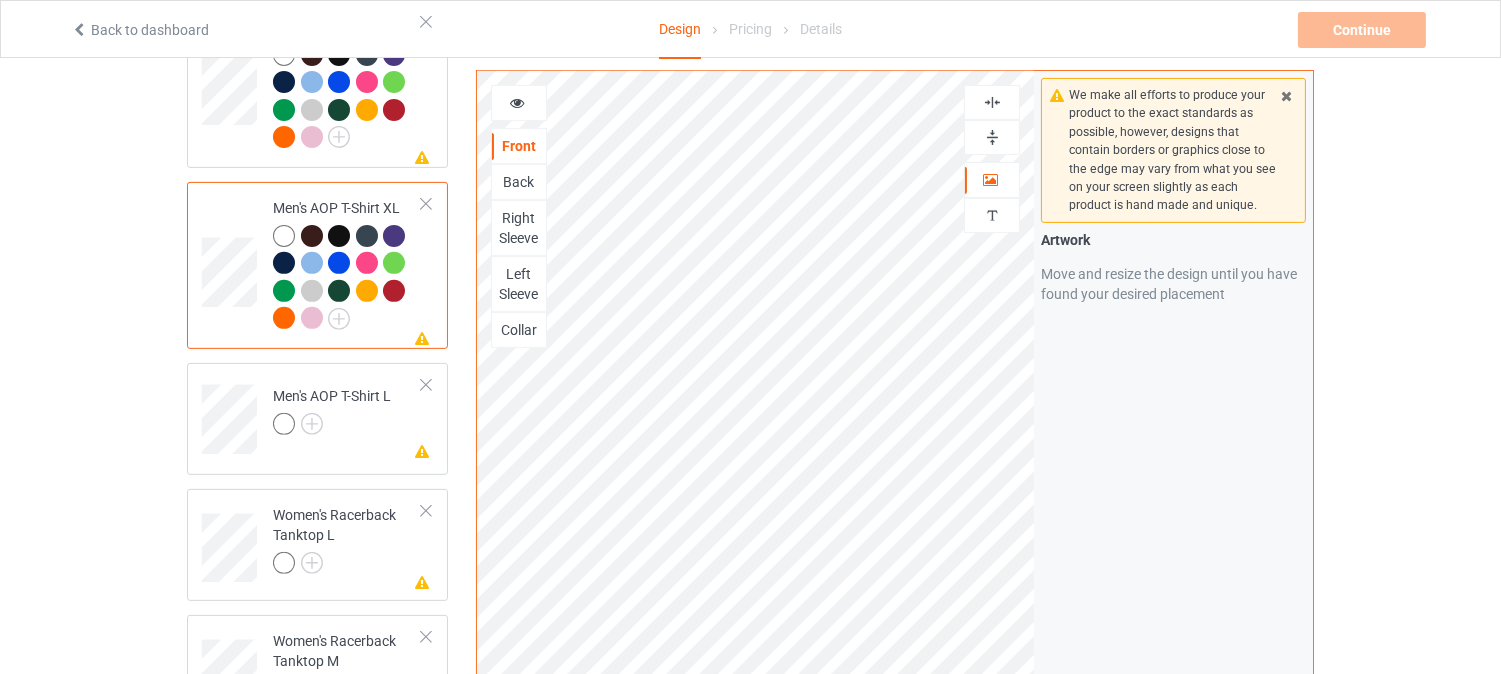click at bounding box center (992, 102) 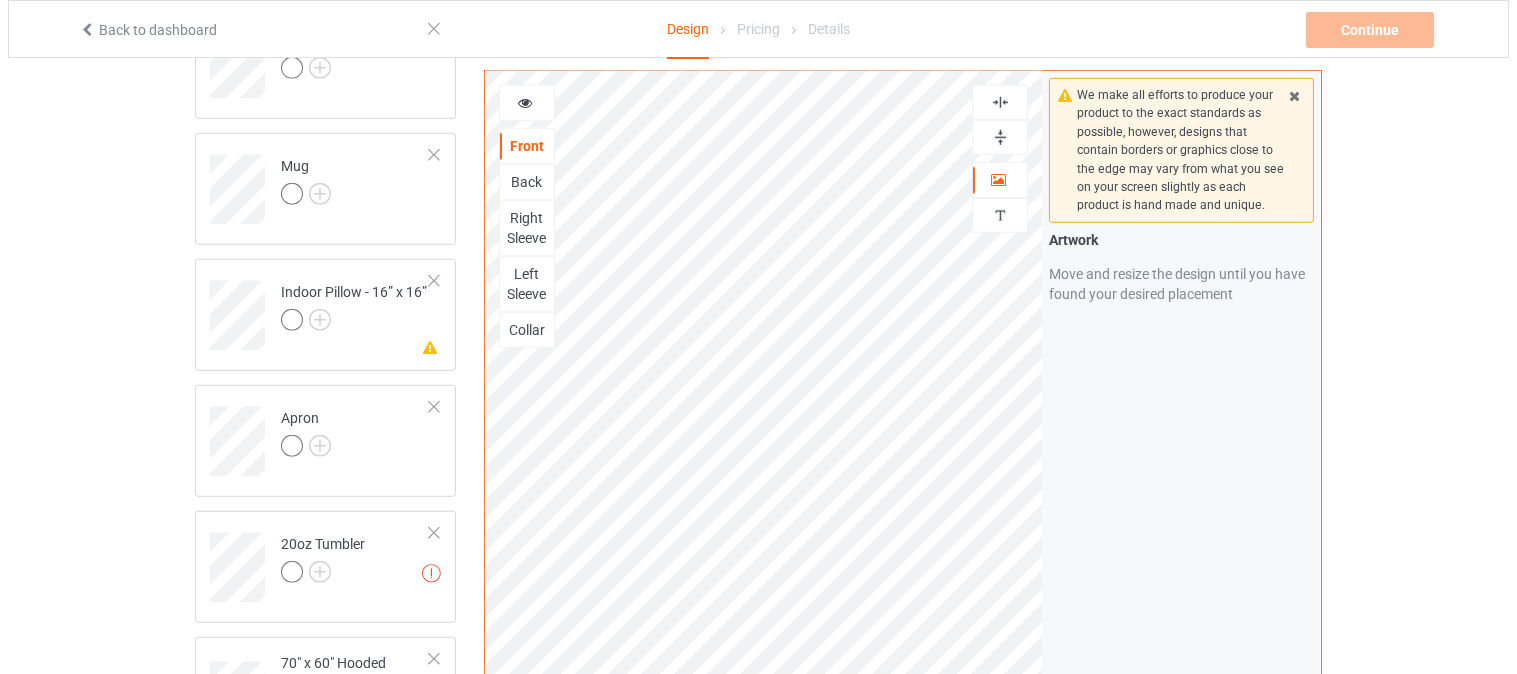 scroll, scrollTop: 3246, scrollLeft: 0, axis: vertical 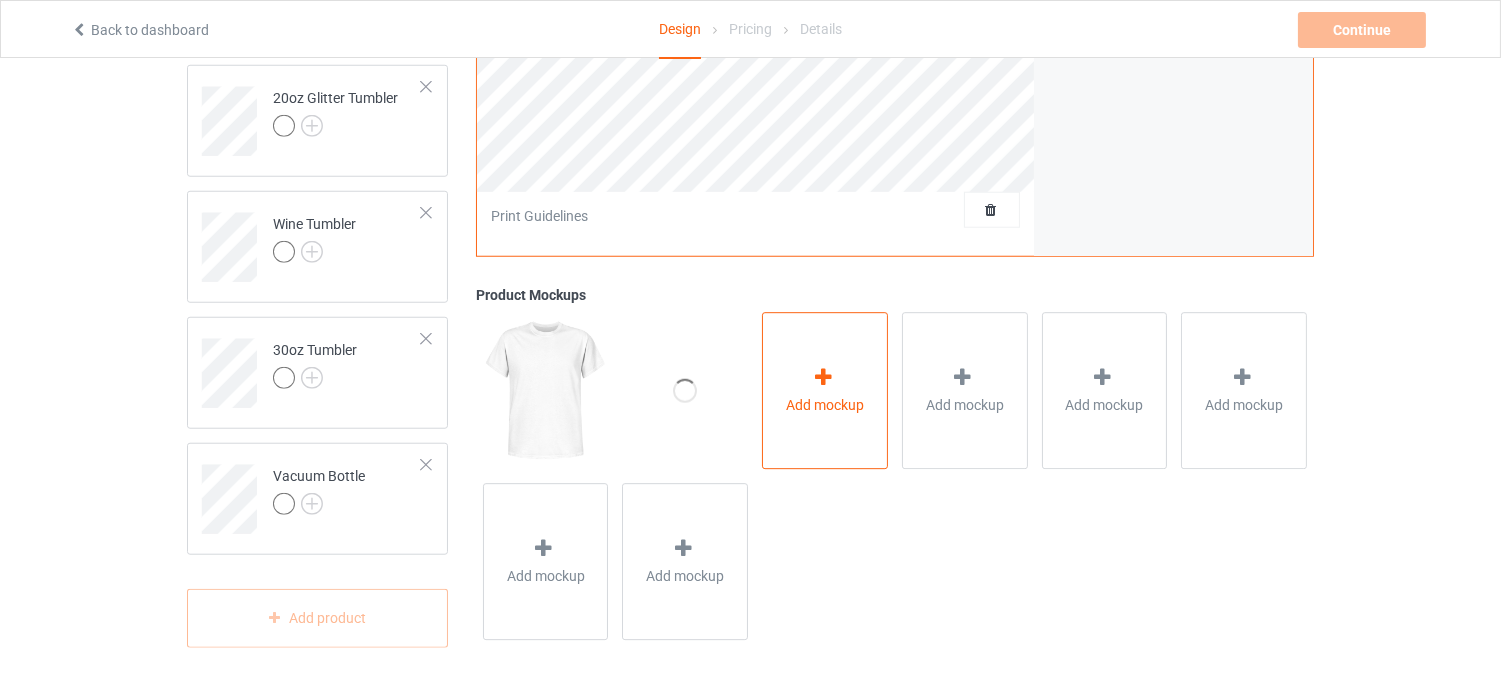 click at bounding box center (823, 377) 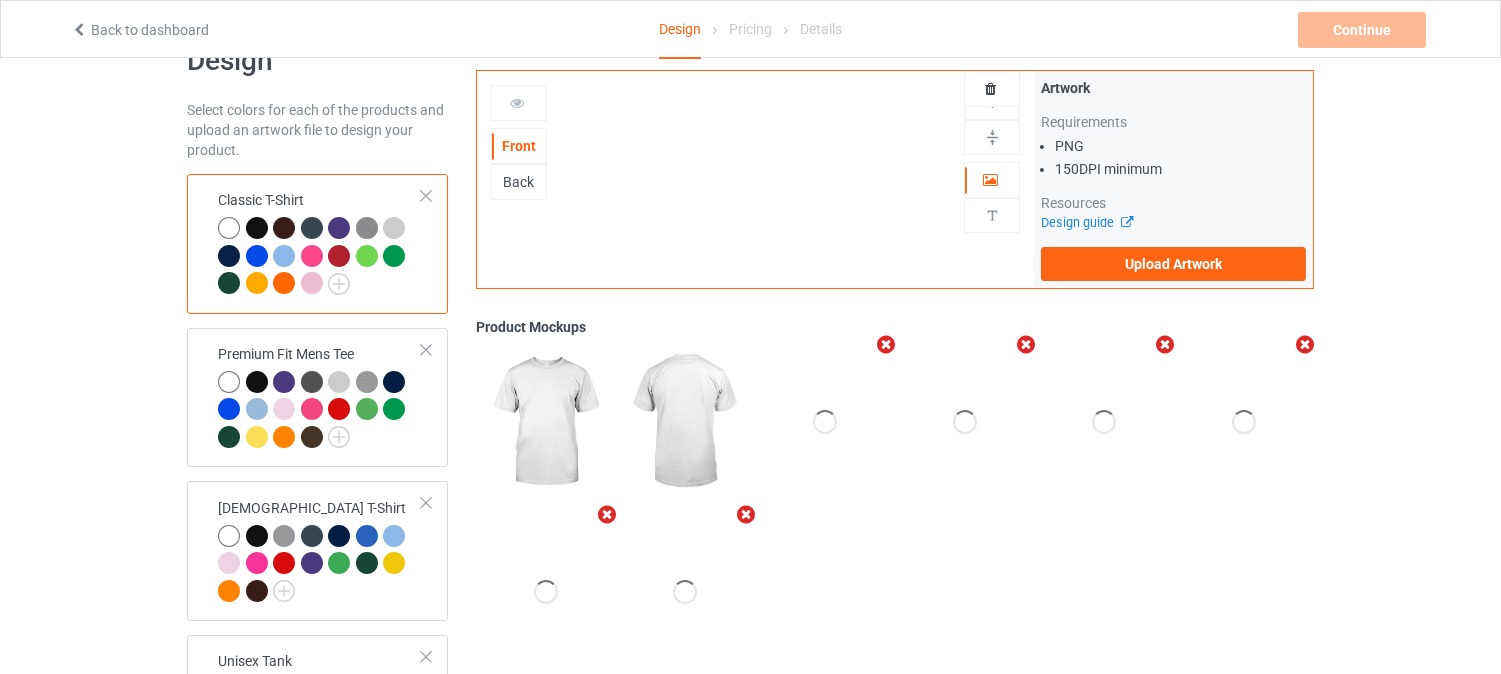 scroll, scrollTop: 57, scrollLeft: 0, axis: vertical 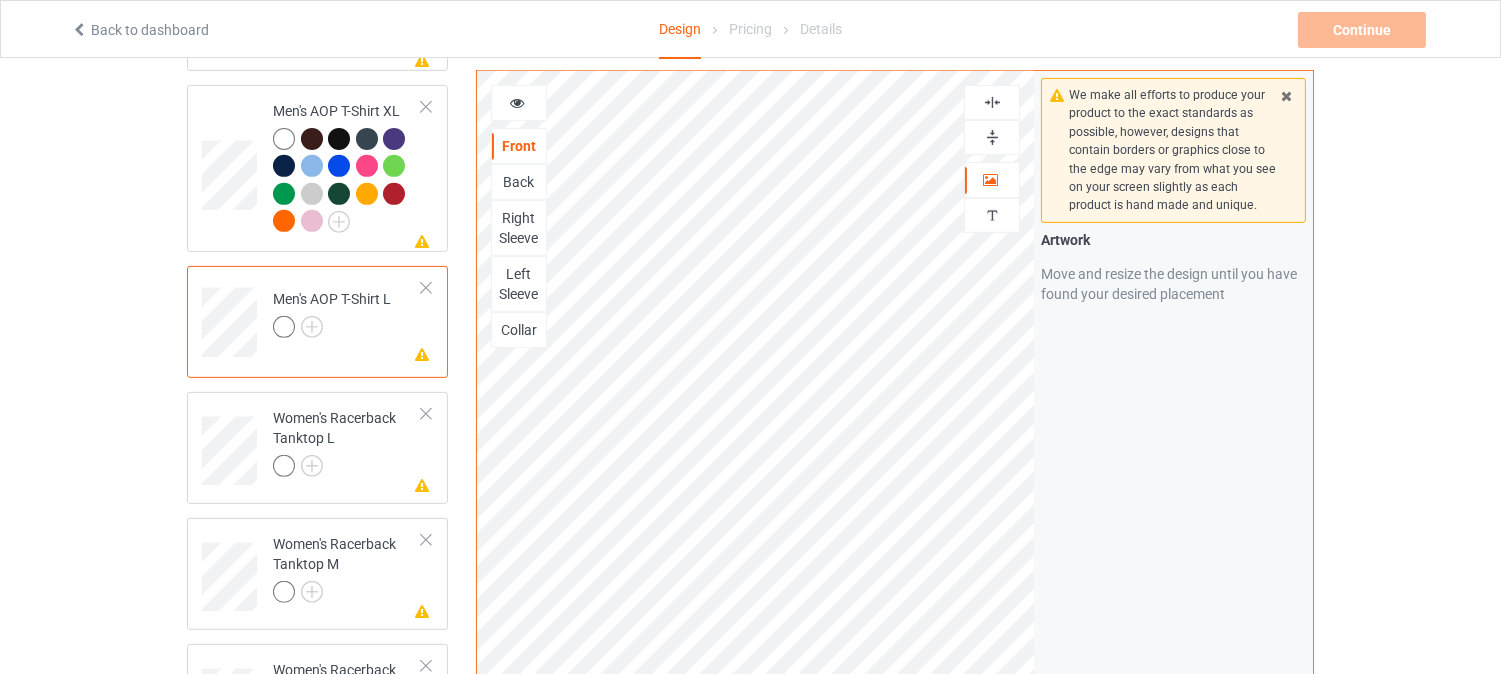 click at bounding box center [992, 102] 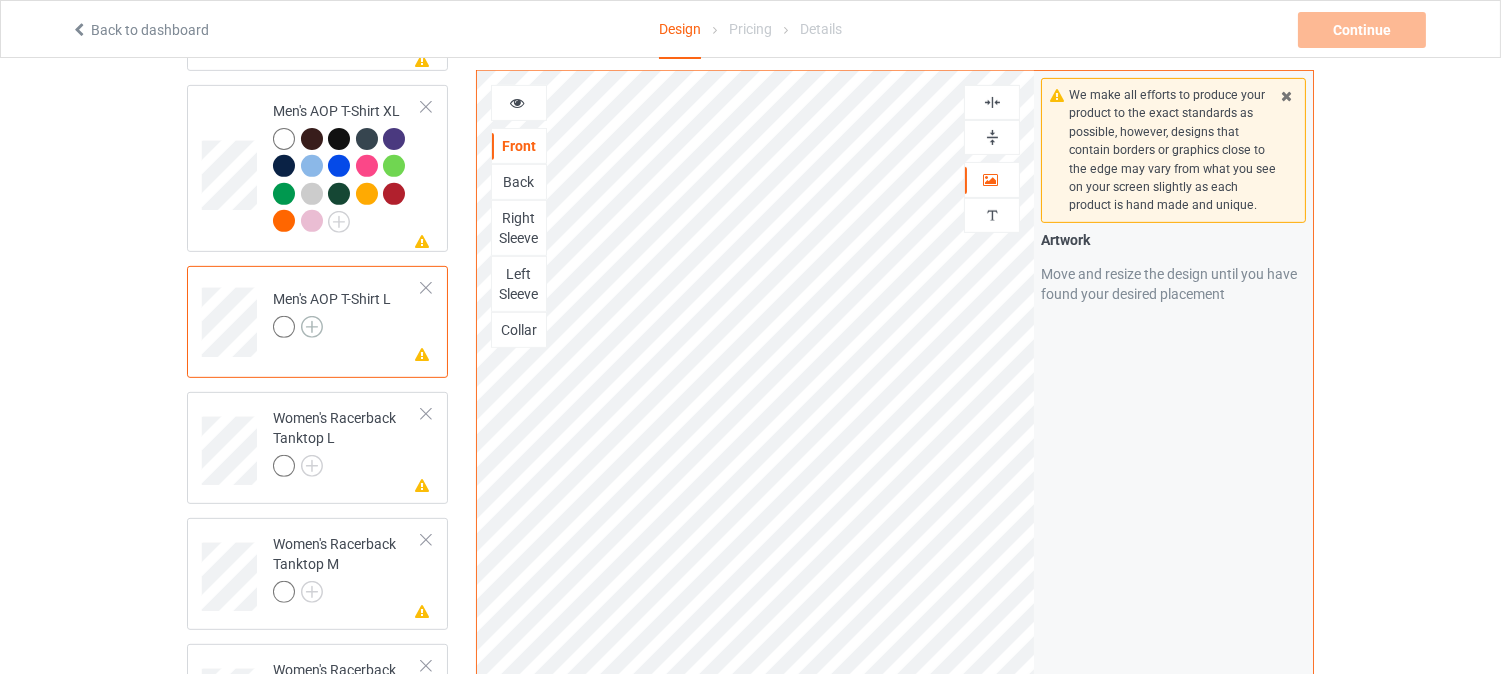 click at bounding box center (312, 327) 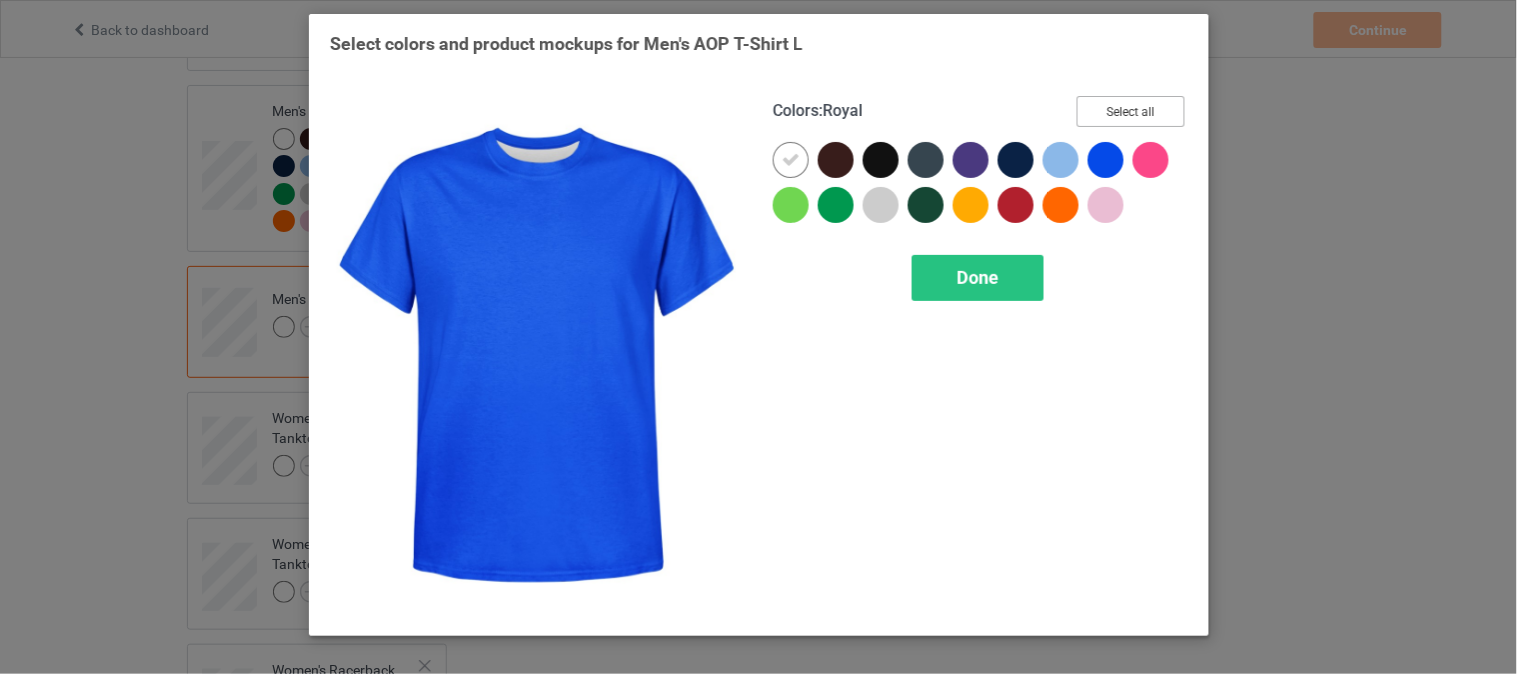 click on "Select all" at bounding box center (1131, 111) 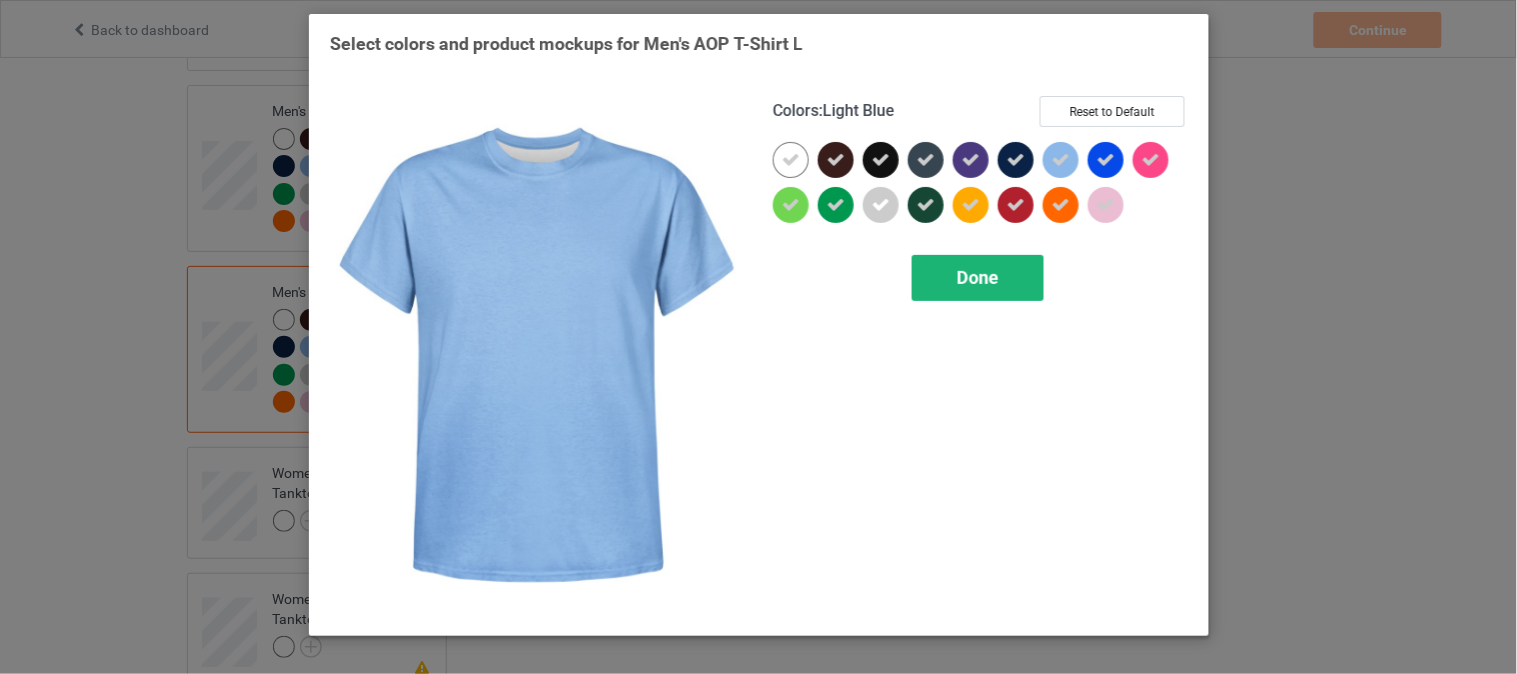 click on "Done" at bounding box center [978, 277] 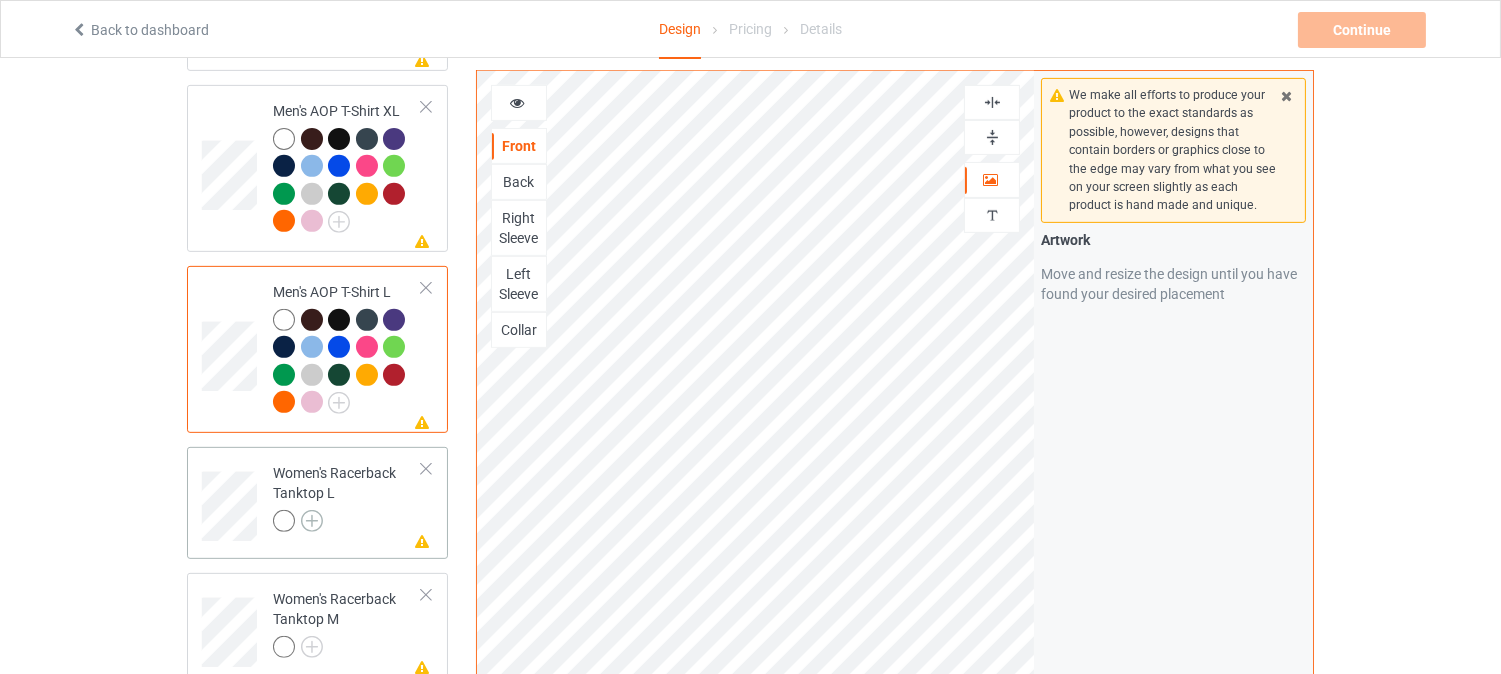 click at bounding box center [312, 521] 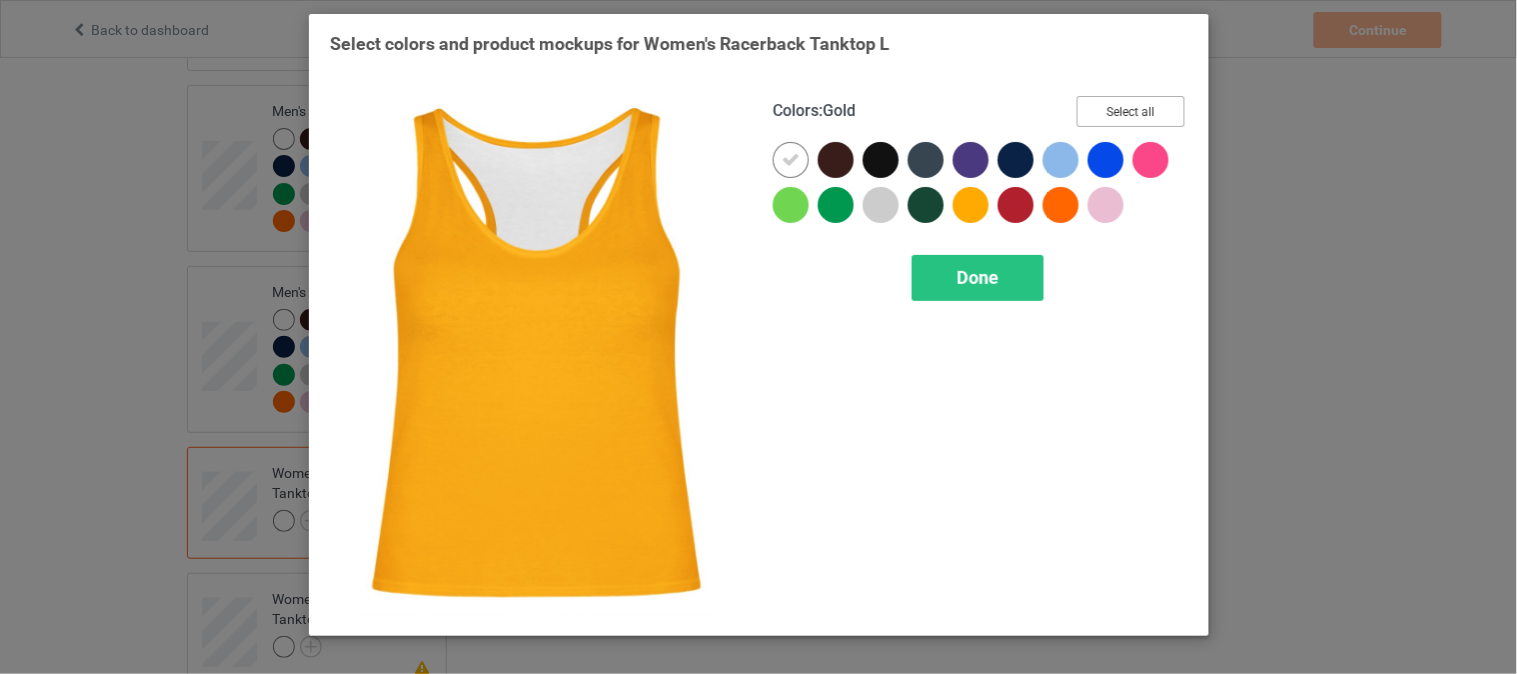 click on "Select all" at bounding box center (1131, 111) 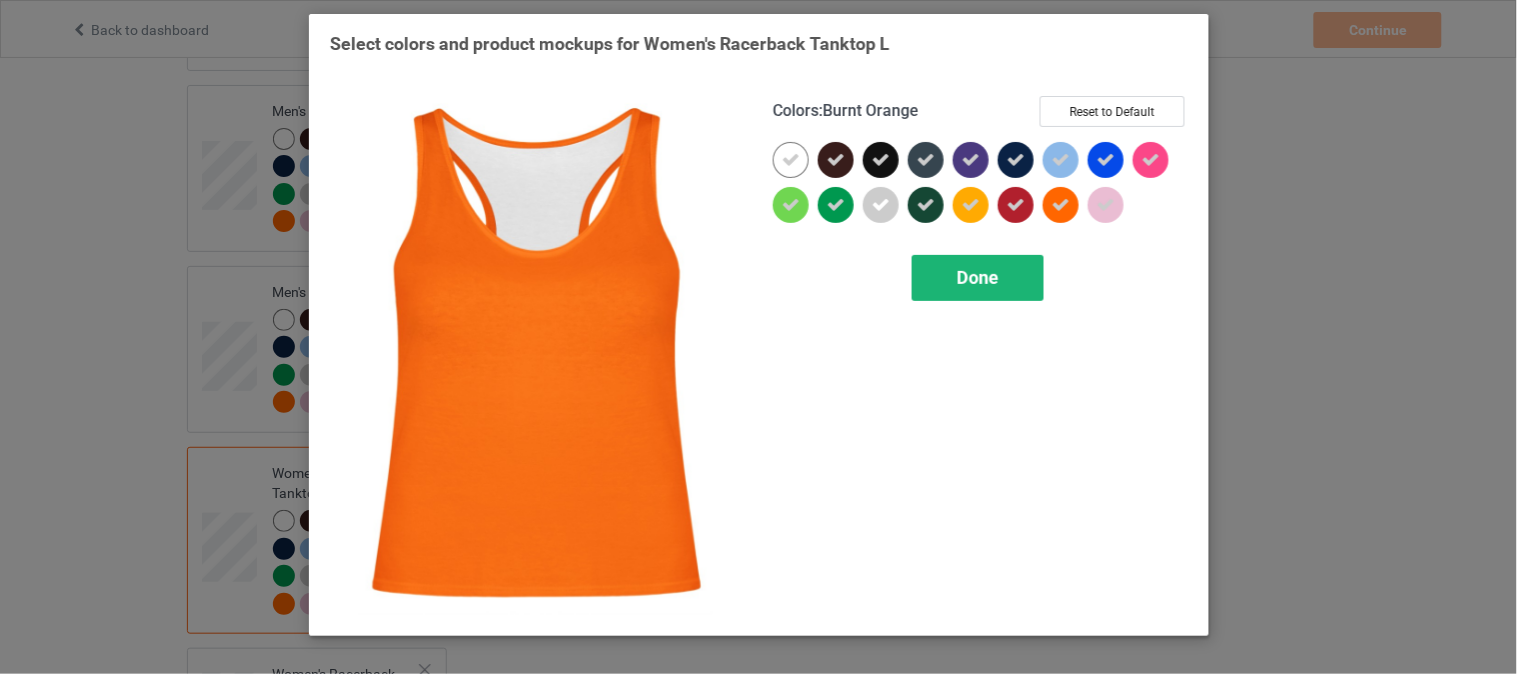 click on "Done" at bounding box center [978, 277] 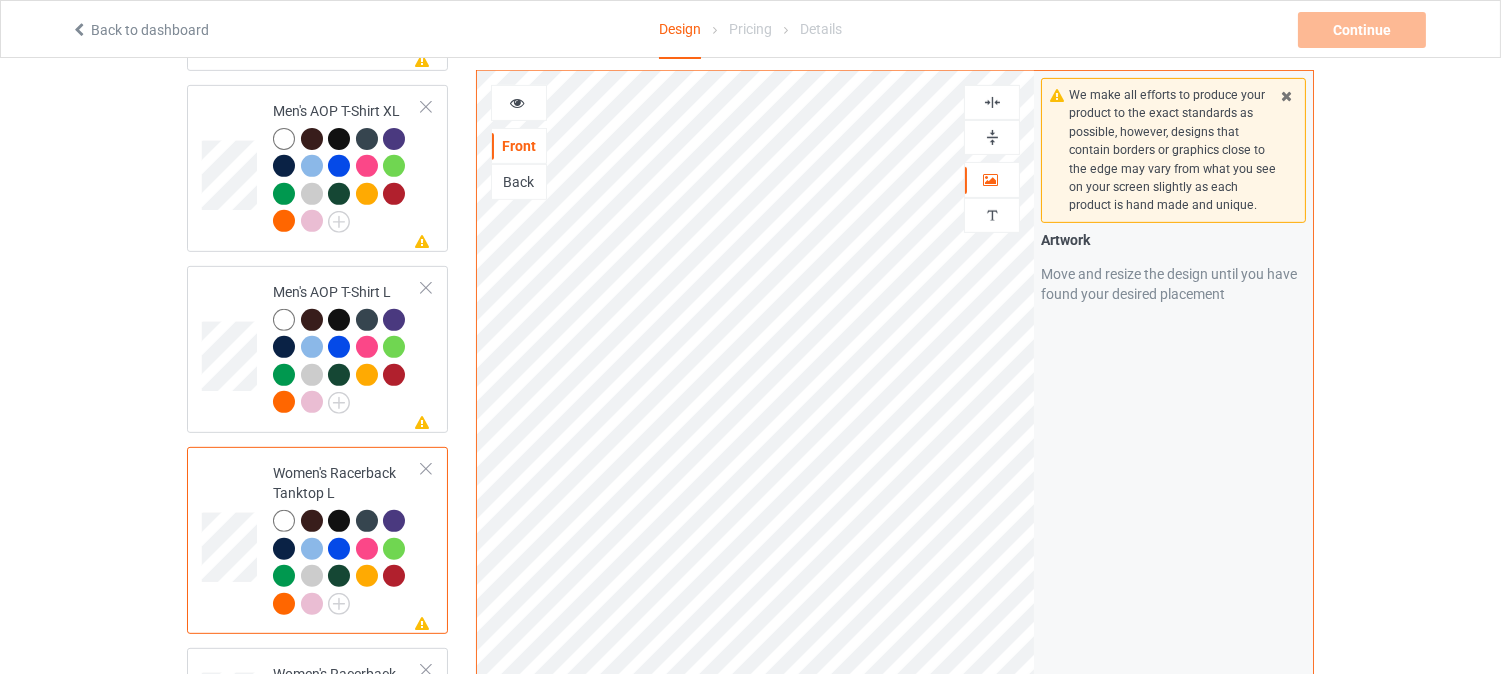 click at bounding box center (992, 102) 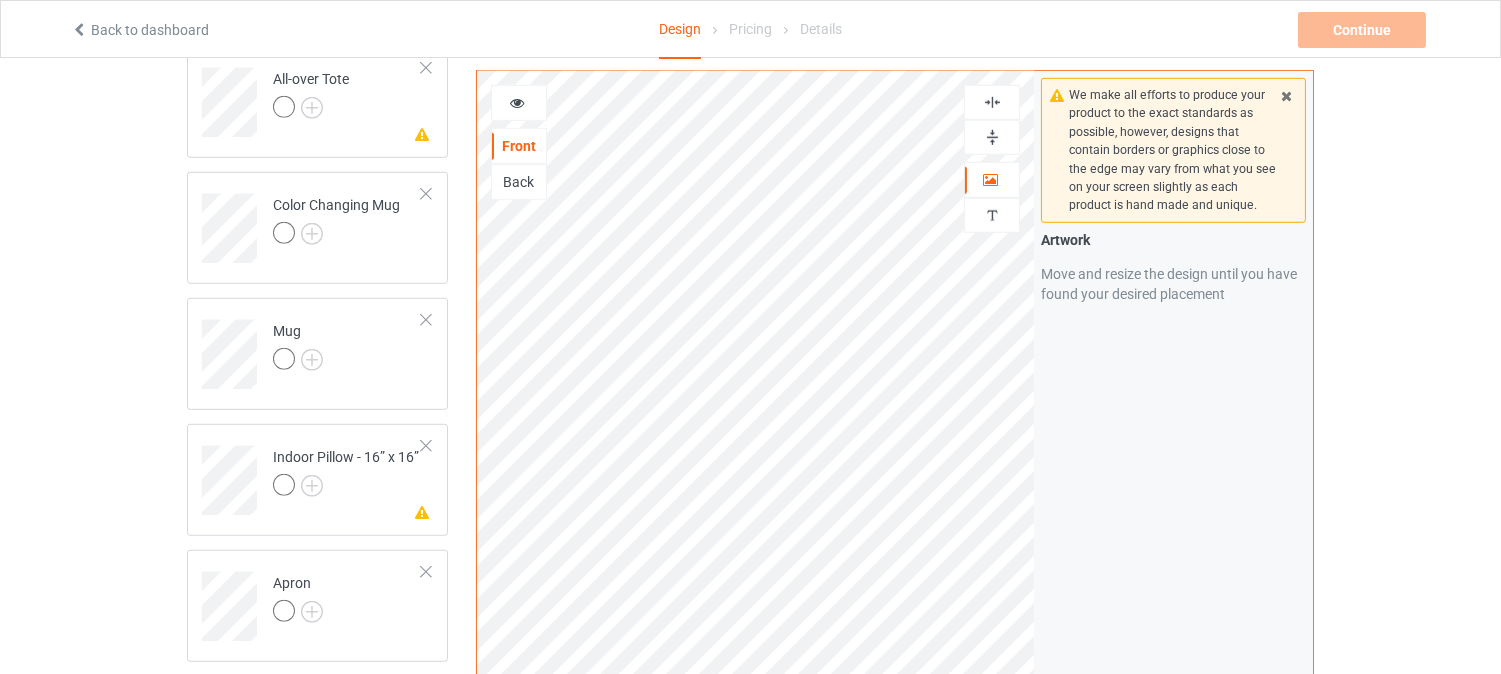 scroll, scrollTop: 2995, scrollLeft: 0, axis: vertical 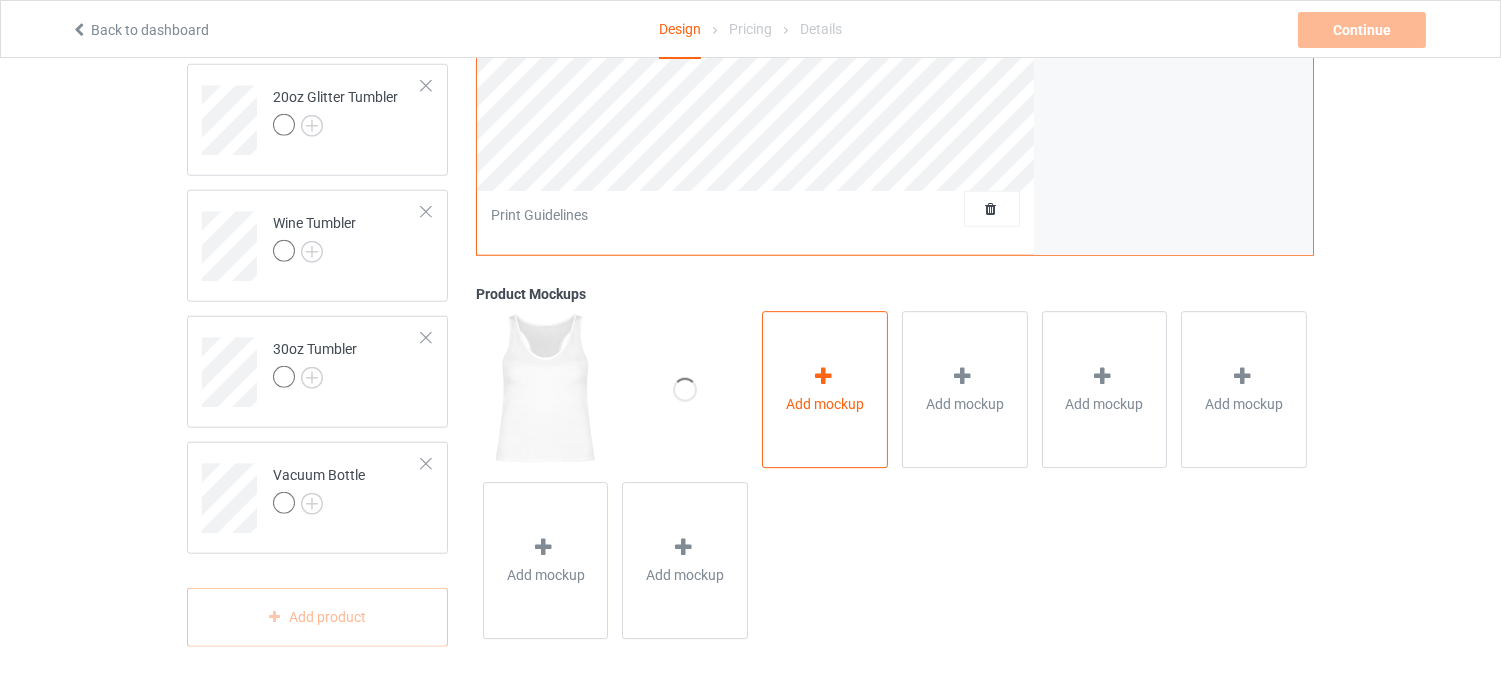 click on "Add mockup" at bounding box center (825, 390) 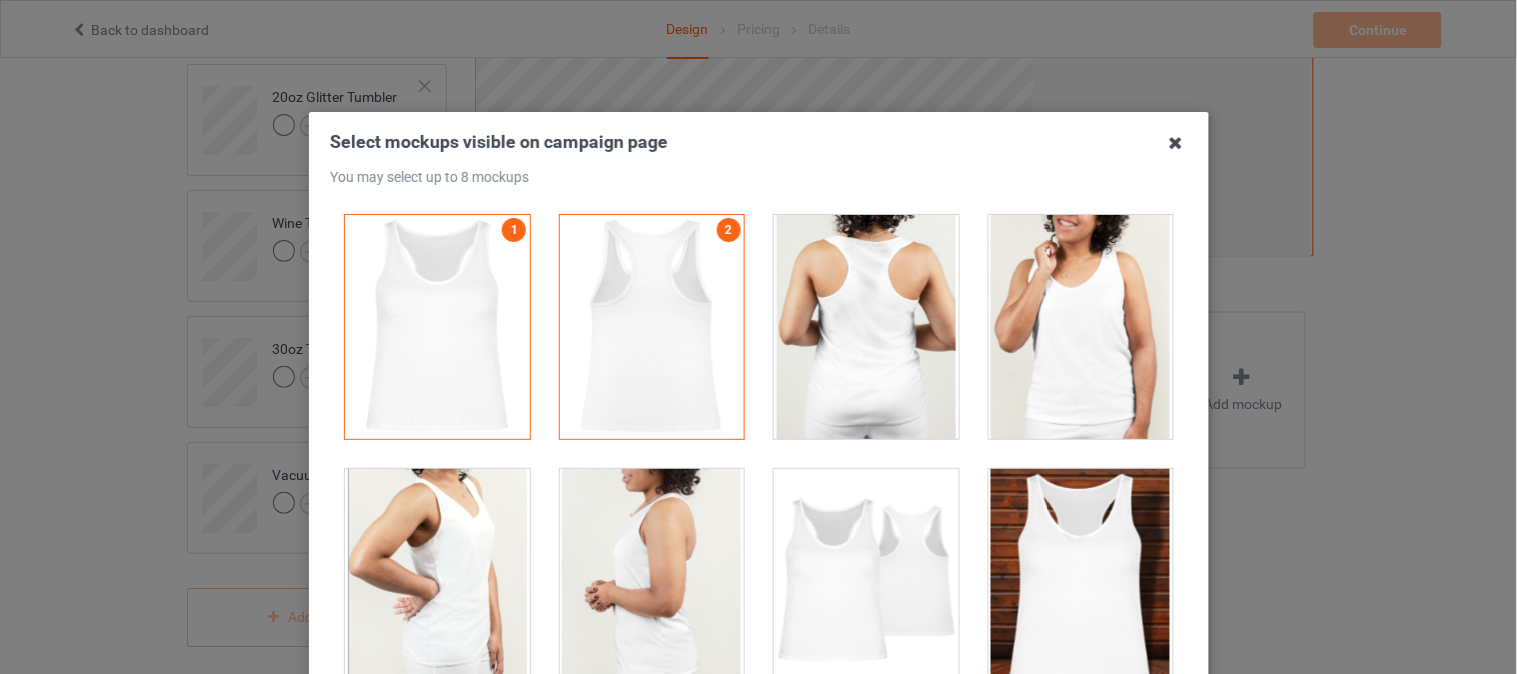 click at bounding box center (1176, 143) 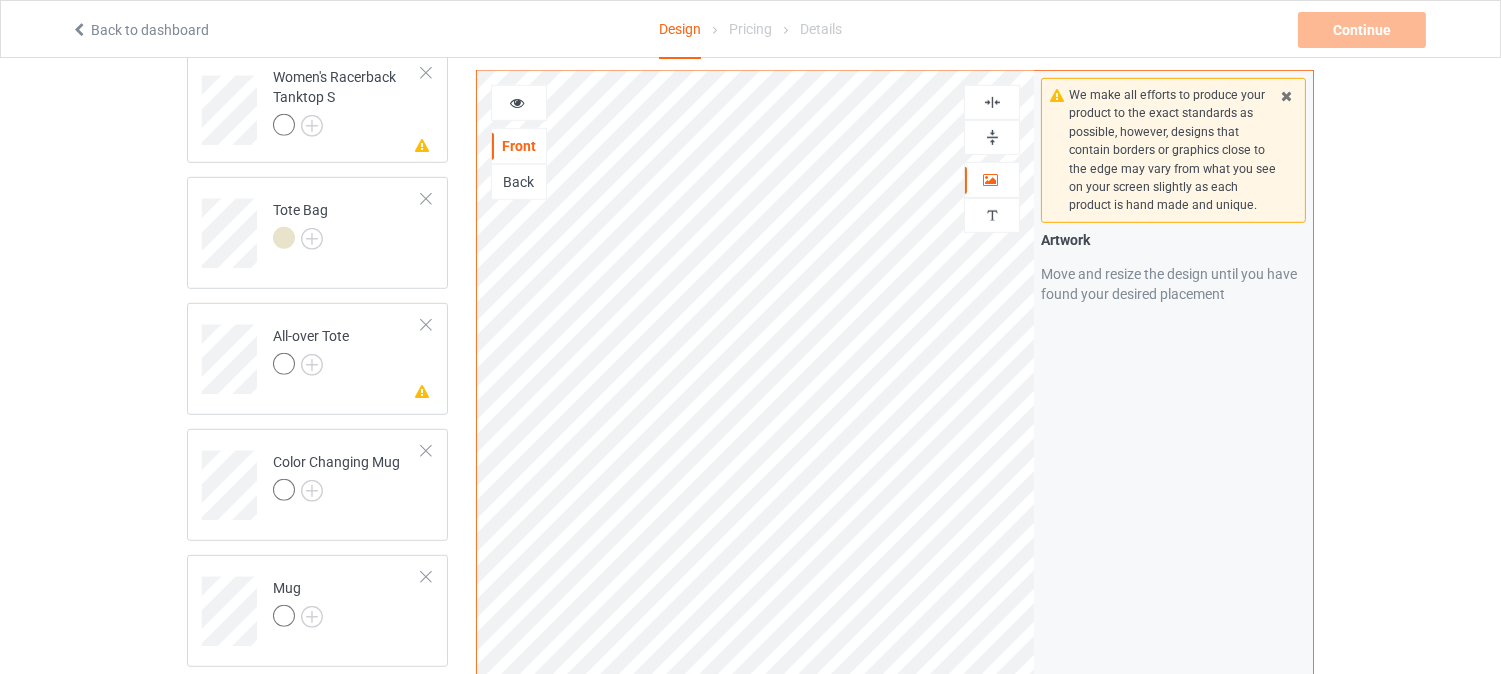 scroll, scrollTop: 2221, scrollLeft: 0, axis: vertical 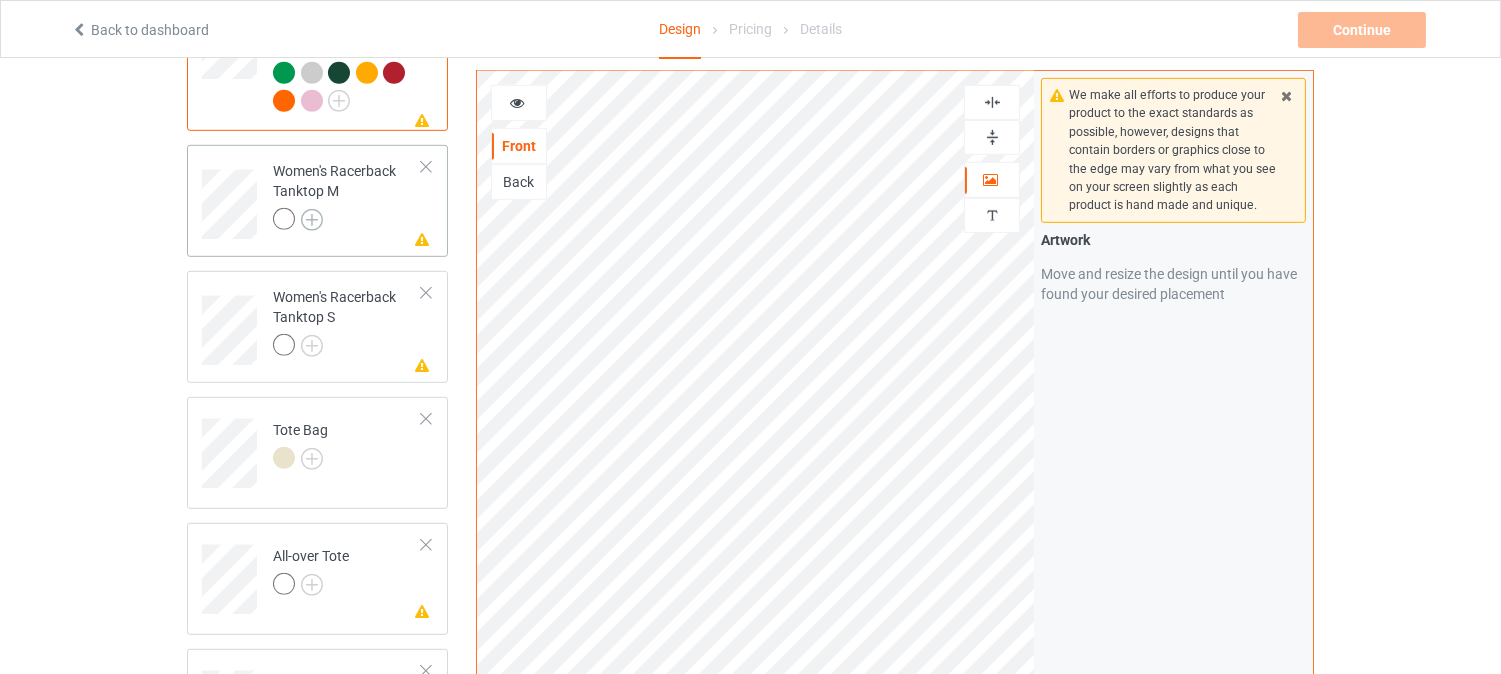 click at bounding box center [312, 220] 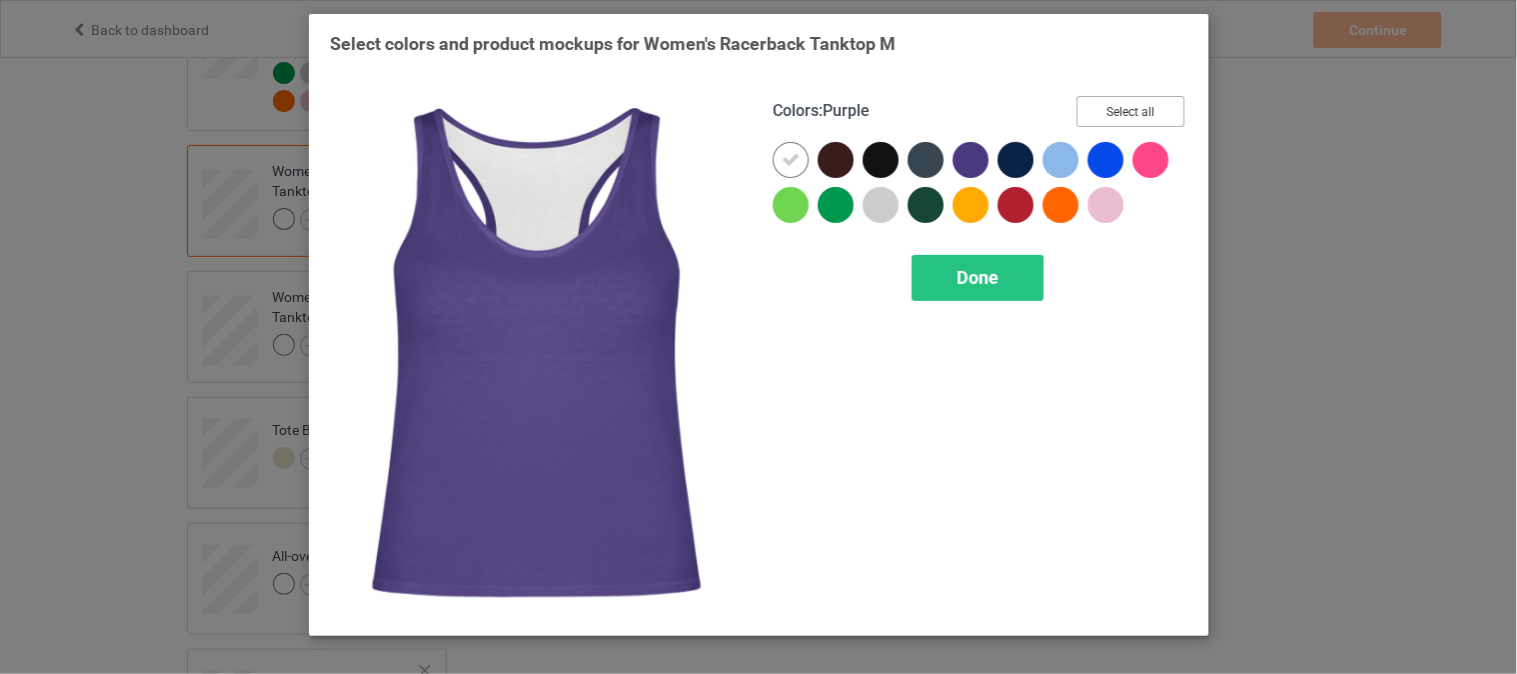 click on "Select all" at bounding box center (1131, 111) 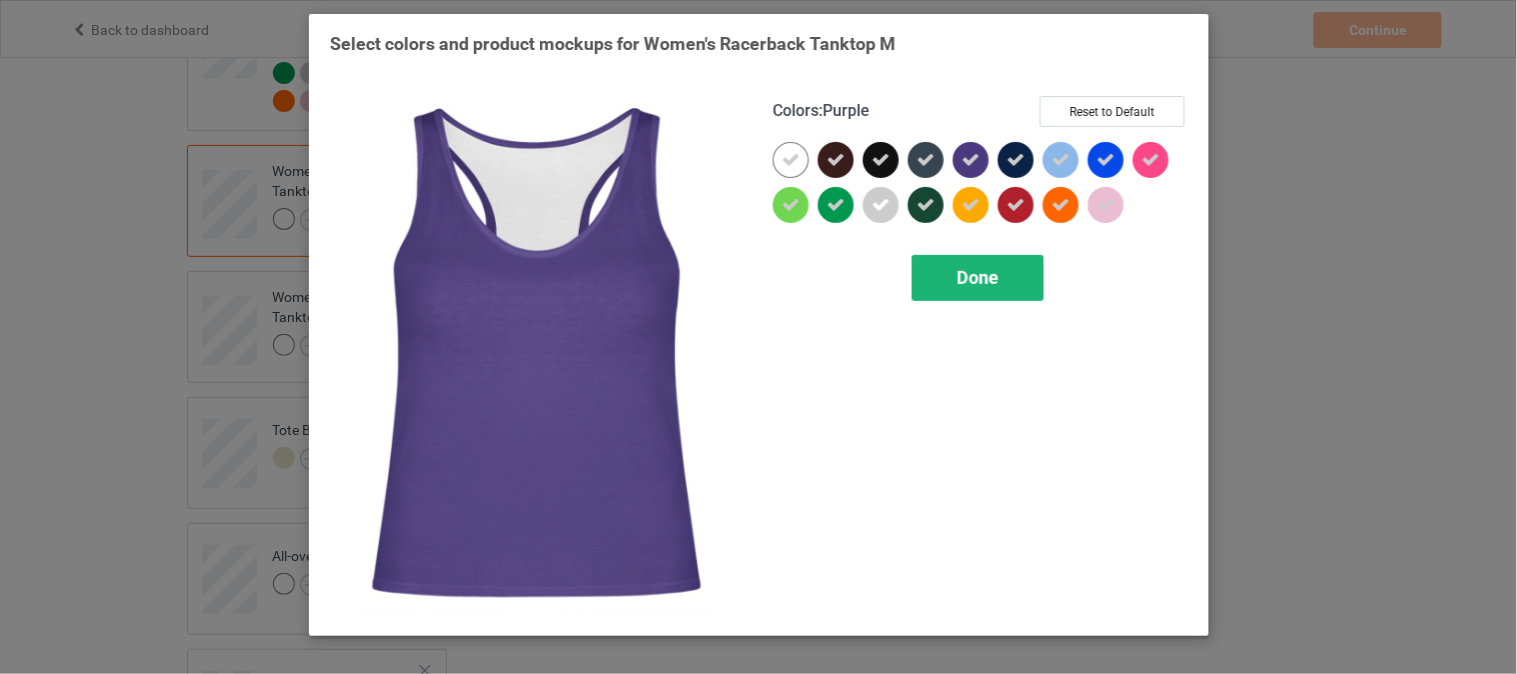 click on "Done" at bounding box center (978, 277) 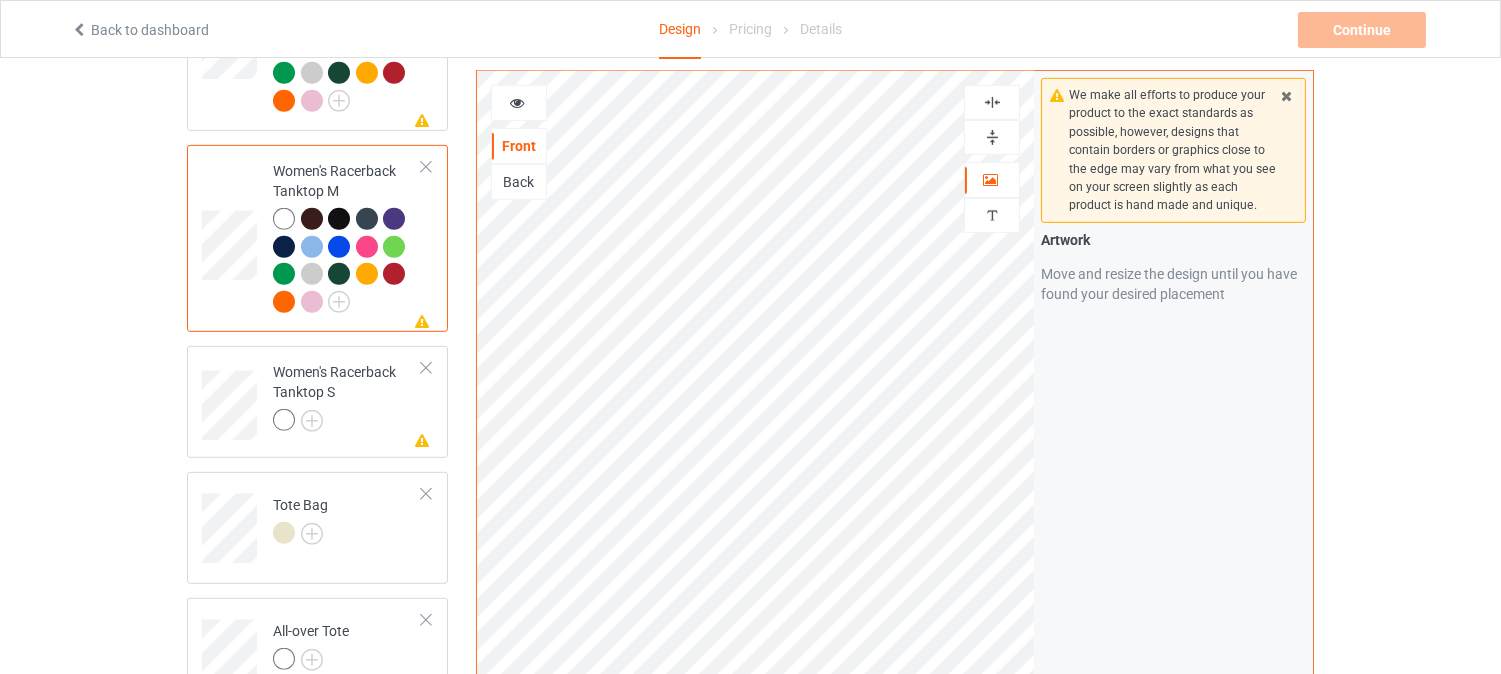 click at bounding box center (992, 102) 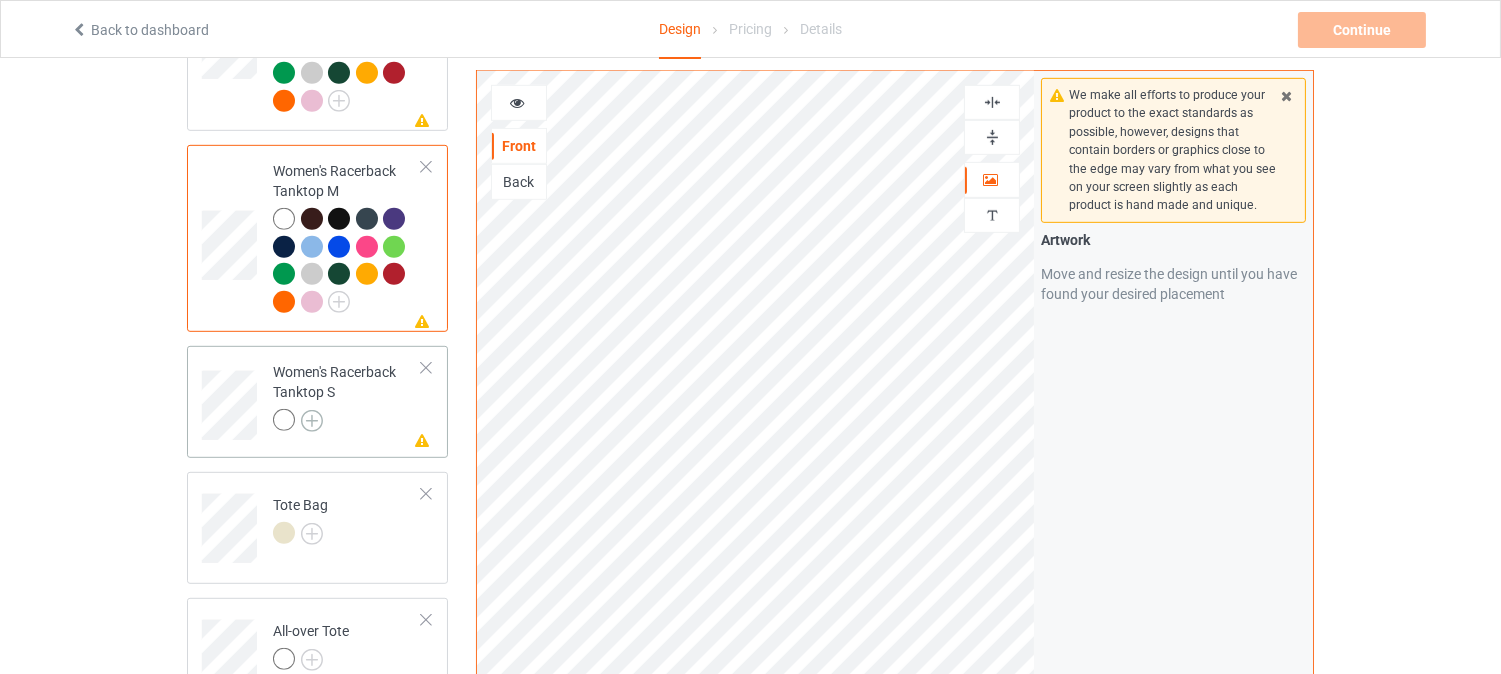 click at bounding box center [312, 421] 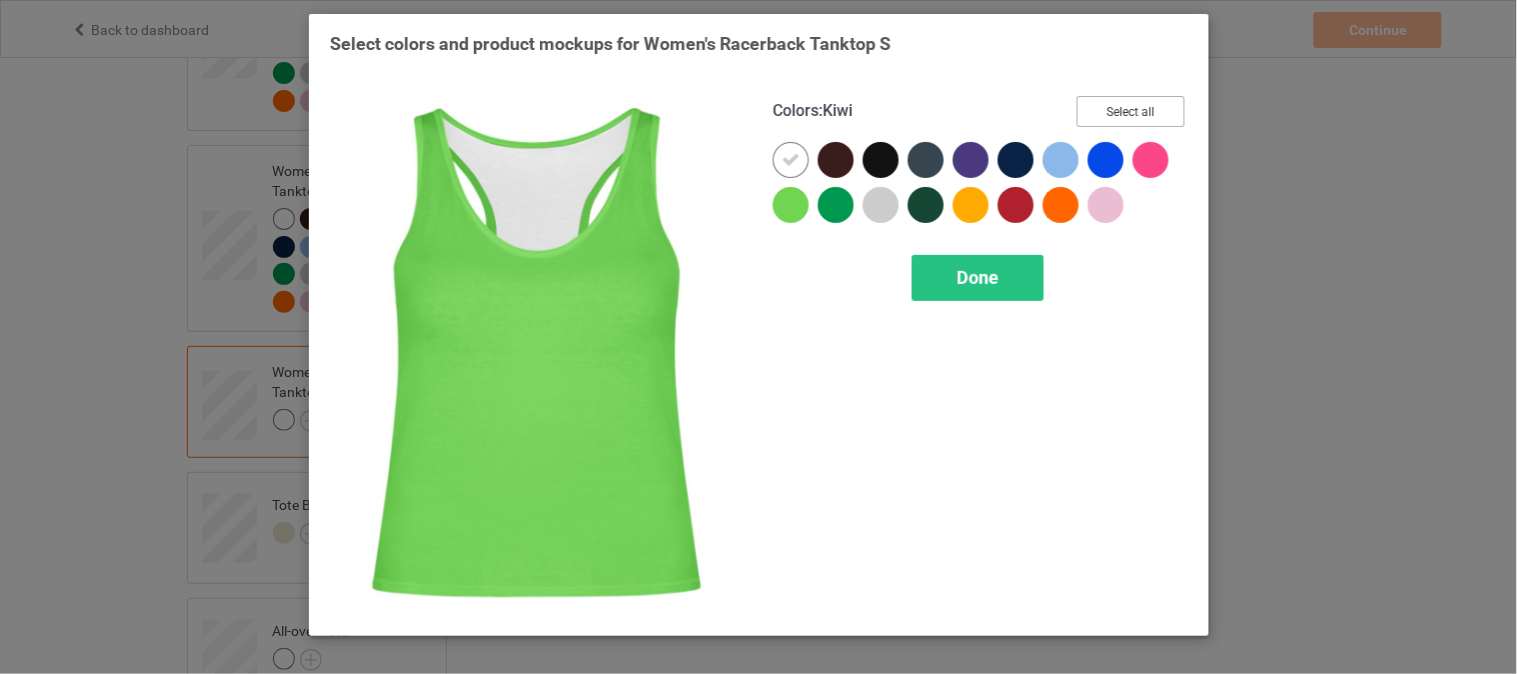 click on "Select all" at bounding box center [1131, 111] 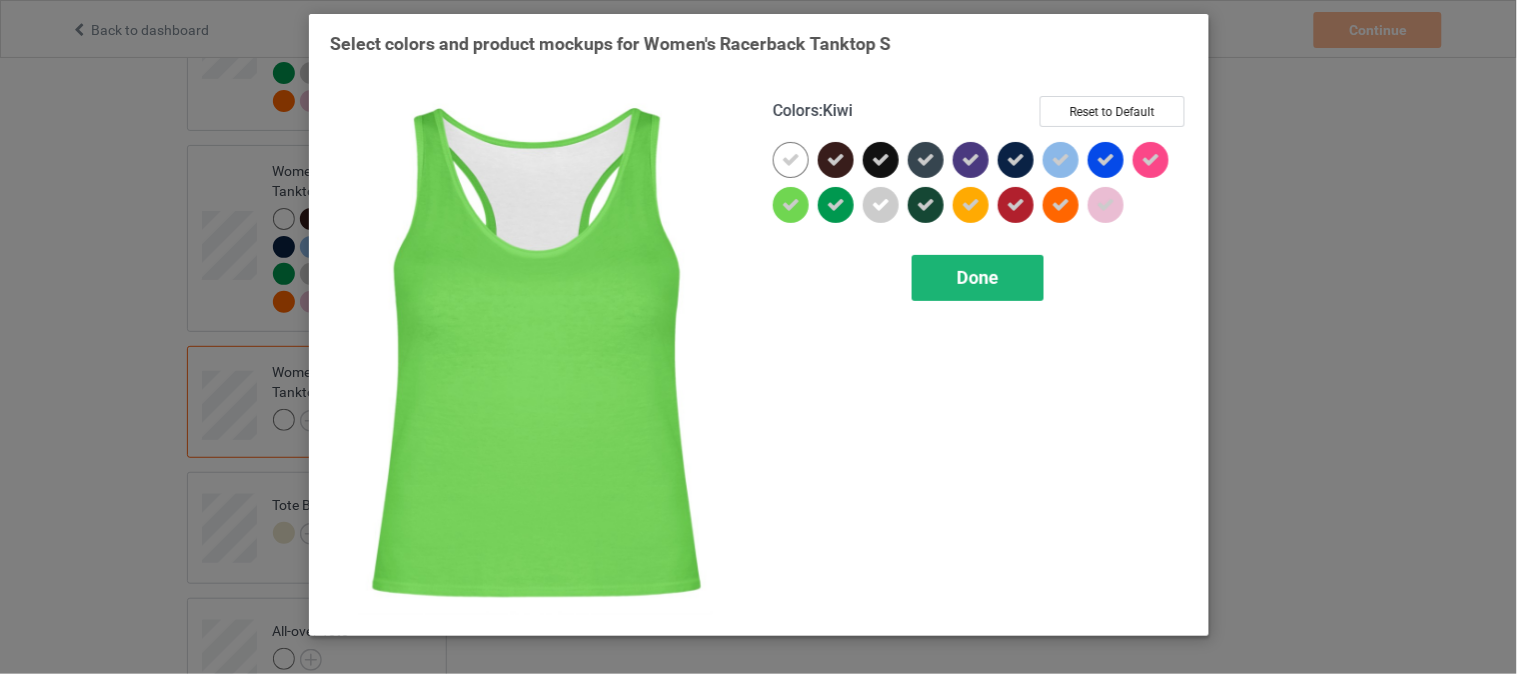 click on "Done" at bounding box center (978, 278) 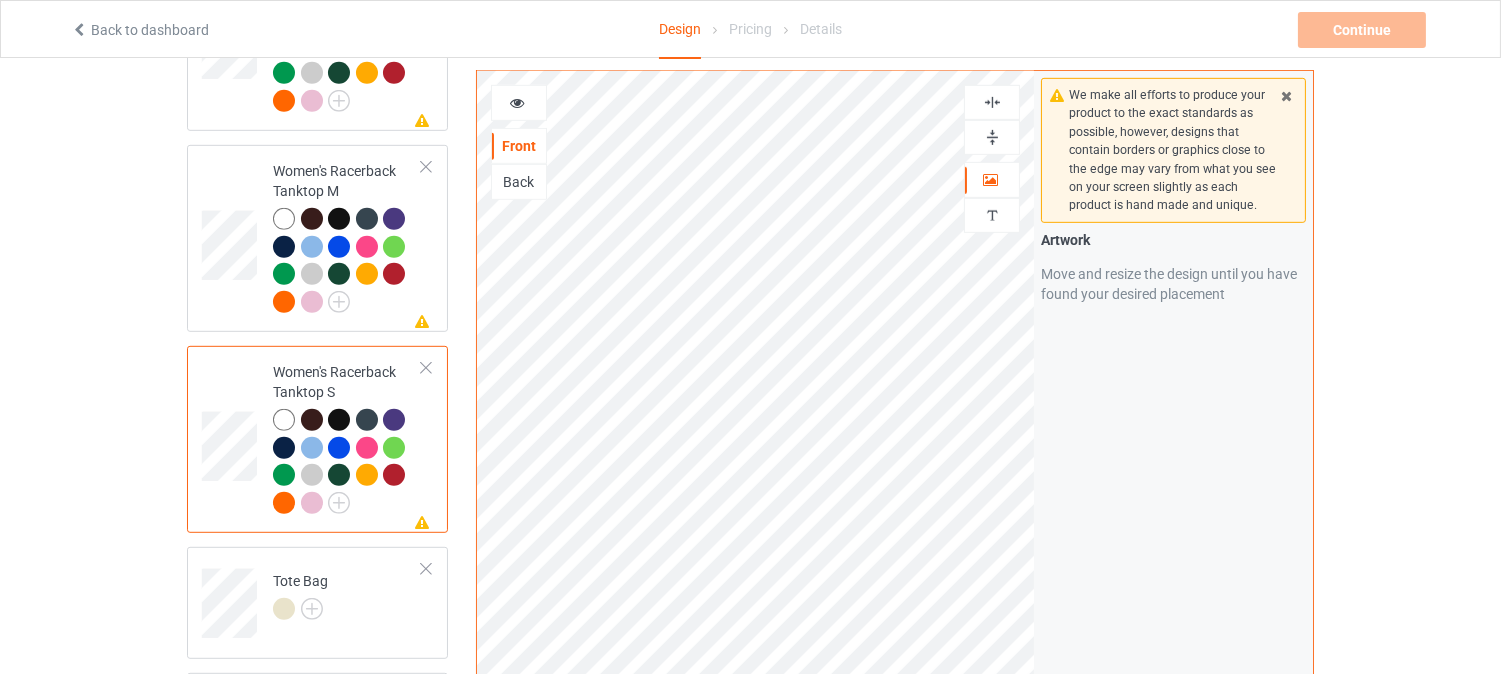 click at bounding box center [992, 102] 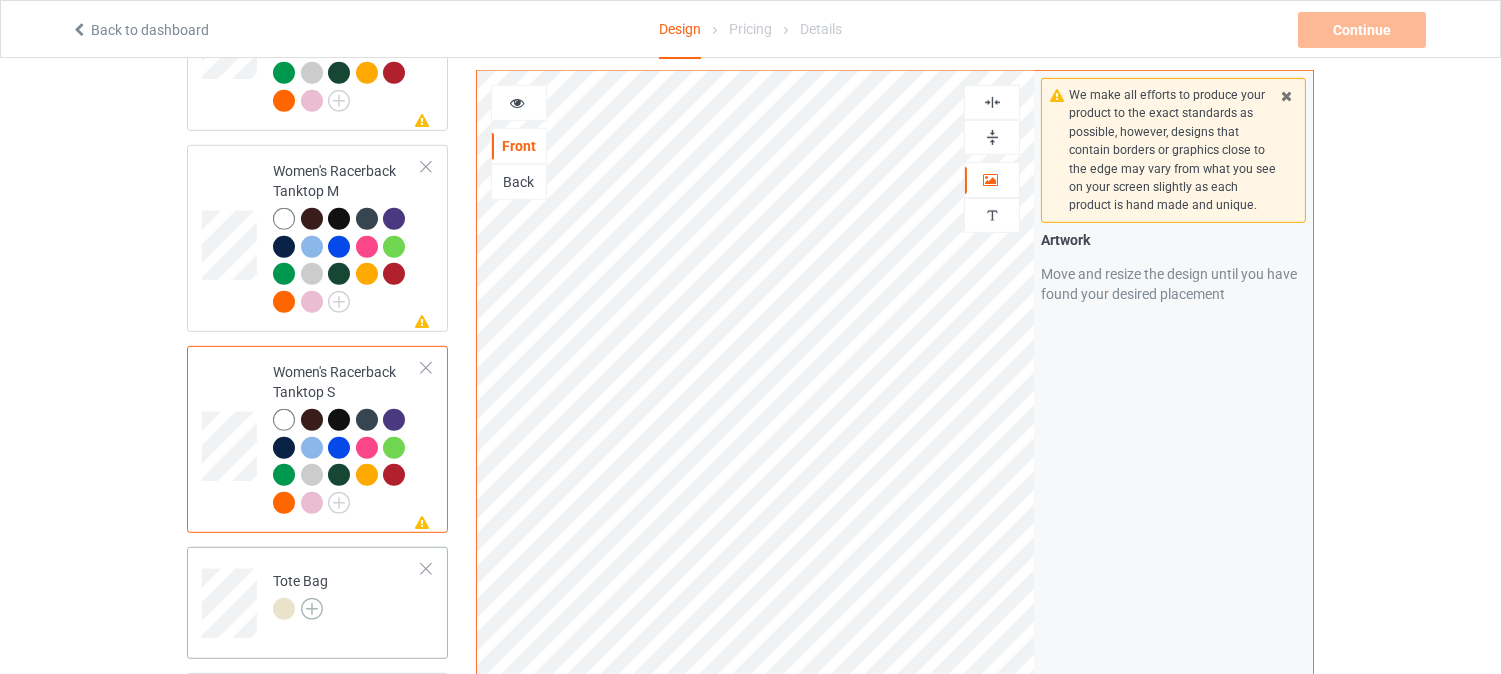 click at bounding box center (312, 609) 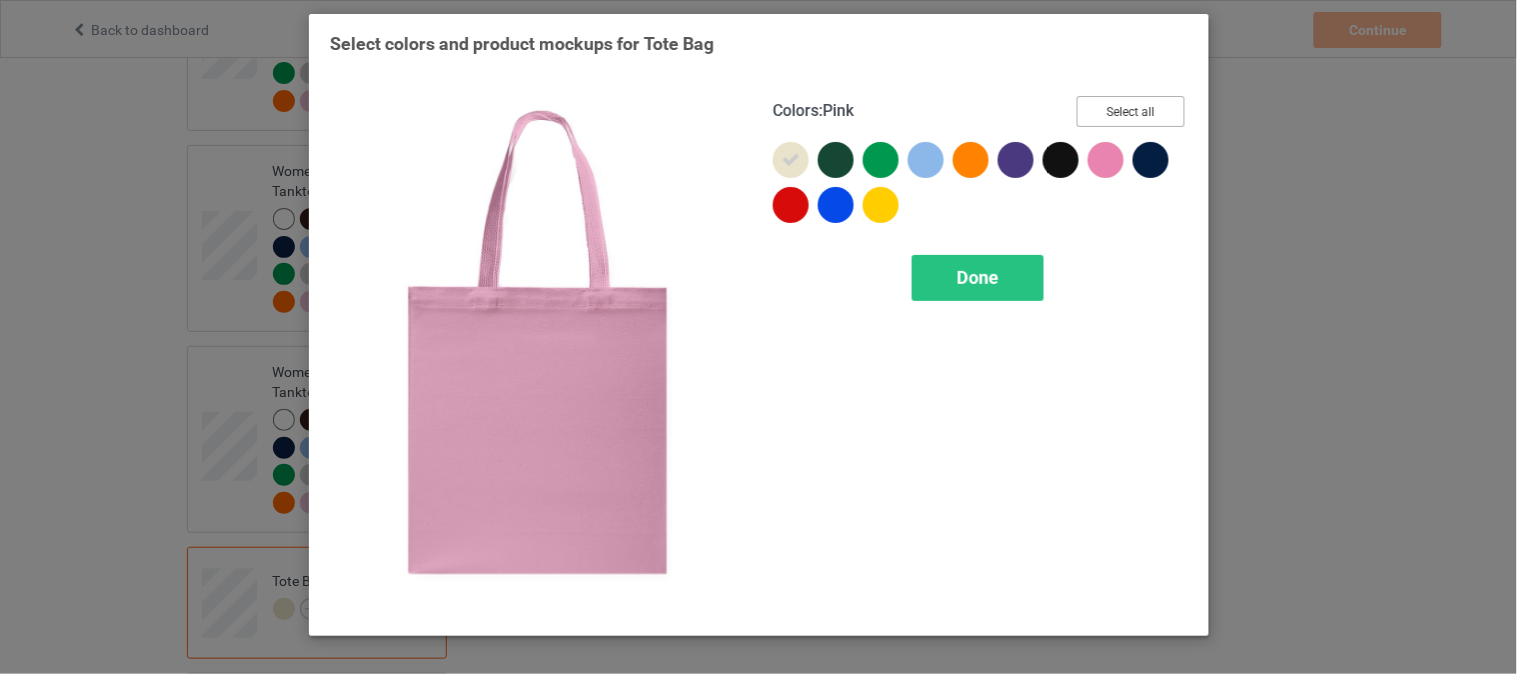 click on "Select all" at bounding box center (1131, 111) 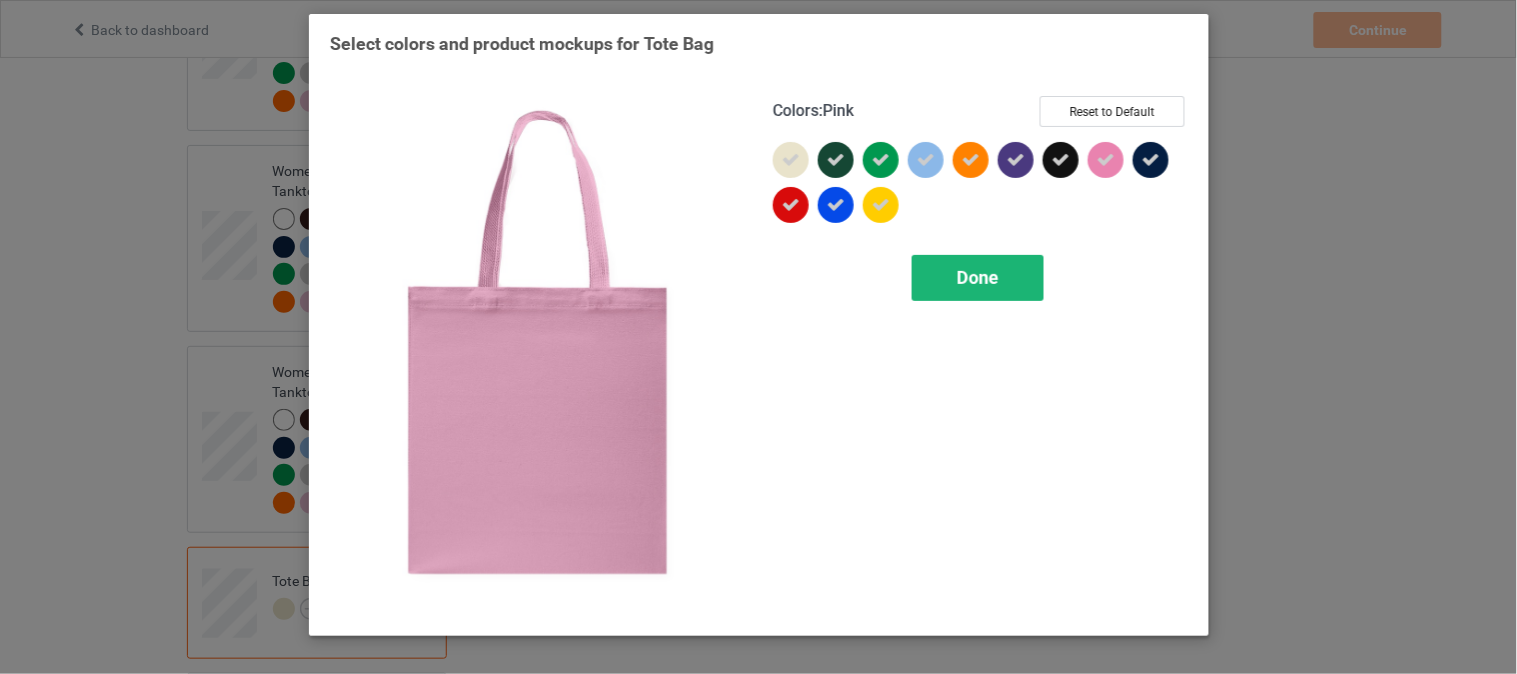 click on "Done" at bounding box center (978, 277) 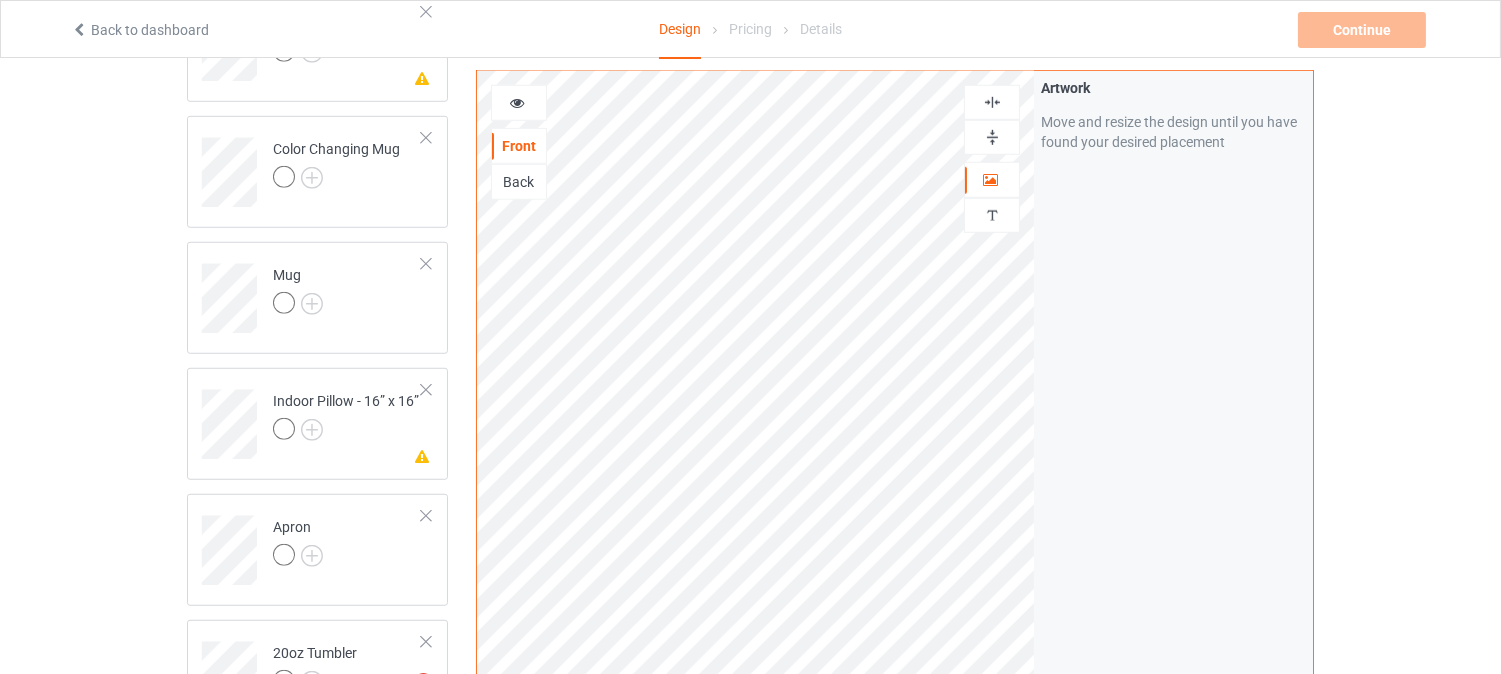 scroll, scrollTop: 2630, scrollLeft: 0, axis: vertical 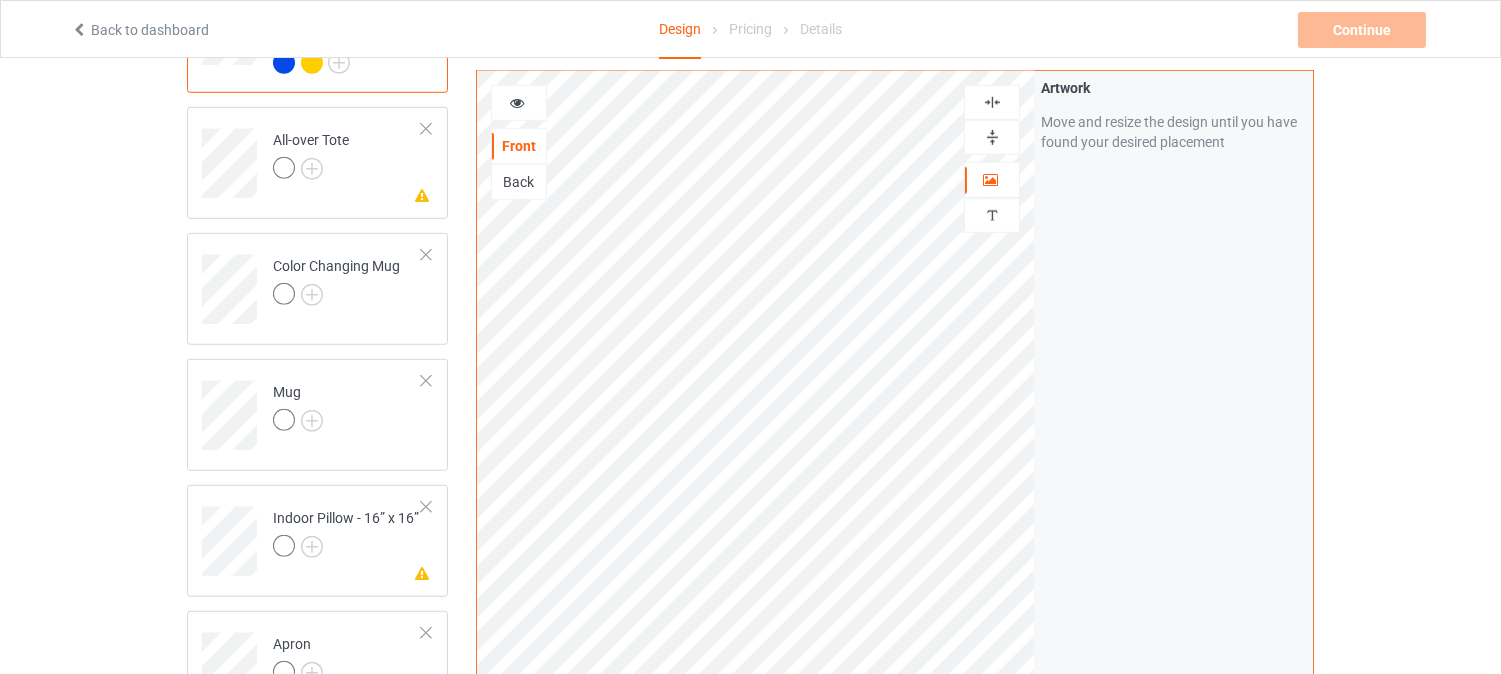 click at bounding box center [992, 102] 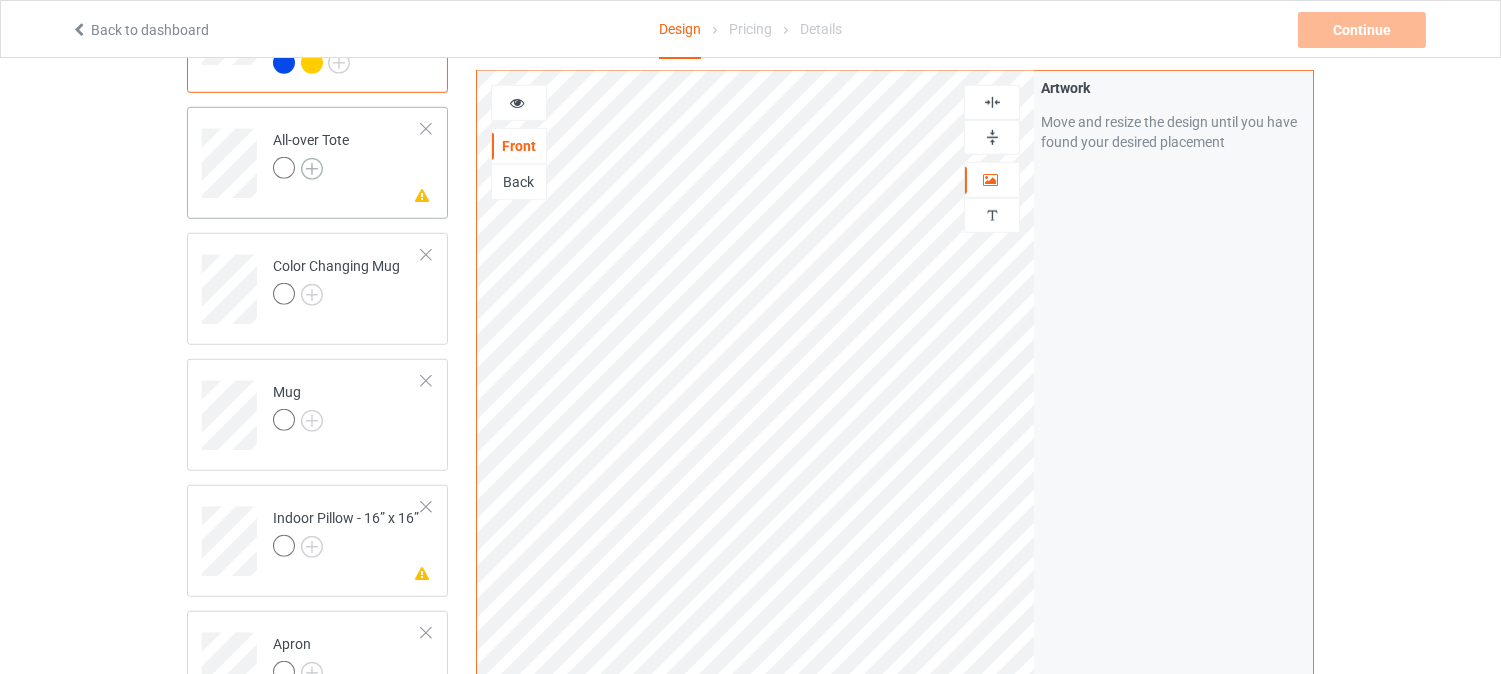 click at bounding box center [312, 169] 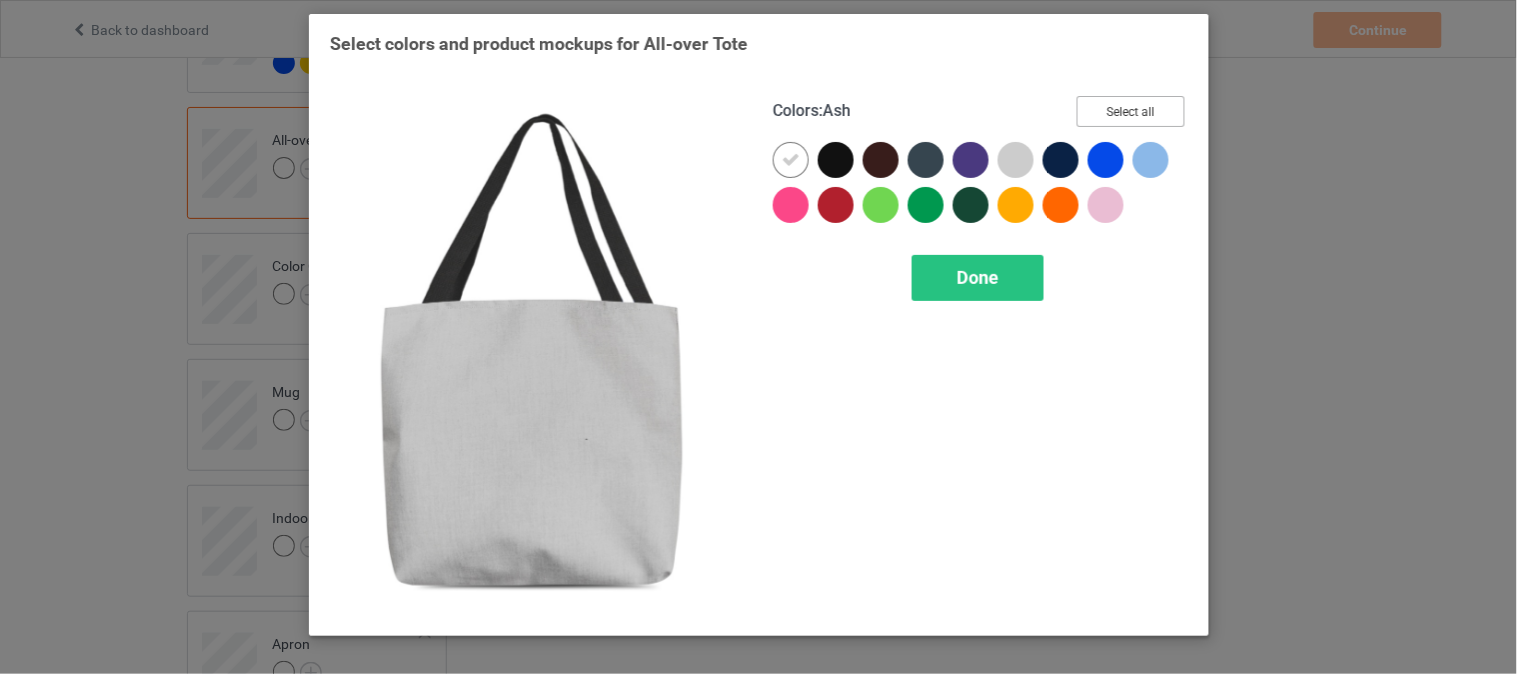 click on "Select all" at bounding box center [1131, 111] 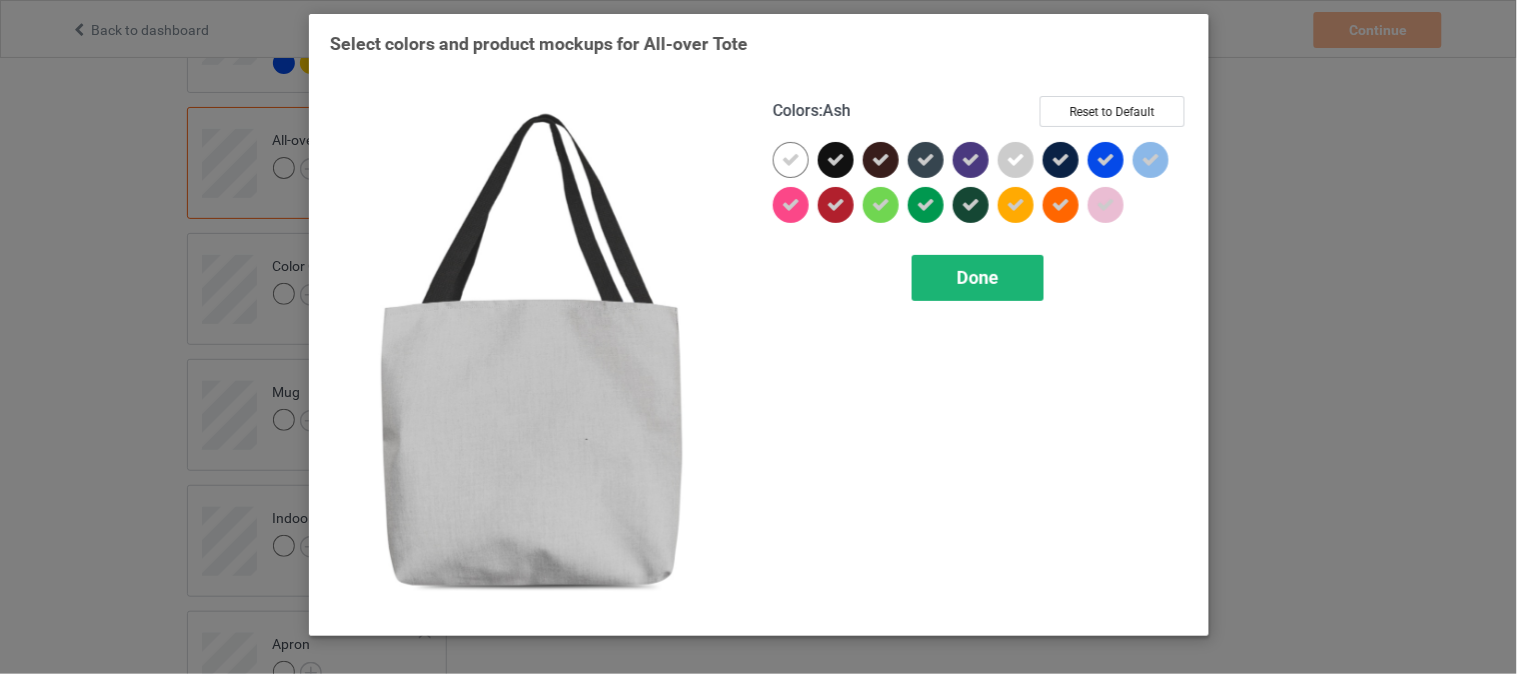 click on "Done" at bounding box center [978, 277] 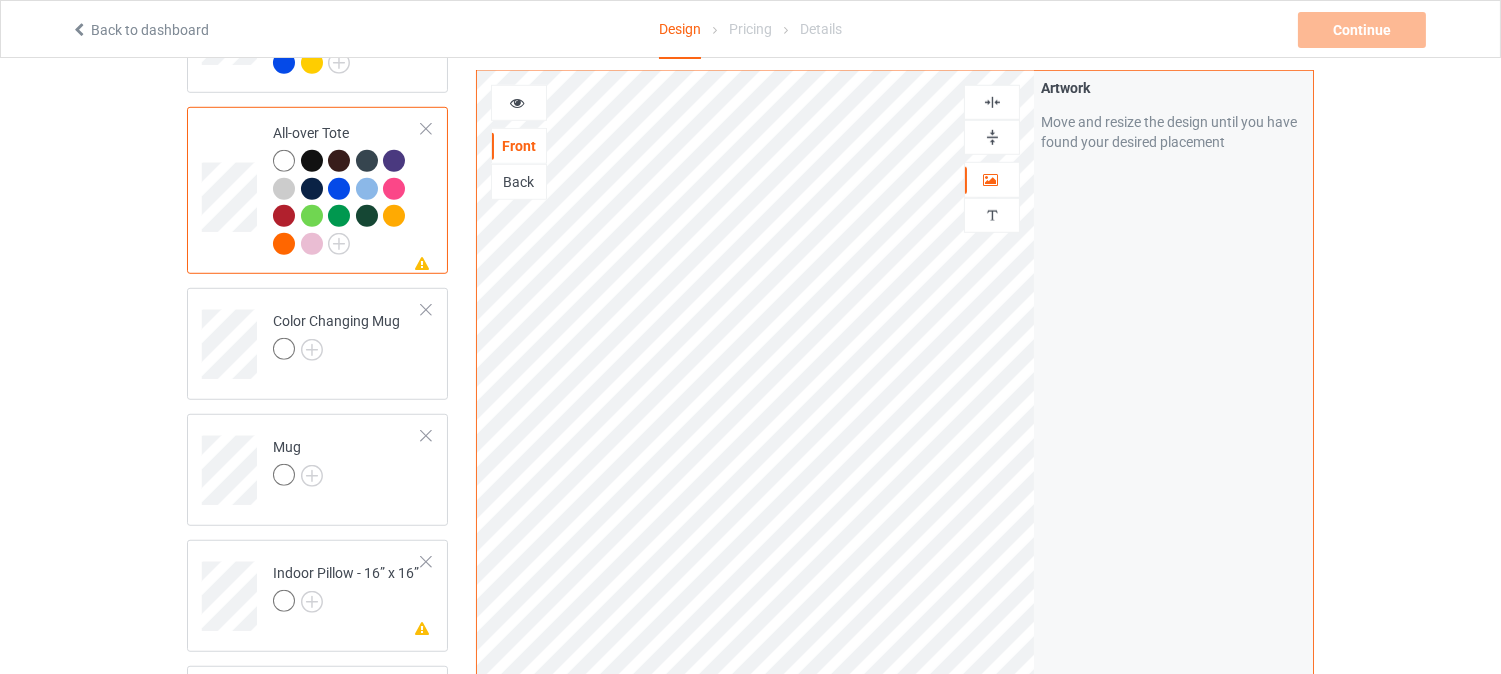 click at bounding box center (992, 102) 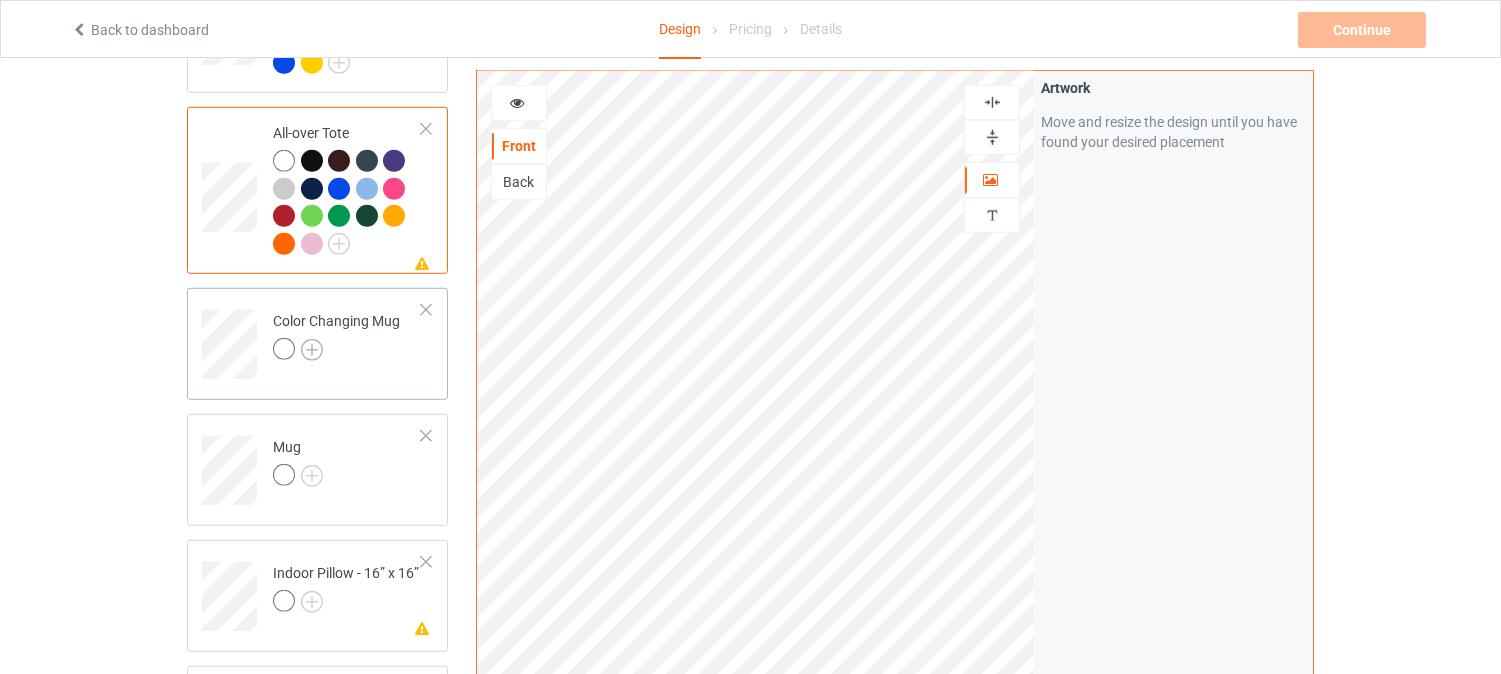 click at bounding box center (312, 350) 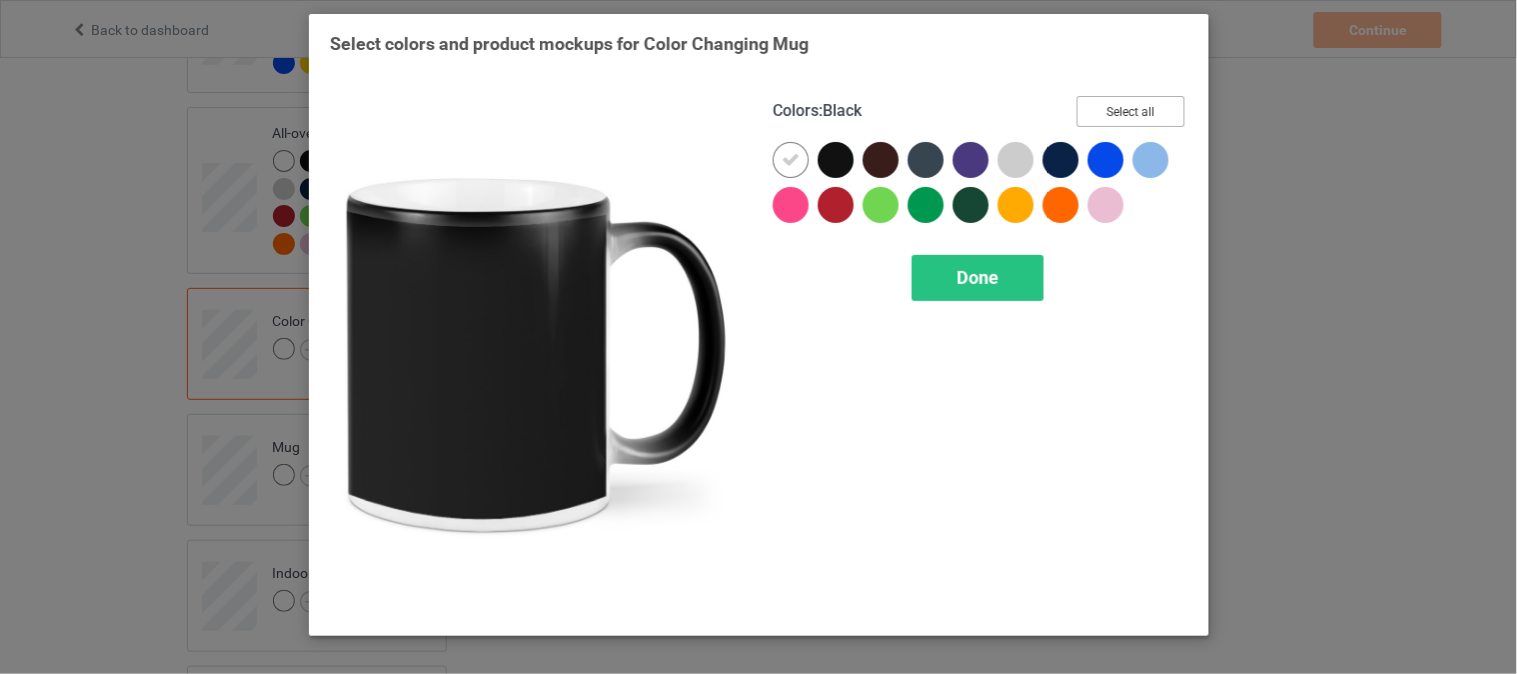 click on "Select all" at bounding box center (1131, 111) 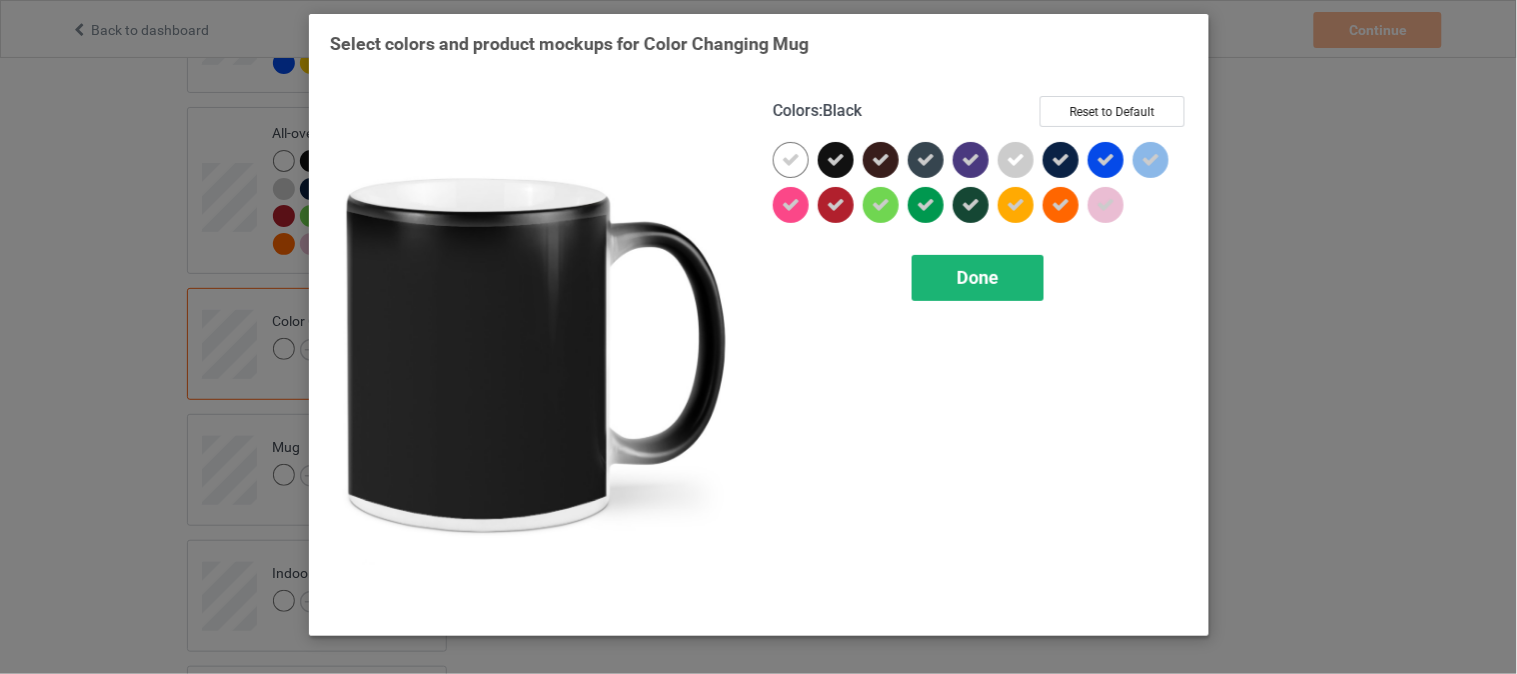 click on "Done" at bounding box center [978, 277] 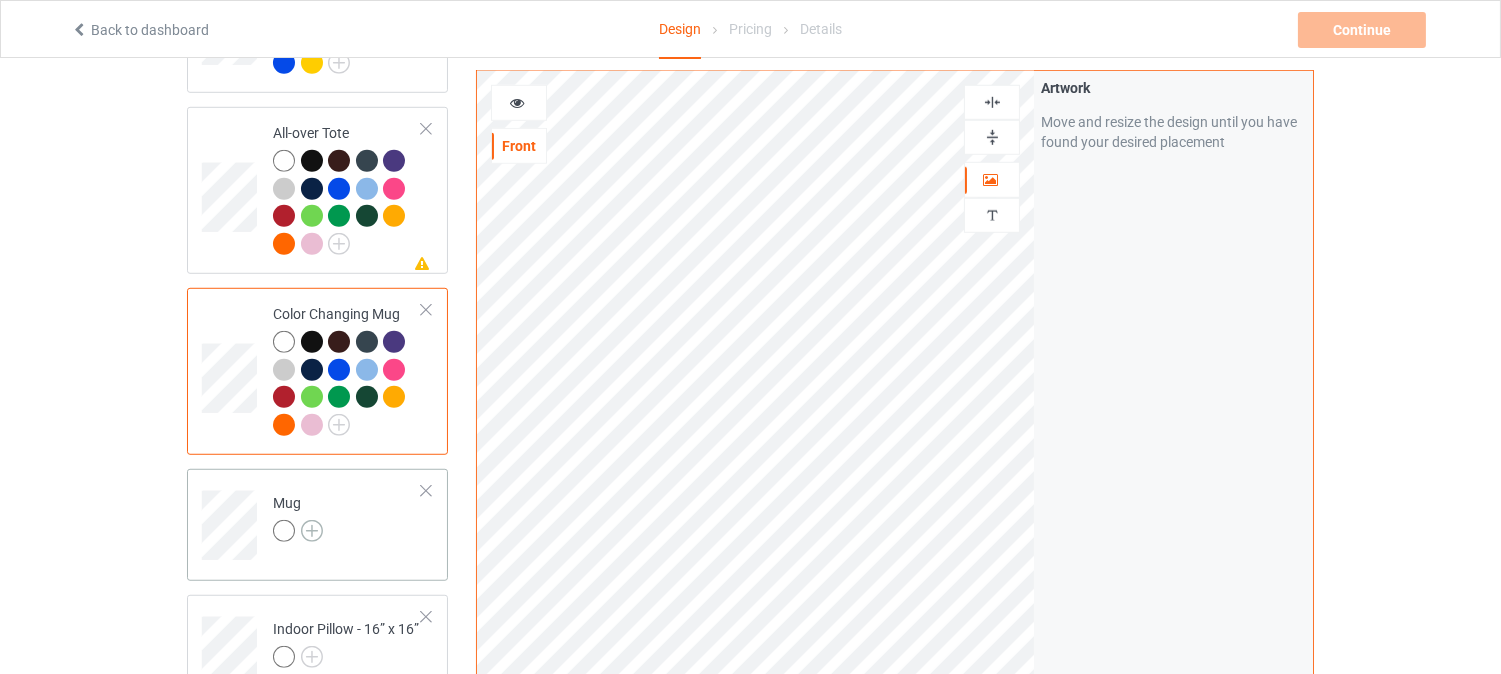 click at bounding box center (312, 531) 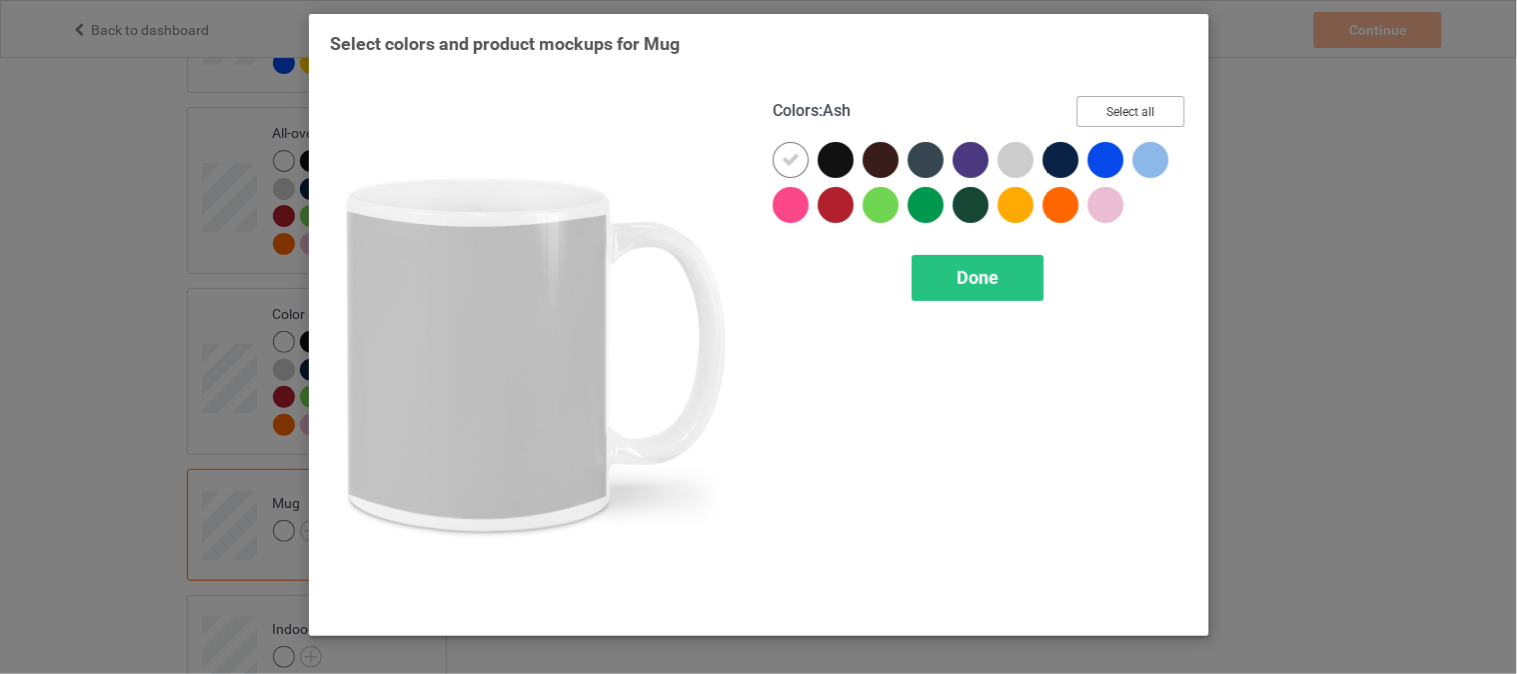 click on "Select all" at bounding box center [1131, 111] 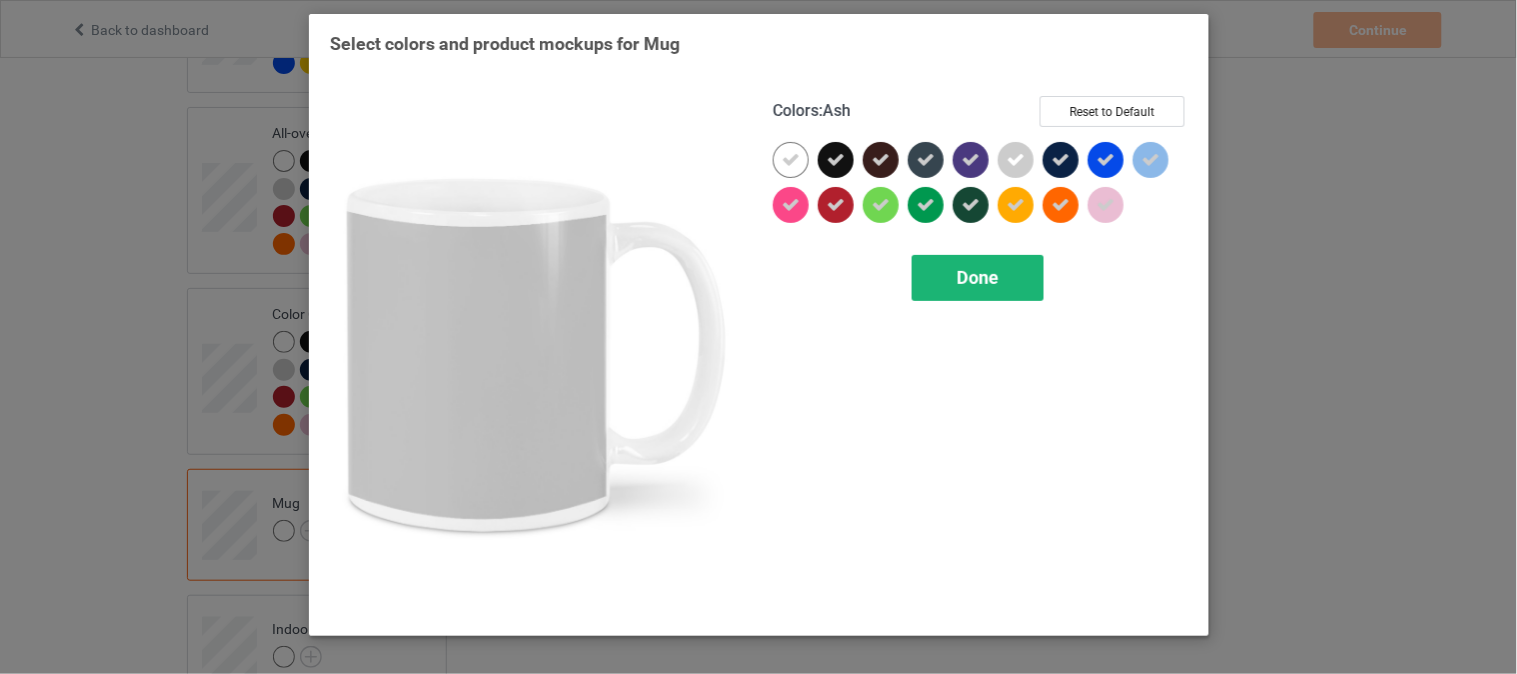 click on "Done" at bounding box center (978, 277) 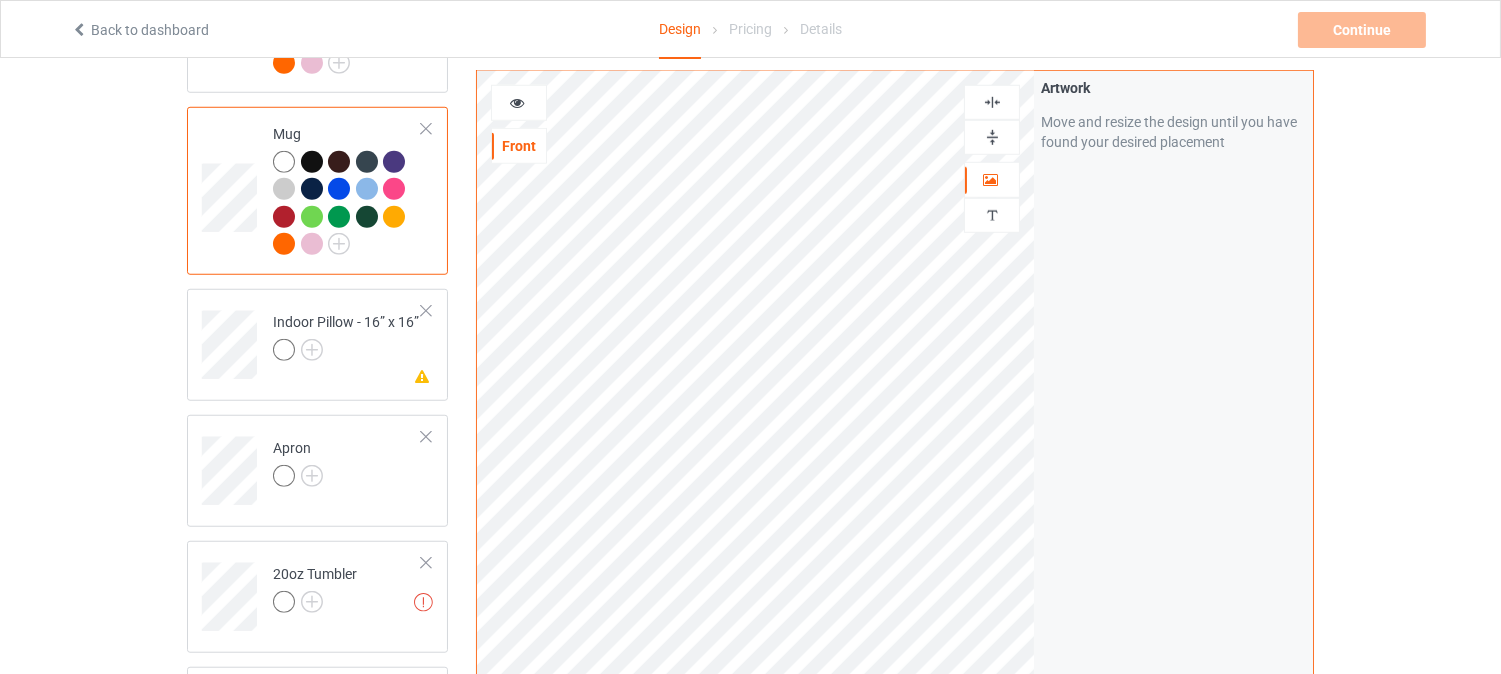 scroll, scrollTop: 3000, scrollLeft: 0, axis: vertical 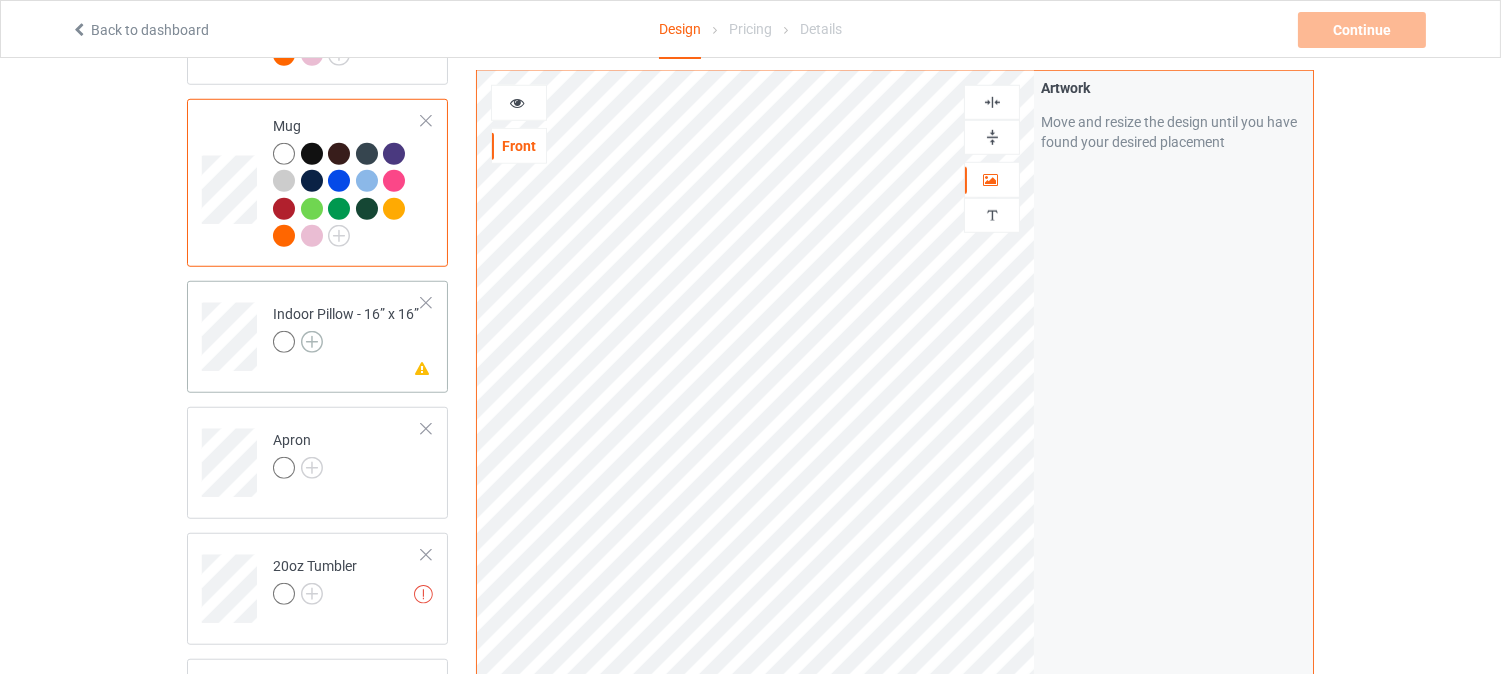 click at bounding box center [312, 342] 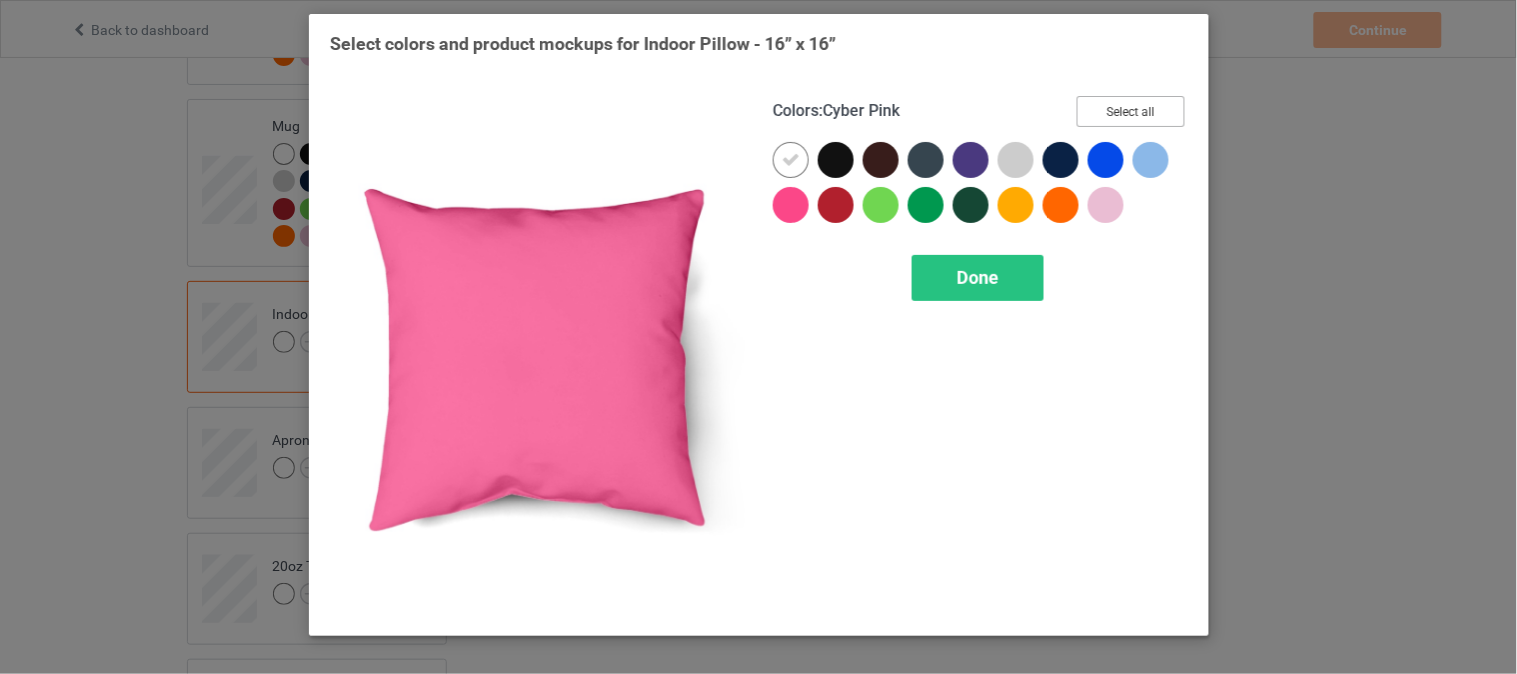click on "Select all" at bounding box center [1131, 111] 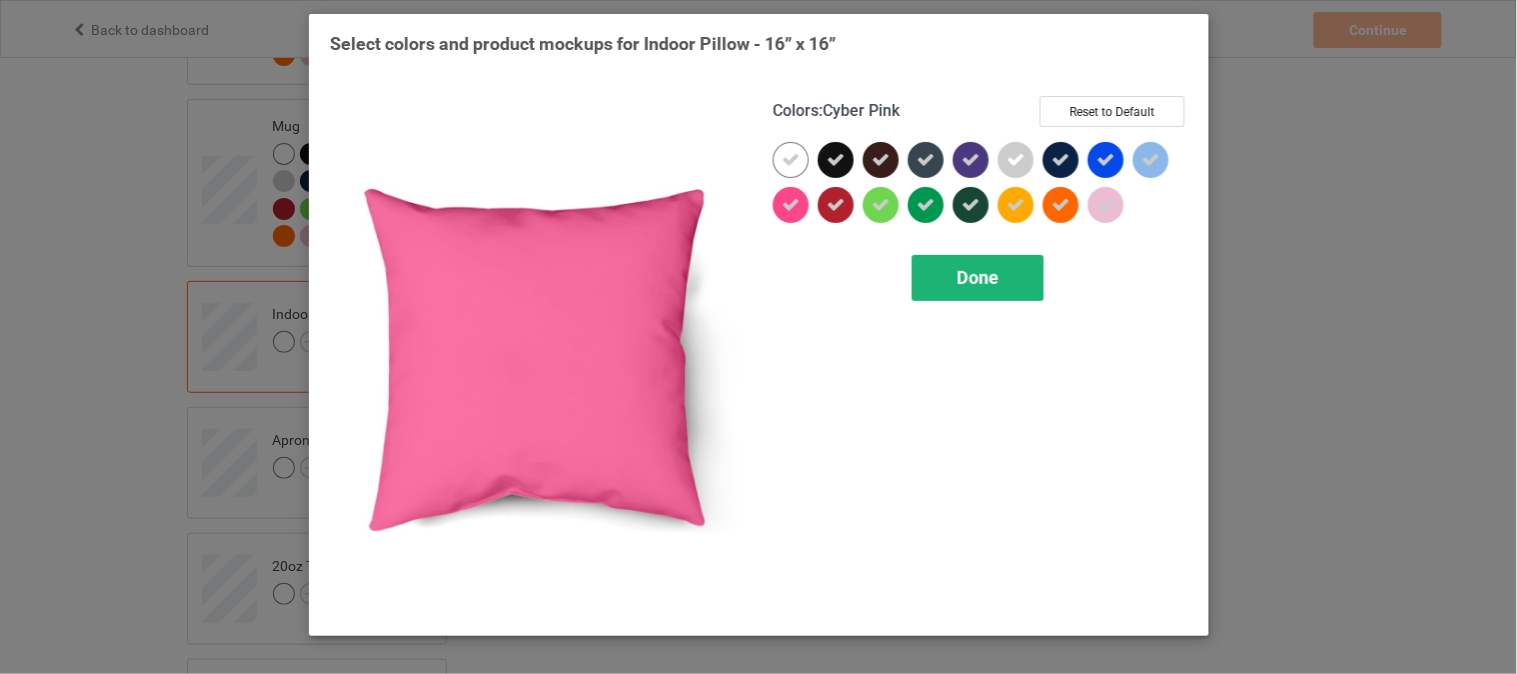 click on "Done" at bounding box center [978, 278] 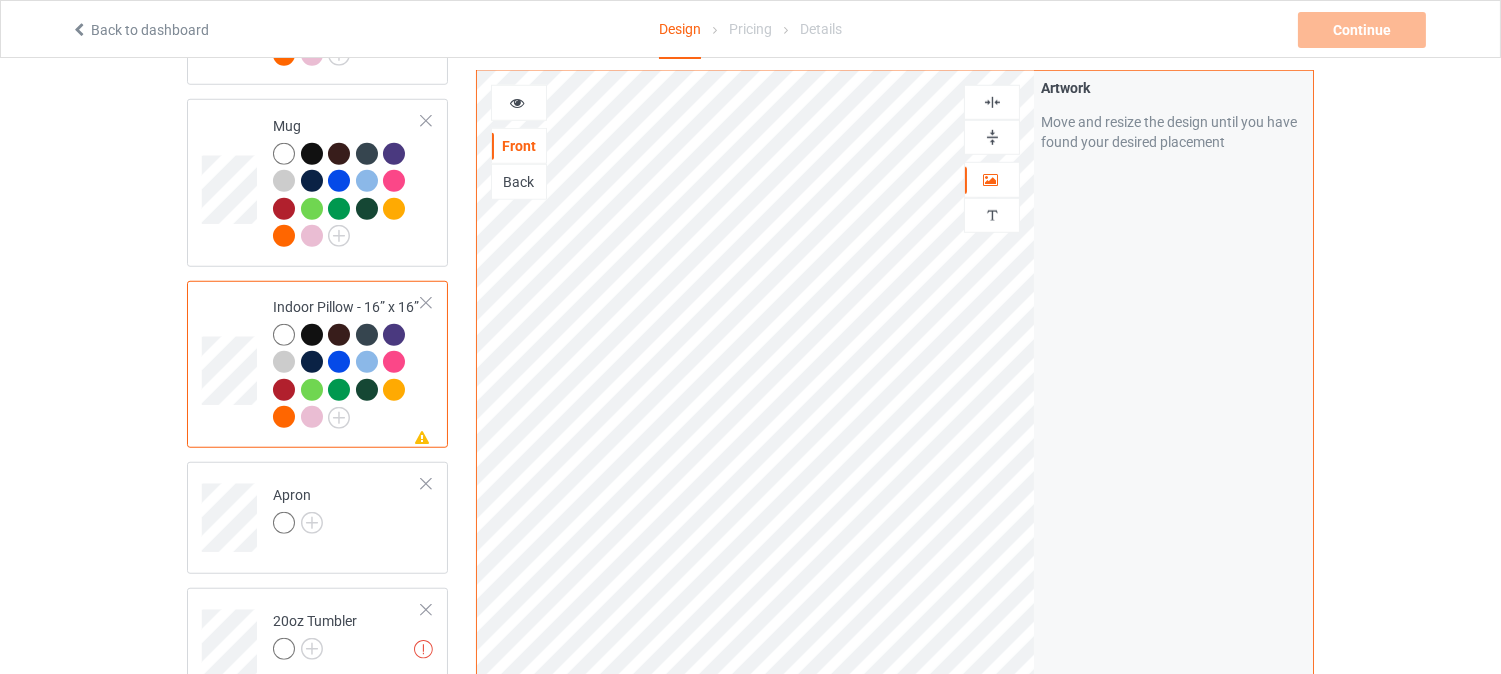 click at bounding box center (347, 379) 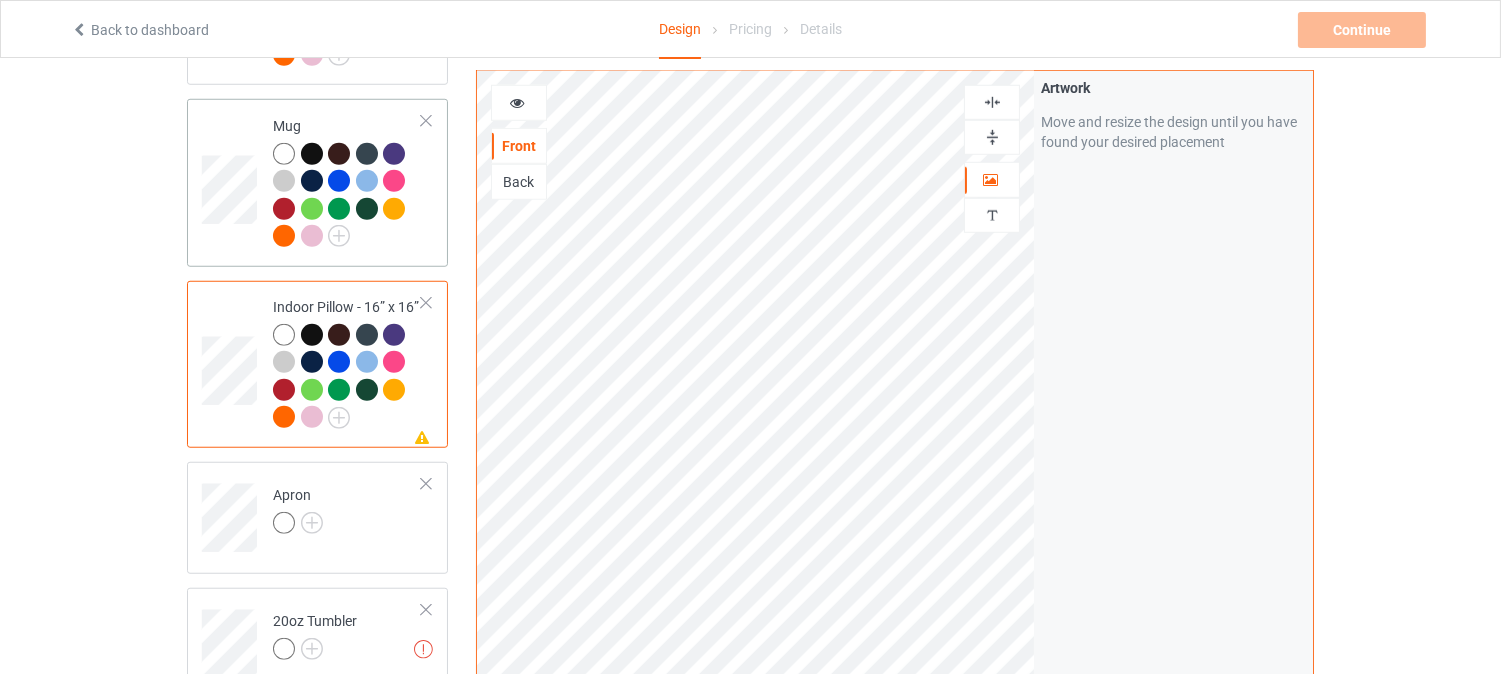 click at bounding box center [347, 198] 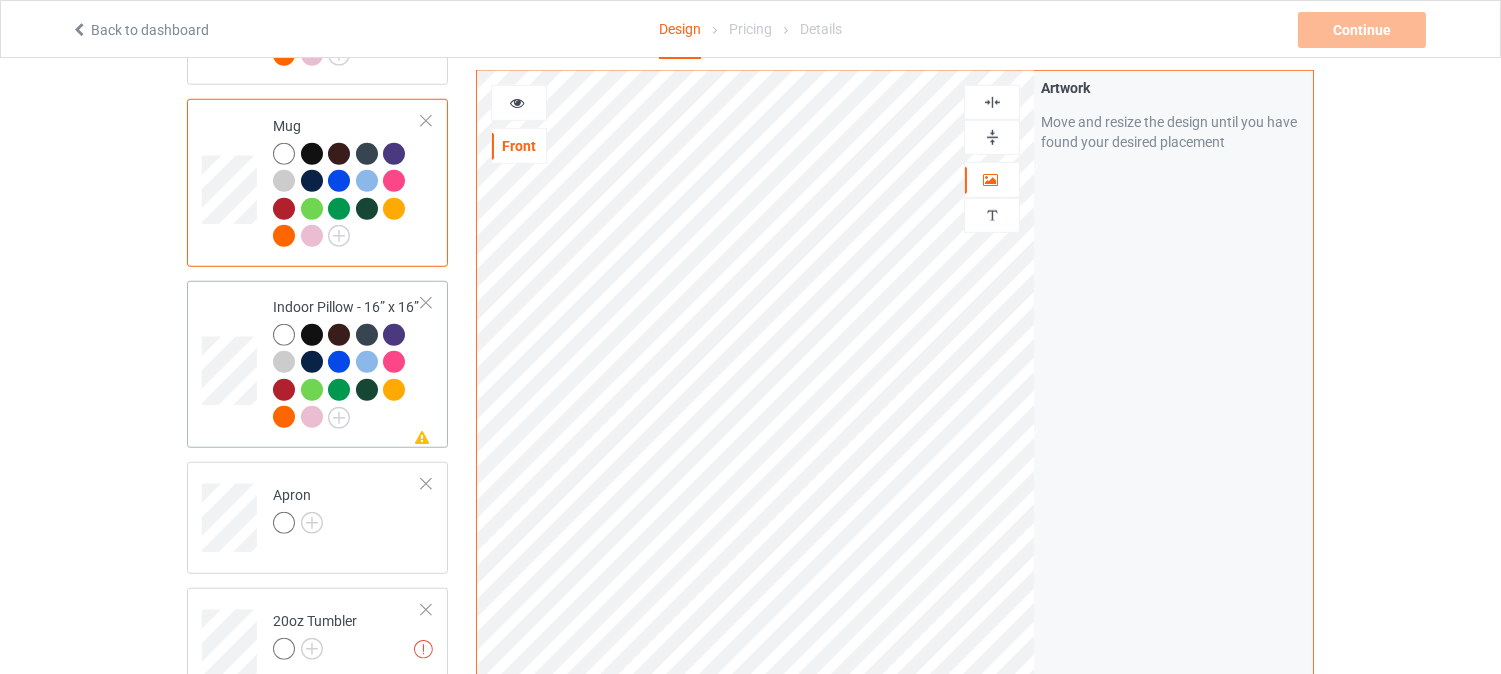 click at bounding box center [347, 379] 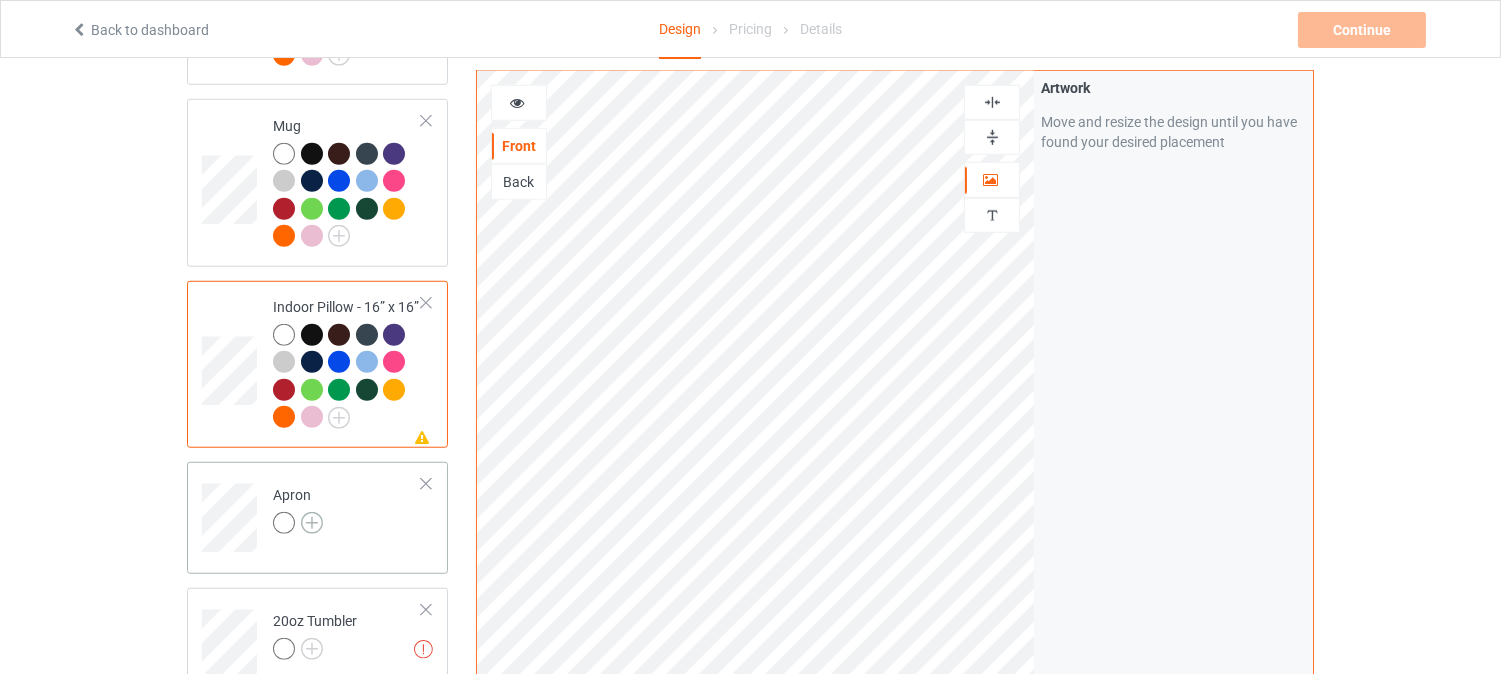 click at bounding box center [312, 523] 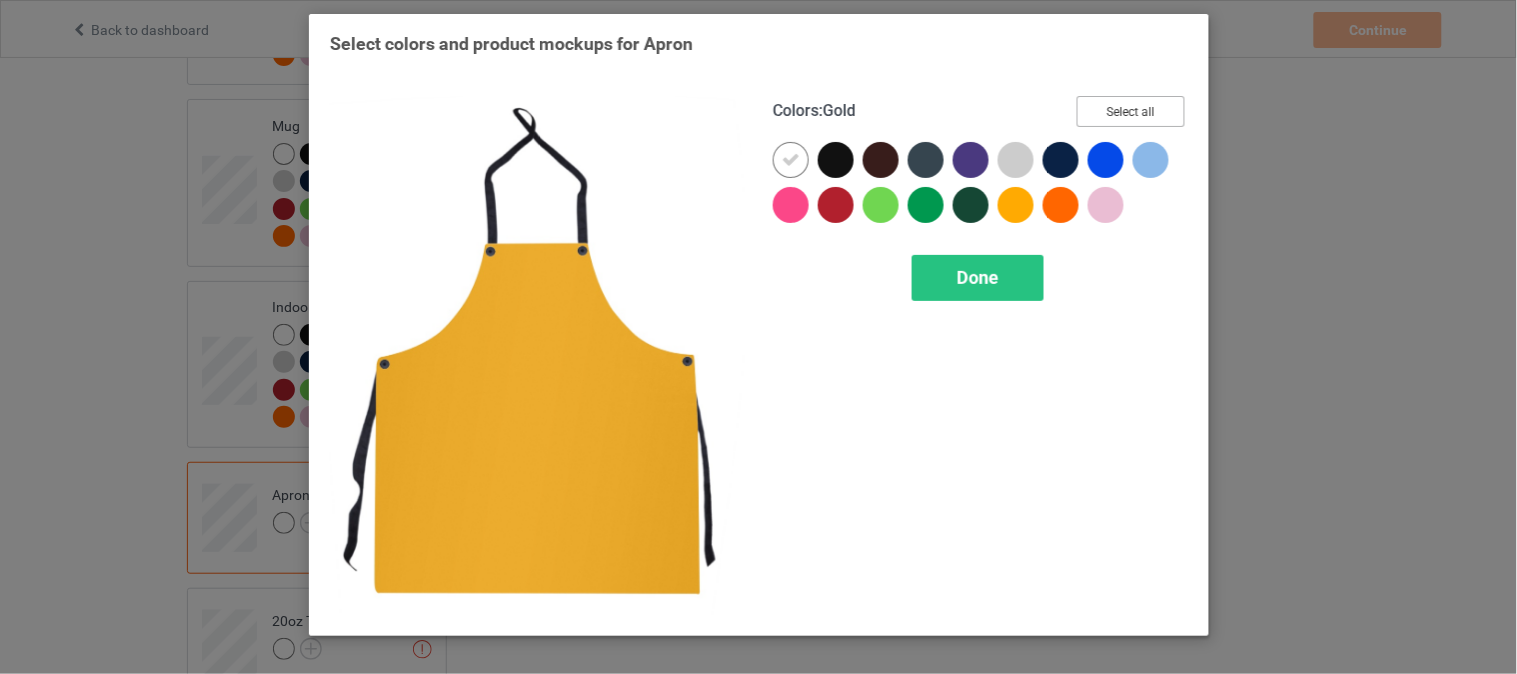 click on "Select all" at bounding box center [1131, 111] 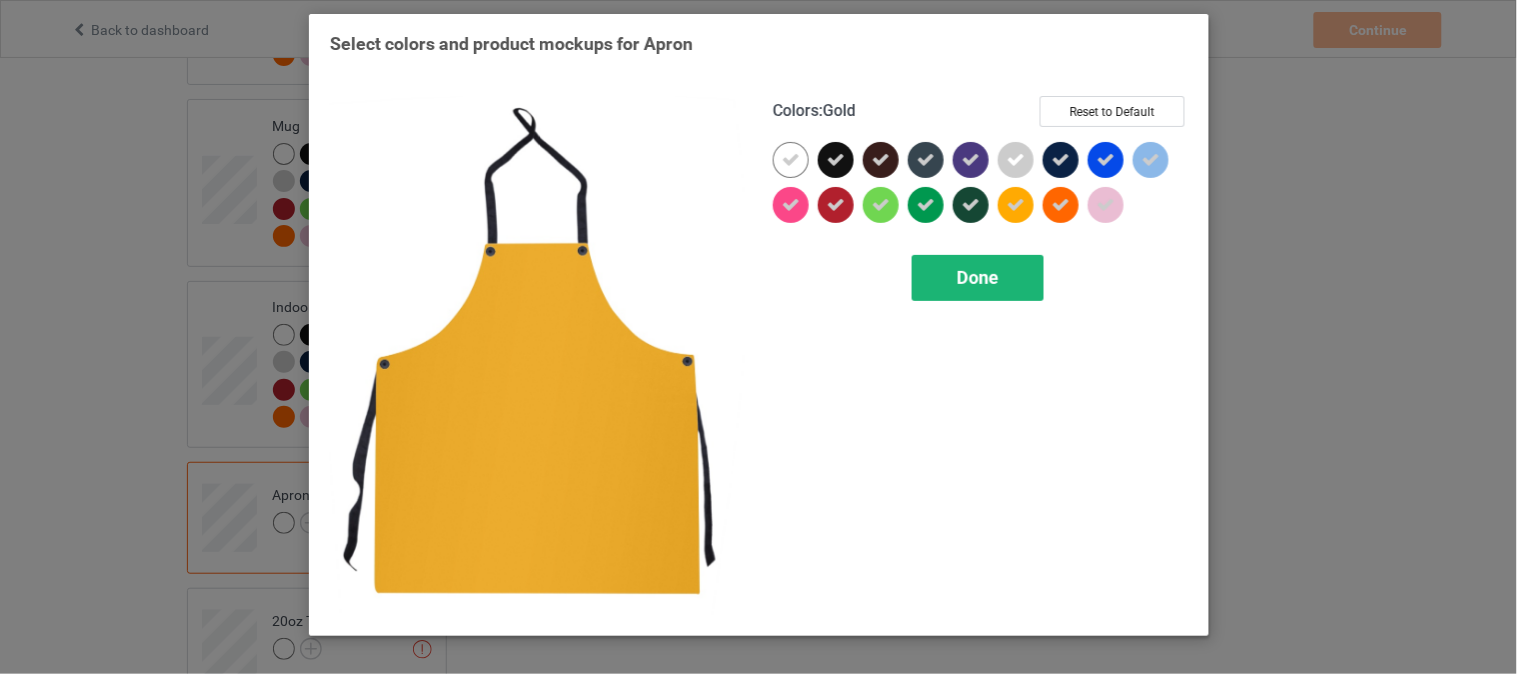 click on "Done" at bounding box center [978, 278] 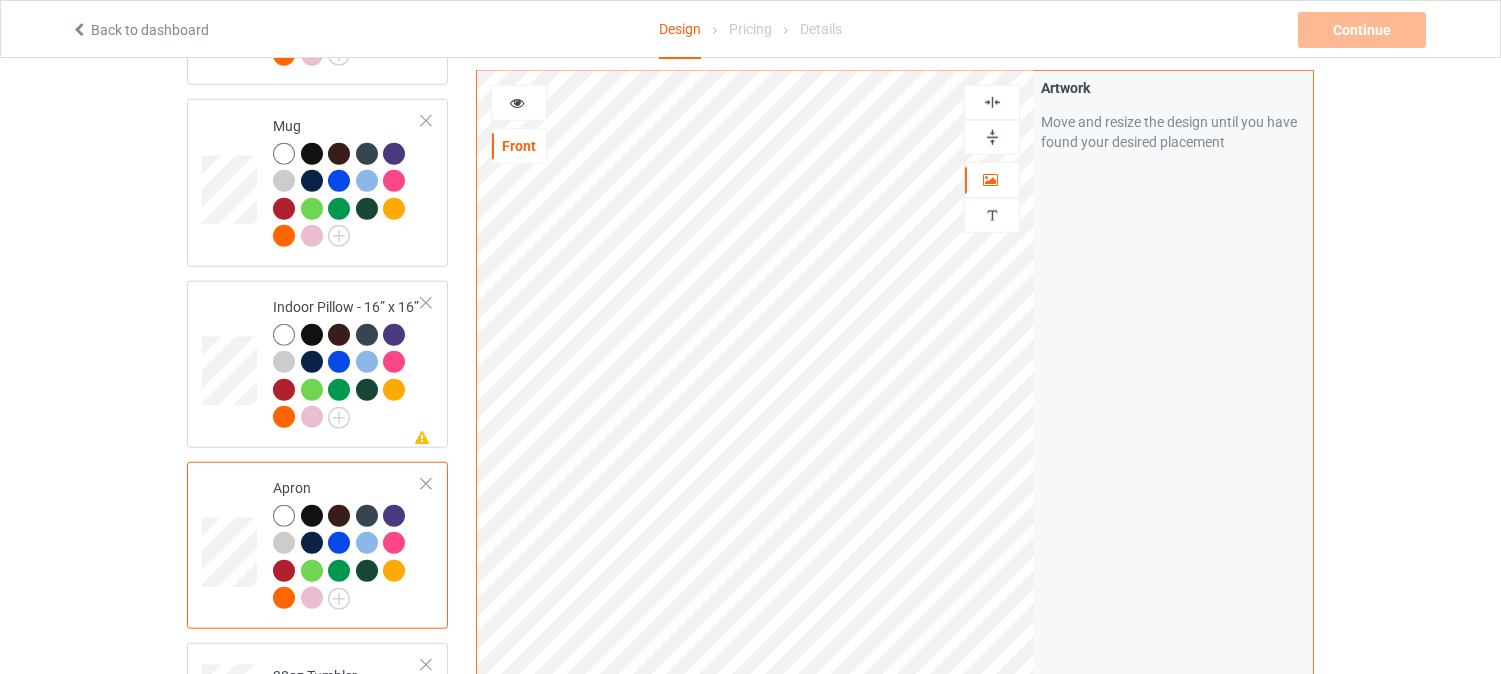 click at bounding box center [992, 102] 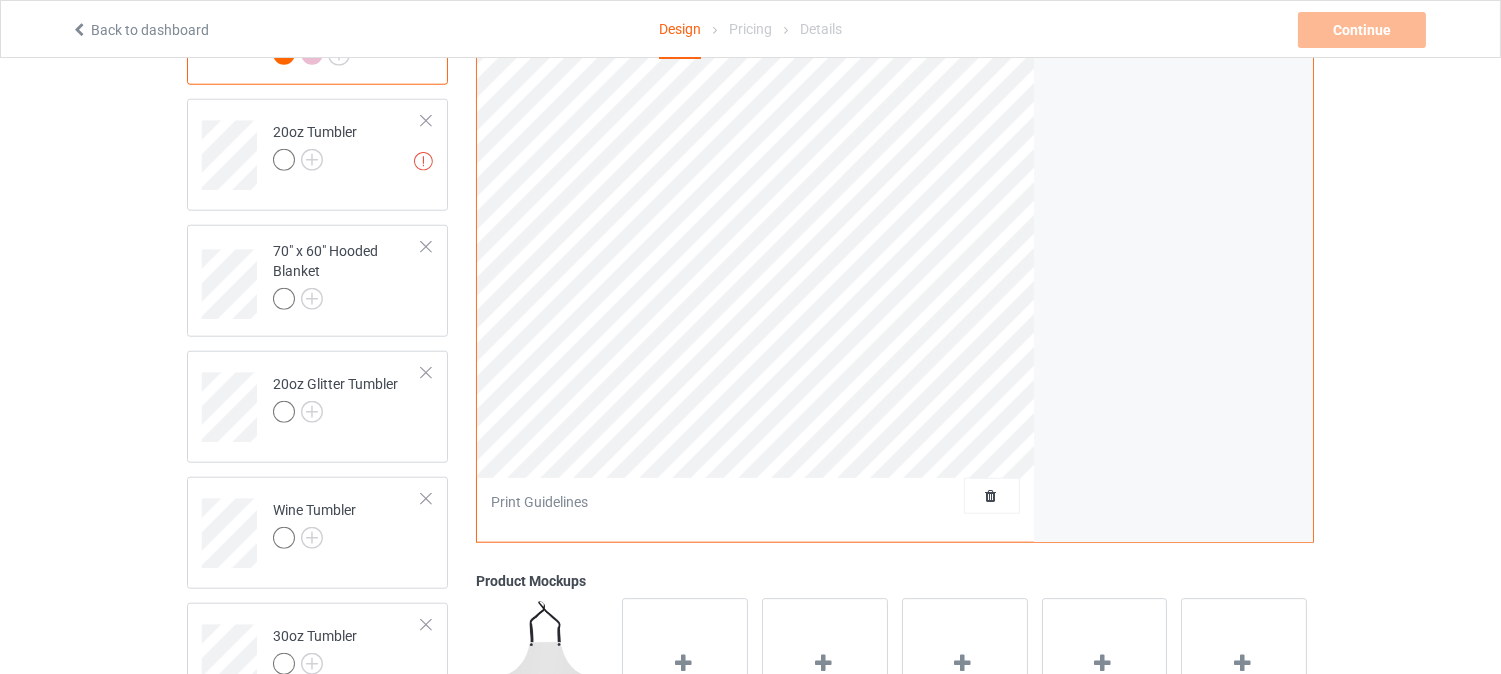 scroll, scrollTop: 3560, scrollLeft: 0, axis: vertical 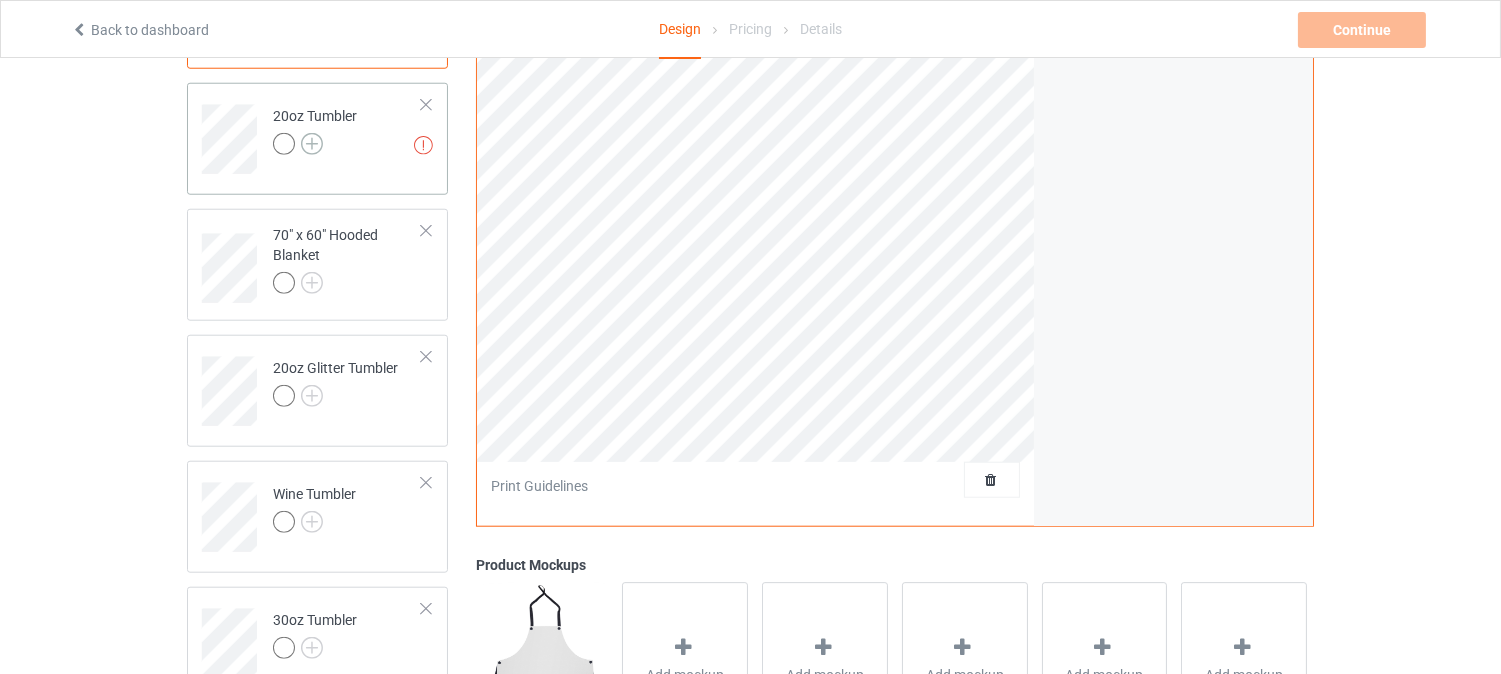 click at bounding box center [312, 144] 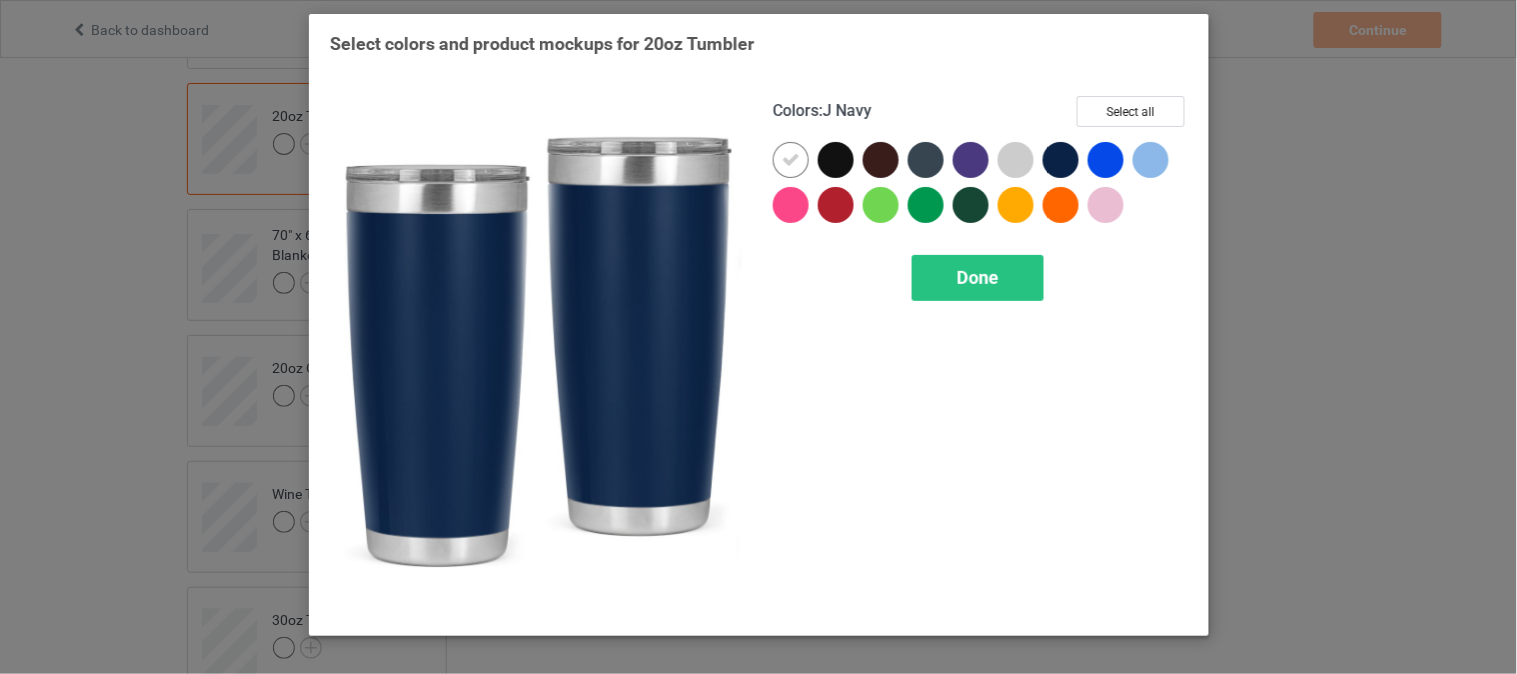 click on "Select colors and product mockups for 20oz Tumbler Colors :  J Navy Select all Done" at bounding box center [758, 337] 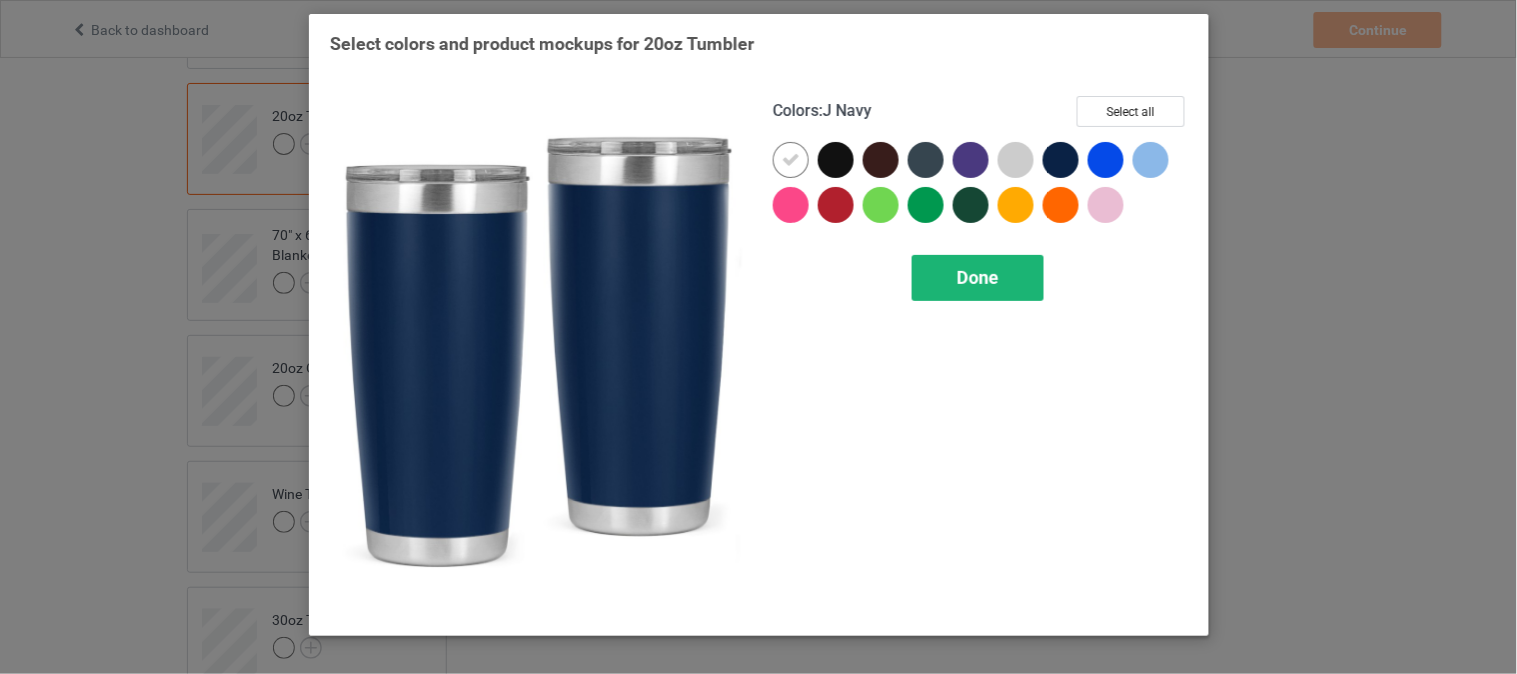 click on "Done" at bounding box center (978, 278) 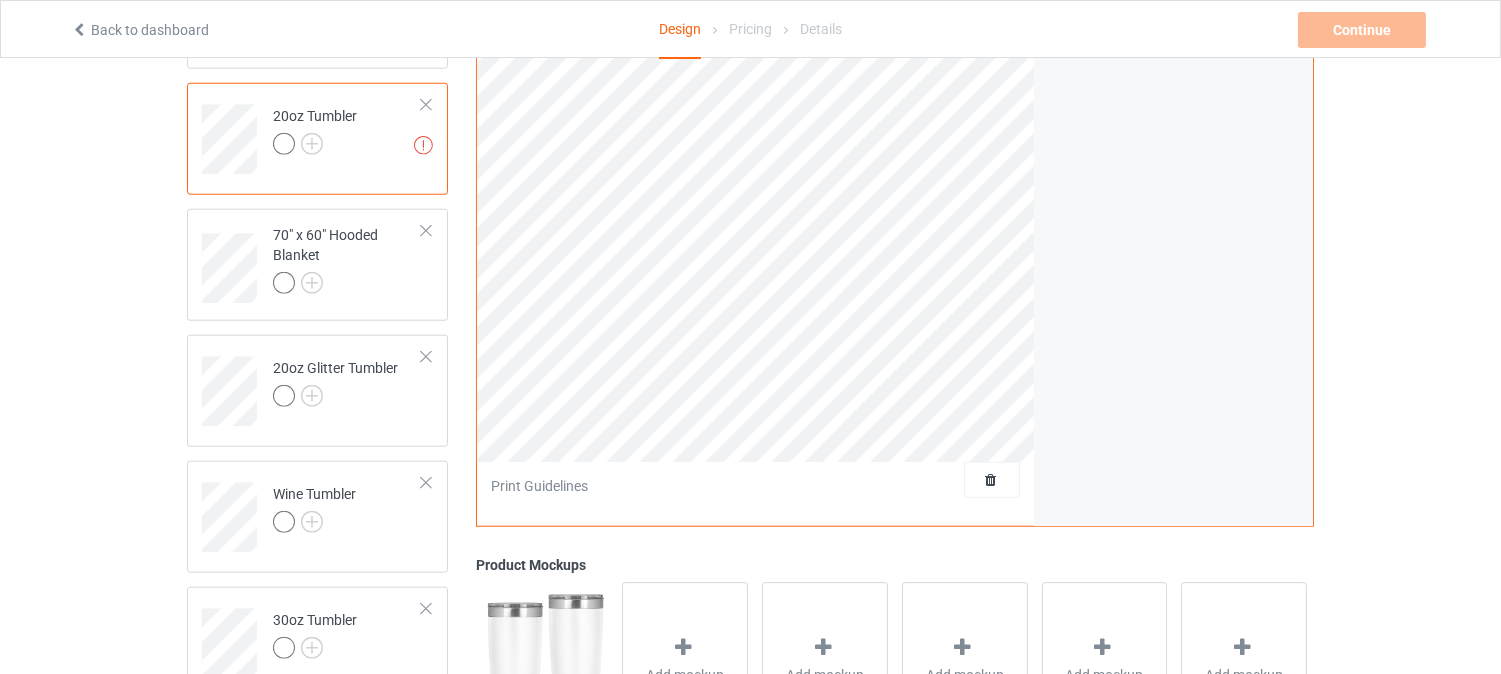 click at bounding box center (426, 105) 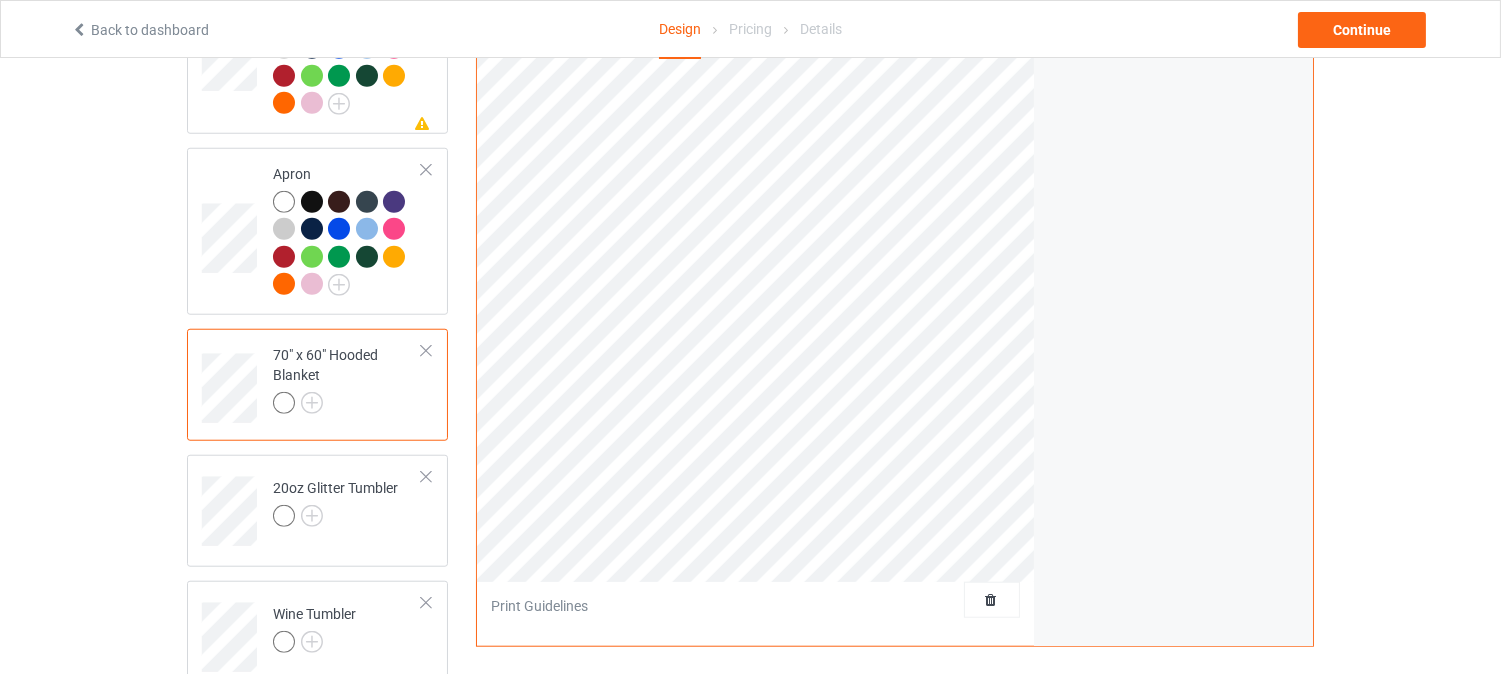 scroll, scrollTop: 3330, scrollLeft: 0, axis: vertical 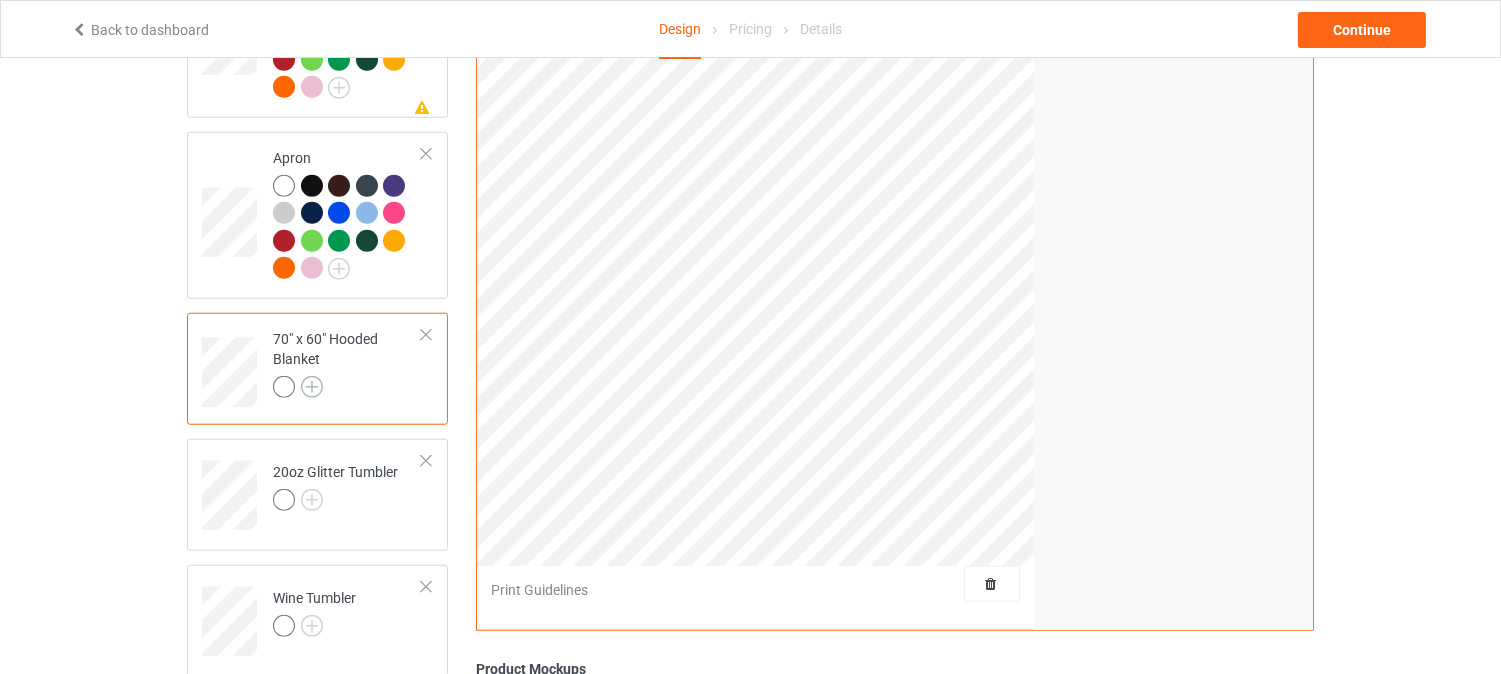 click at bounding box center [312, 387] 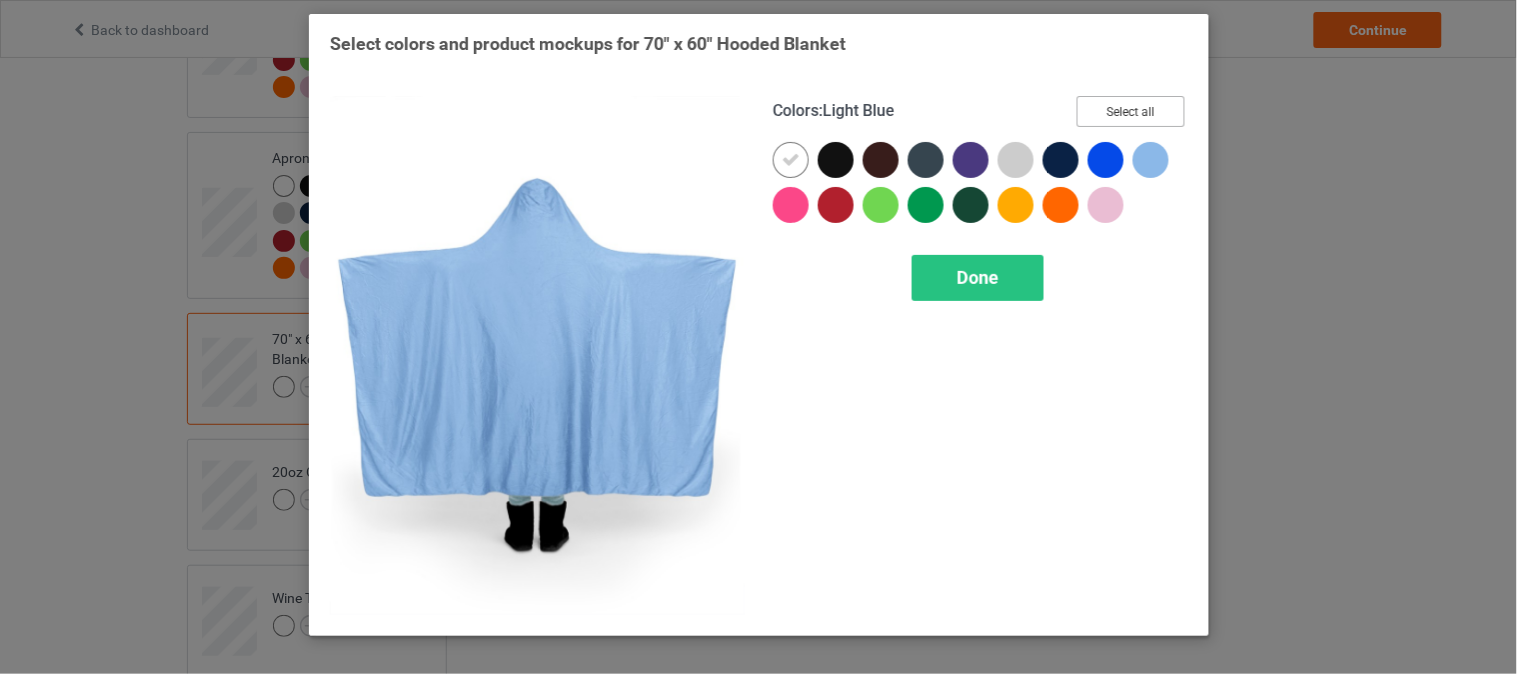 click on "Select all" at bounding box center [1131, 111] 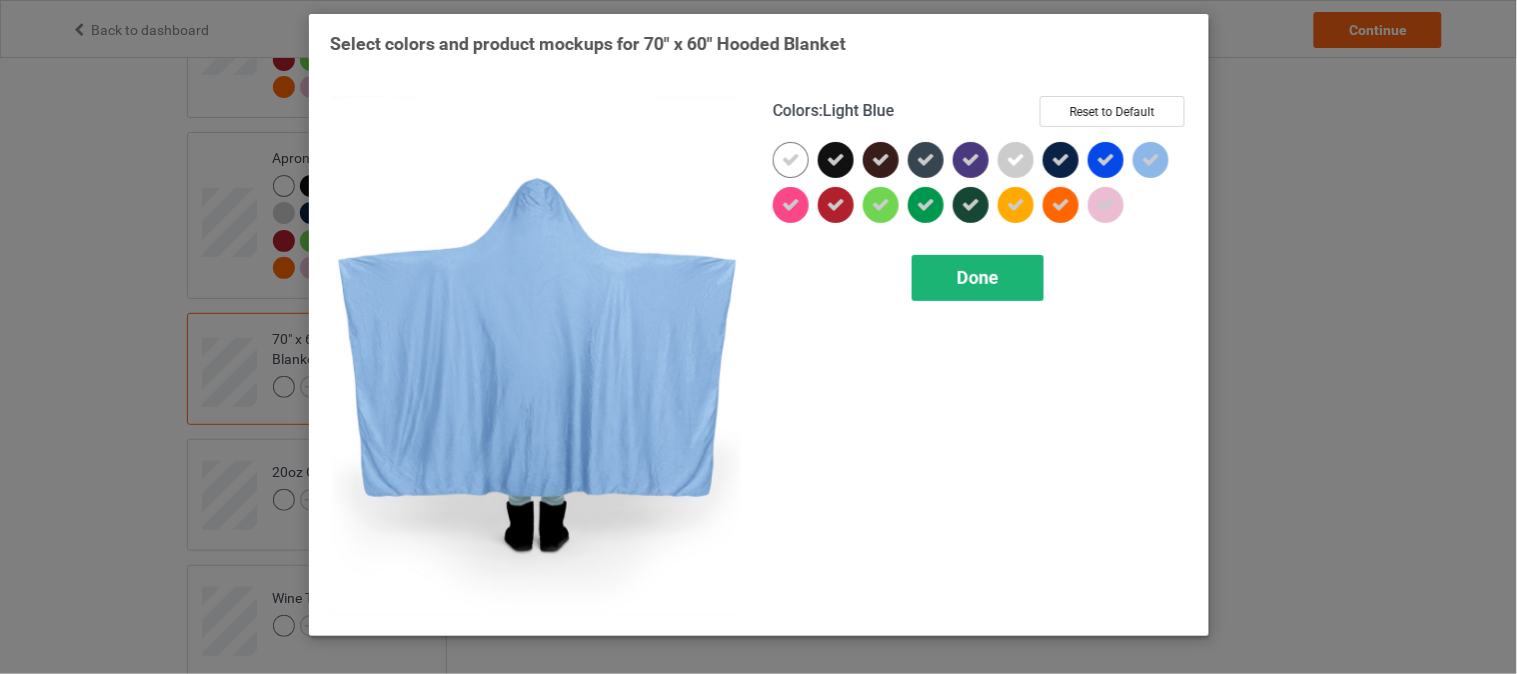 click on "Done" at bounding box center (978, 277) 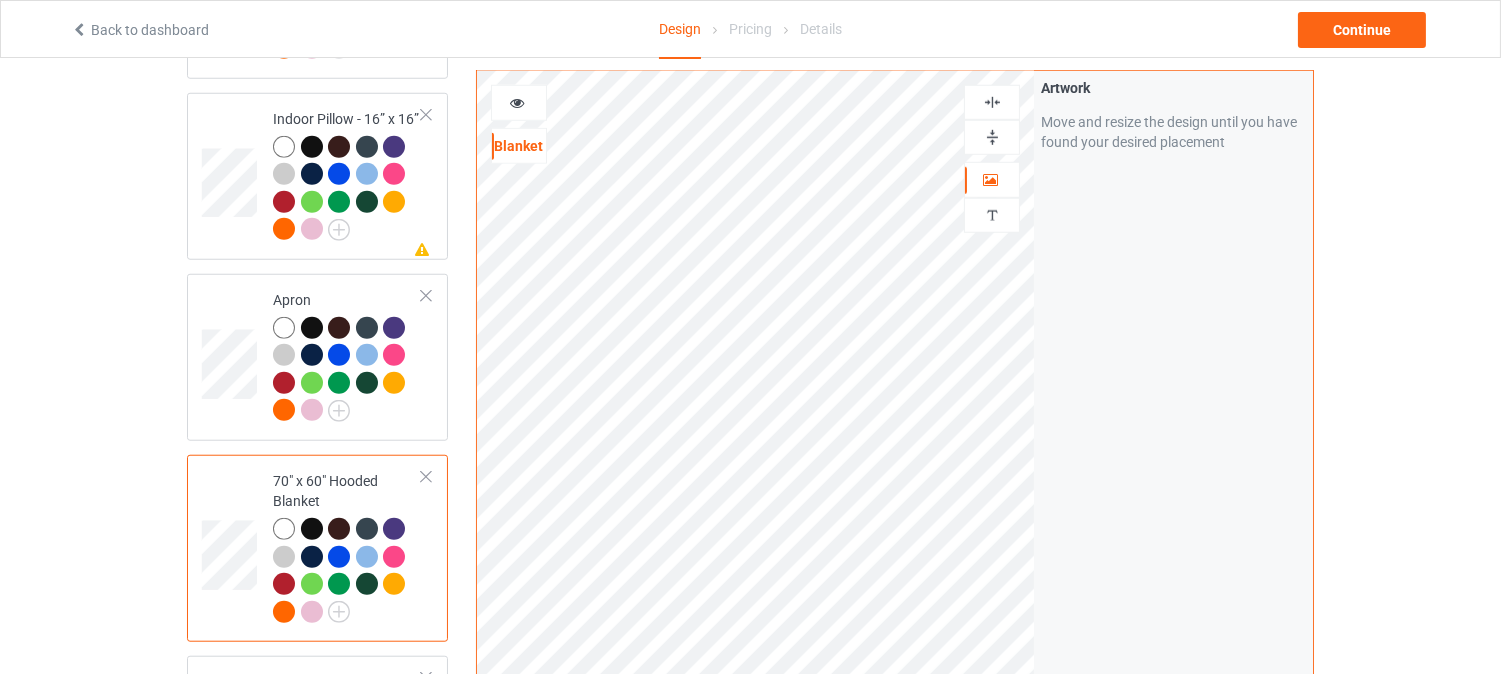 scroll, scrollTop: 3157, scrollLeft: 0, axis: vertical 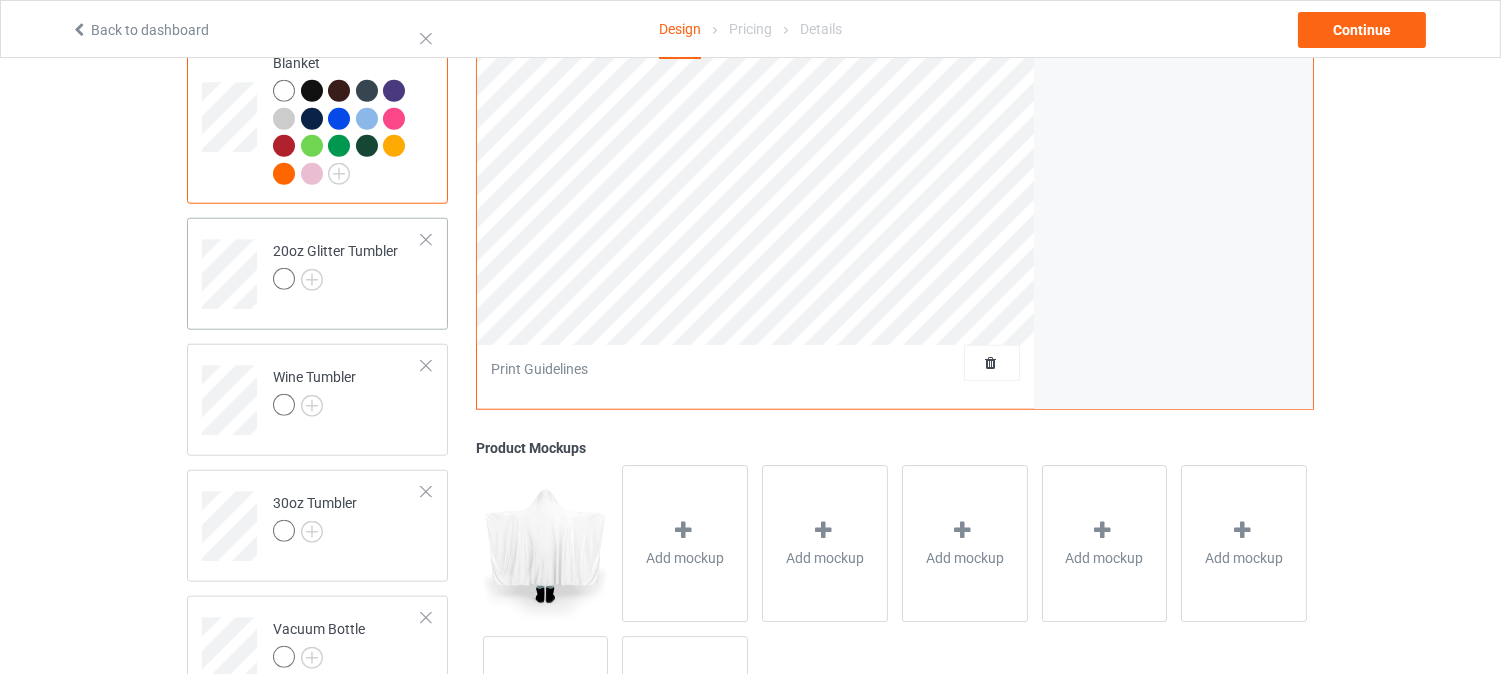 click on "20oz Glitter Tumbler" at bounding box center (347, 267) 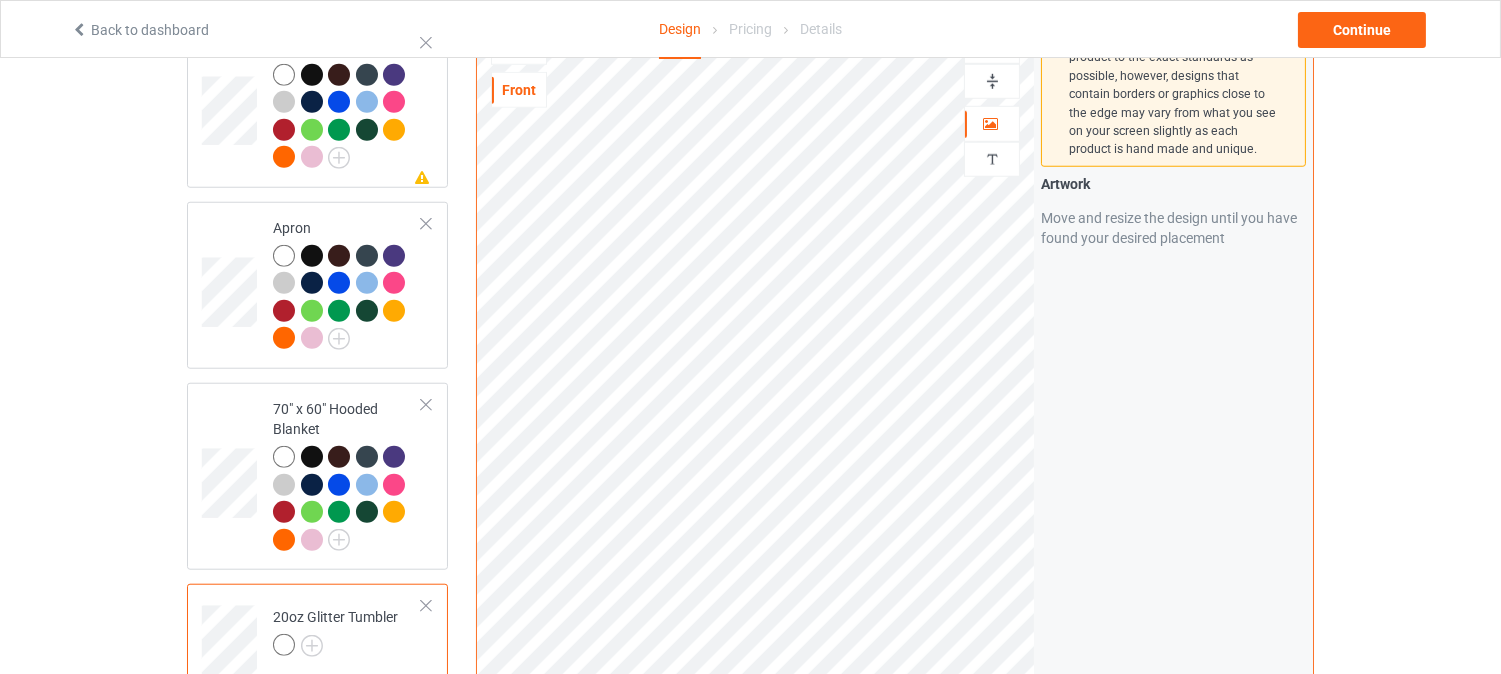 scroll, scrollTop: 3196, scrollLeft: 0, axis: vertical 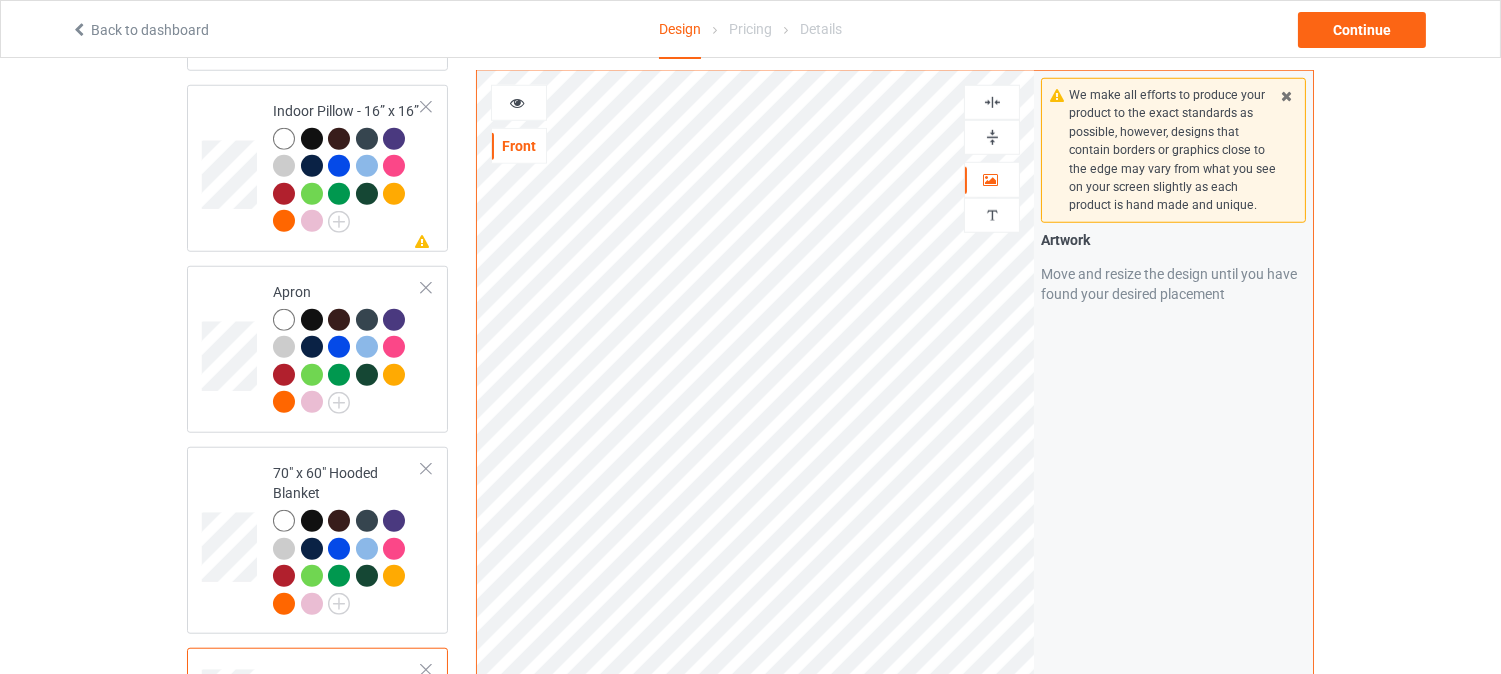 click at bounding box center [992, 102] 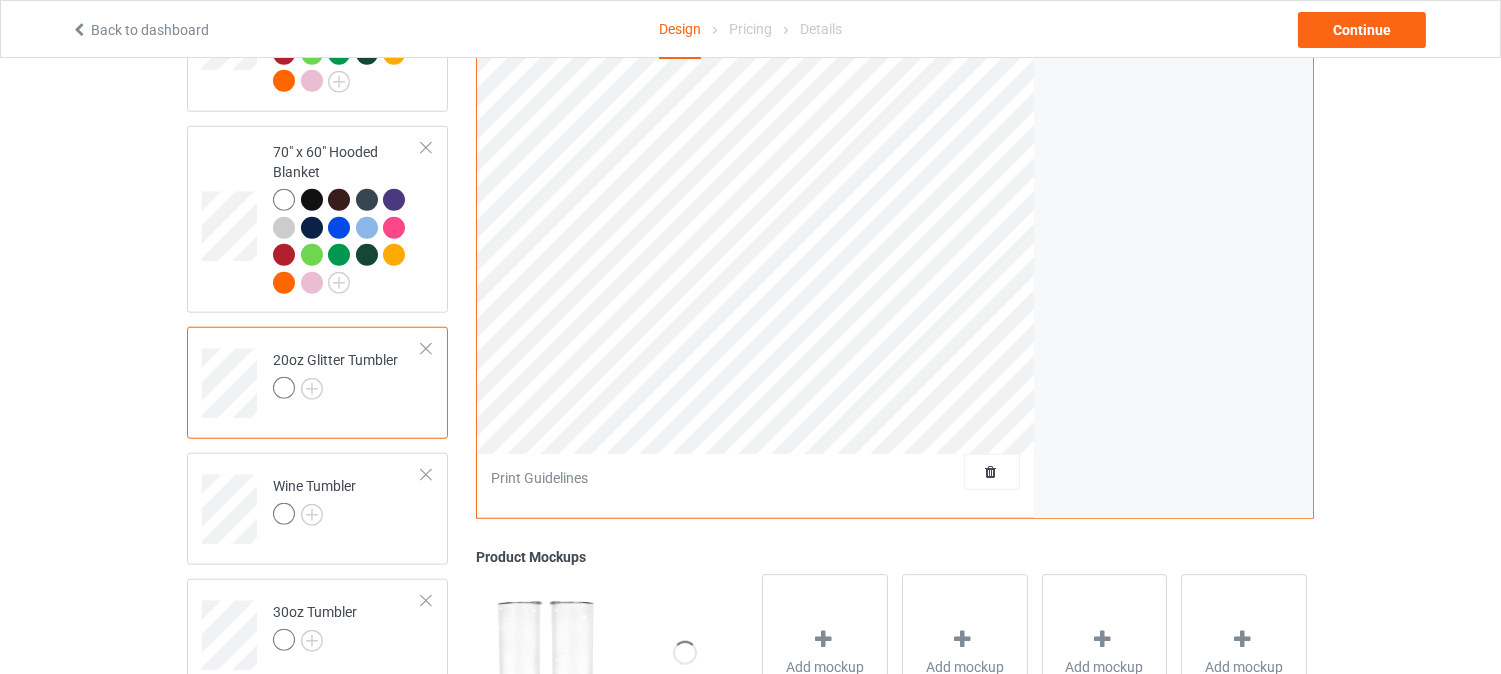 scroll, scrollTop: 3533, scrollLeft: 0, axis: vertical 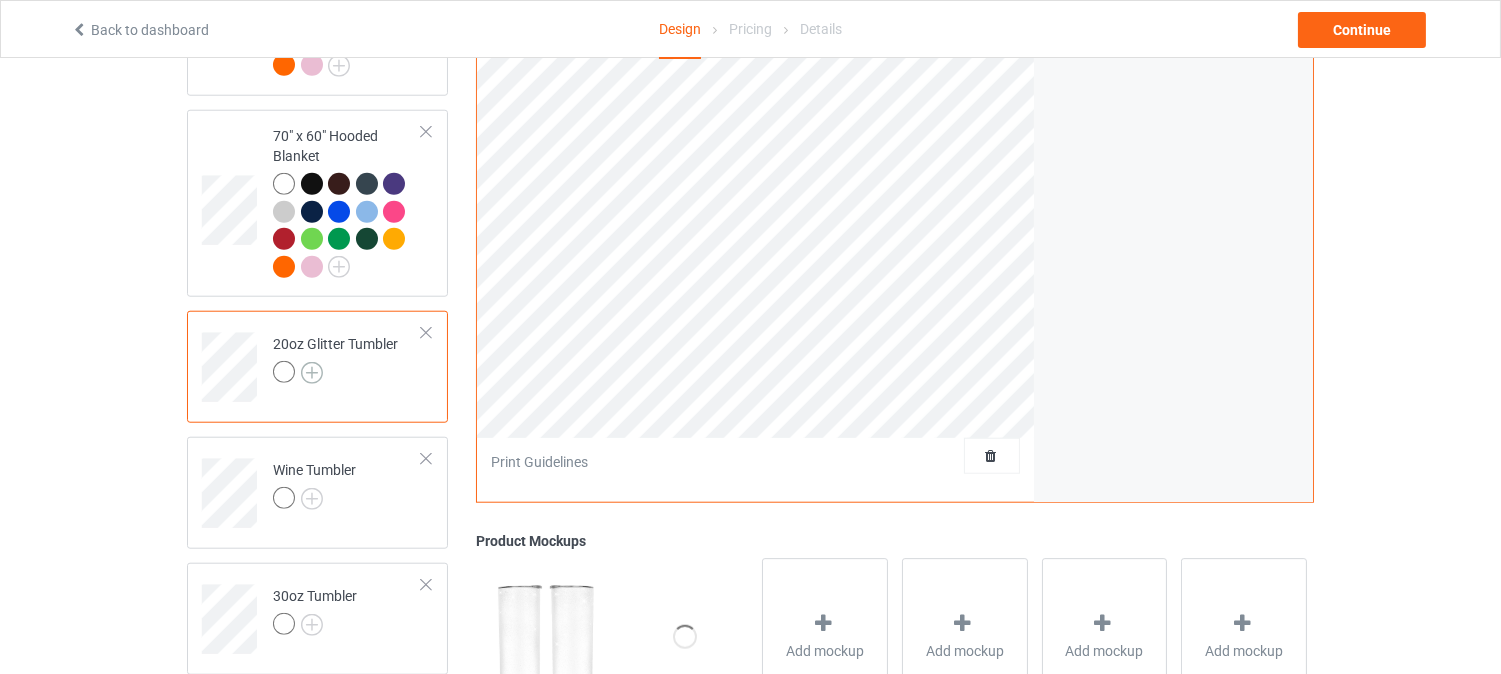 click at bounding box center (312, 373) 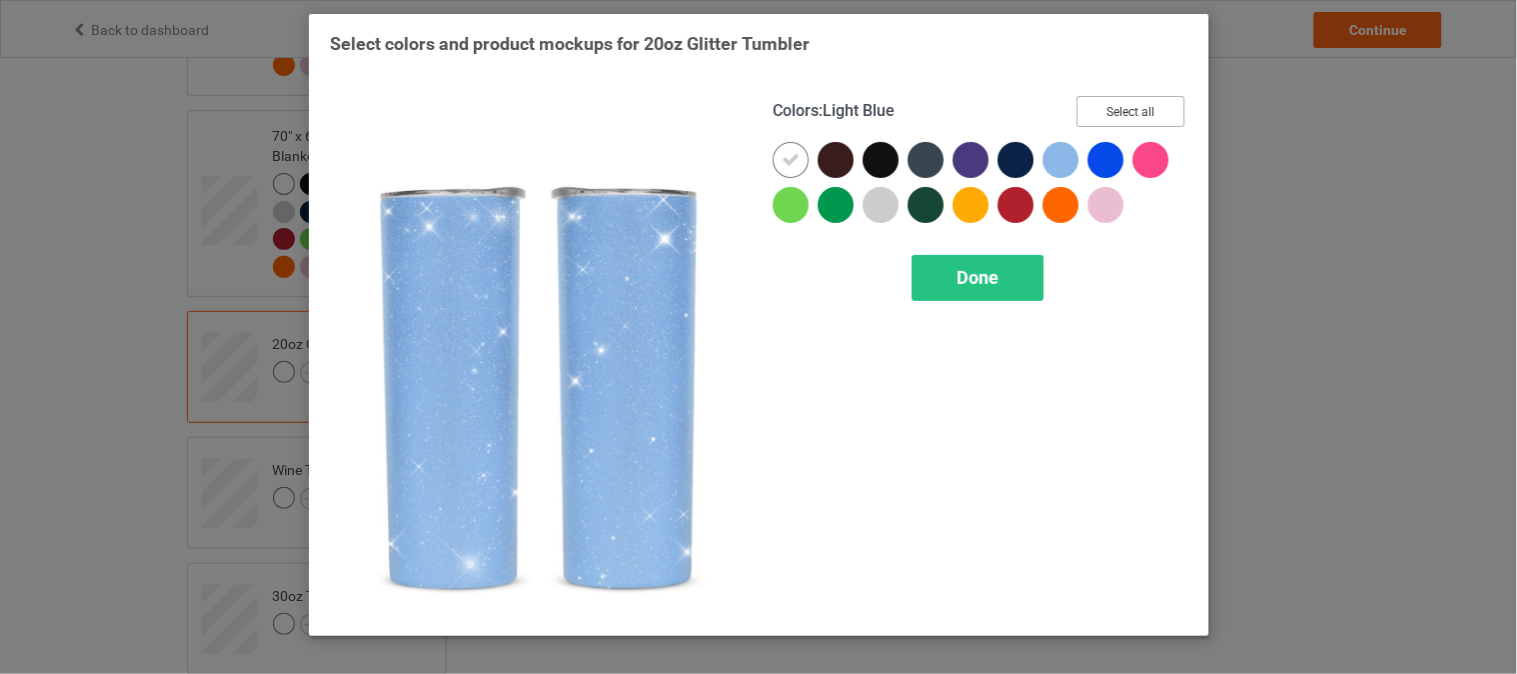 click on "Select all" at bounding box center (1131, 111) 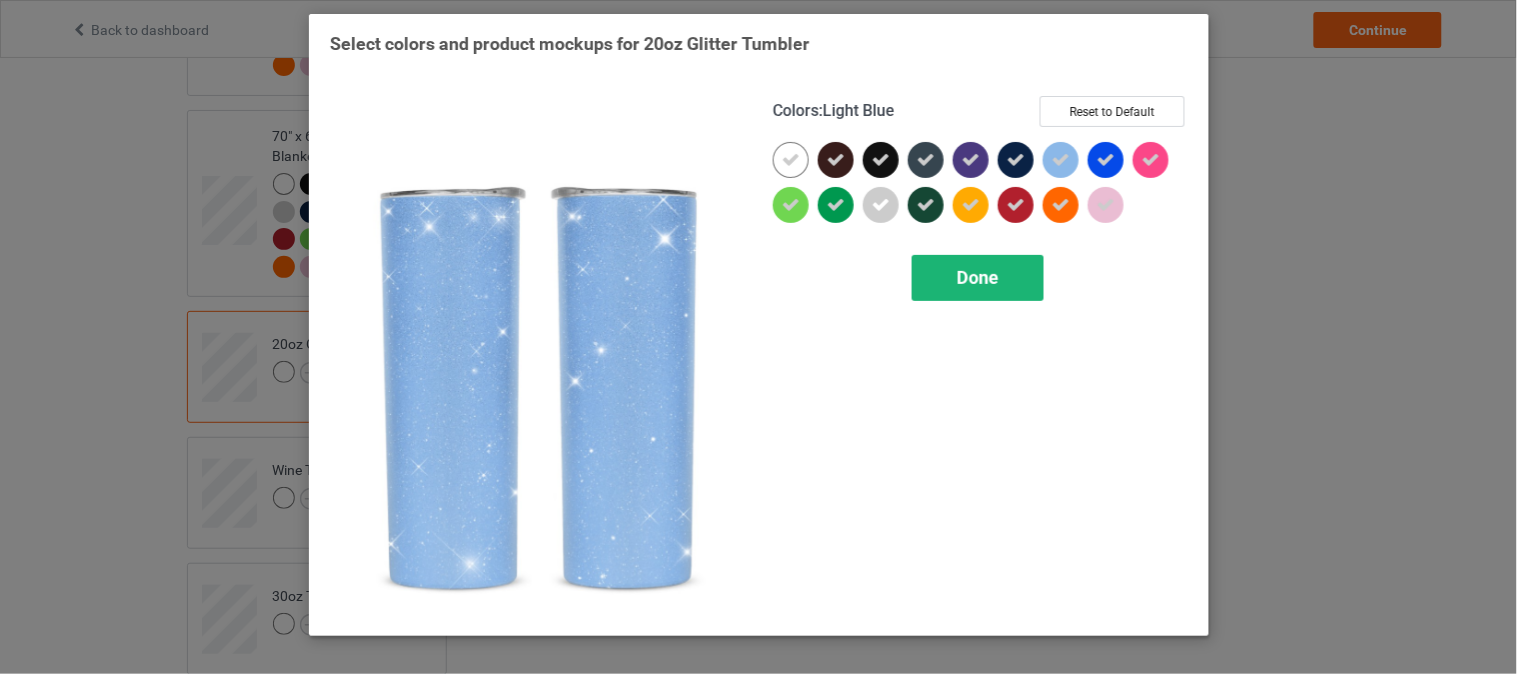 click on "Done" at bounding box center (978, 277) 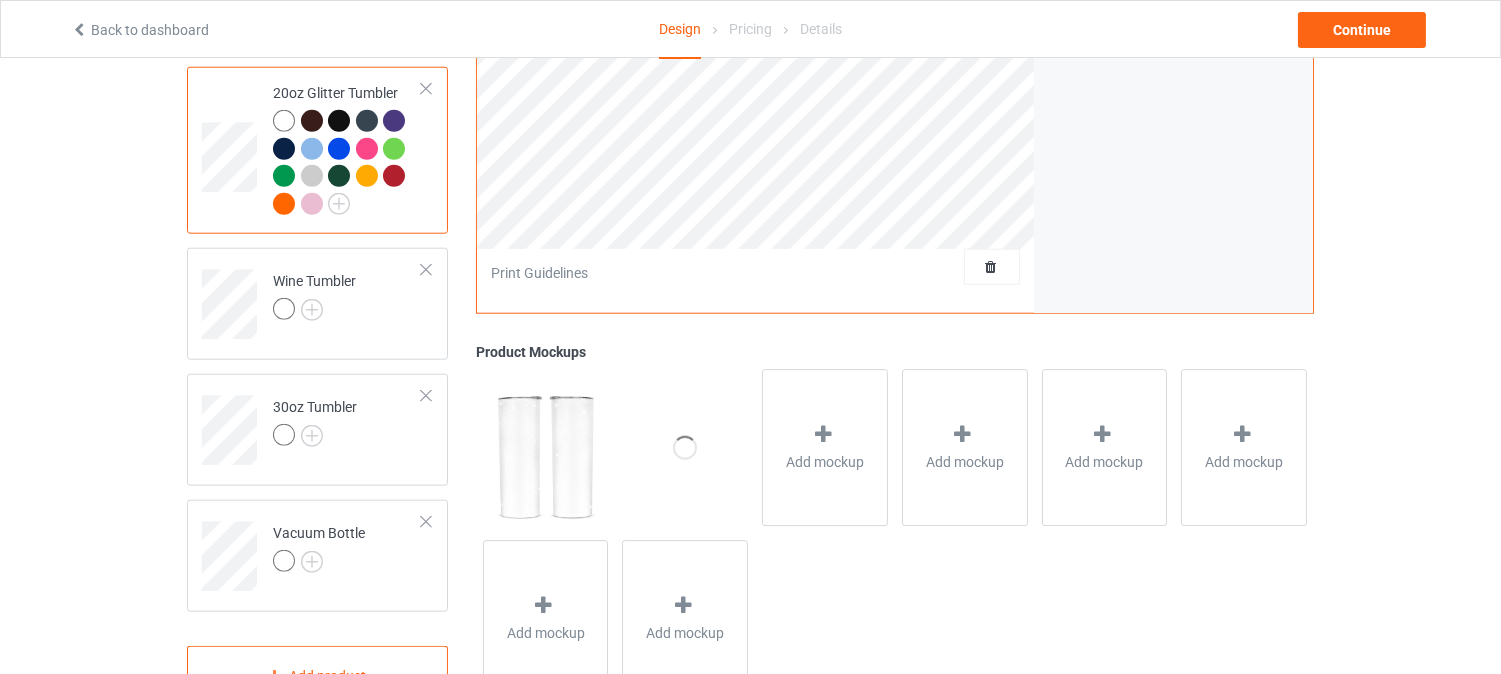 scroll, scrollTop: 3785, scrollLeft: 0, axis: vertical 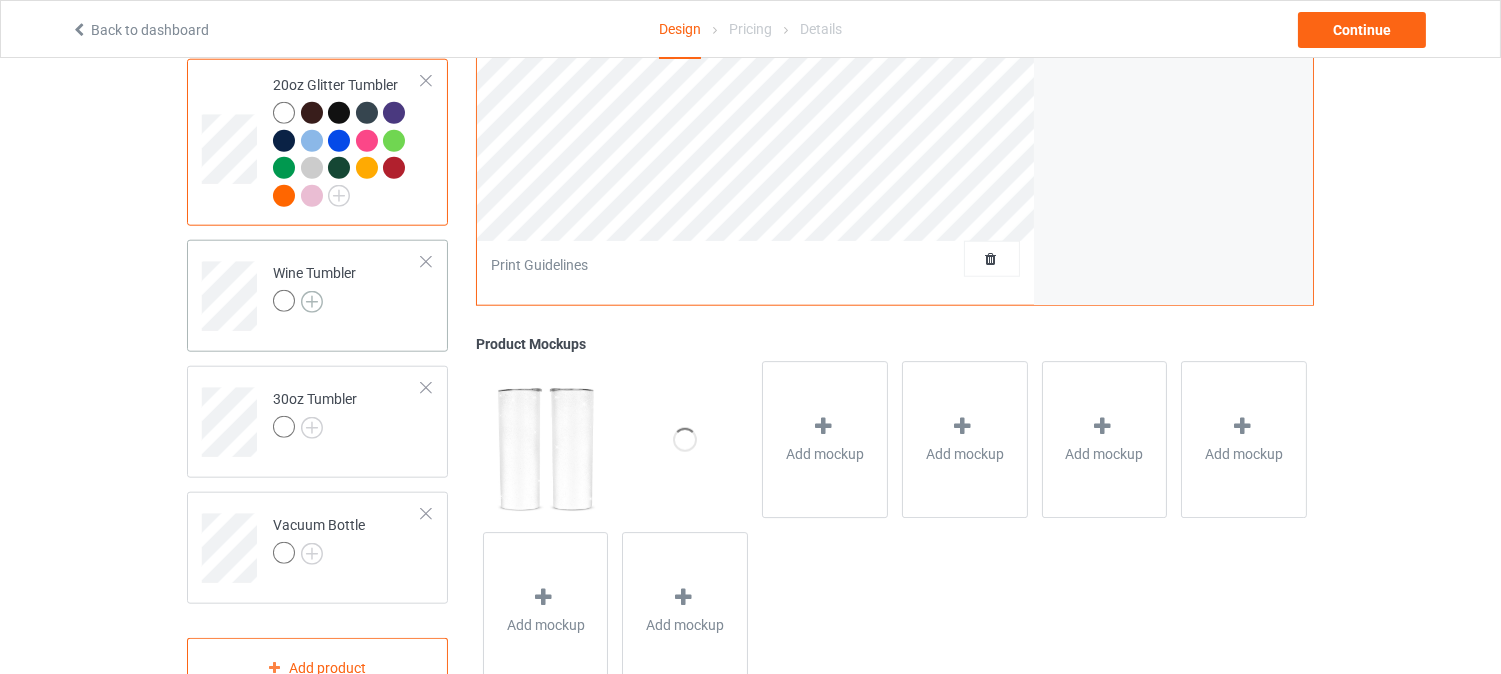 click at bounding box center [312, 302] 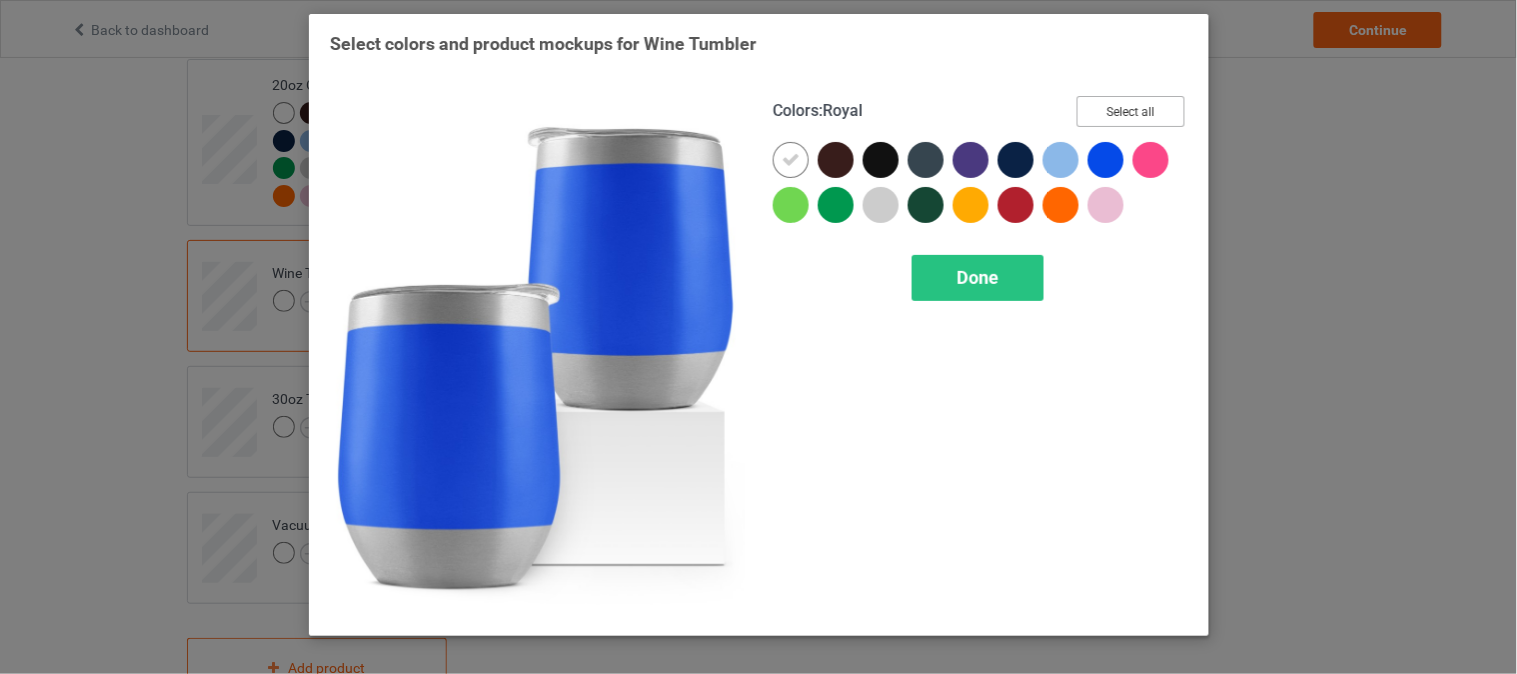 click on "Select all" at bounding box center (1131, 111) 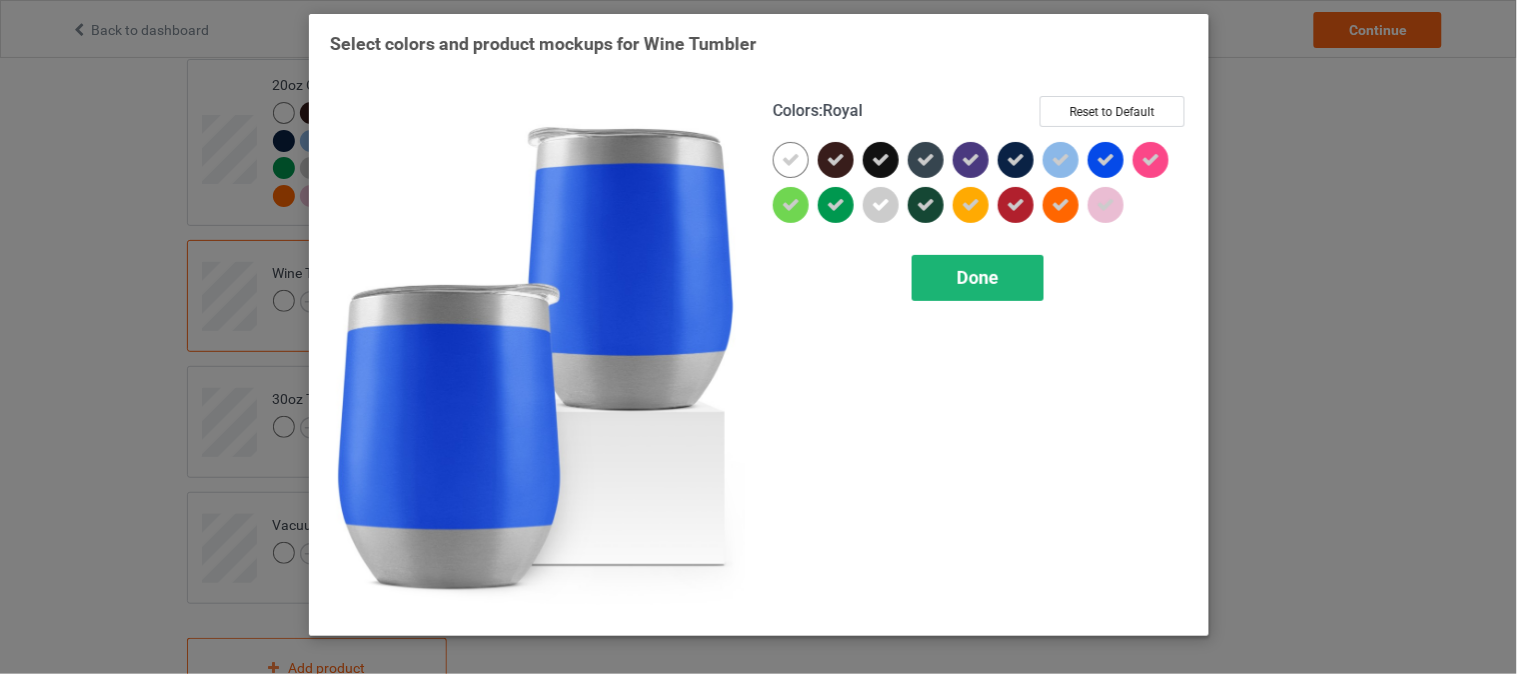 click on "Done" at bounding box center (978, 277) 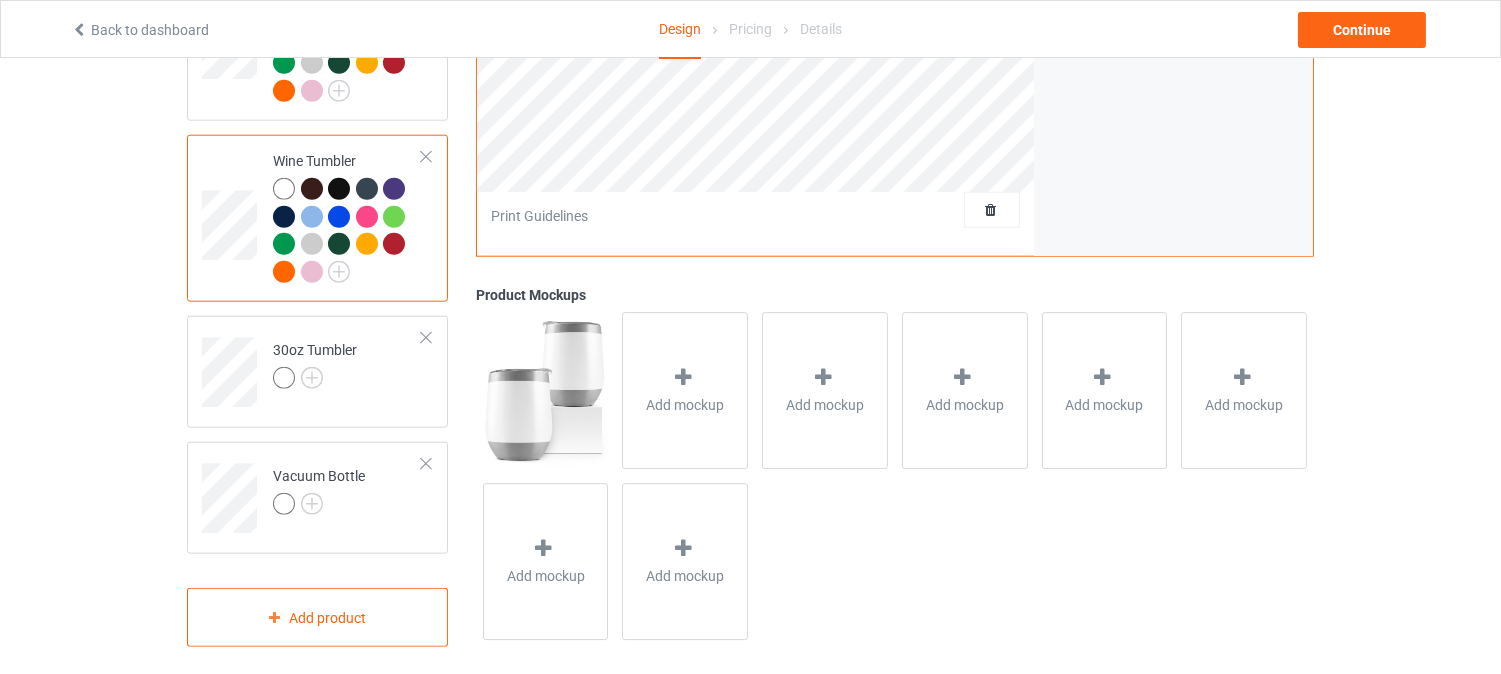 scroll, scrollTop: 3898, scrollLeft: 0, axis: vertical 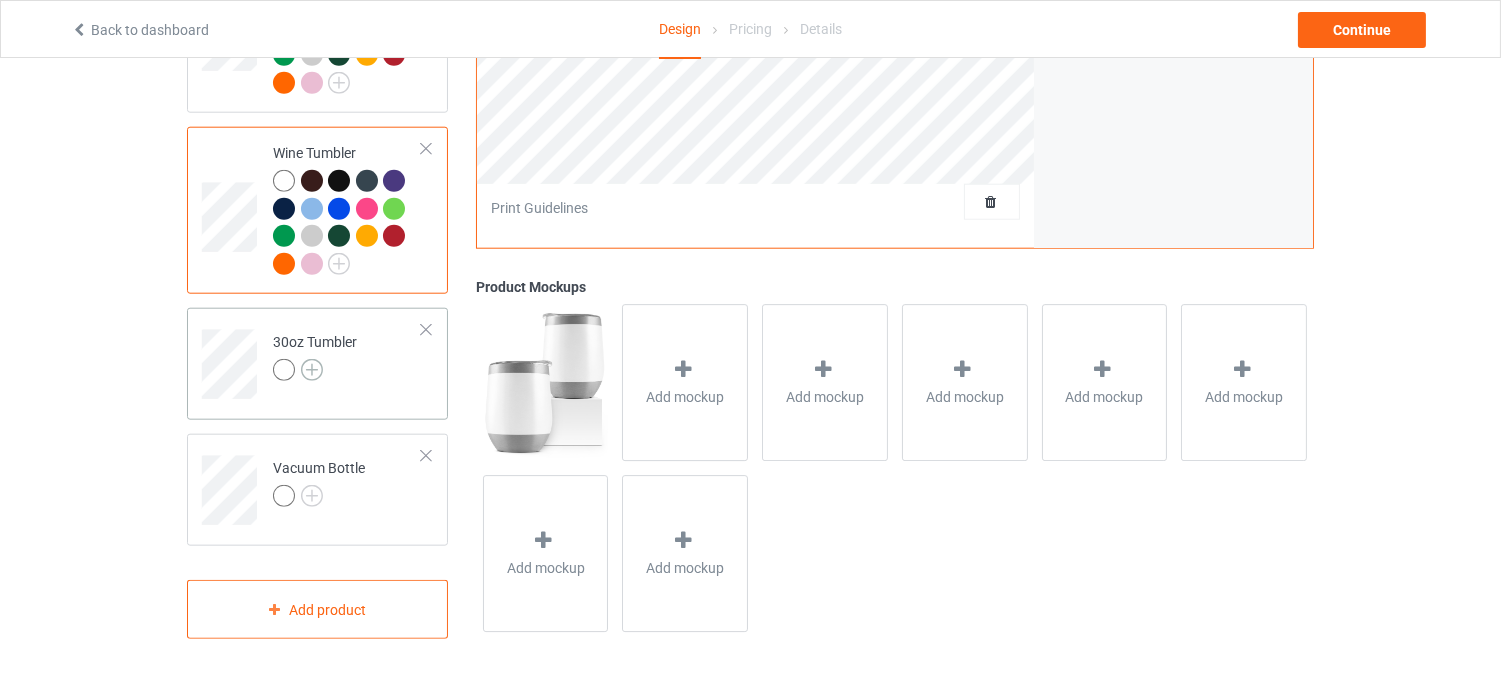 click at bounding box center [312, 370] 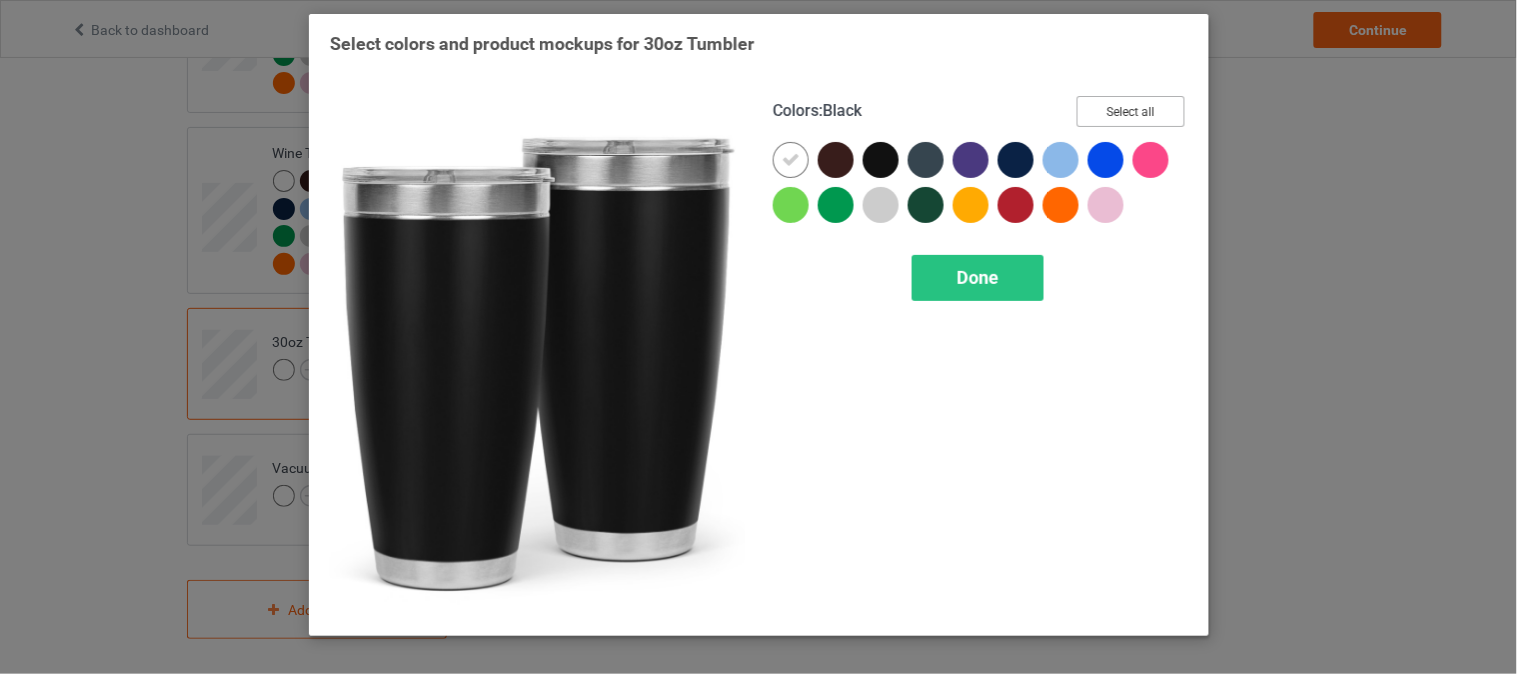 click on "Select all" at bounding box center (1131, 111) 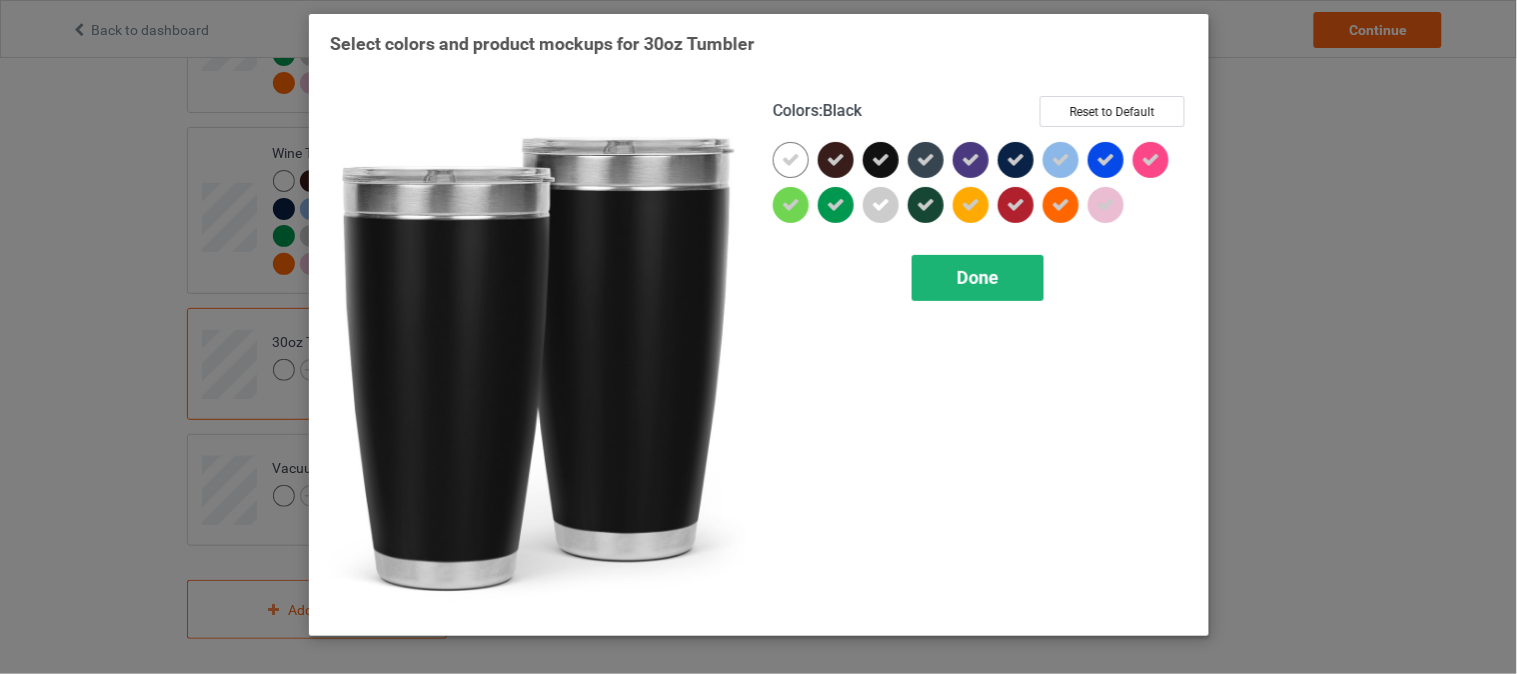 click on "Done" at bounding box center (978, 277) 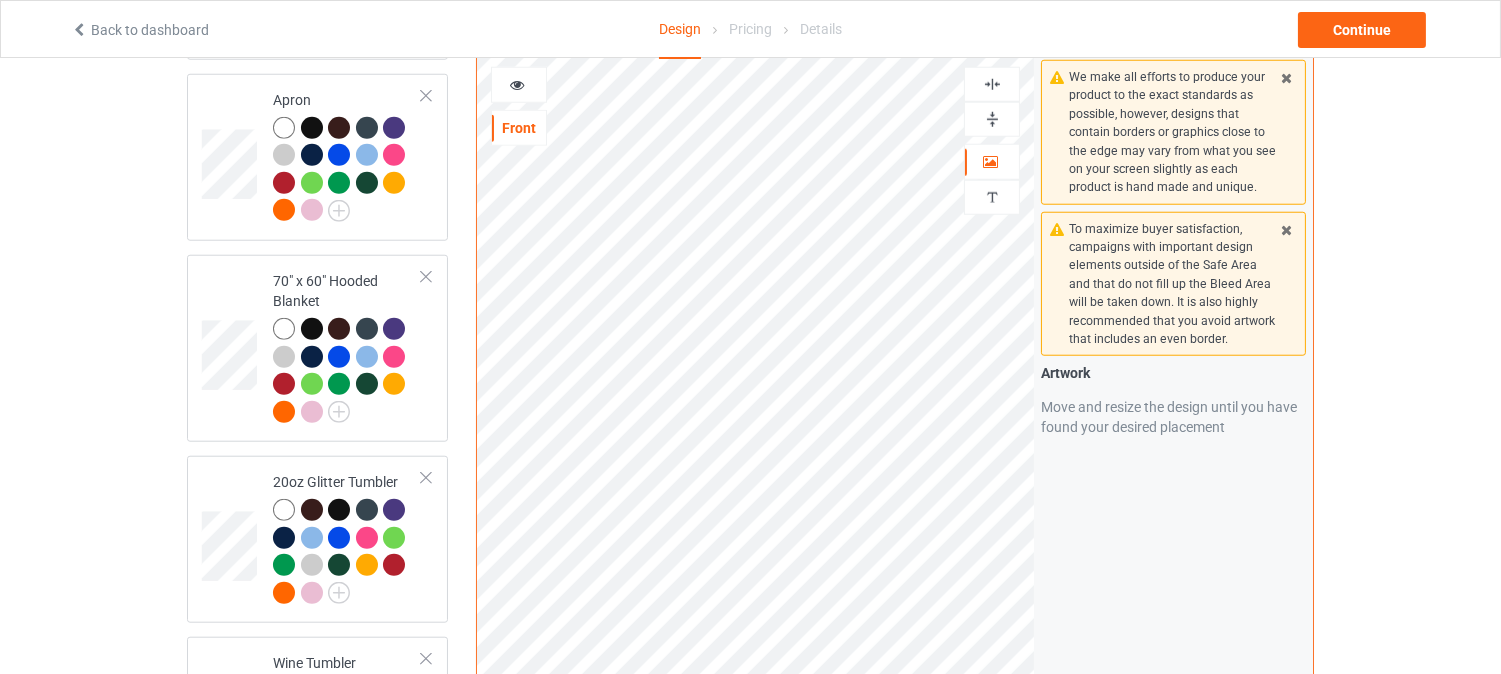 scroll, scrollTop: 3412, scrollLeft: 0, axis: vertical 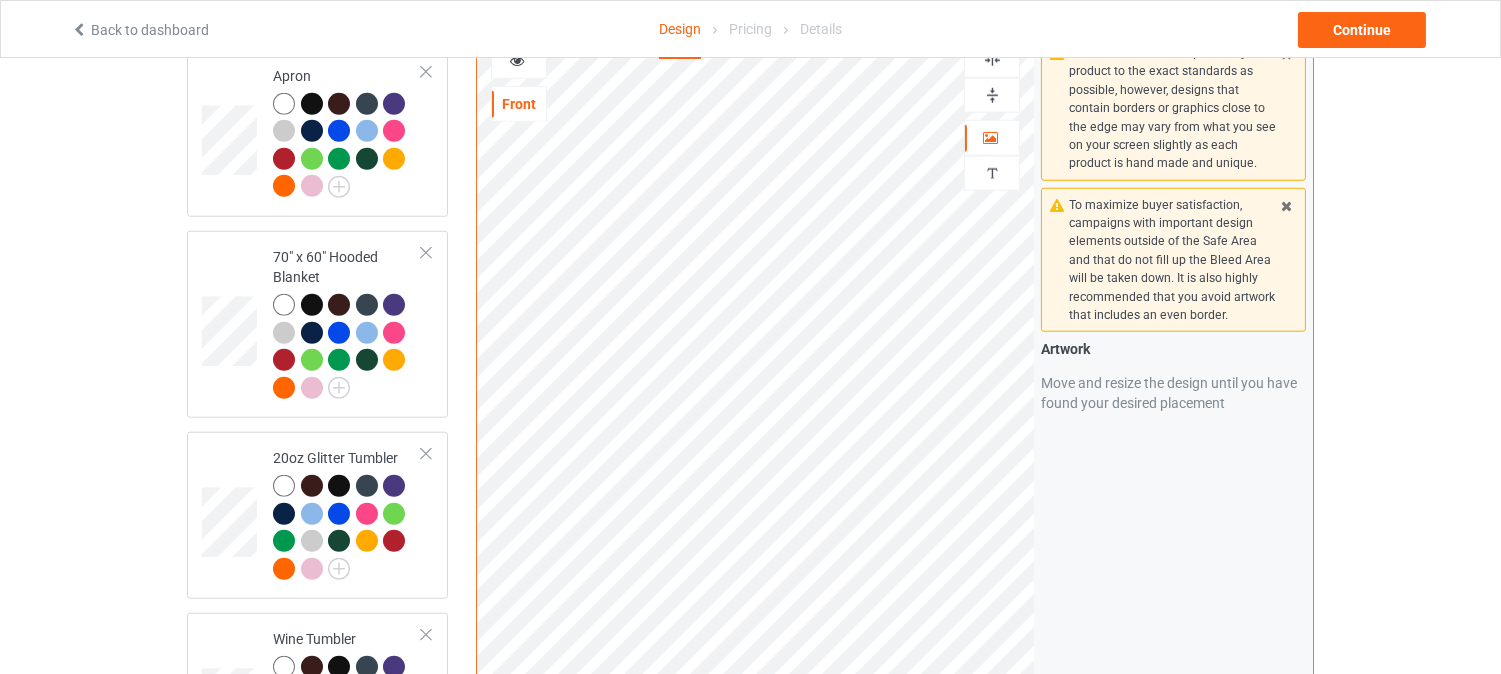 click at bounding box center (992, 60) 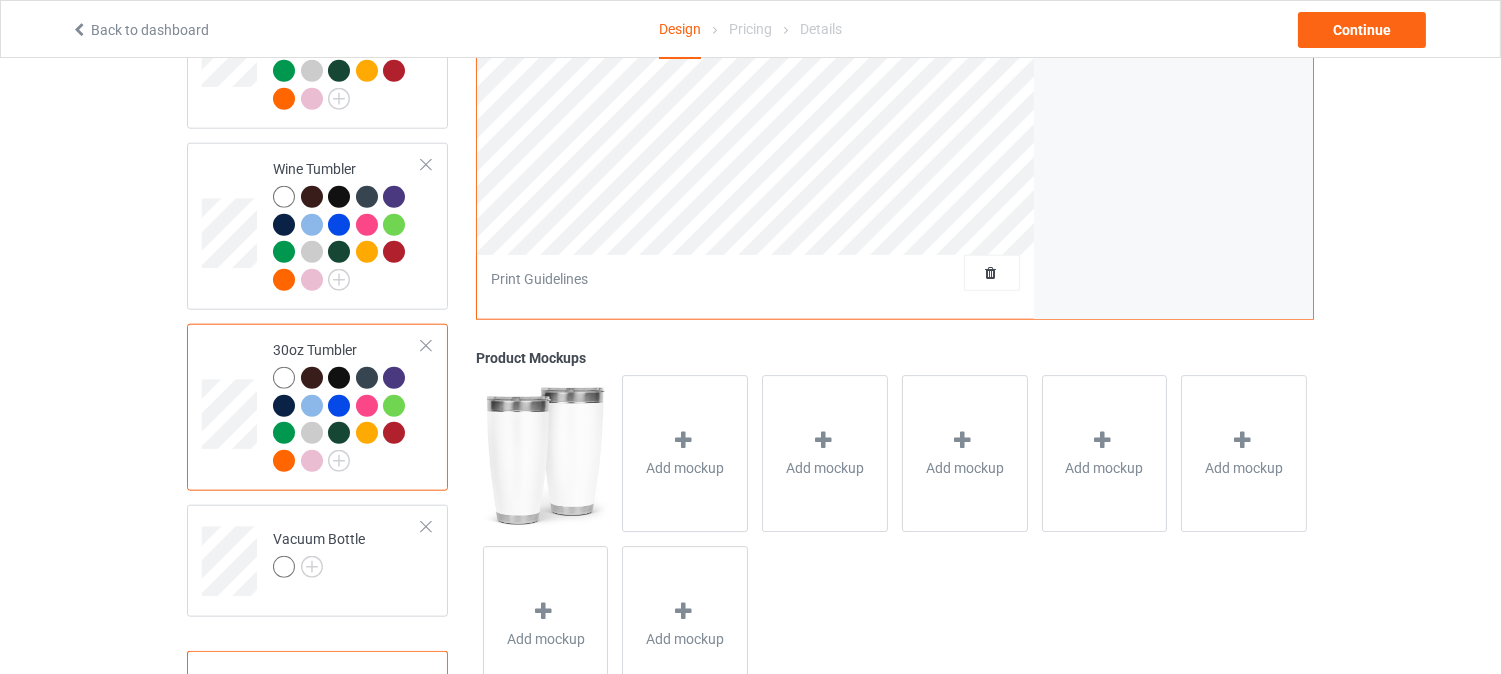 scroll, scrollTop: 3954, scrollLeft: 0, axis: vertical 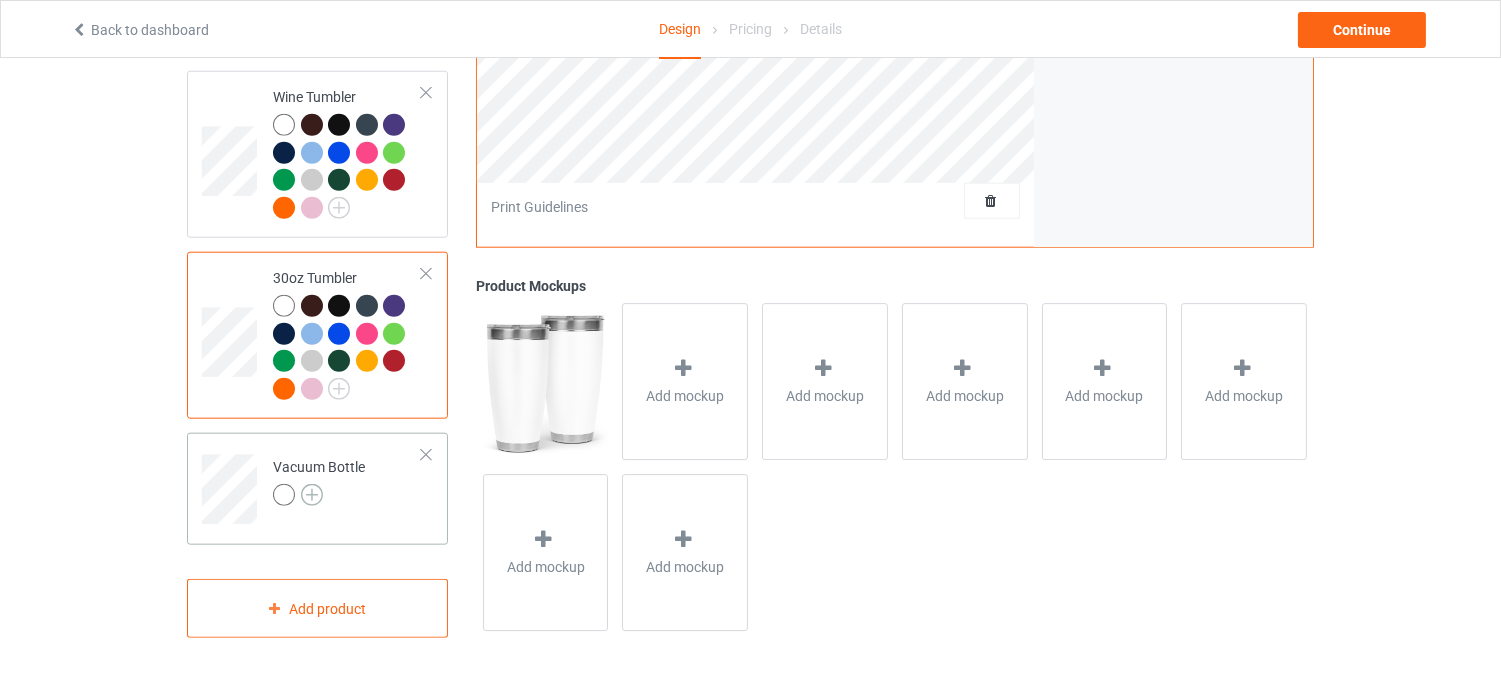 click at bounding box center (312, 495) 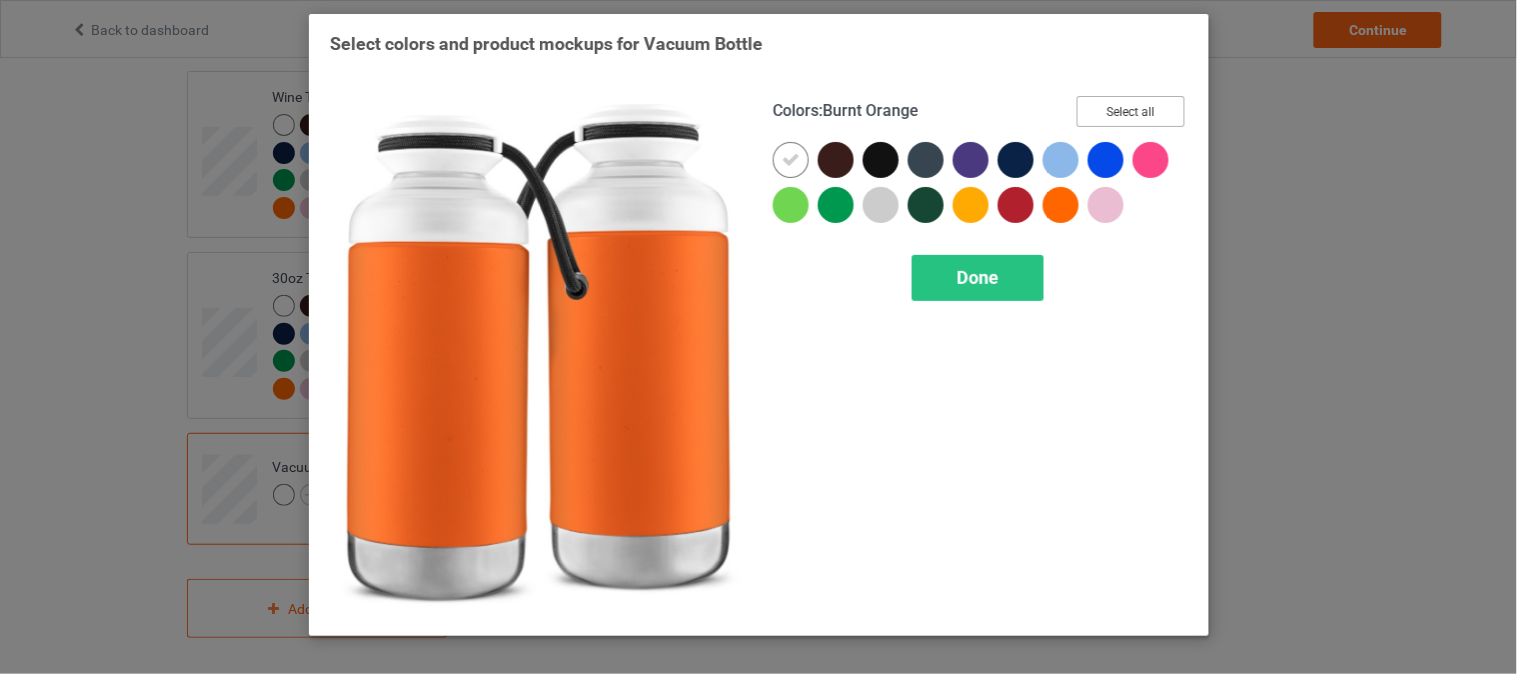 click on "Select all" at bounding box center [1131, 111] 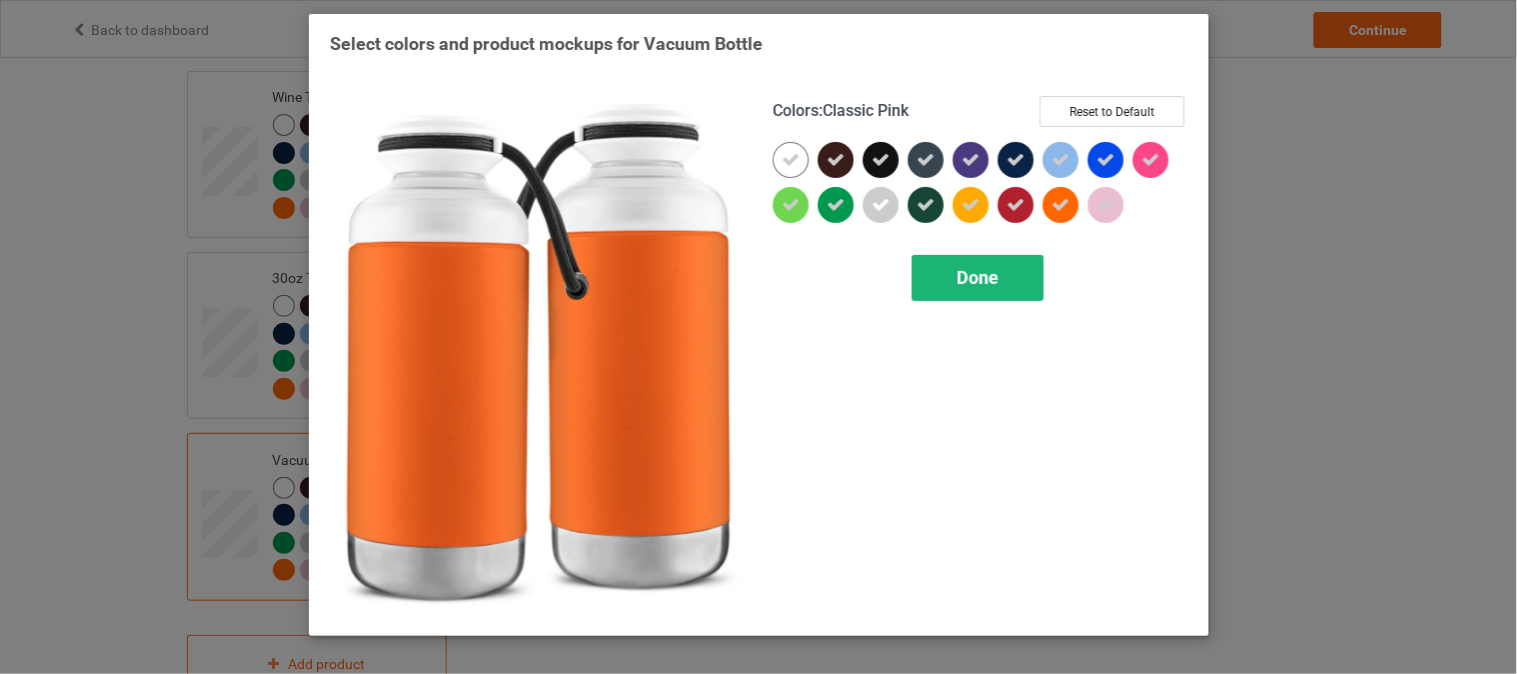 click on "Done" at bounding box center [978, 277] 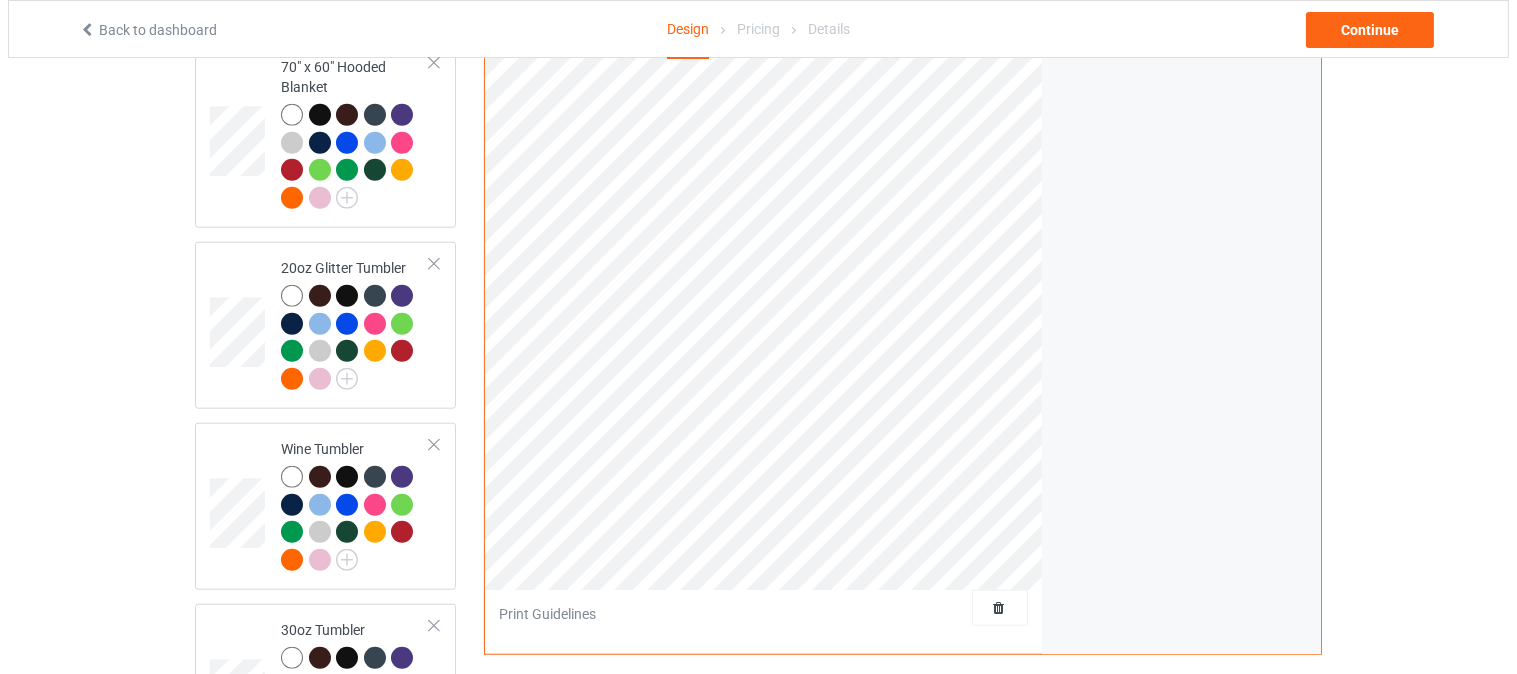 scroll, scrollTop: 3642, scrollLeft: 0, axis: vertical 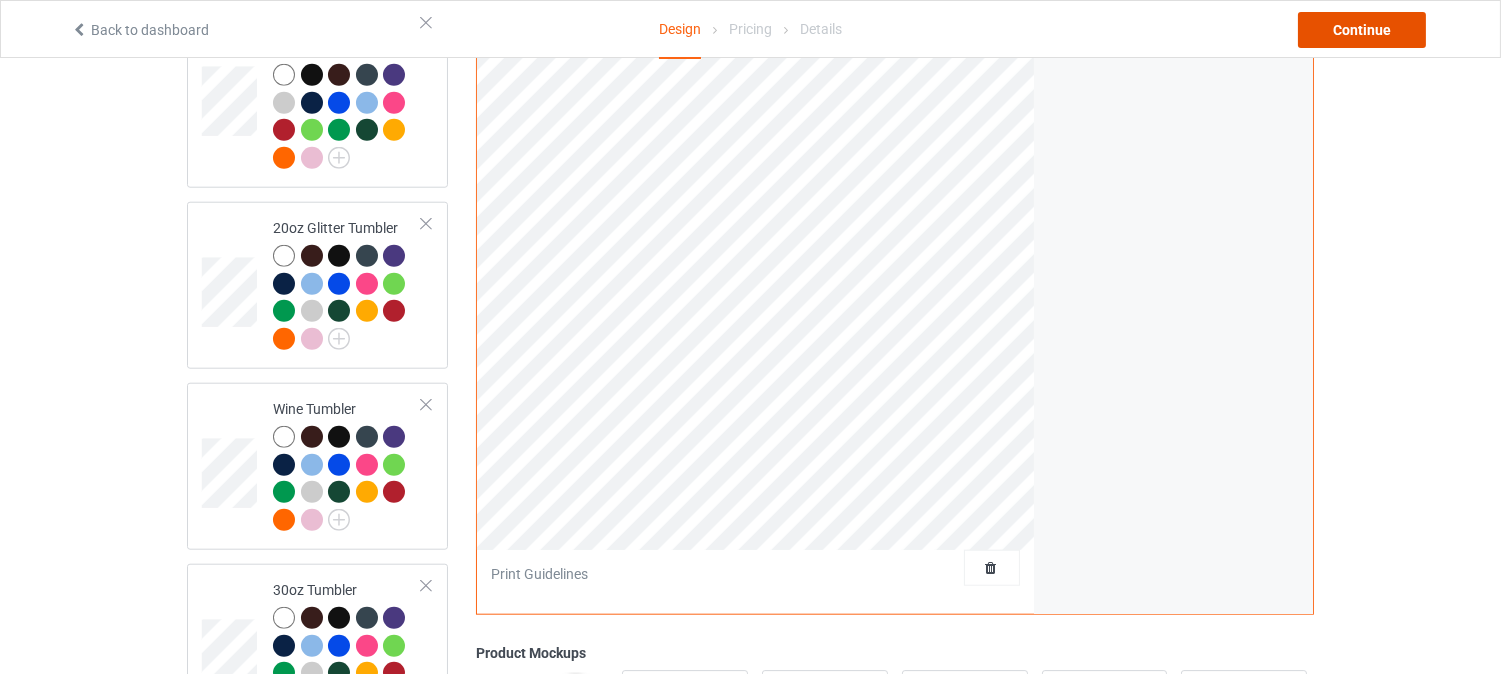 click on "Continue" at bounding box center (1362, 30) 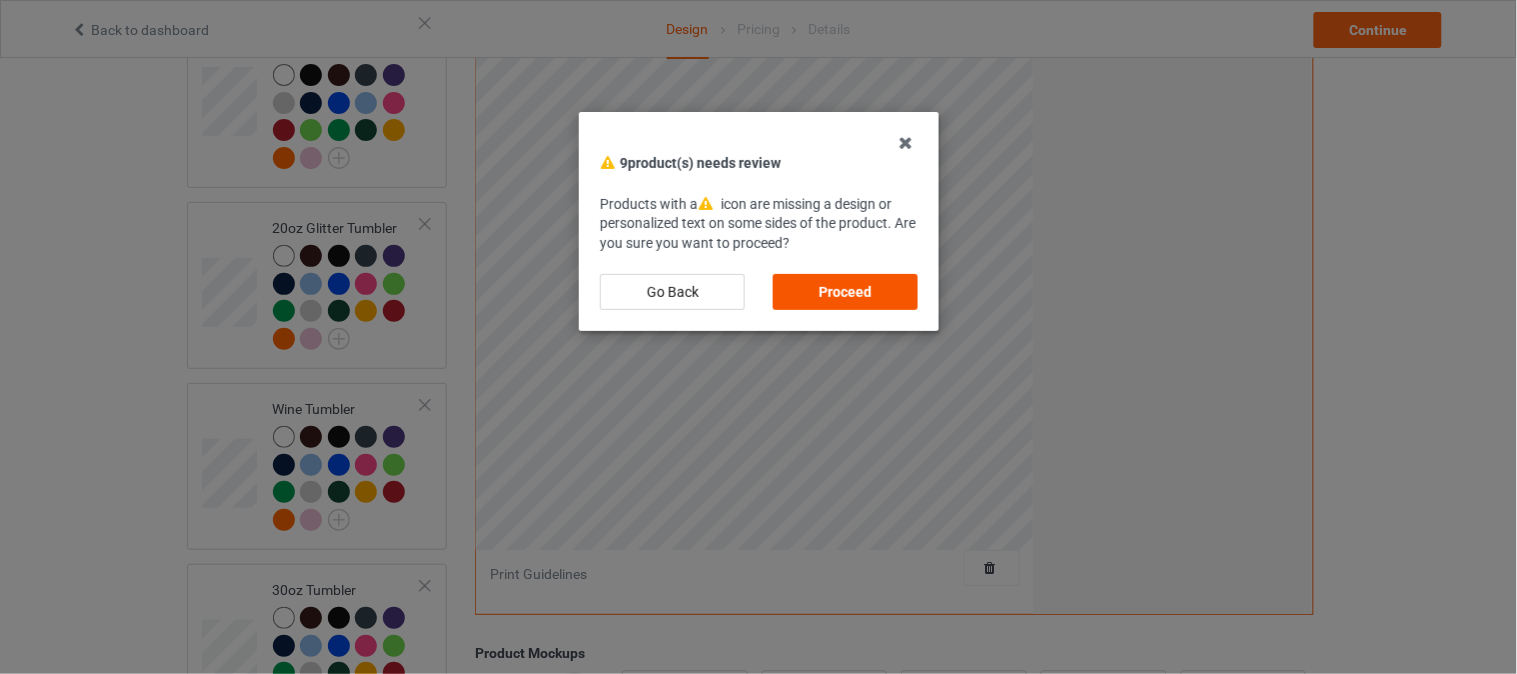 click on "Proceed" at bounding box center (845, 292) 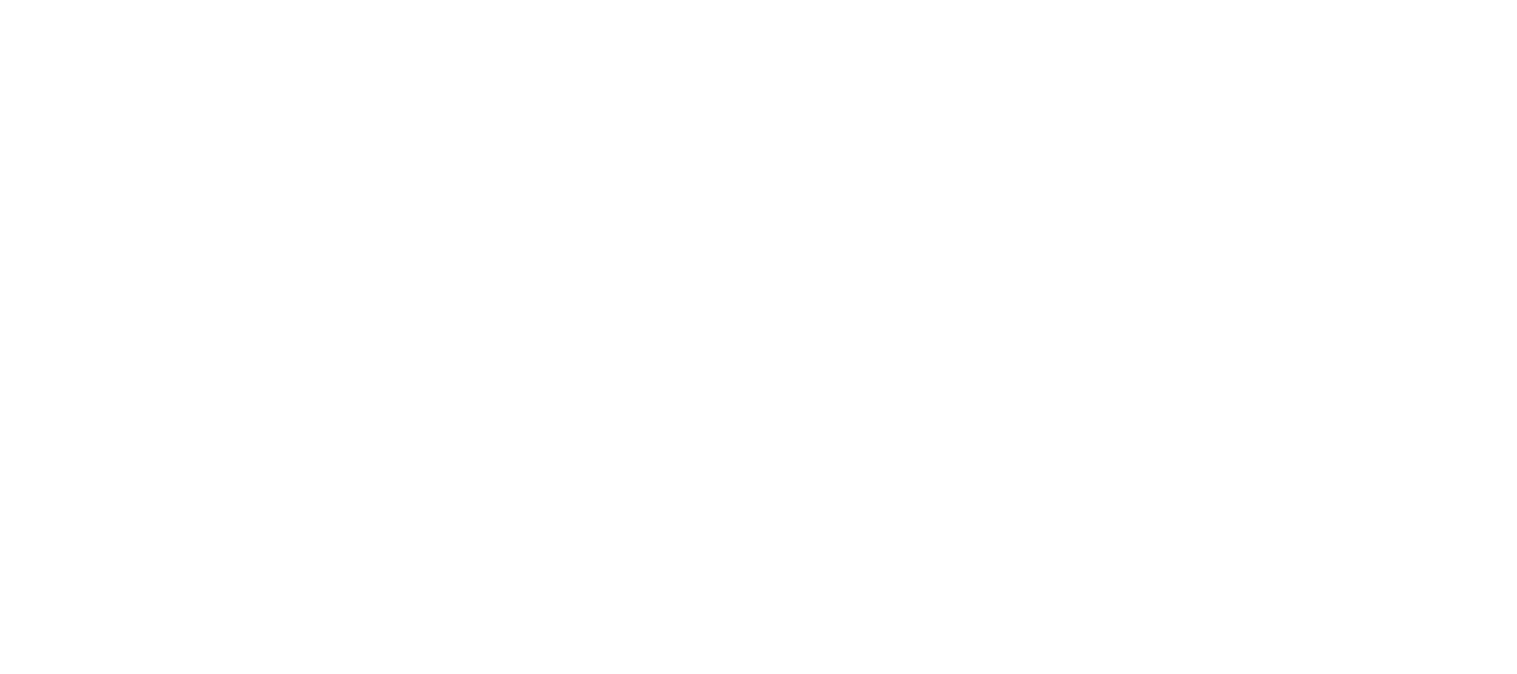 scroll, scrollTop: 0, scrollLeft: 0, axis: both 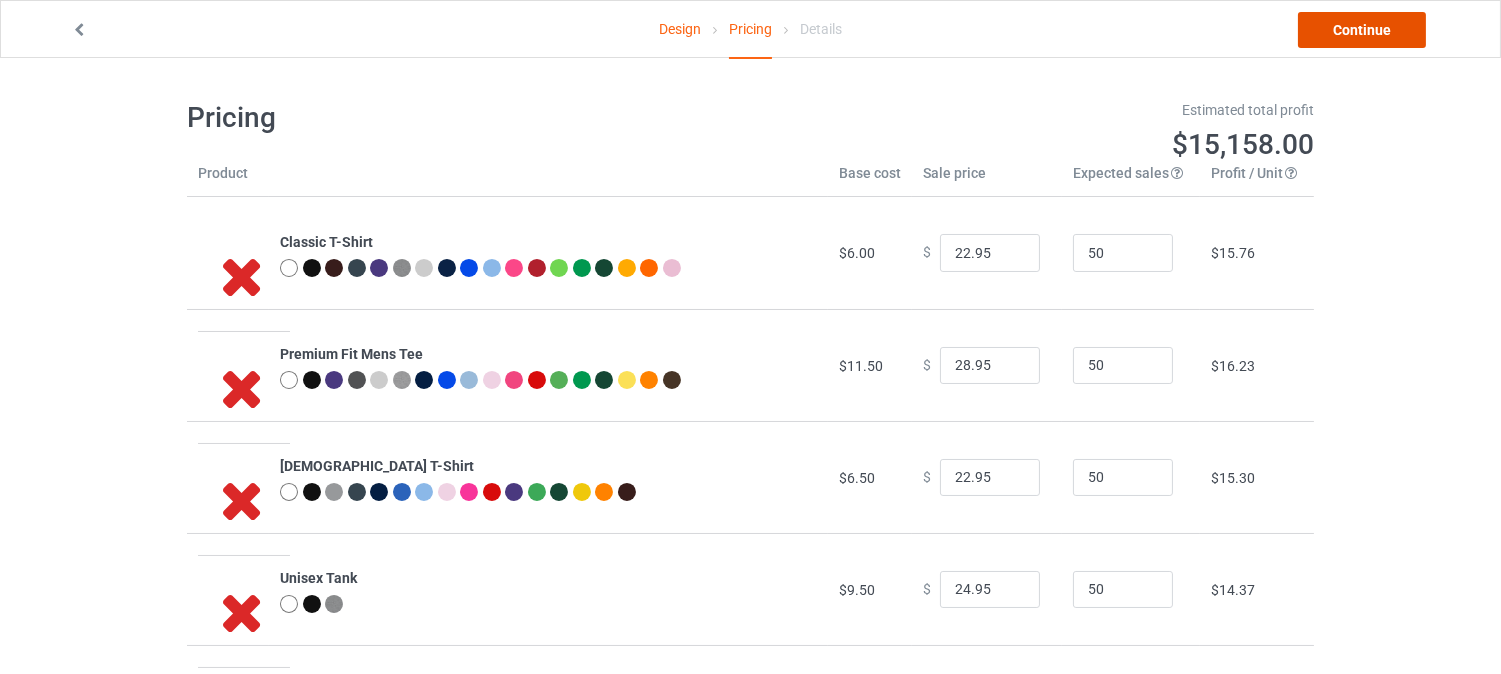 click on "Continue" at bounding box center [1362, 30] 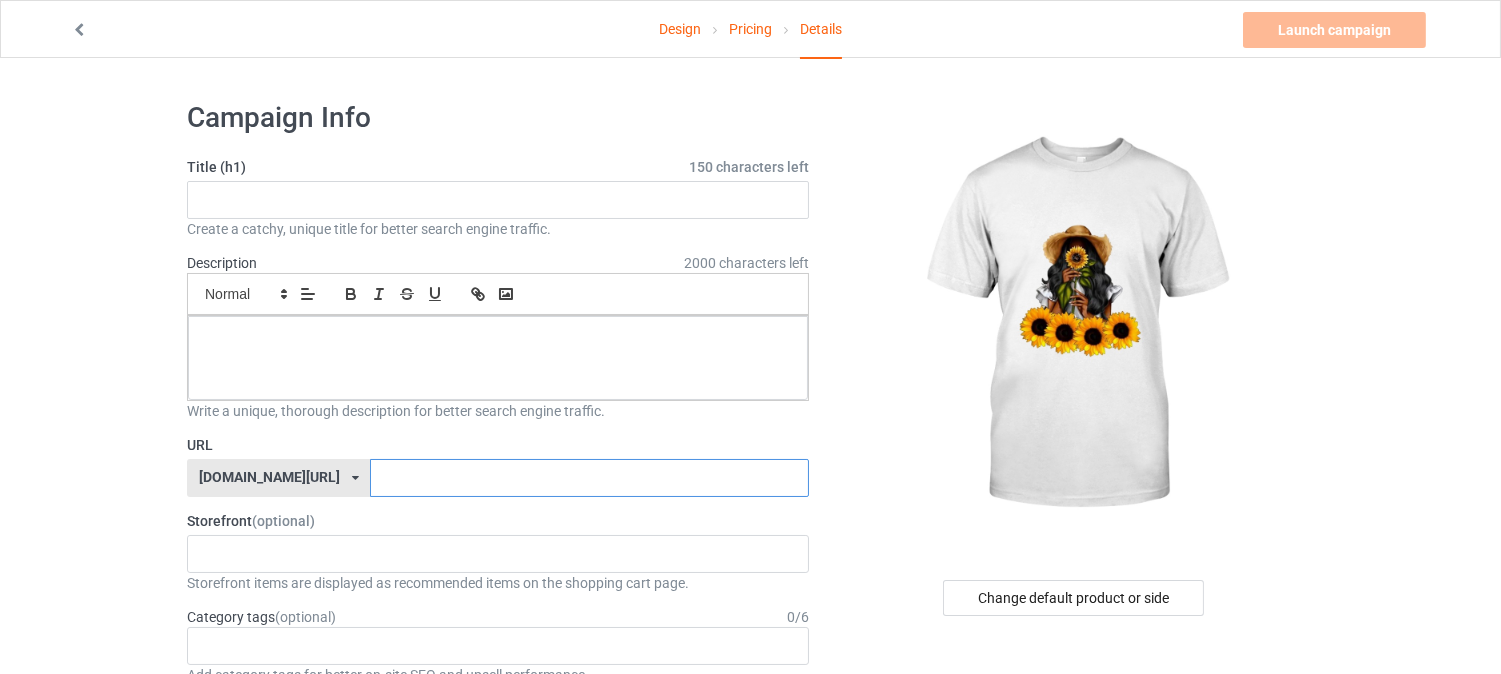 click at bounding box center (589, 478) 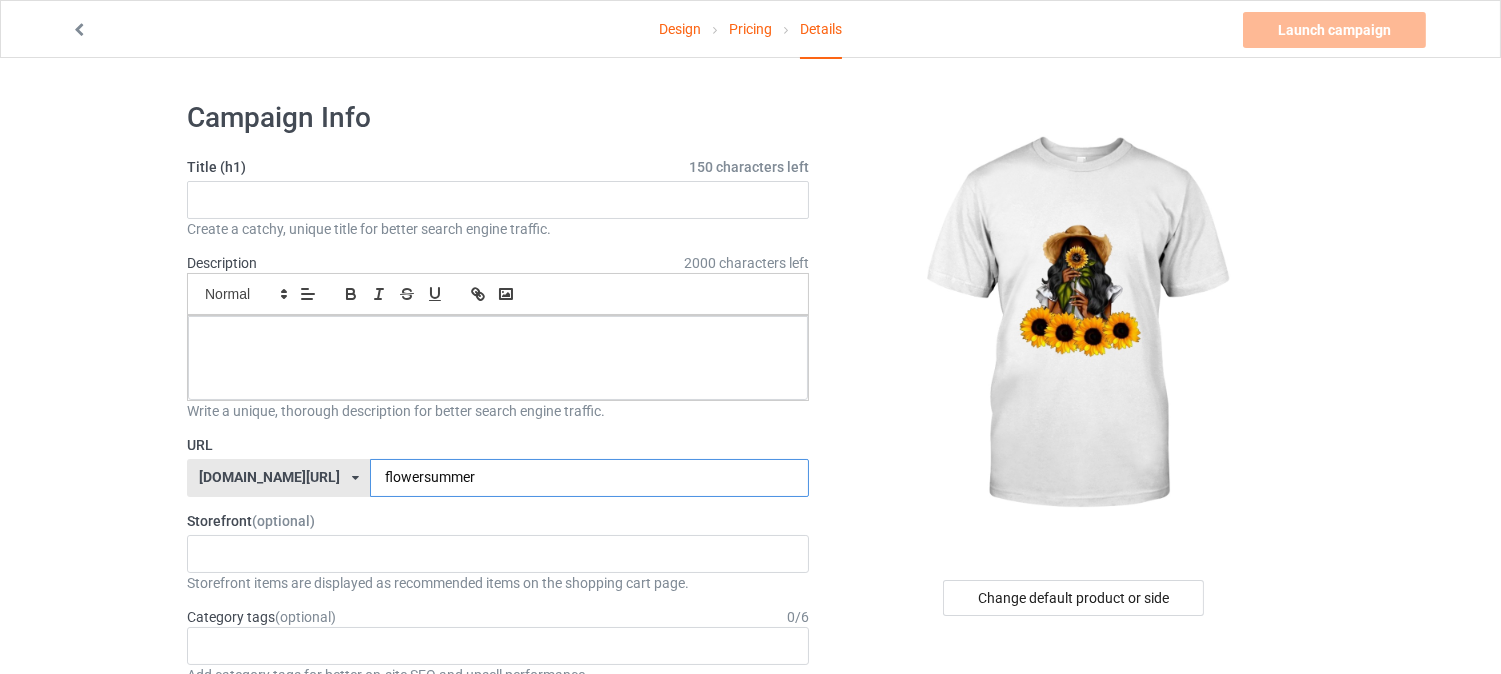 type on "flowersummer" 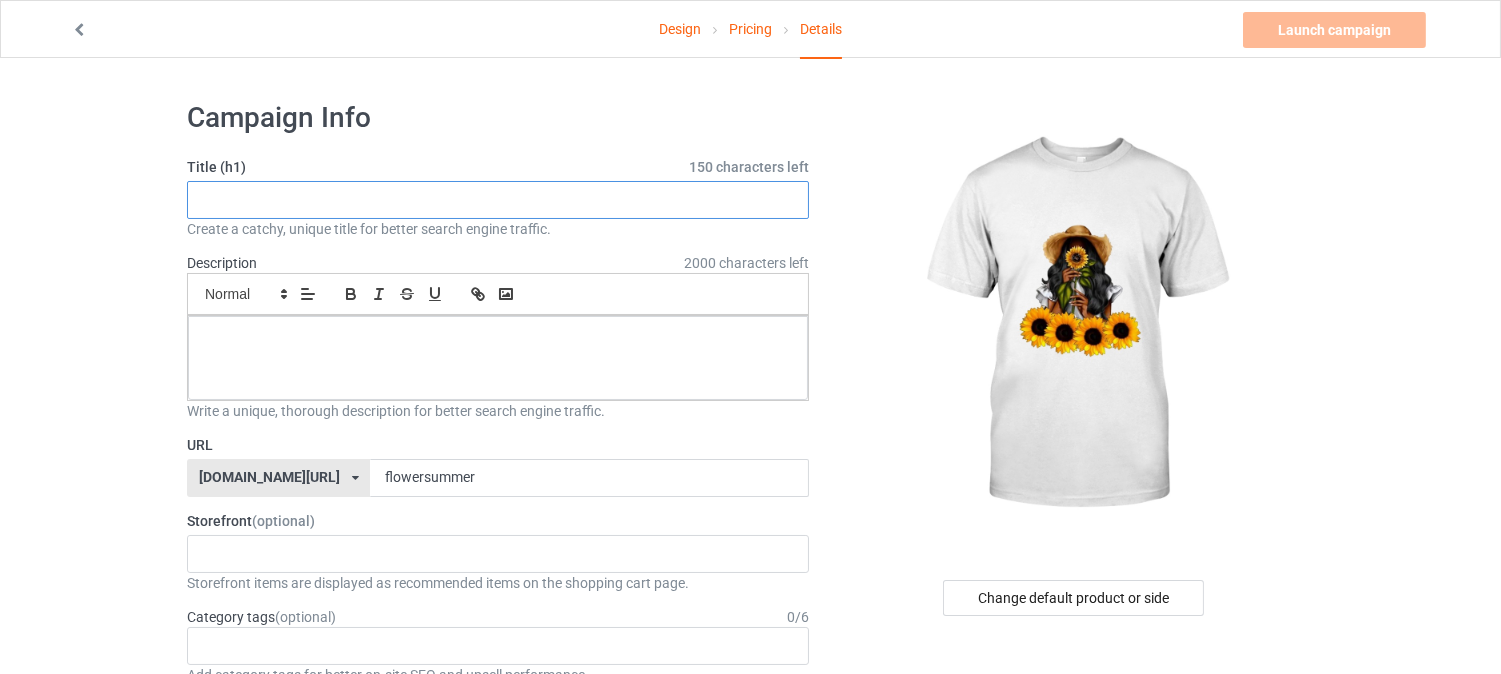 click at bounding box center (498, 200) 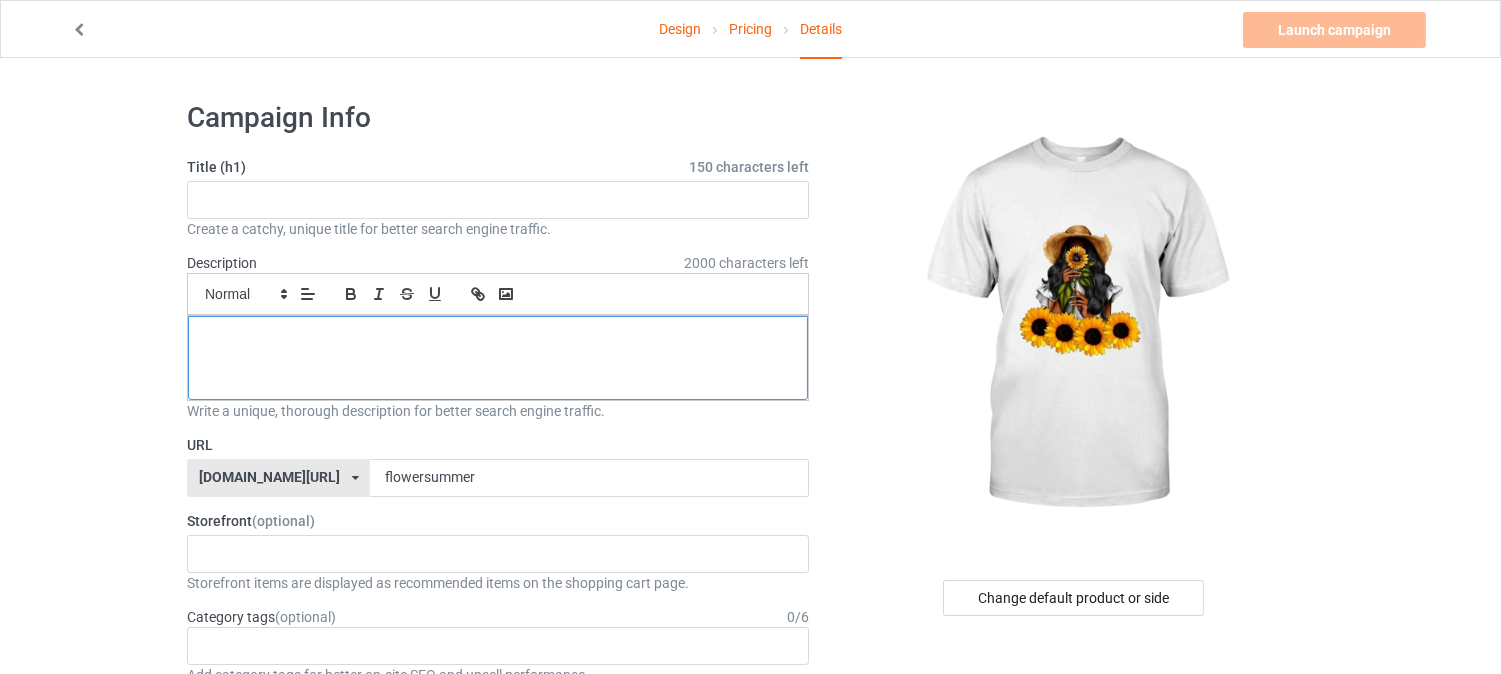 click at bounding box center (498, 338) 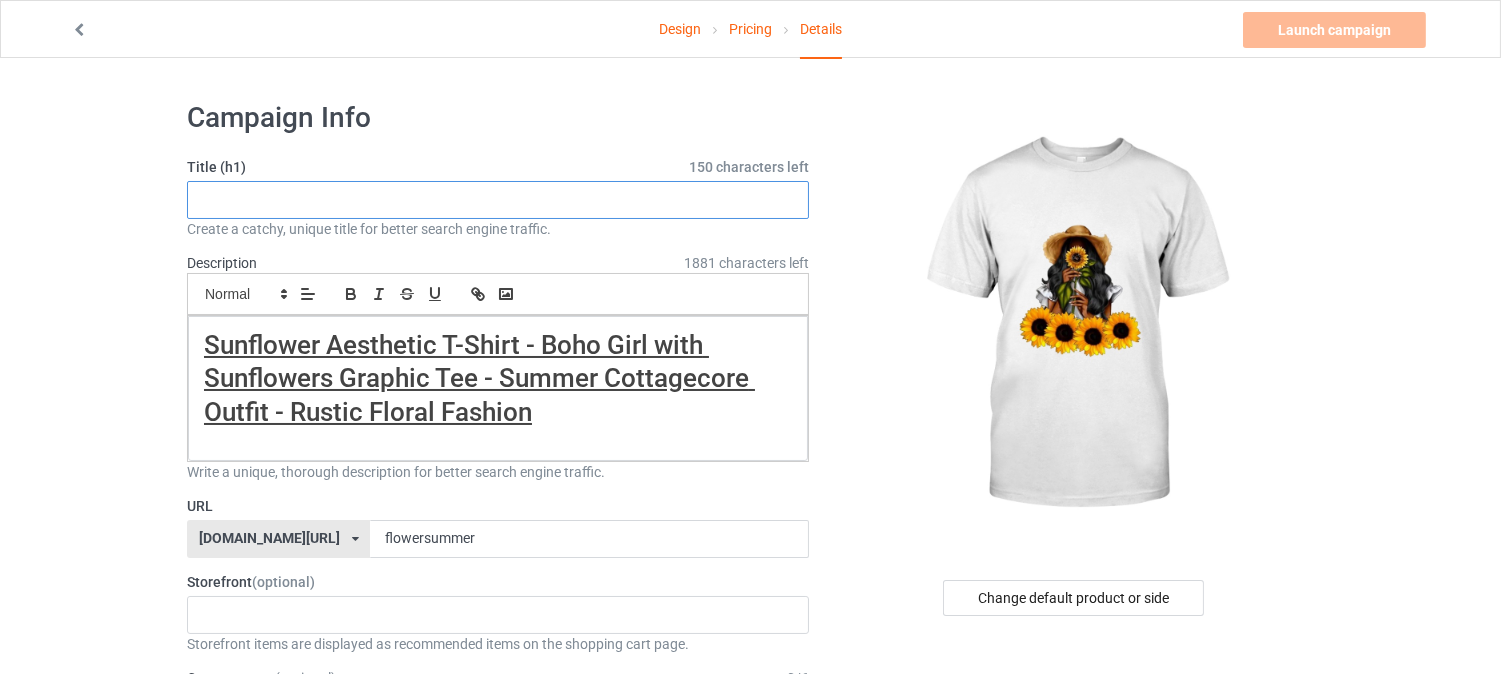click at bounding box center [498, 200] 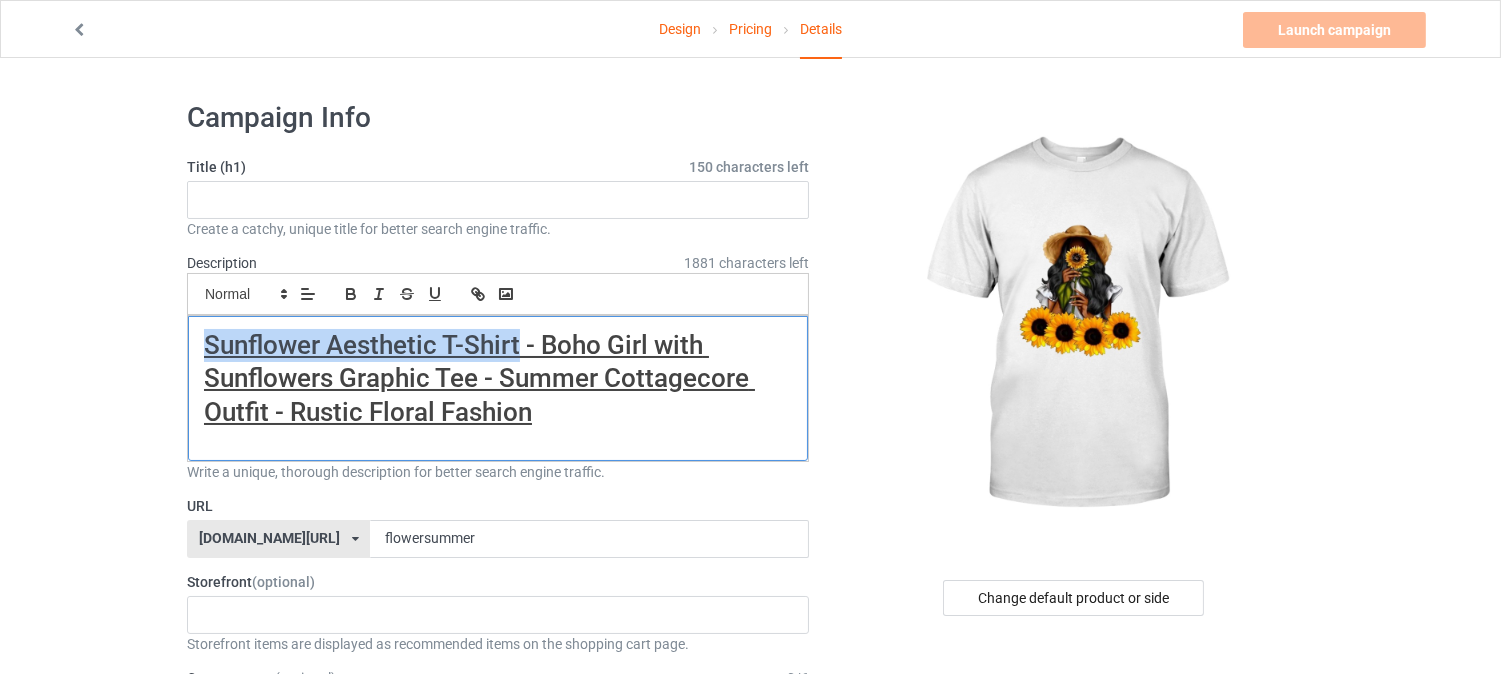 drag, startPoint x: 517, startPoint y: 351, endPoint x: 204, endPoint y: 352, distance: 313.0016 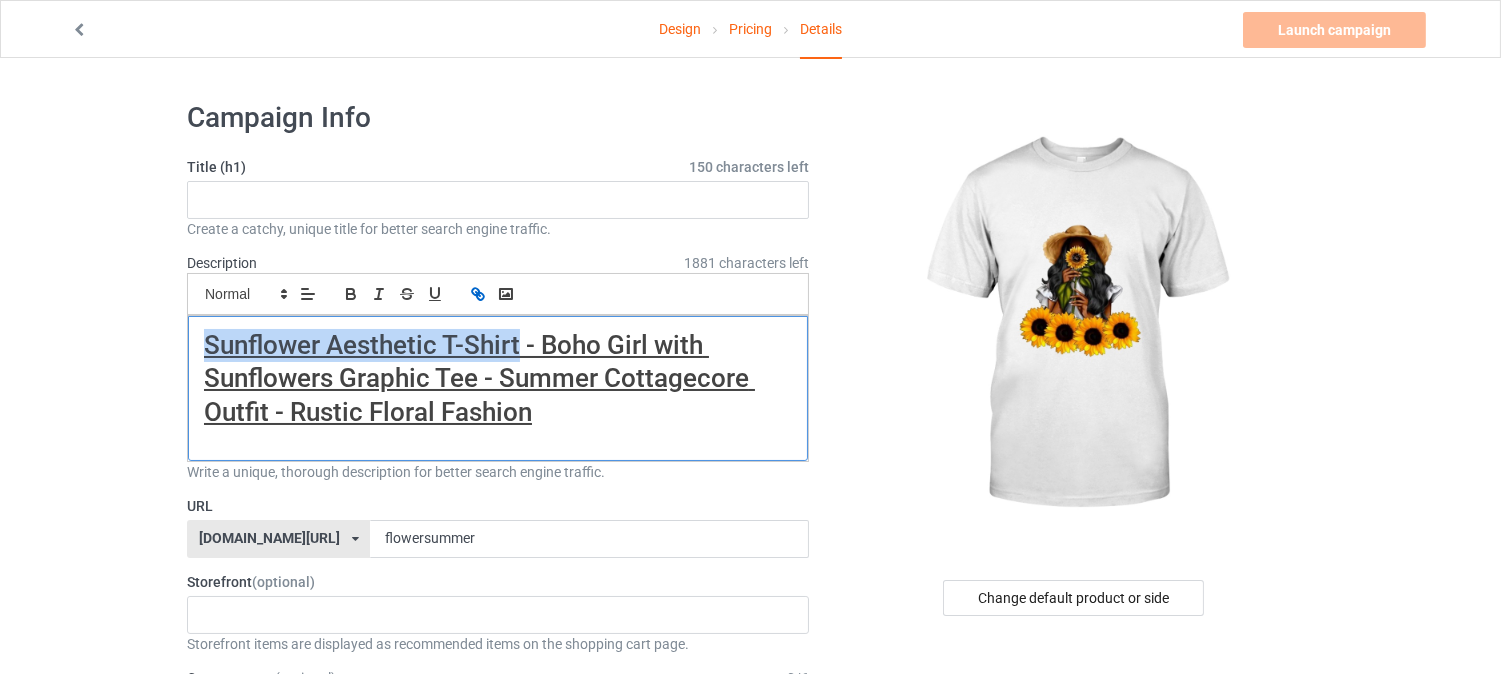 copy on "Sunflower Aesthetic T-Shirt" 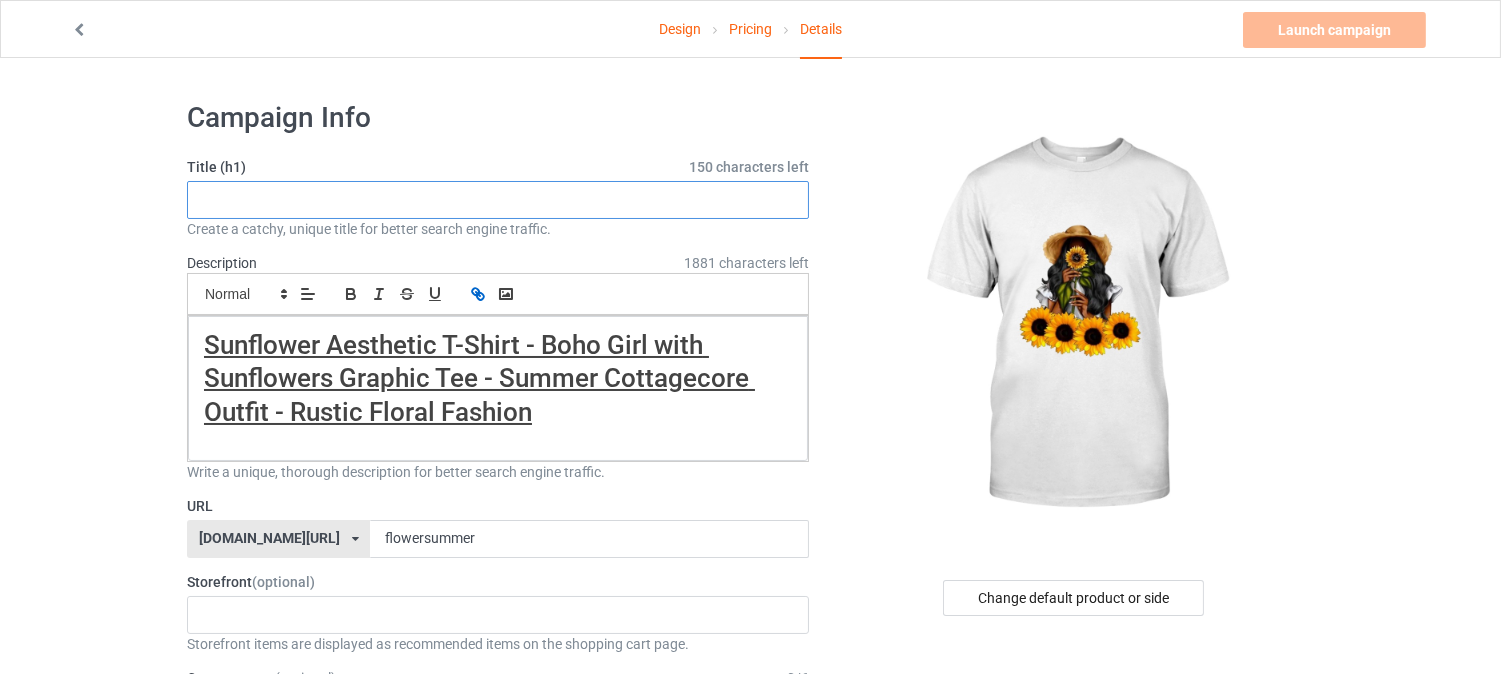 click at bounding box center (498, 200) 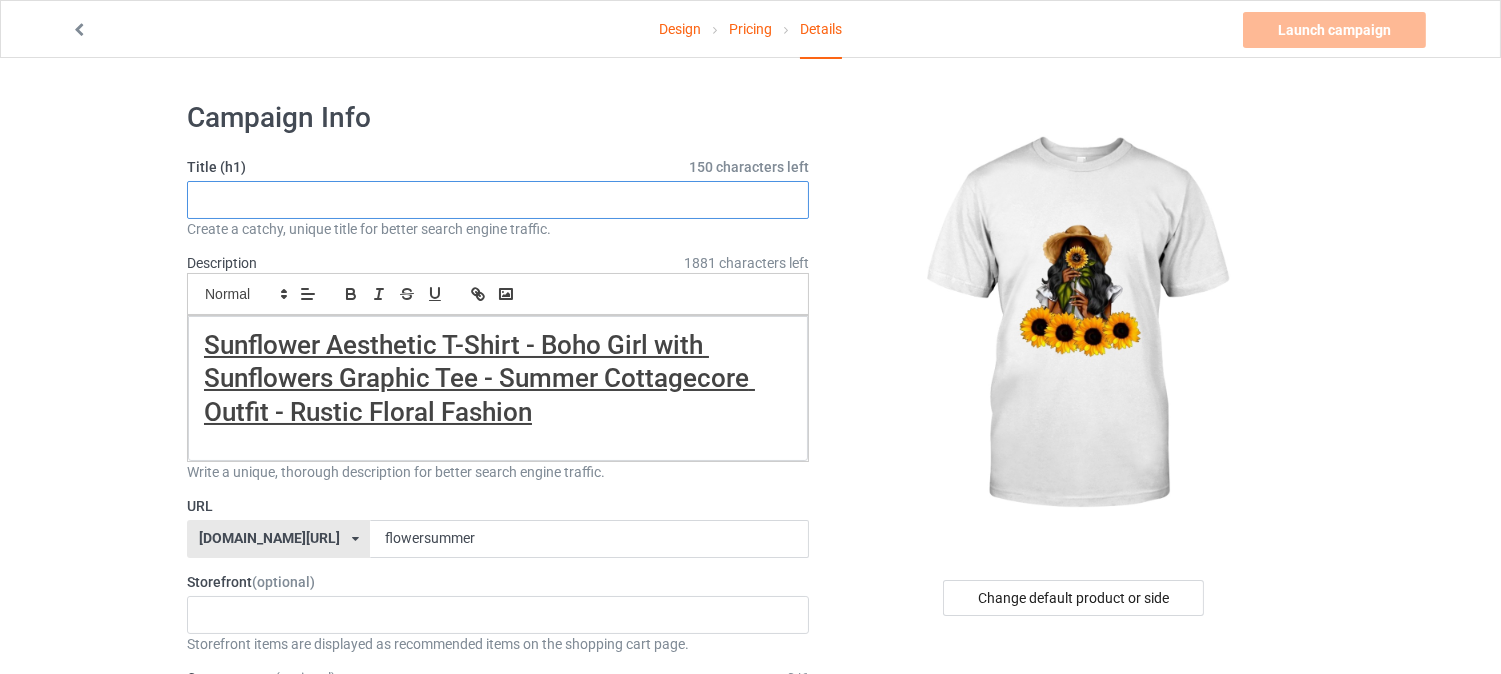 paste on "Sunflower Aesthetic T-Shirt" 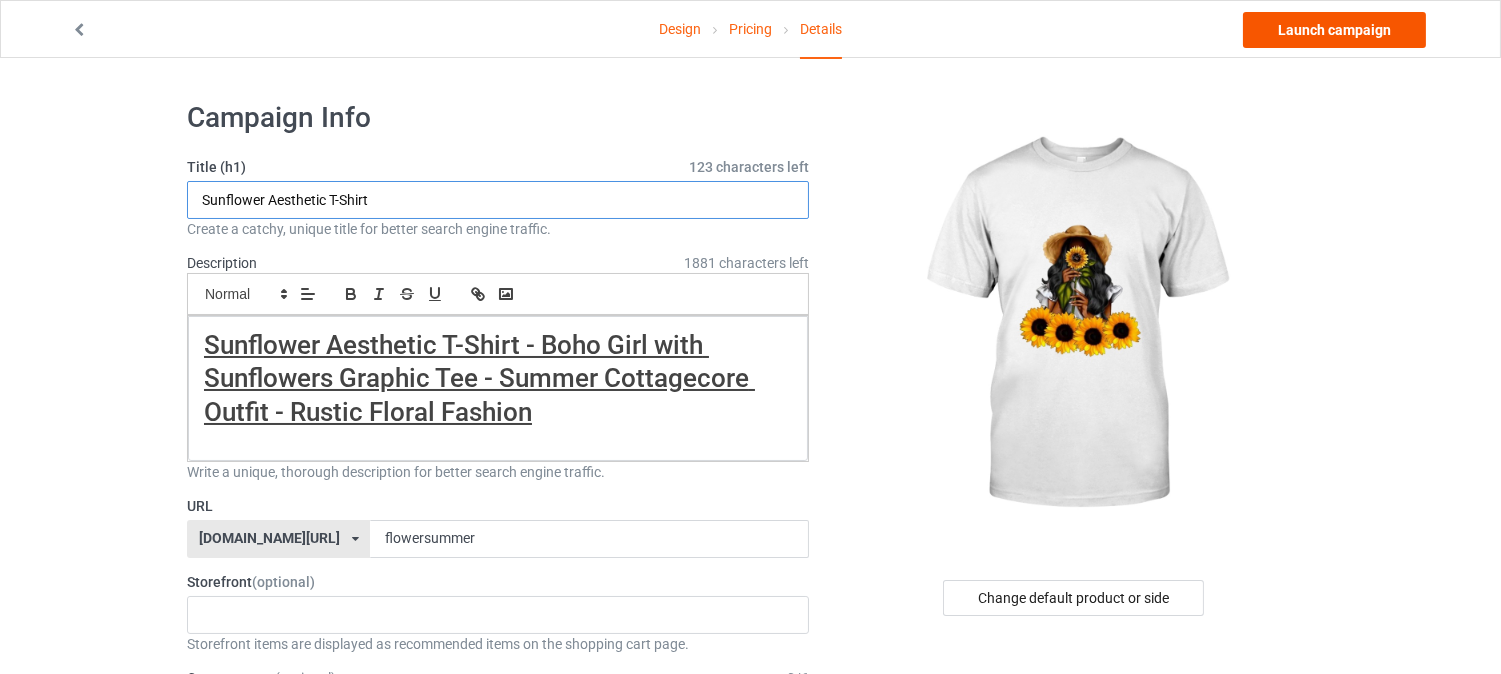 type on "Sunflower Aesthetic T-Shirt" 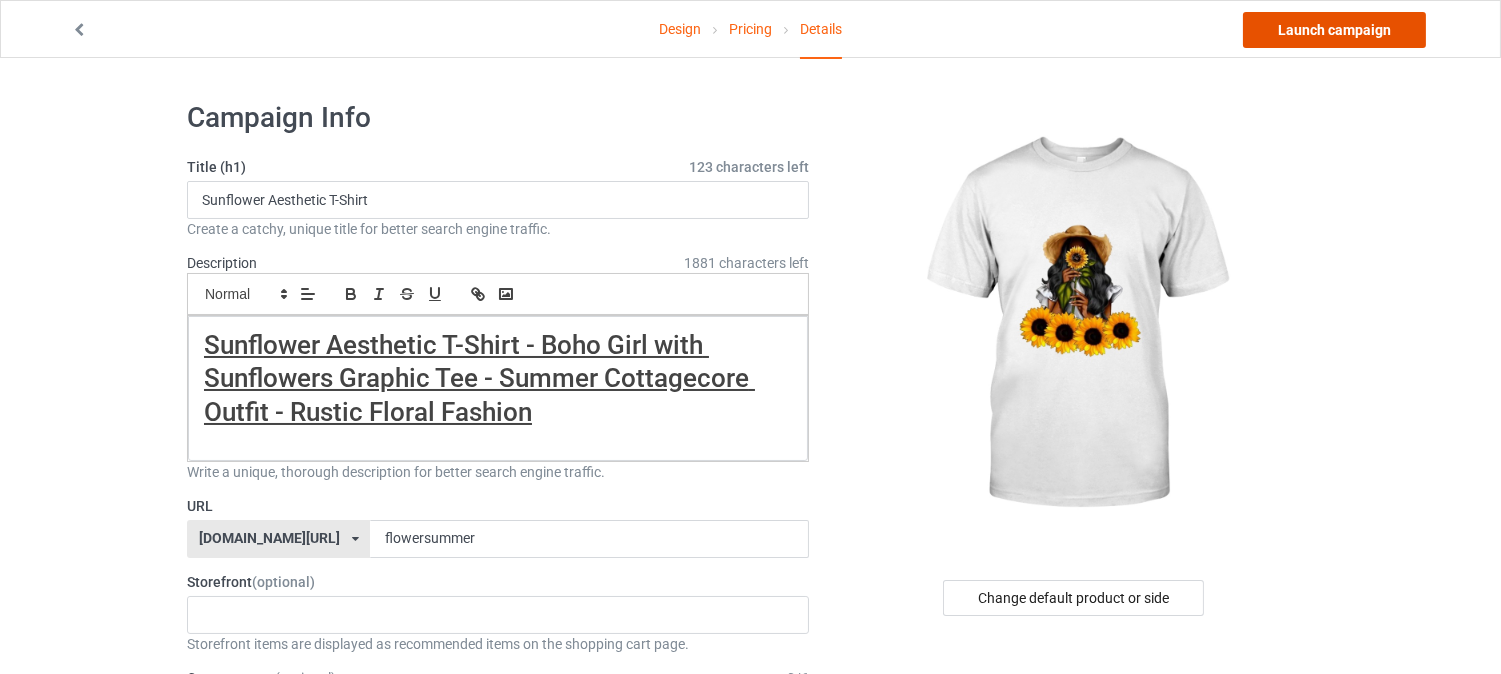 click on "Launch campaign" at bounding box center (1334, 30) 